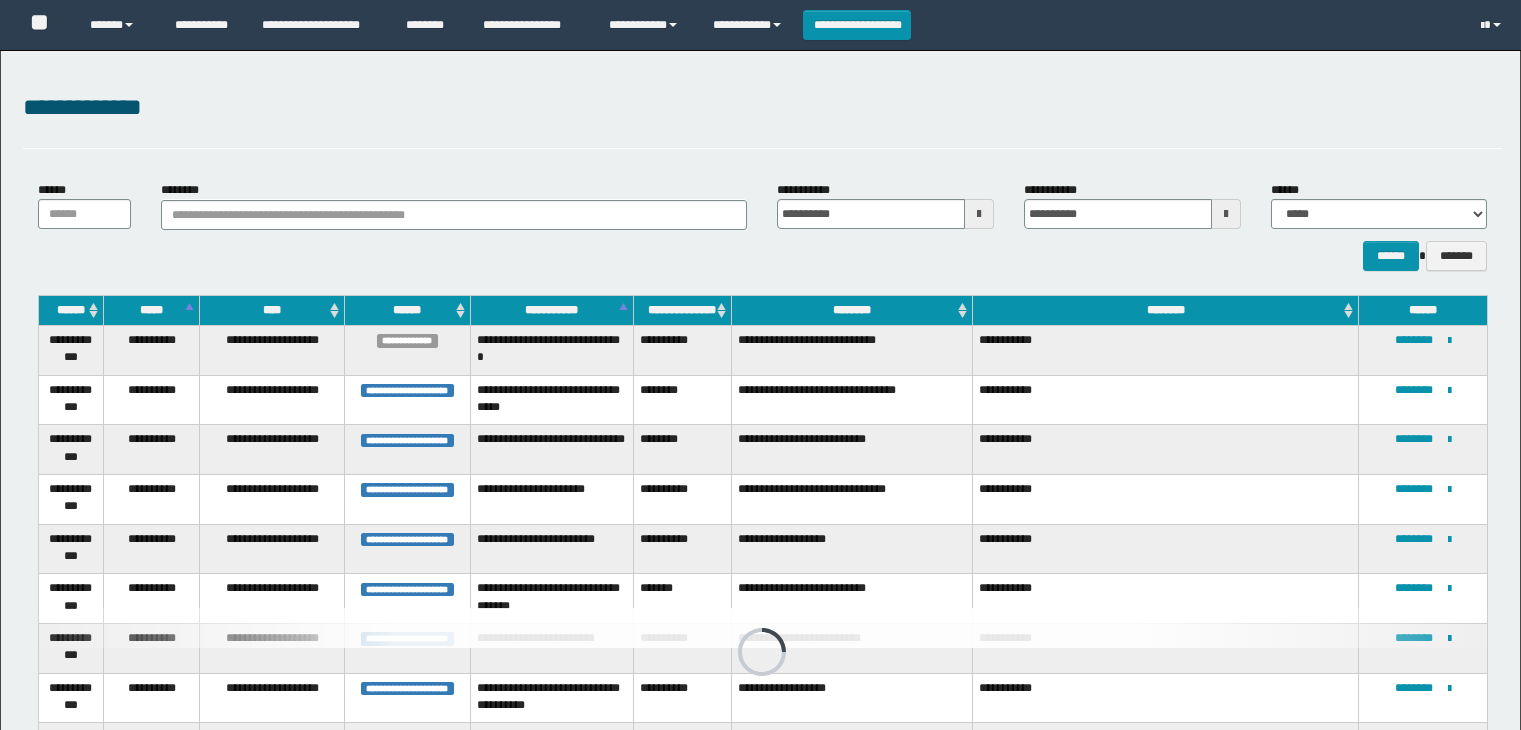 scroll, scrollTop: 398, scrollLeft: 0, axis: vertical 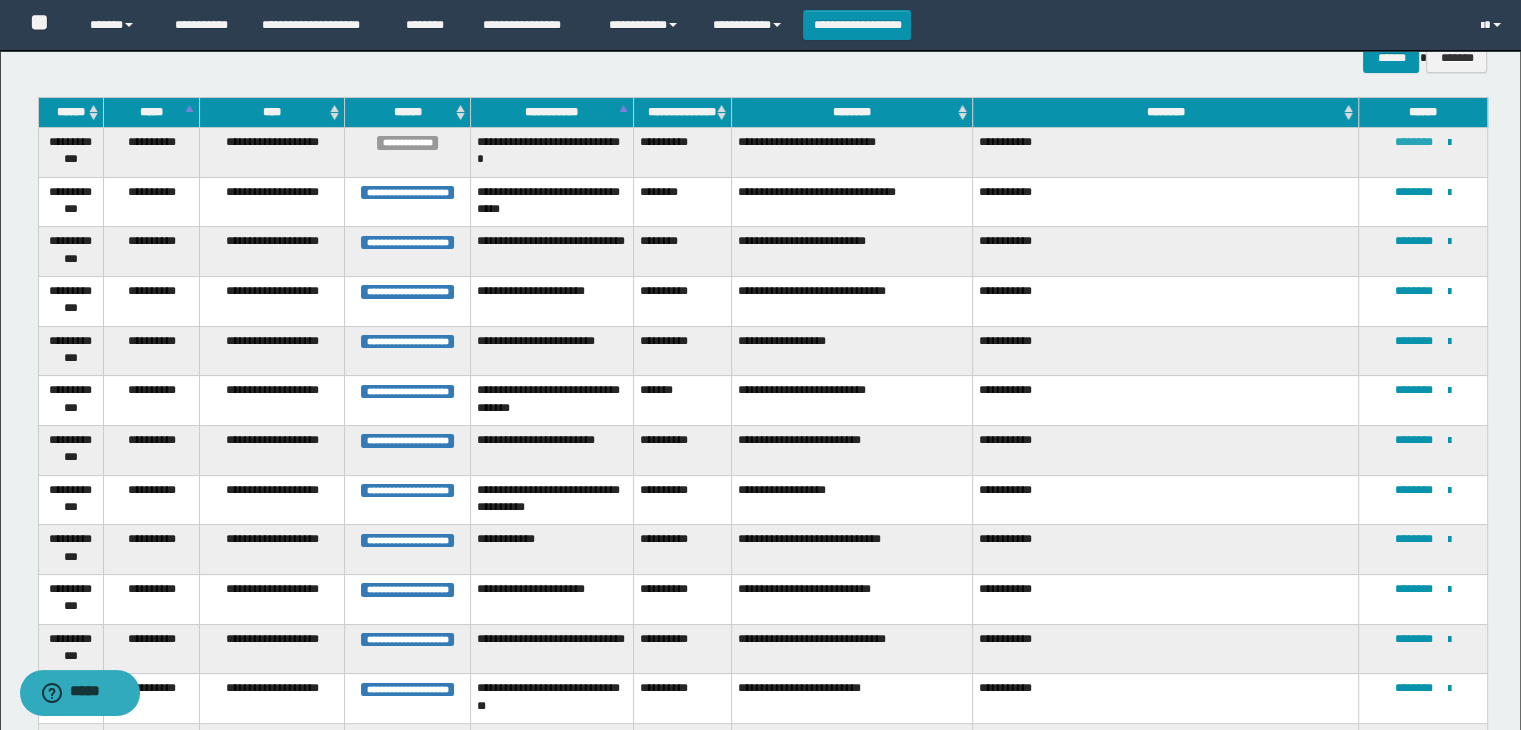 click on "********" at bounding box center [1414, 142] 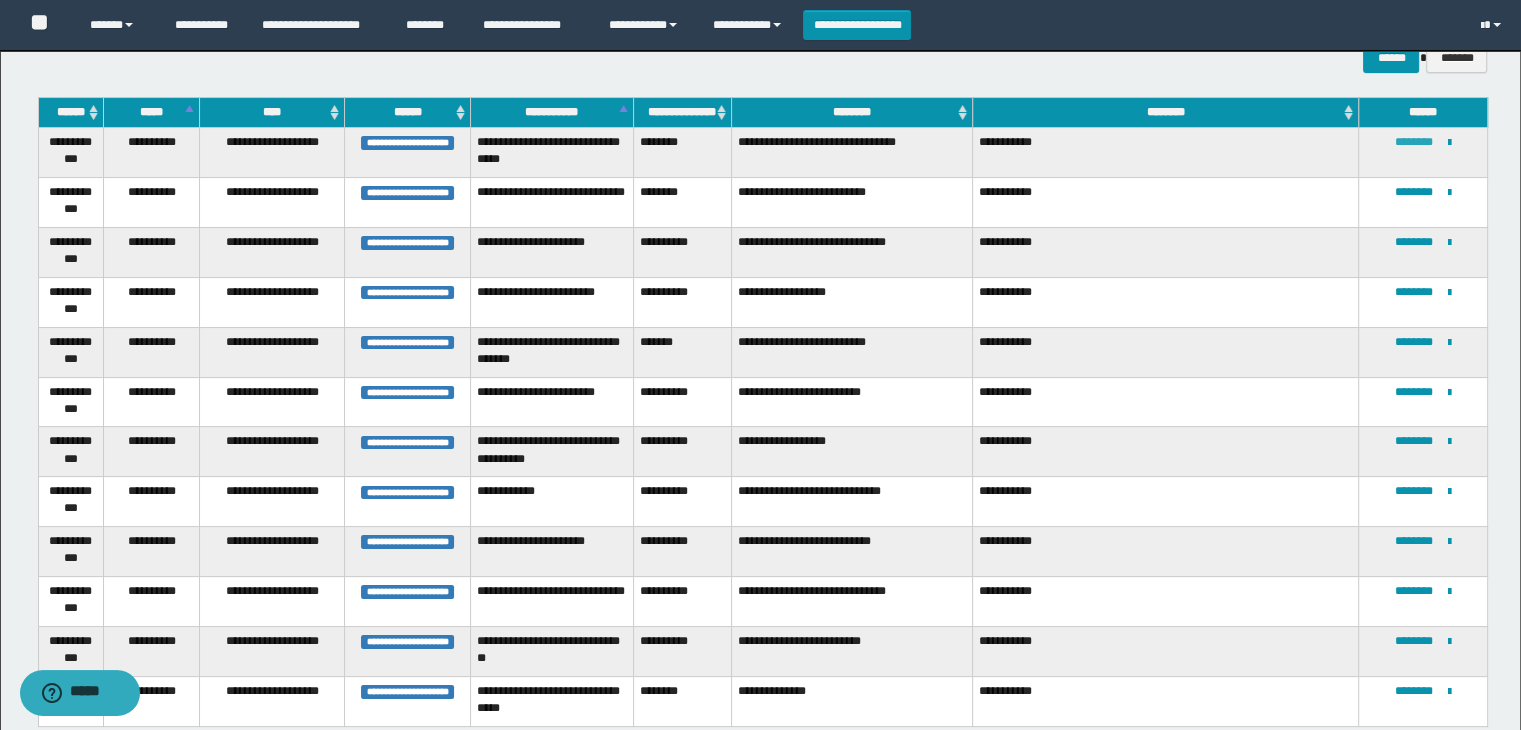 click on "********" at bounding box center [1414, 142] 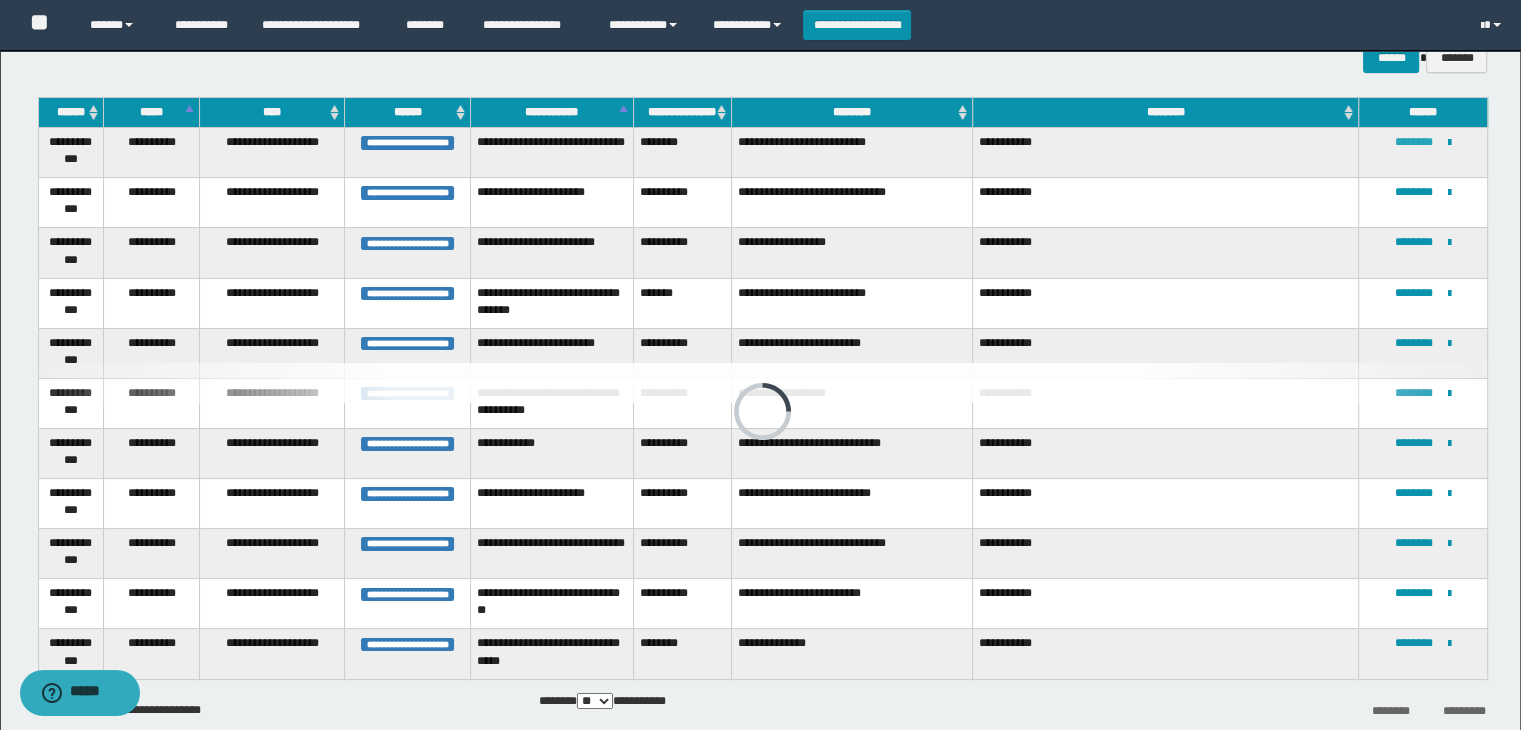 click on "********" at bounding box center (1414, 142) 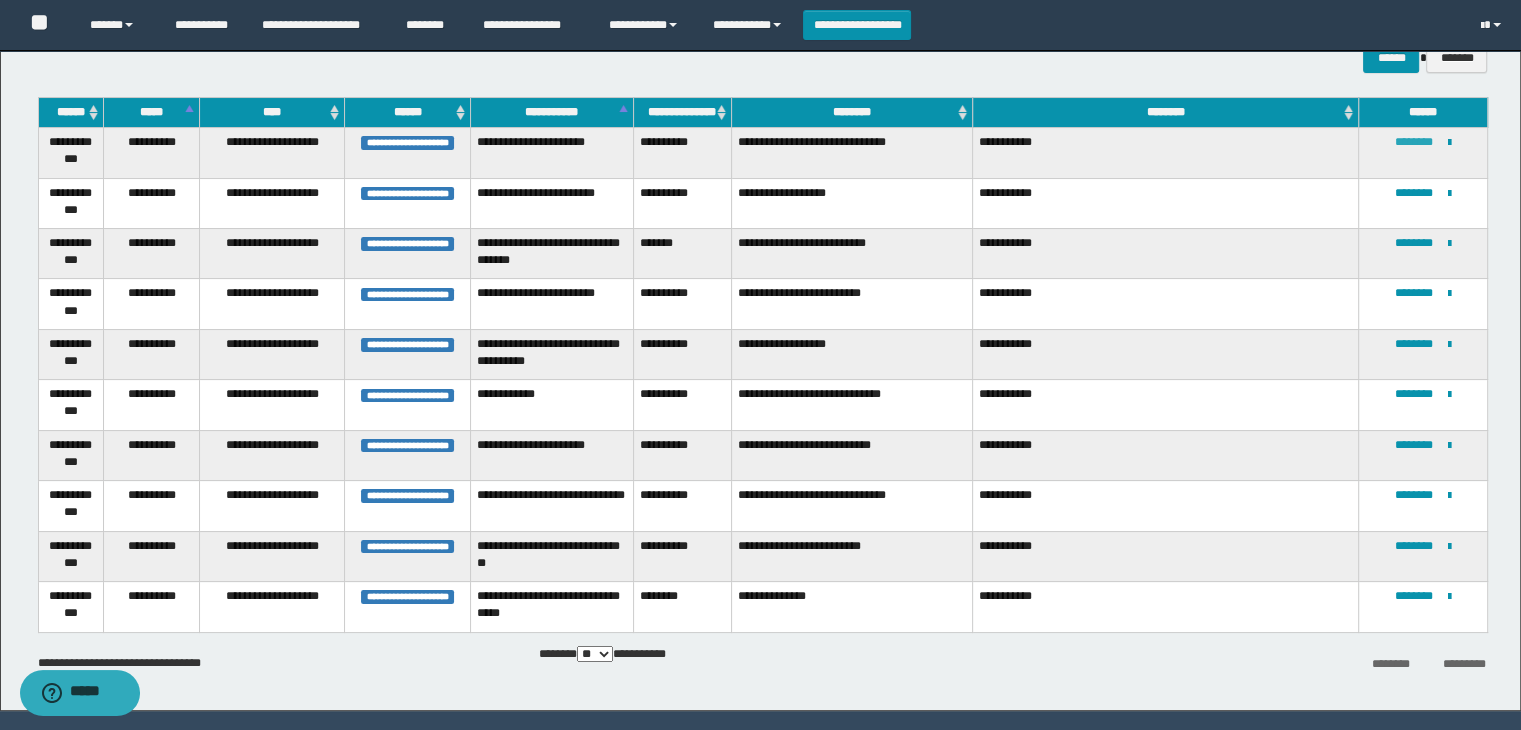 click on "********" at bounding box center [1414, 142] 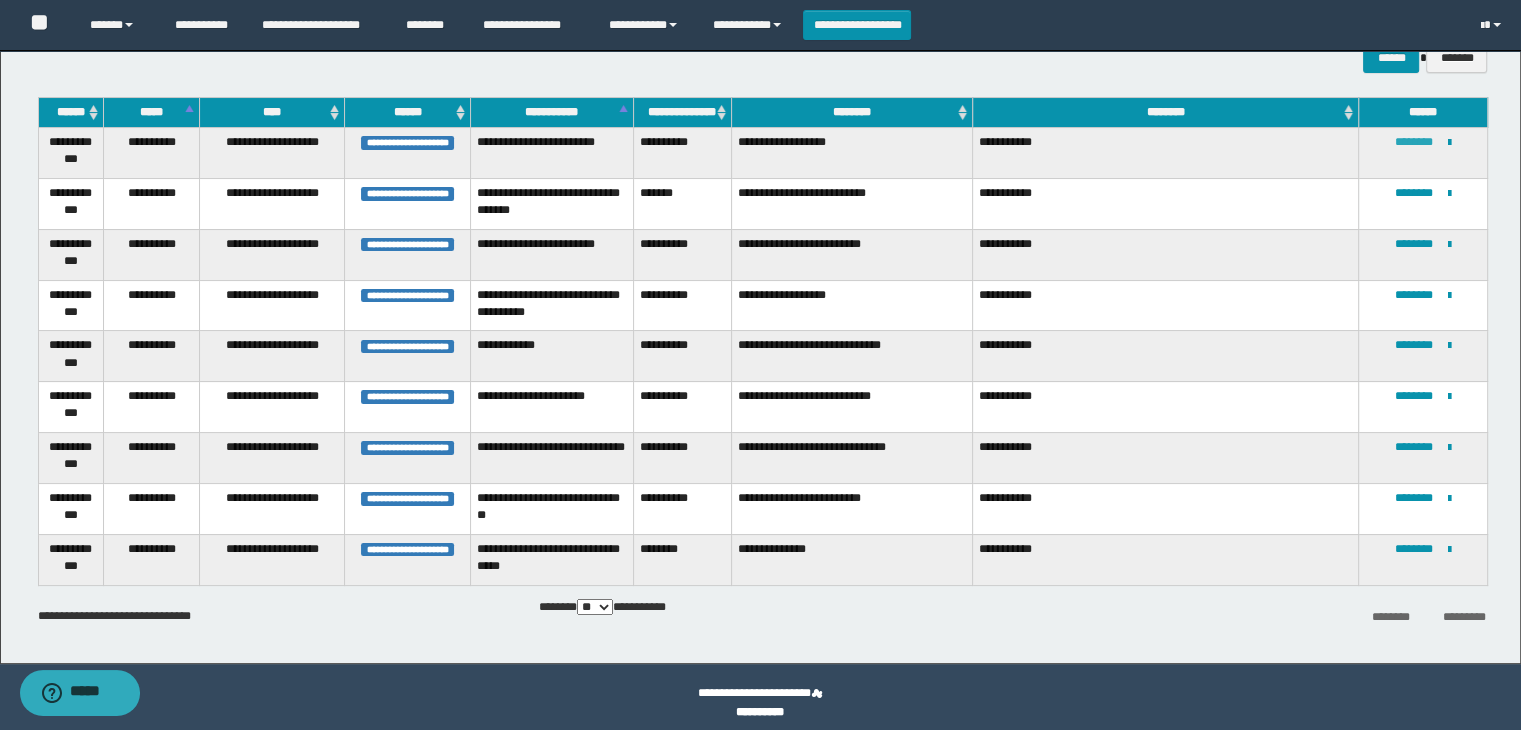 click on "********" at bounding box center [1414, 142] 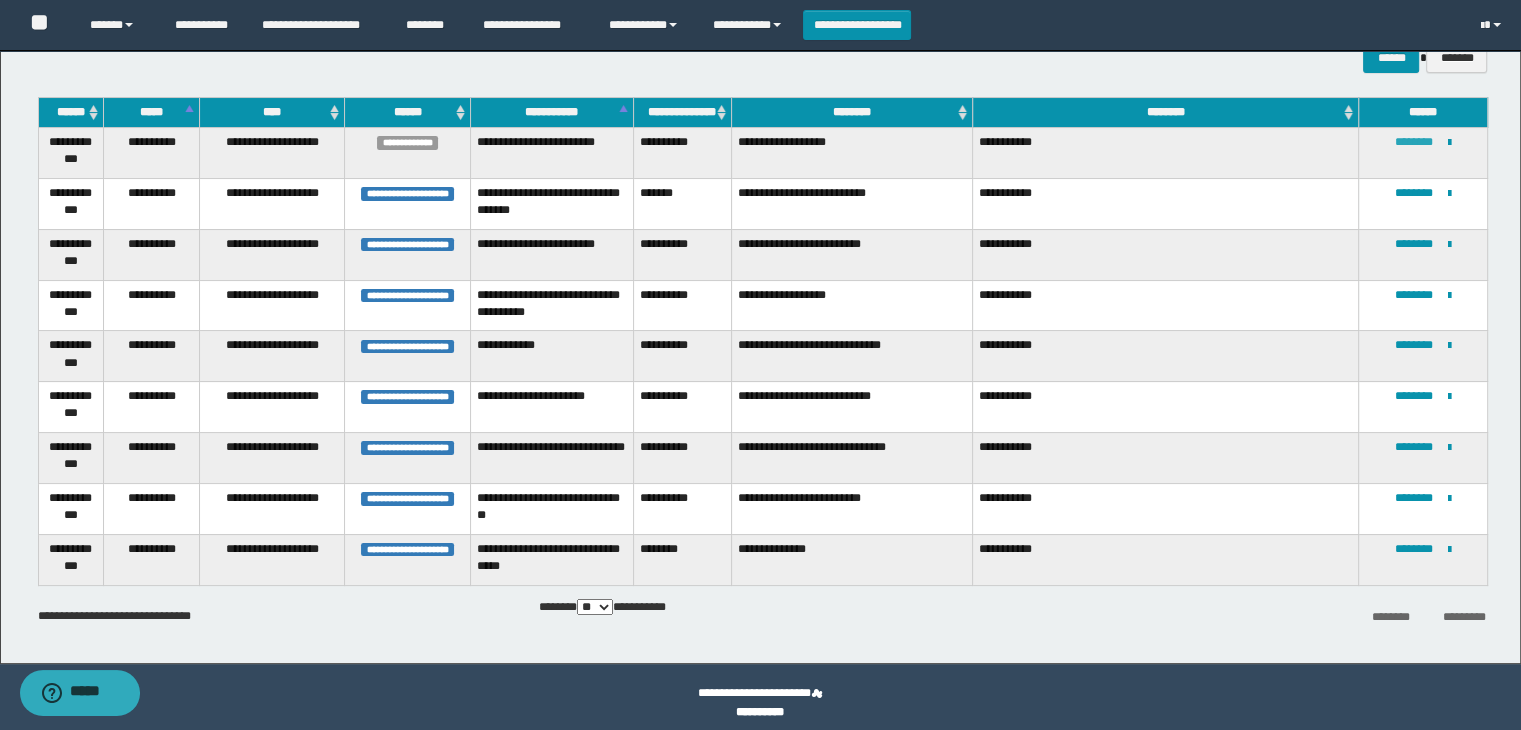 click on "********" at bounding box center [1414, 142] 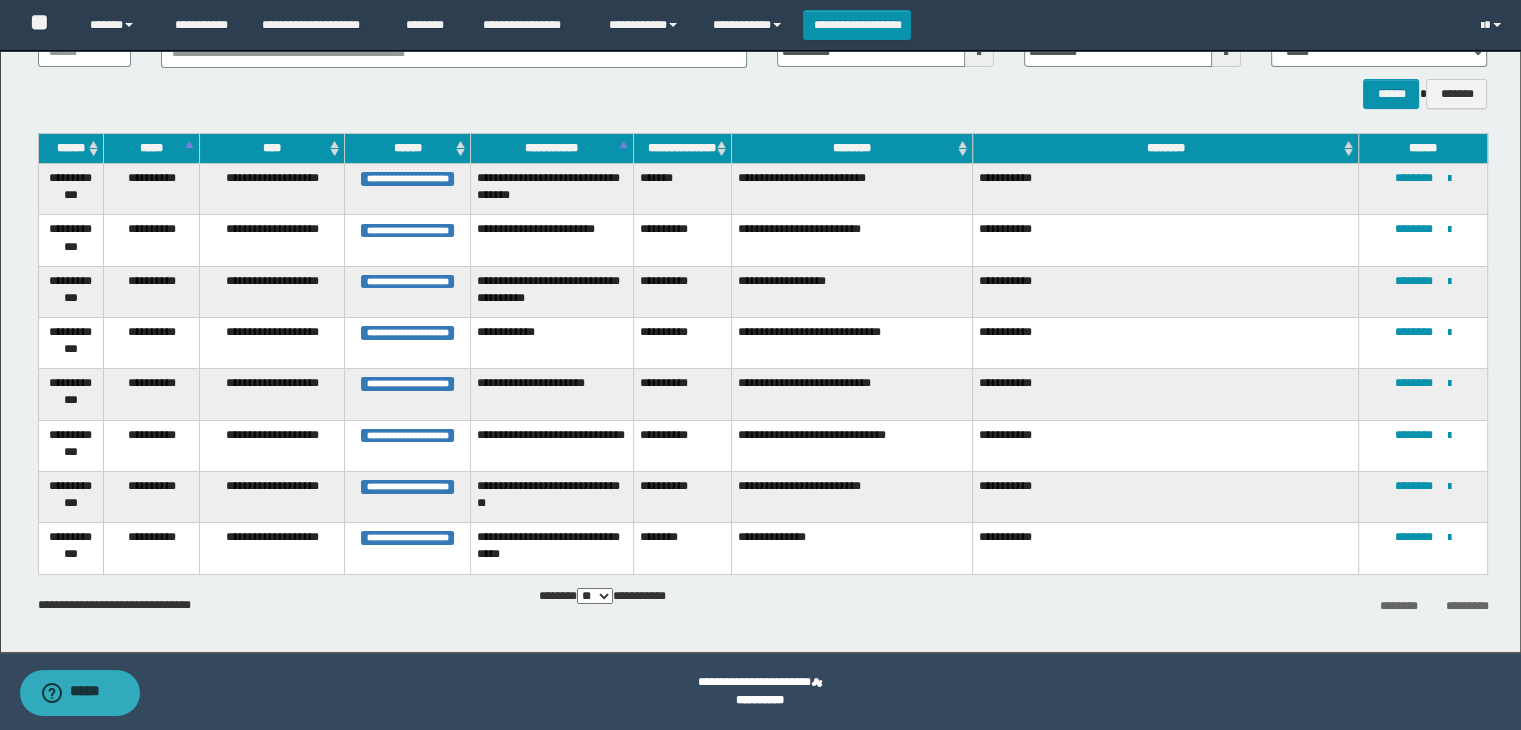 scroll, scrollTop: 162, scrollLeft: 0, axis: vertical 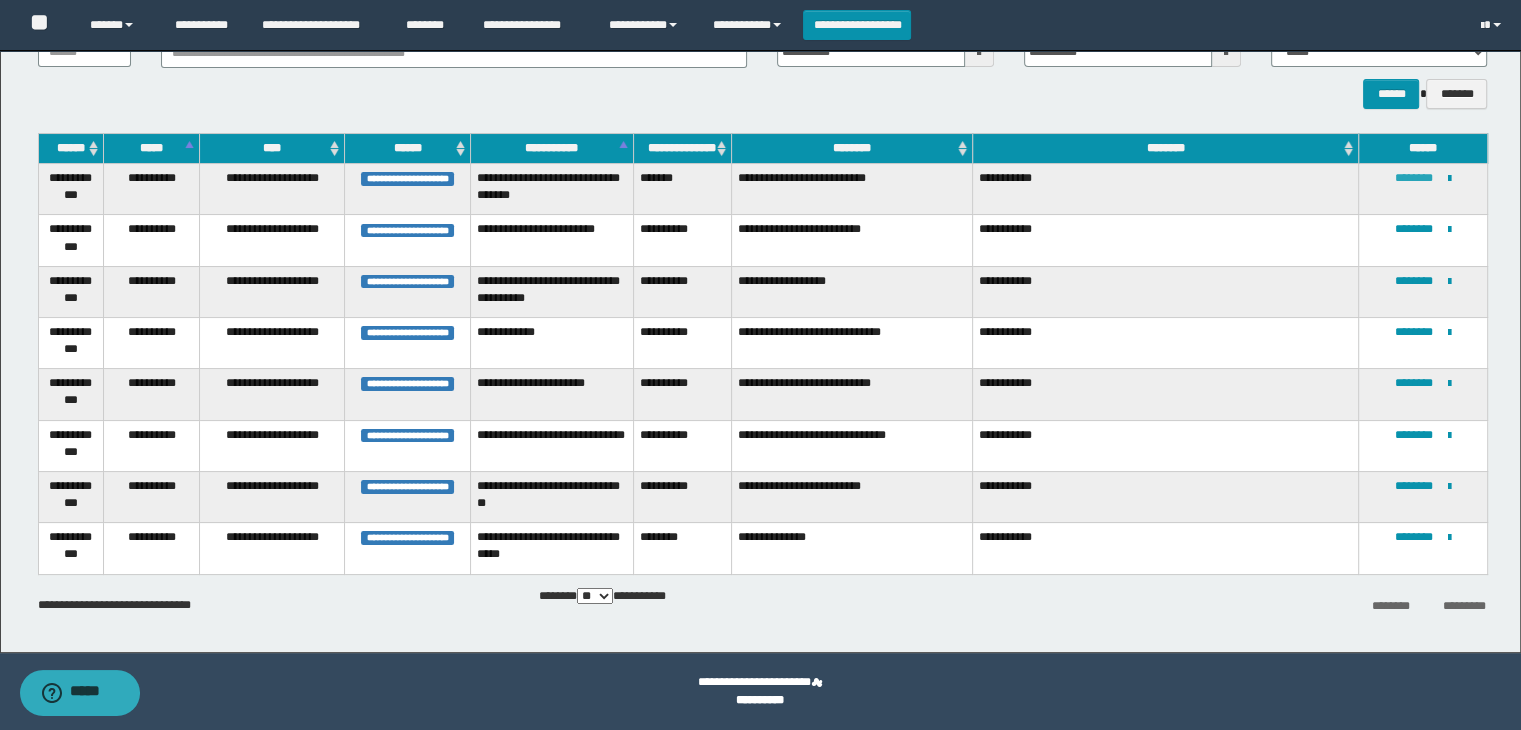 click on "********" at bounding box center (1414, 178) 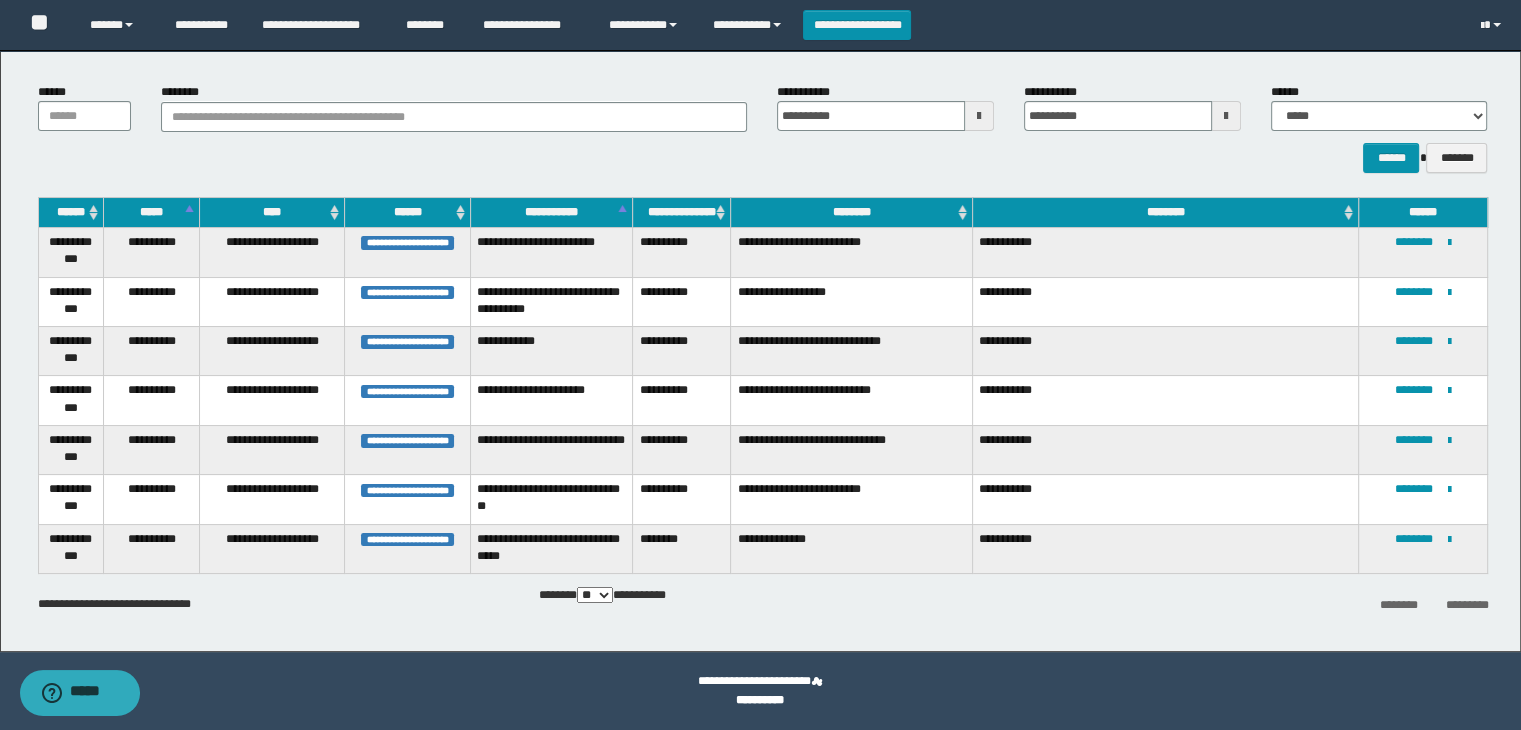 scroll, scrollTop: 98, scrollLeft: 0, axis: vertical 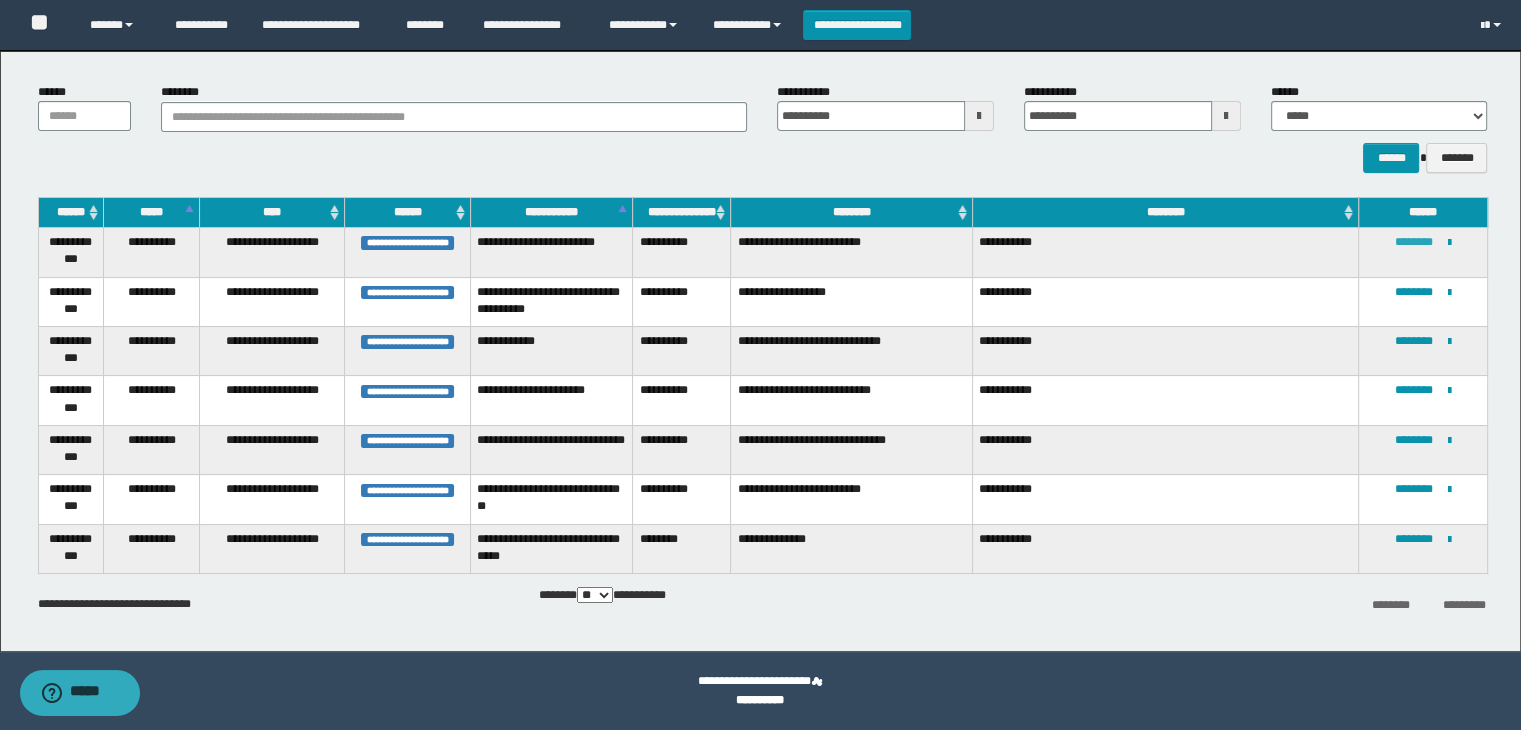 click on "********" at bounding box center (1414, 242) 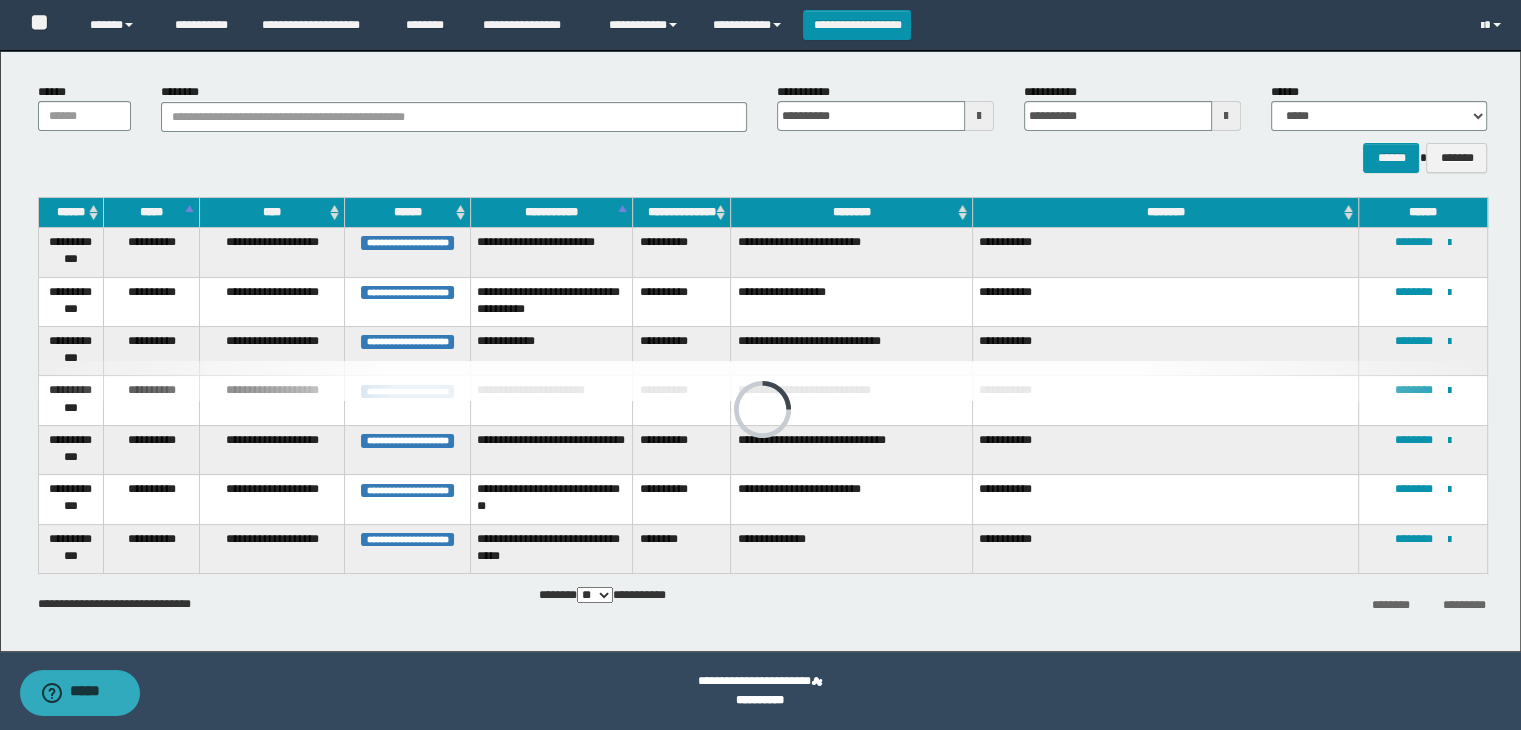 scroll, scrollTop: 51, scrollLeft: 0, axis: vertical 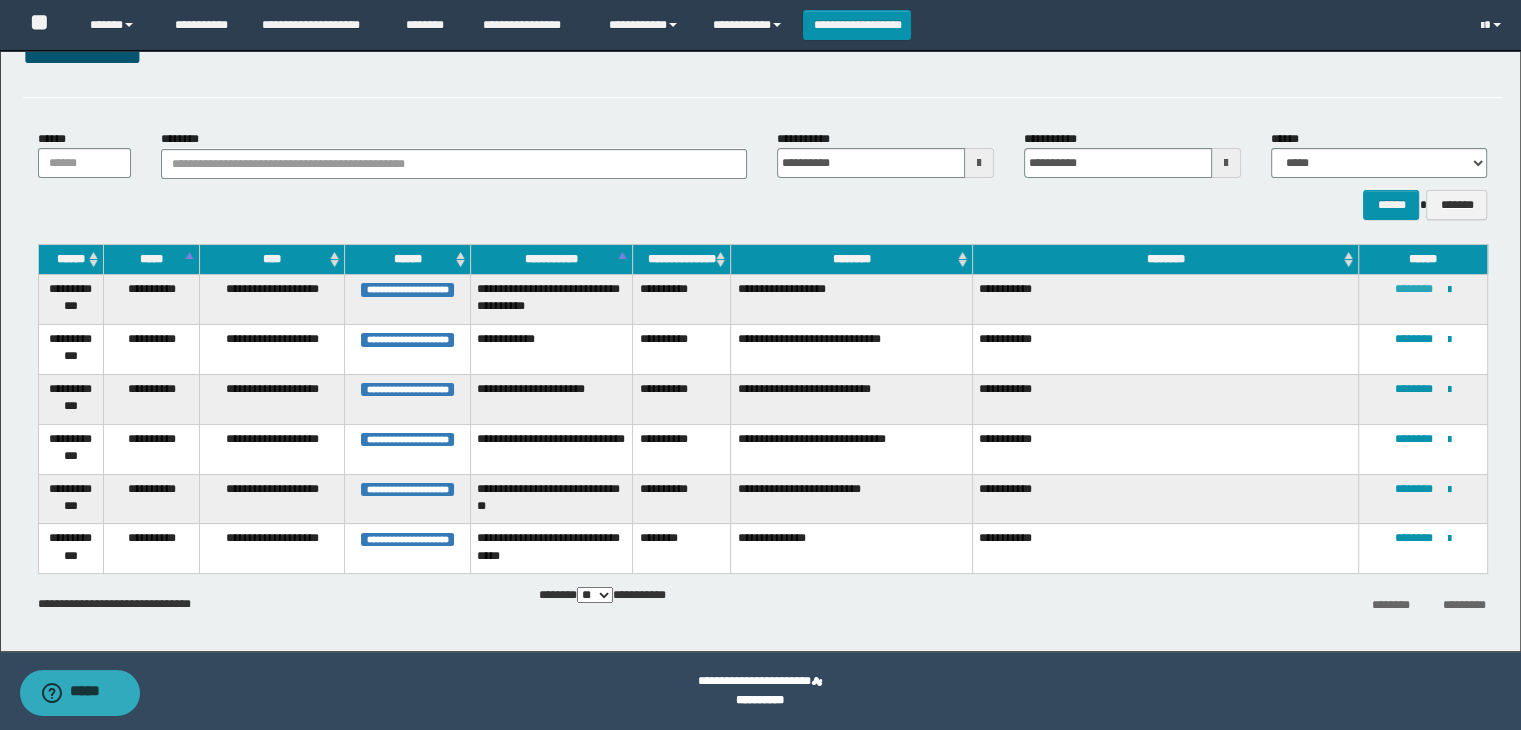 click on "********" at bounding box center (1414, 289) 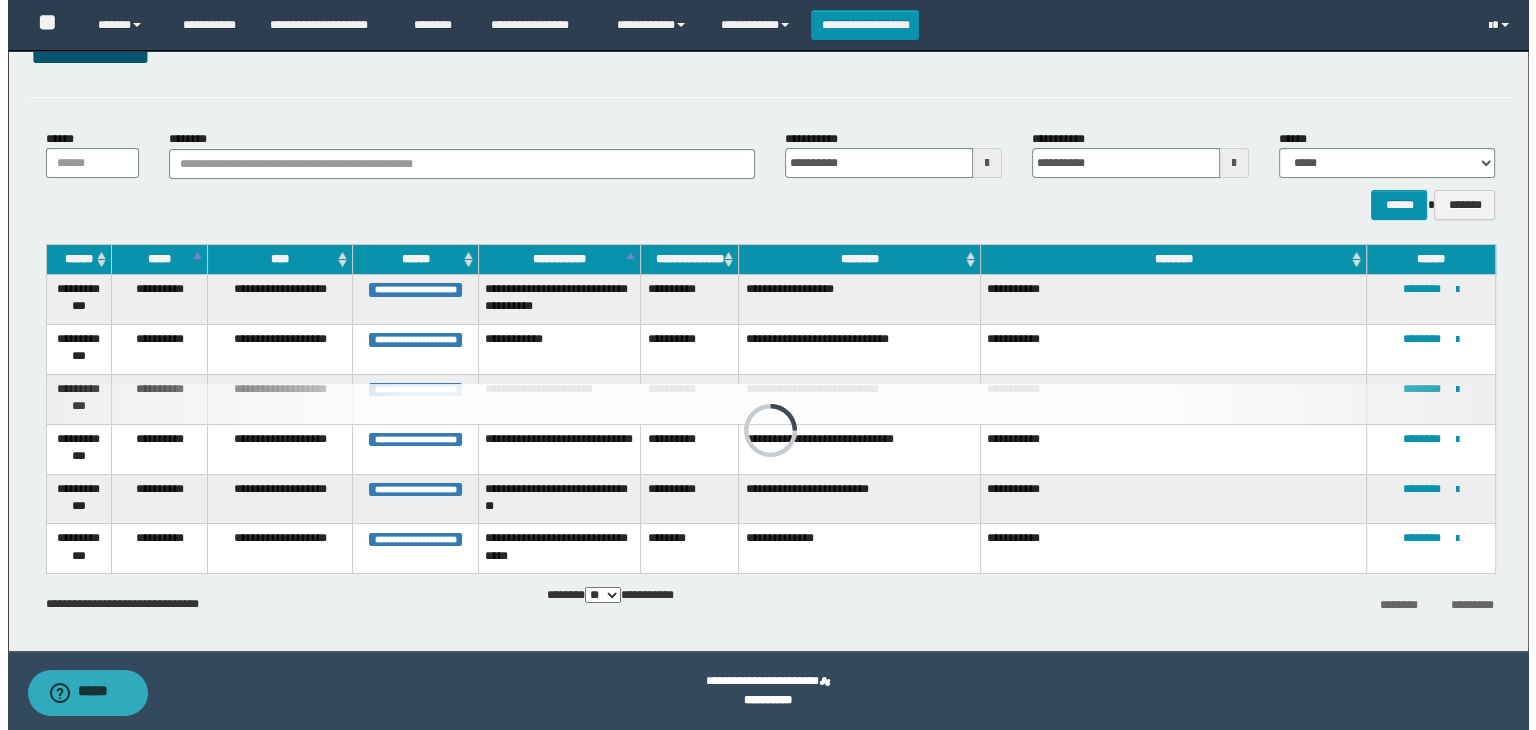 scroll, scrollTop: 0, scrollLeft: 0, axis: both 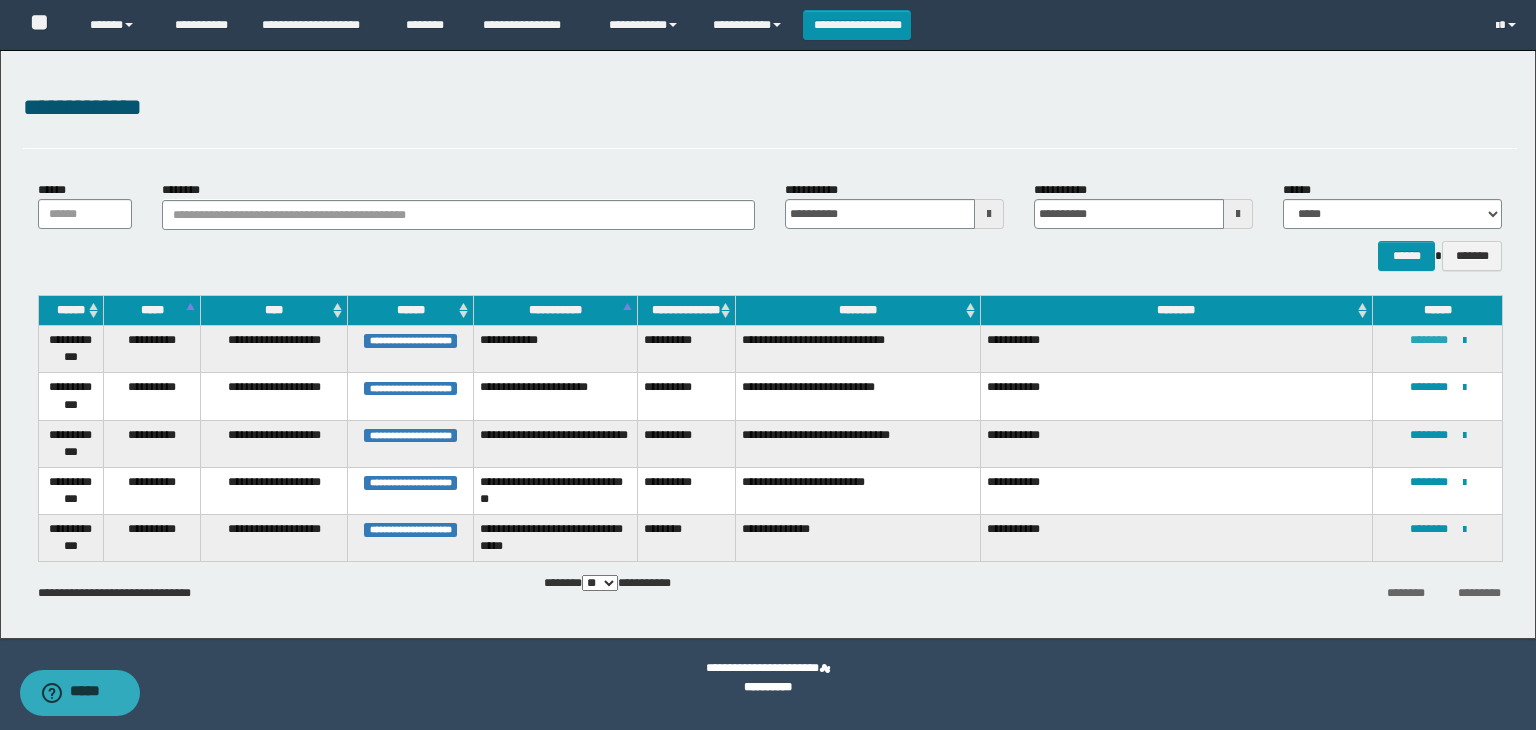 click on "********" at bounding box center [1429, 340] 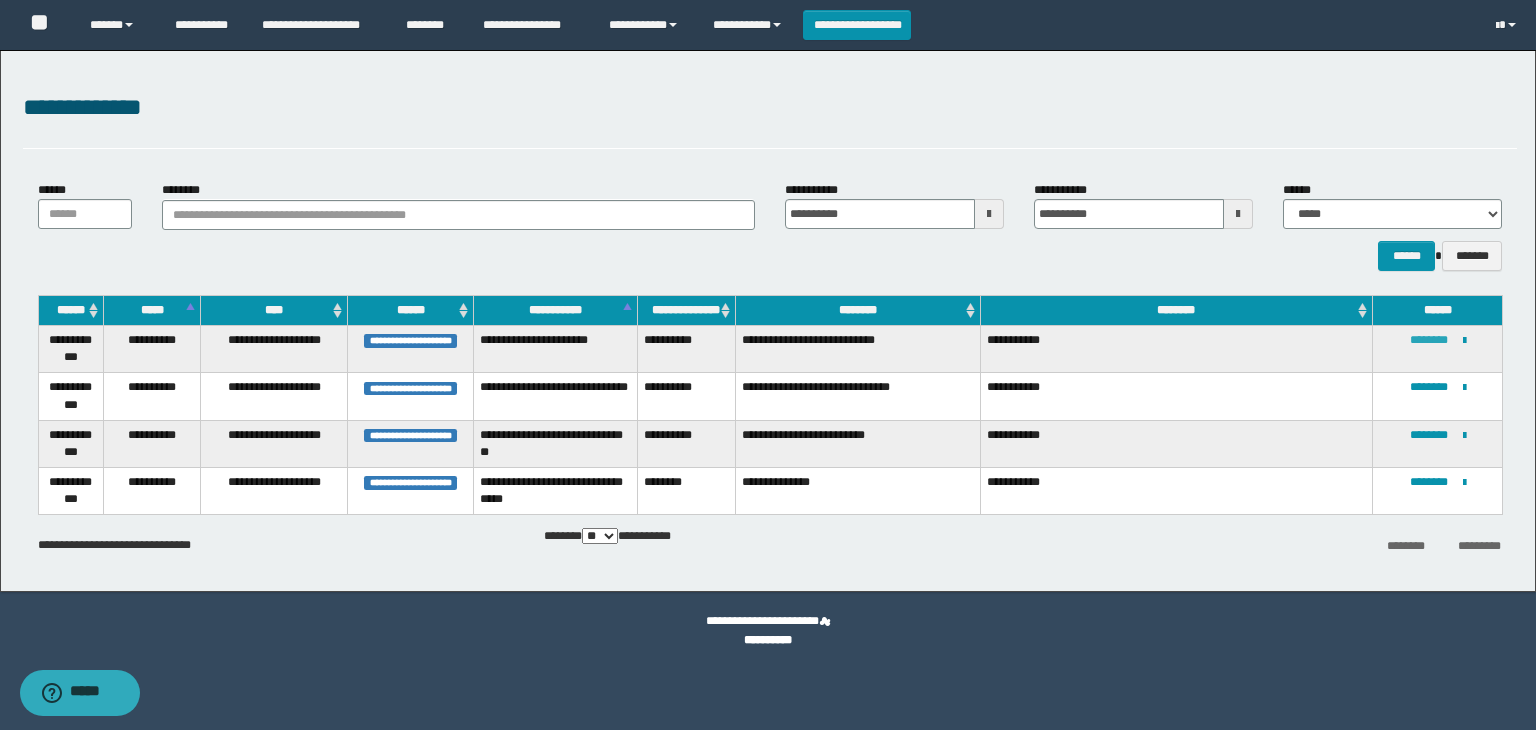 click on "********" at bounding box center [1429, 340] 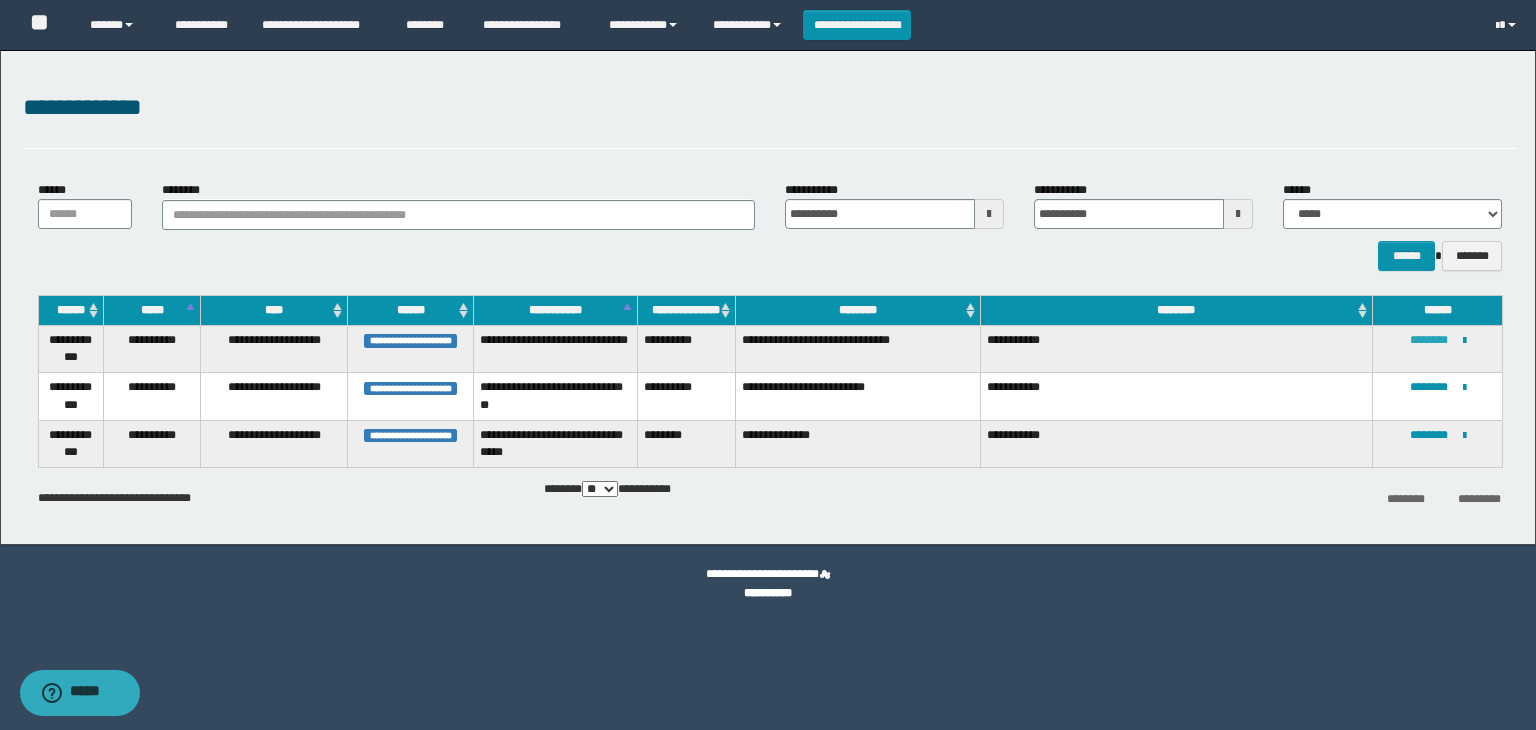 click on "********" at bounding box center (1429, 340) 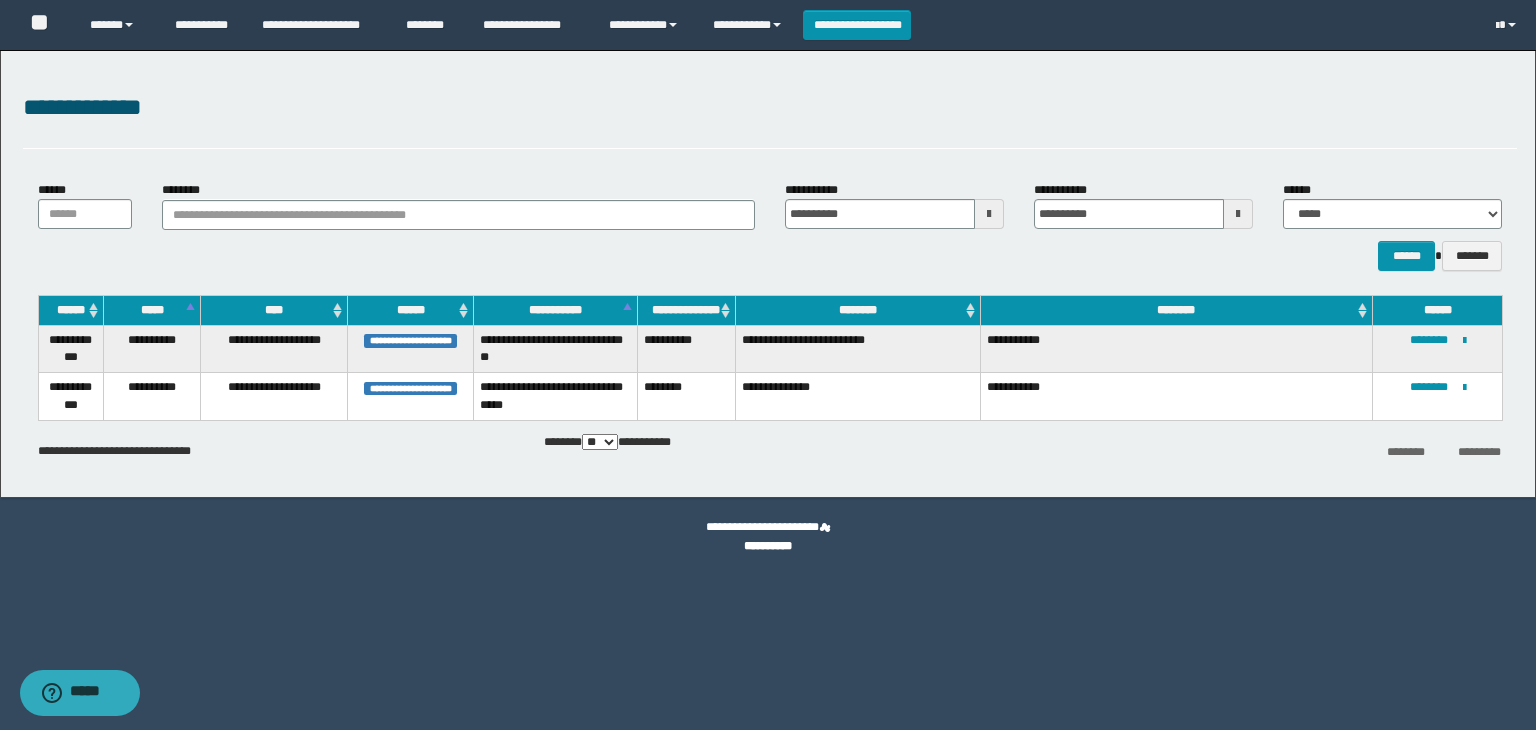 click on "**********" at bounding box center [1437, 349] 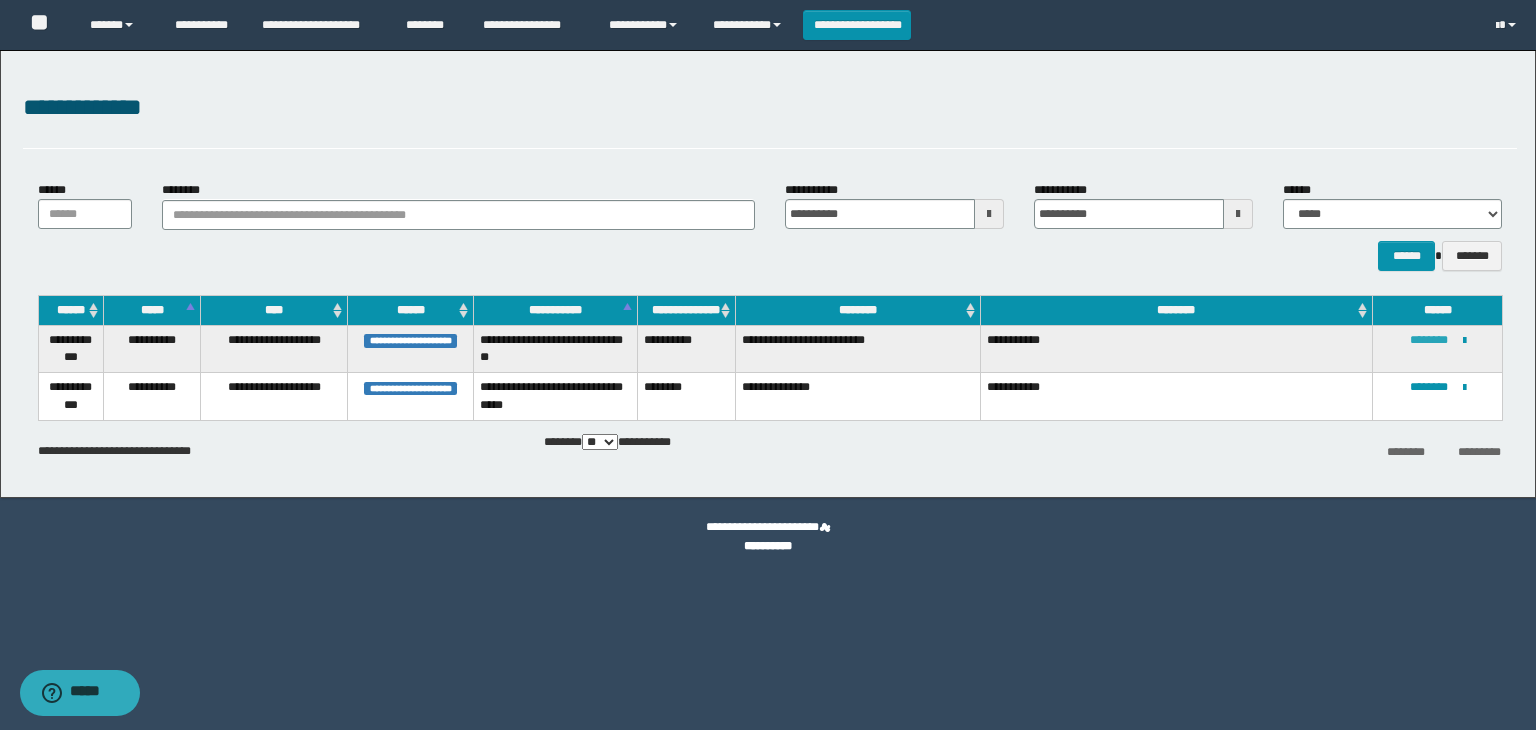 click on "********" at bounding box center (1429, 340) 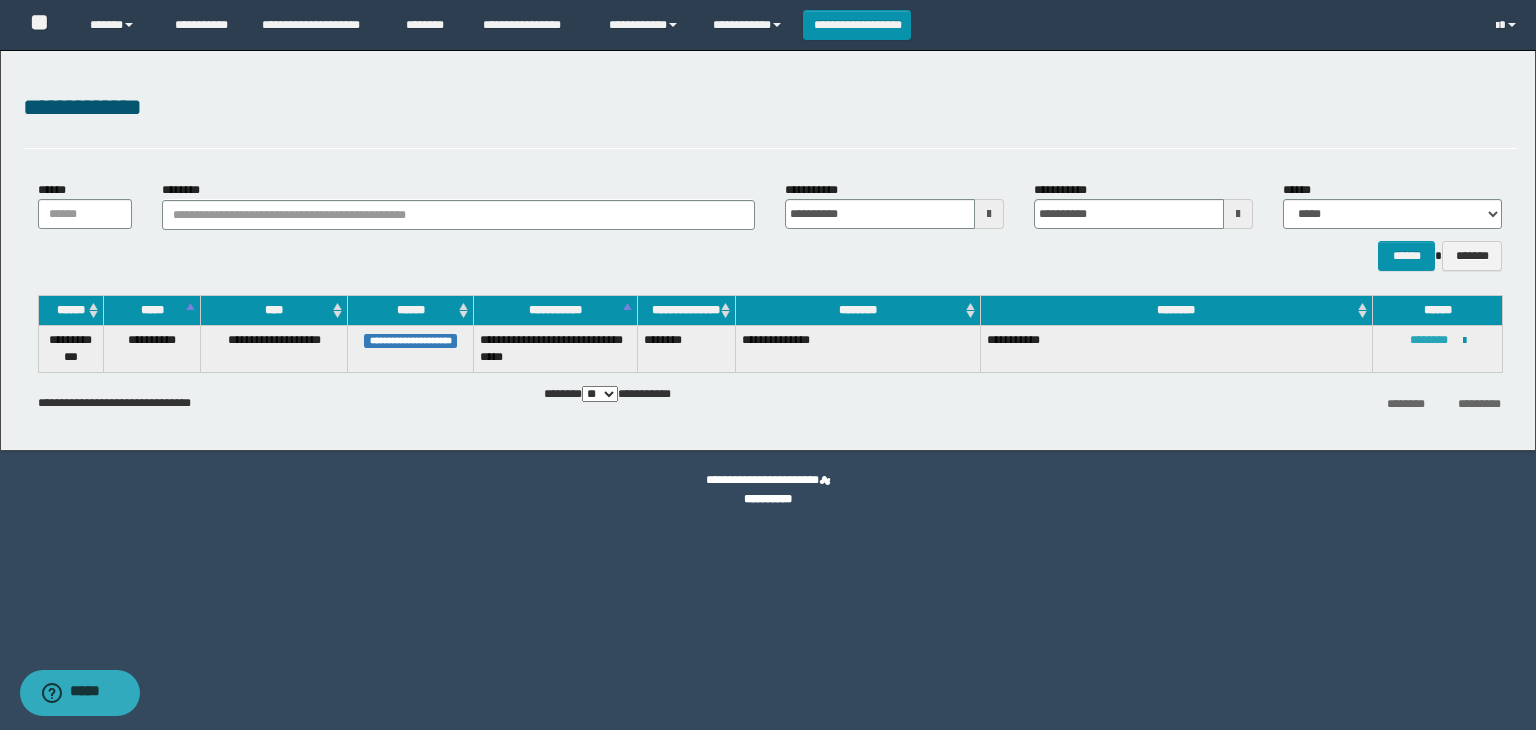 click on "********" at bounding box center [1429, 340] 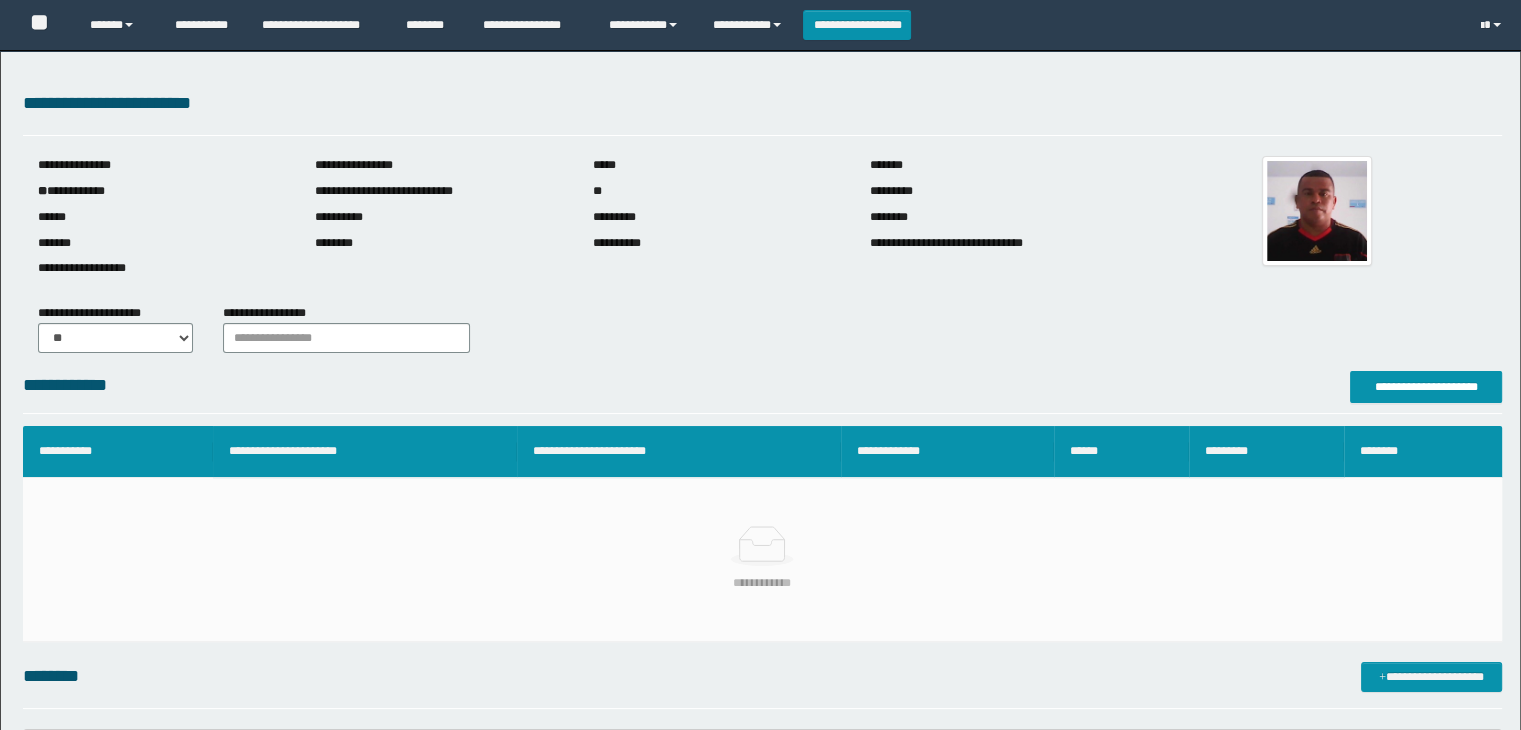 scroll, scrollTop: 0, scrollLeft: 0, axis: both 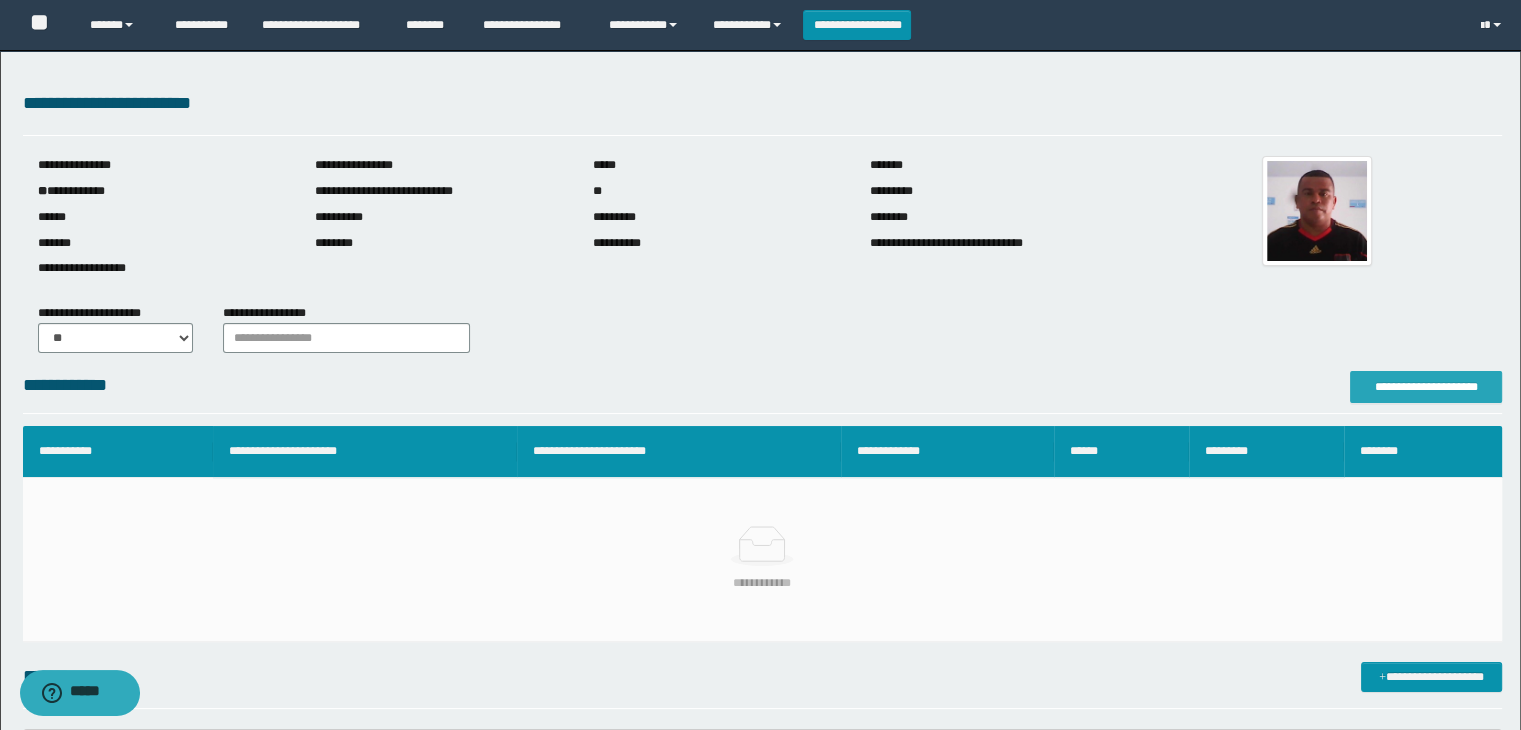 click on "**********" at bounding box center [1426, 387] 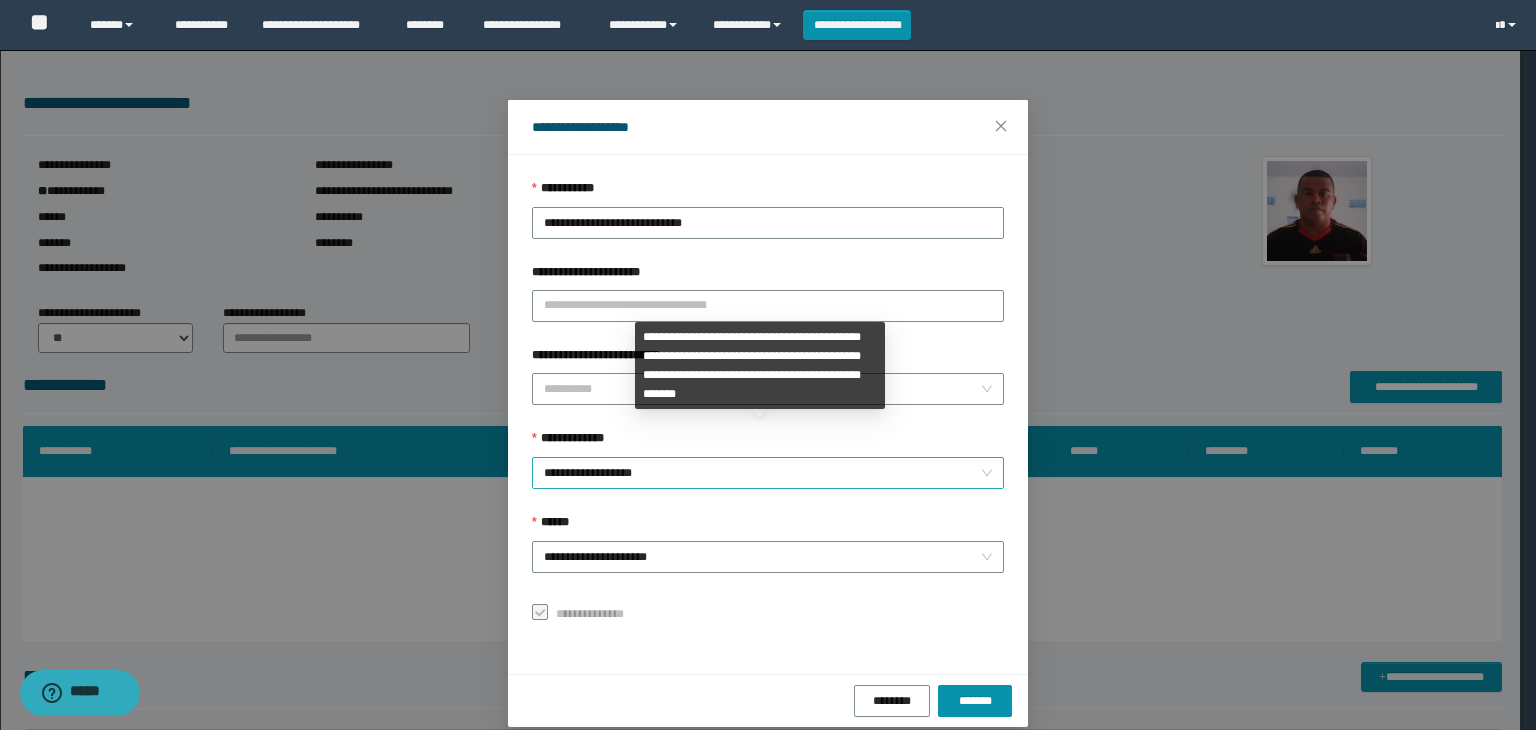 click on "**********" at bounding box center (768, 473) 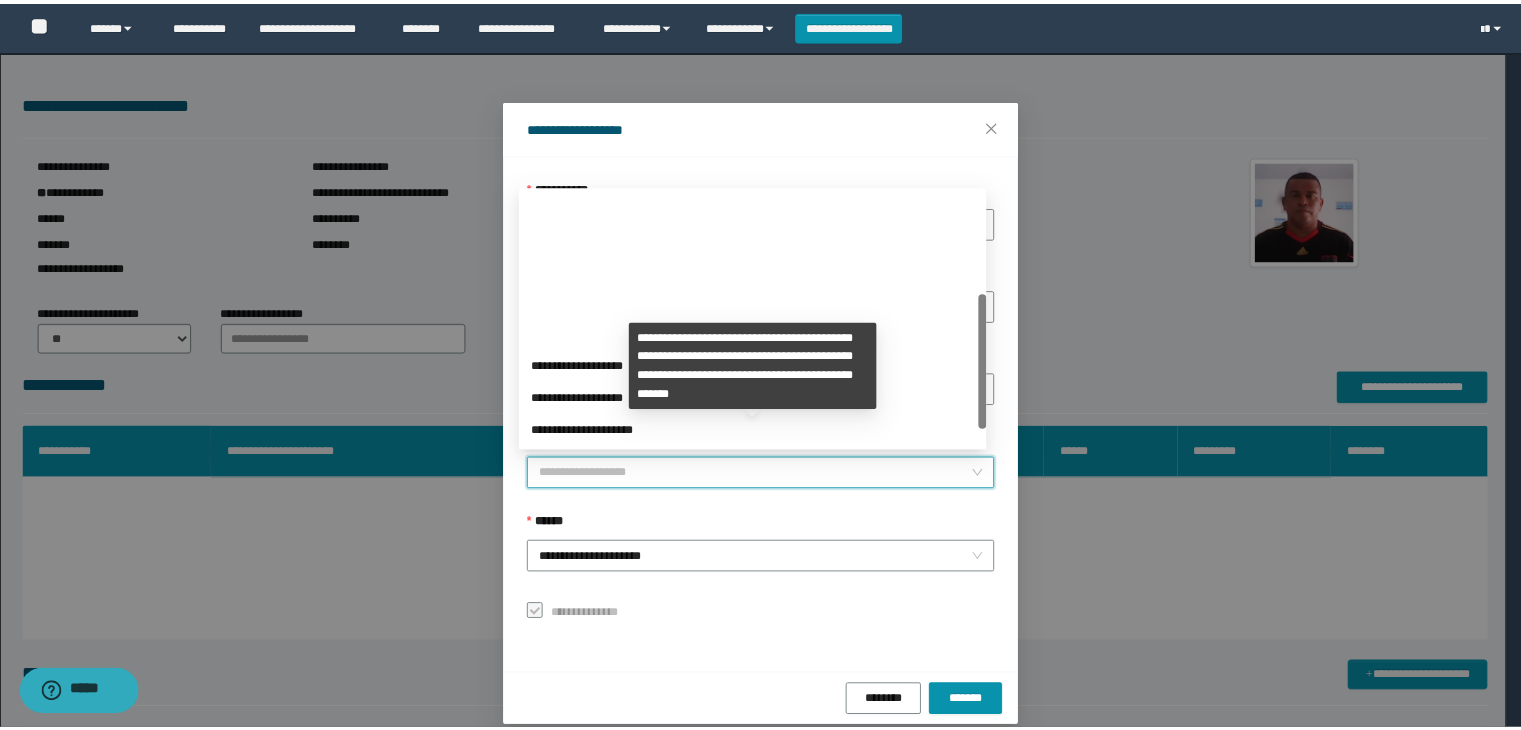 scroll, scrollTop: 192, scrollLeft: 0, axis: vertical 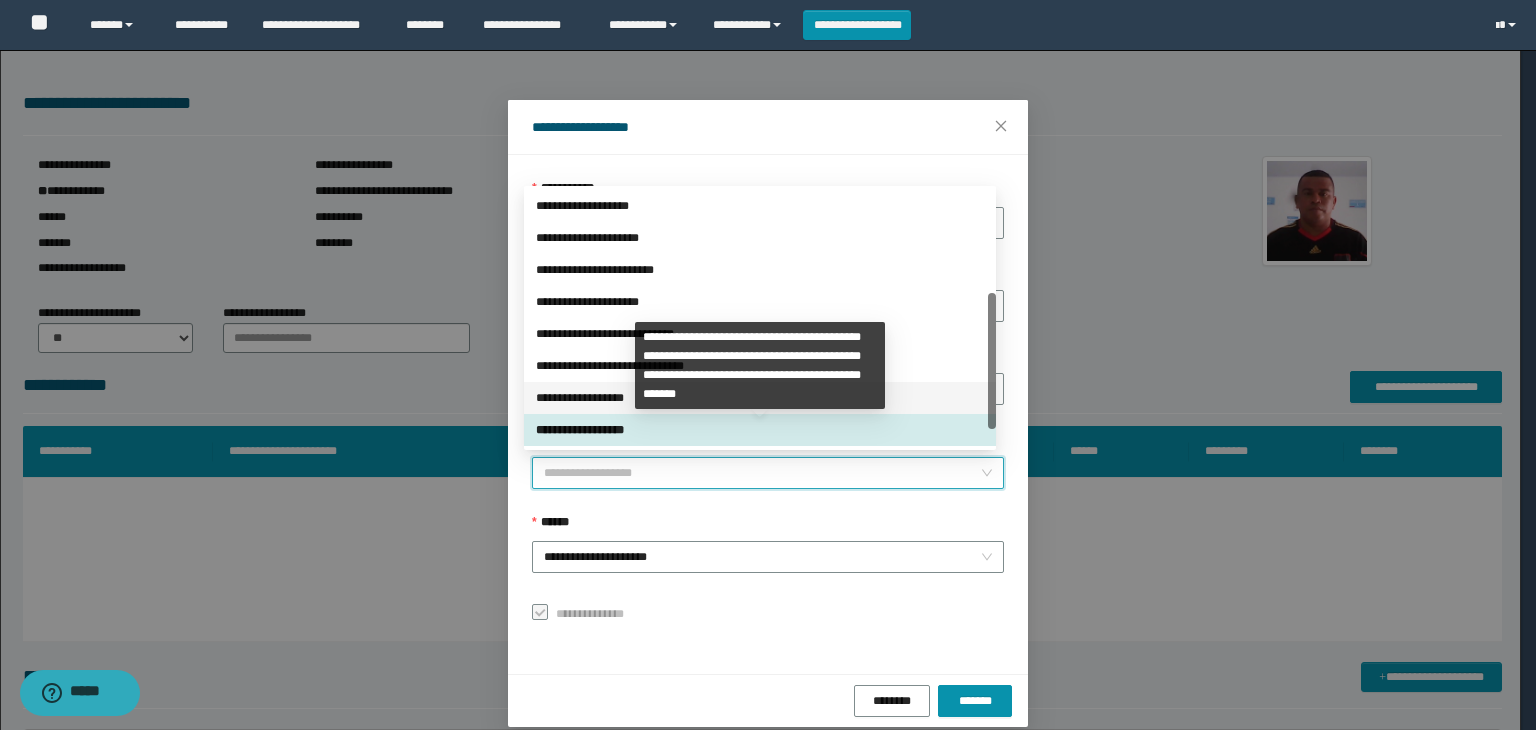 click on "**********" at bounding box center (760, 398) 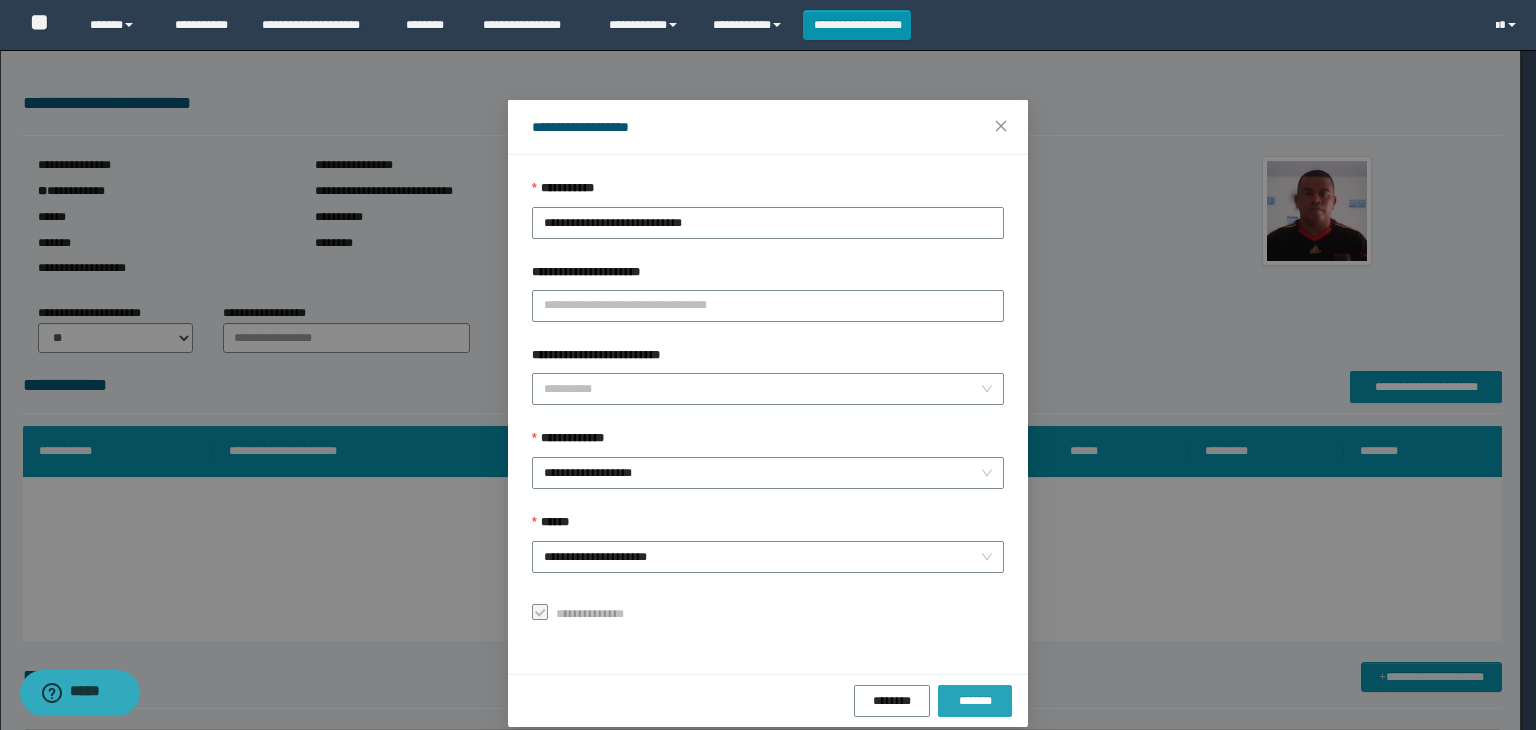 click on "*******" at bounding box center [975, 701] 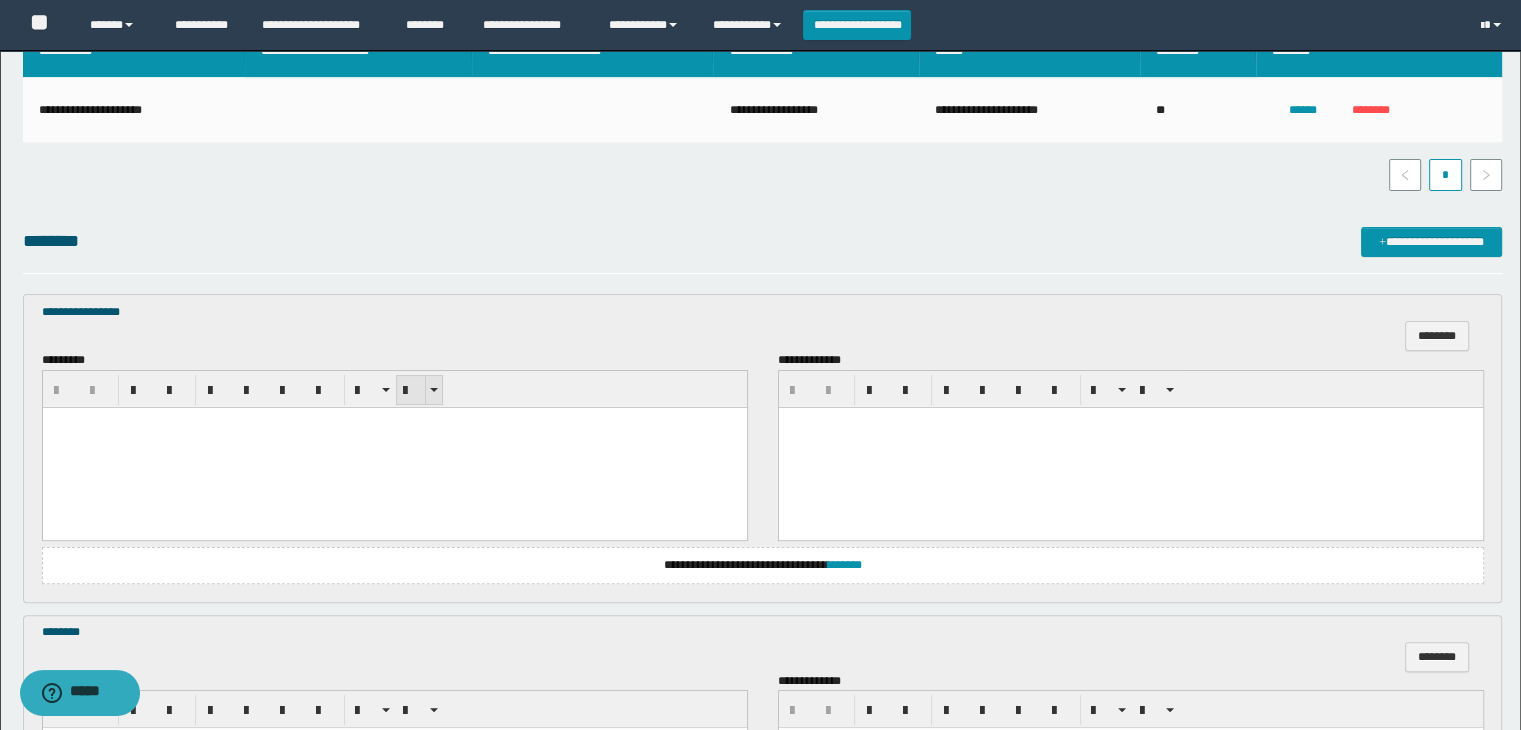 scroll, scrollTop: 500, scrollLeft: 0, axis: vertical 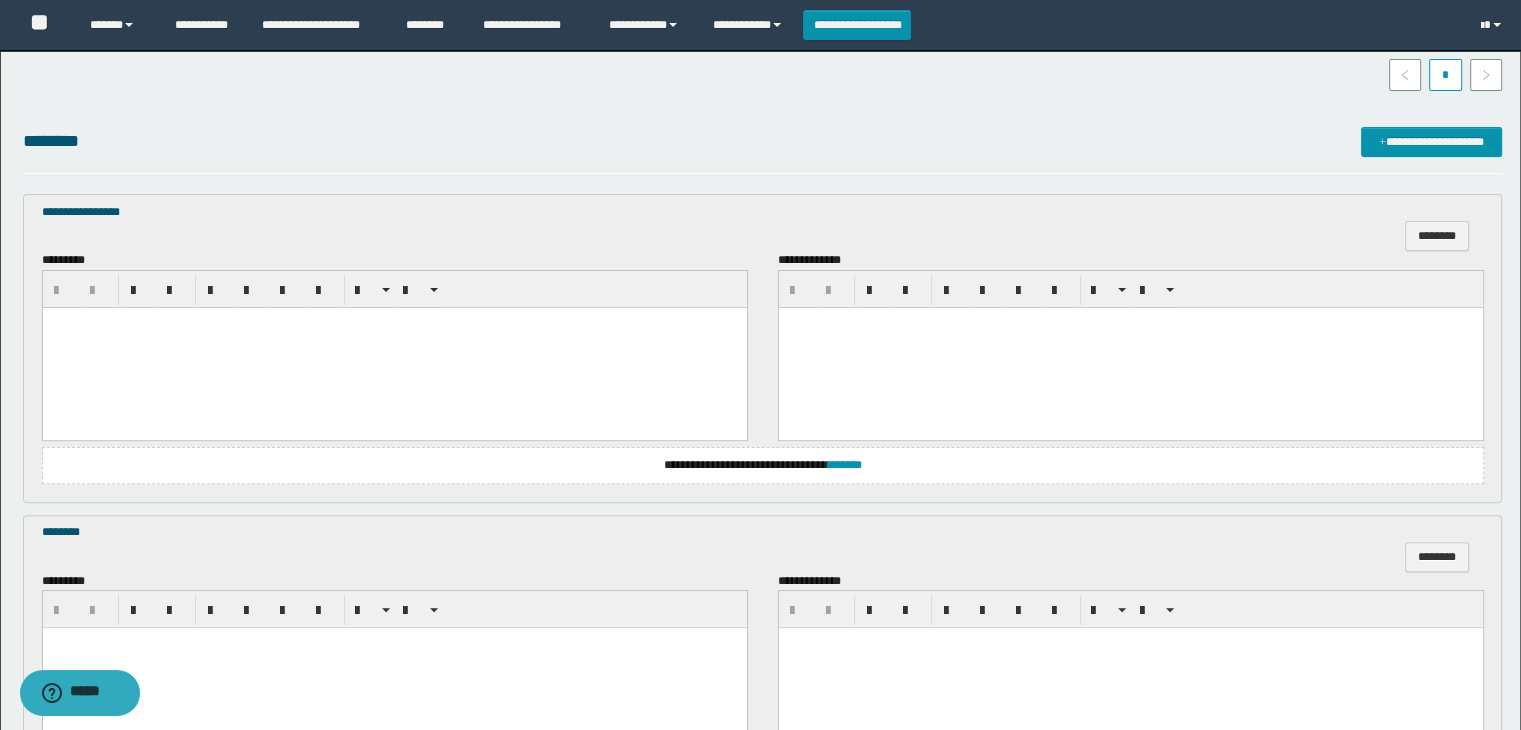 click at bounding box center (394, 347) 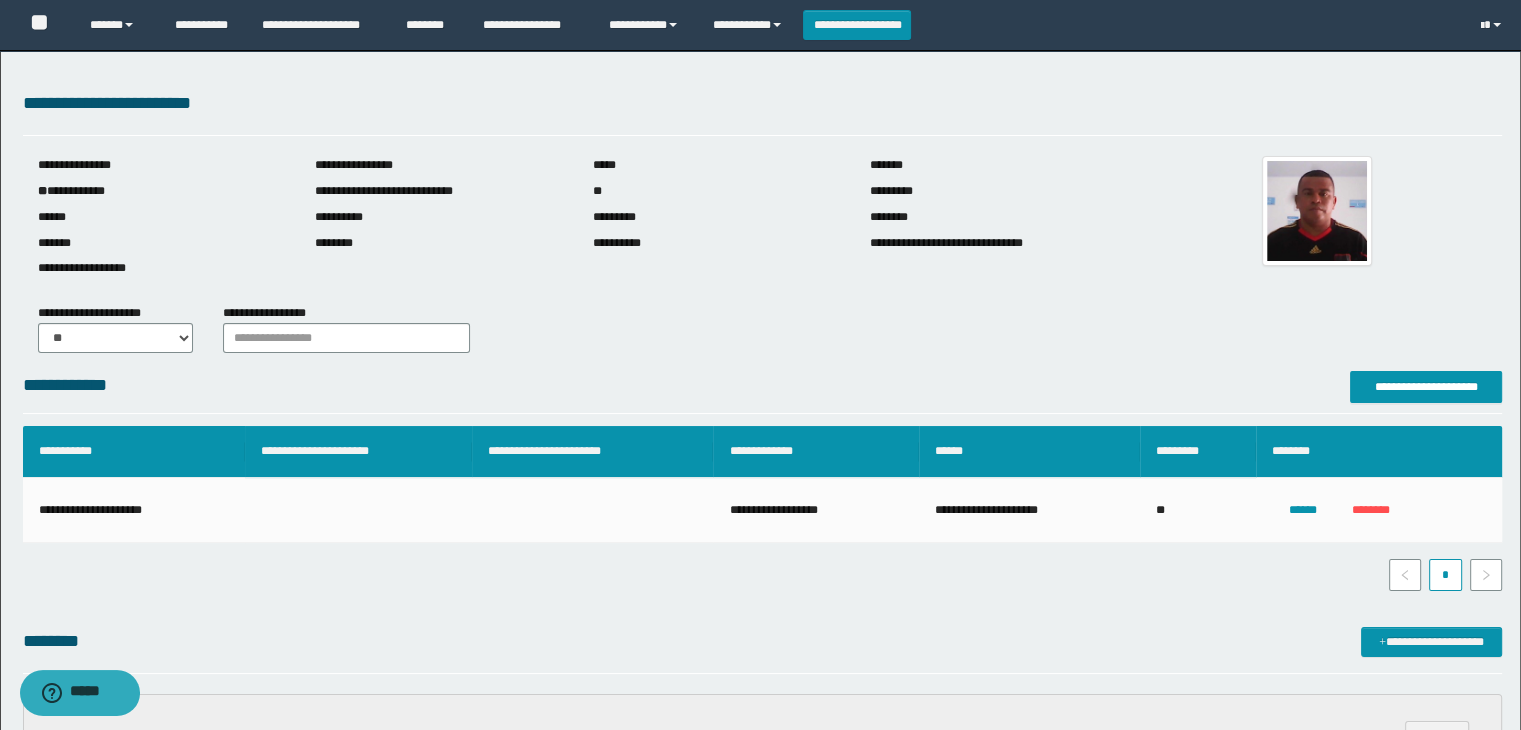 scroll, scrollTop: 500, scrollLeft: 0, axis: vertical 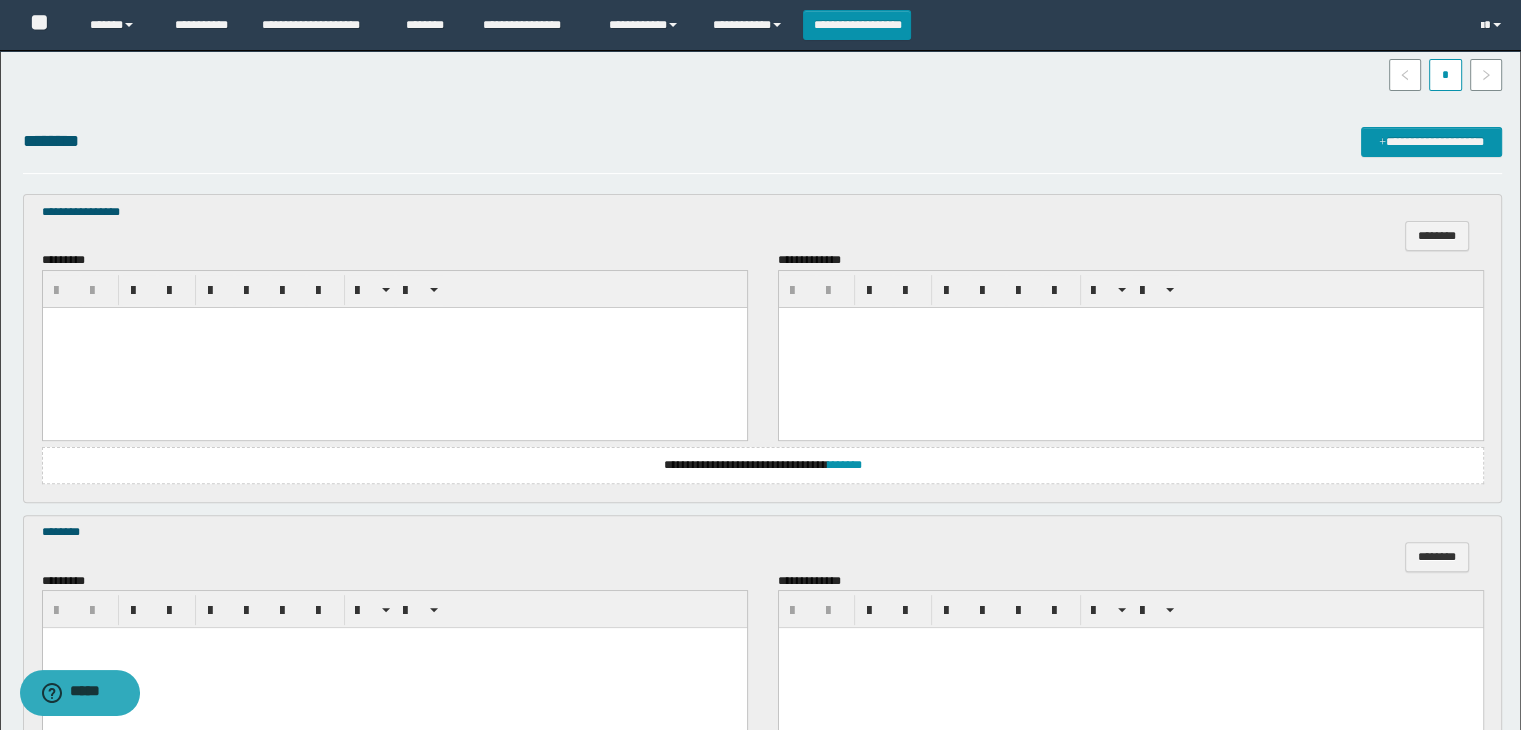 click at bounding box center [394, 347] 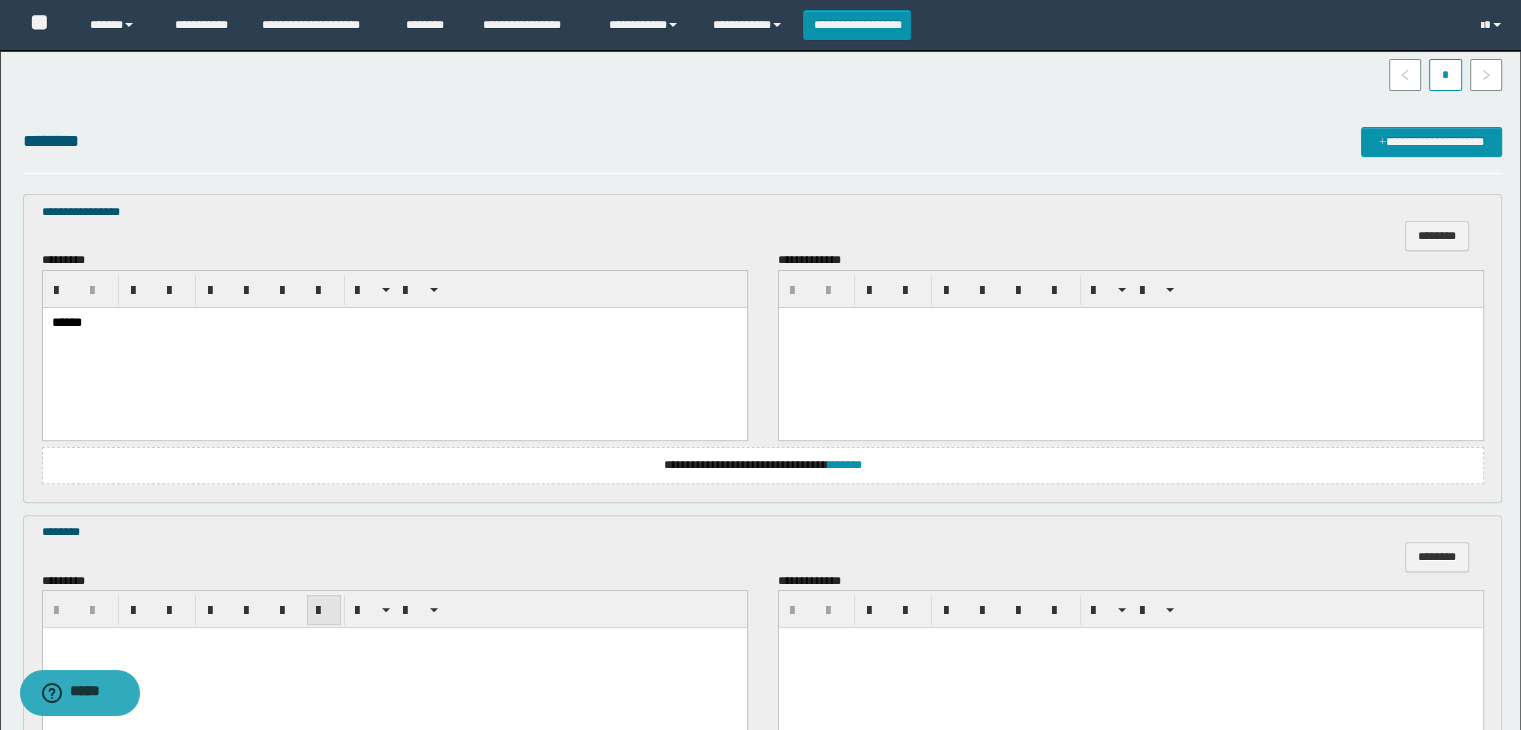 scroll, scrollTop: 800, scrollLeft: 0, axis: vertical 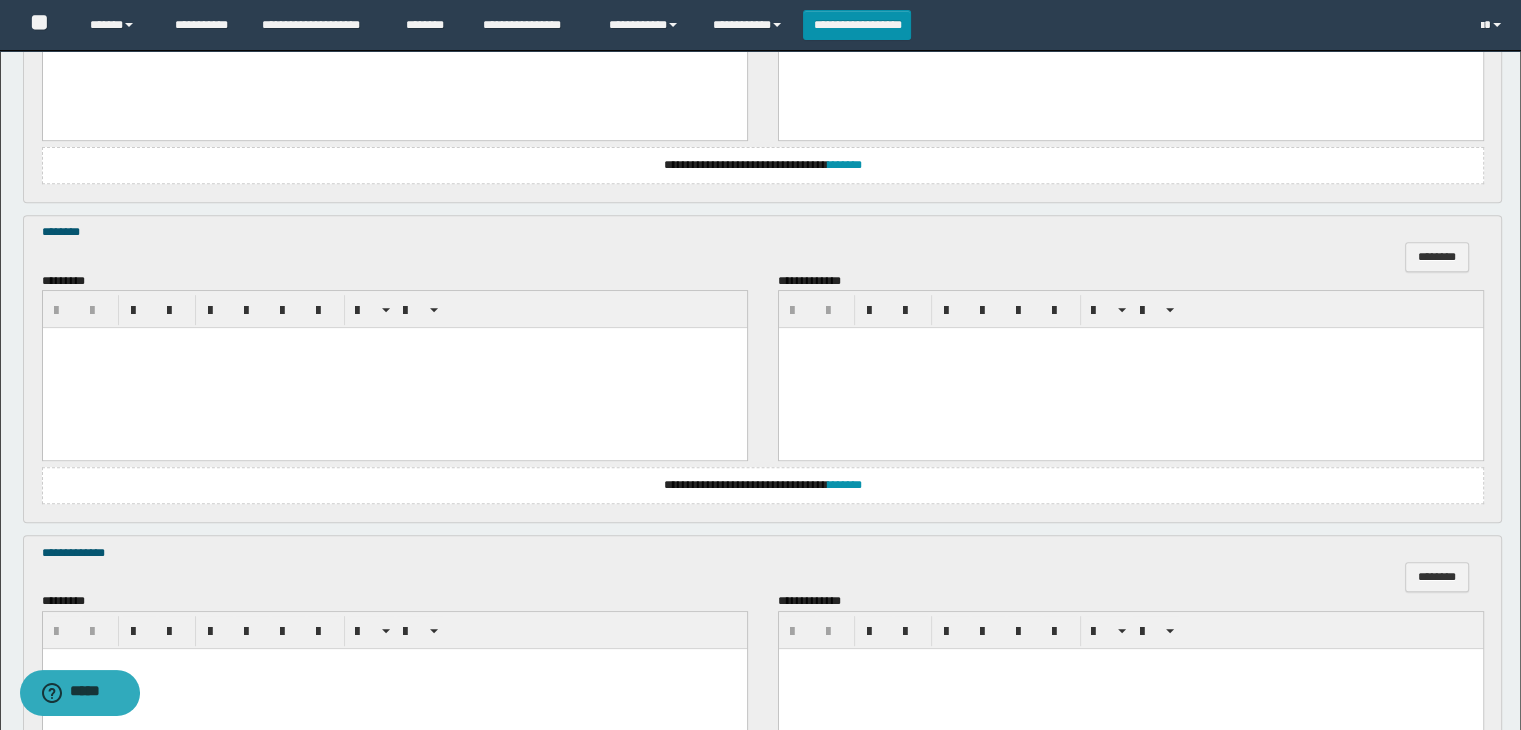 click at bounding box center [394, 368] 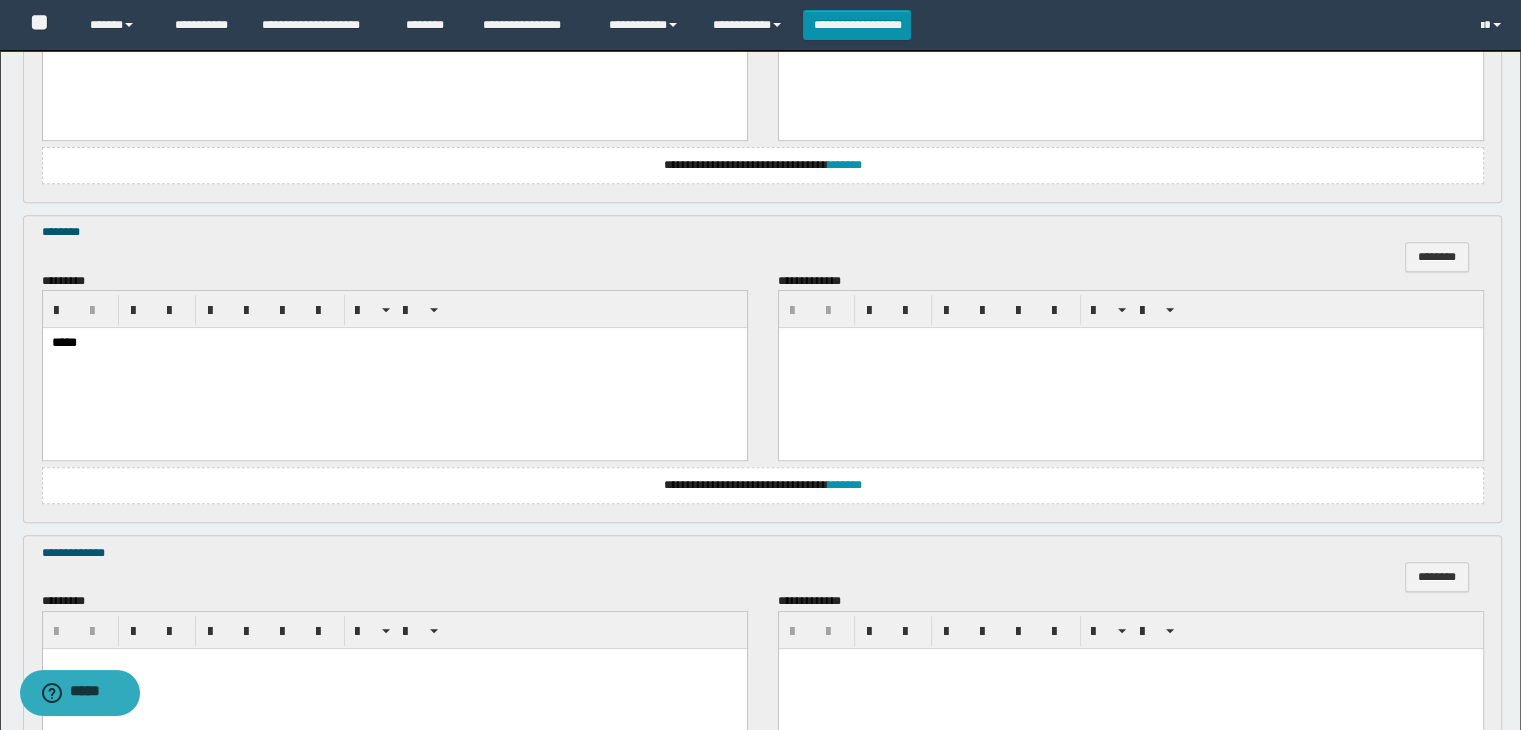 scroll, scrollTop: 1064, scrollLeft: 0, axis: vertical 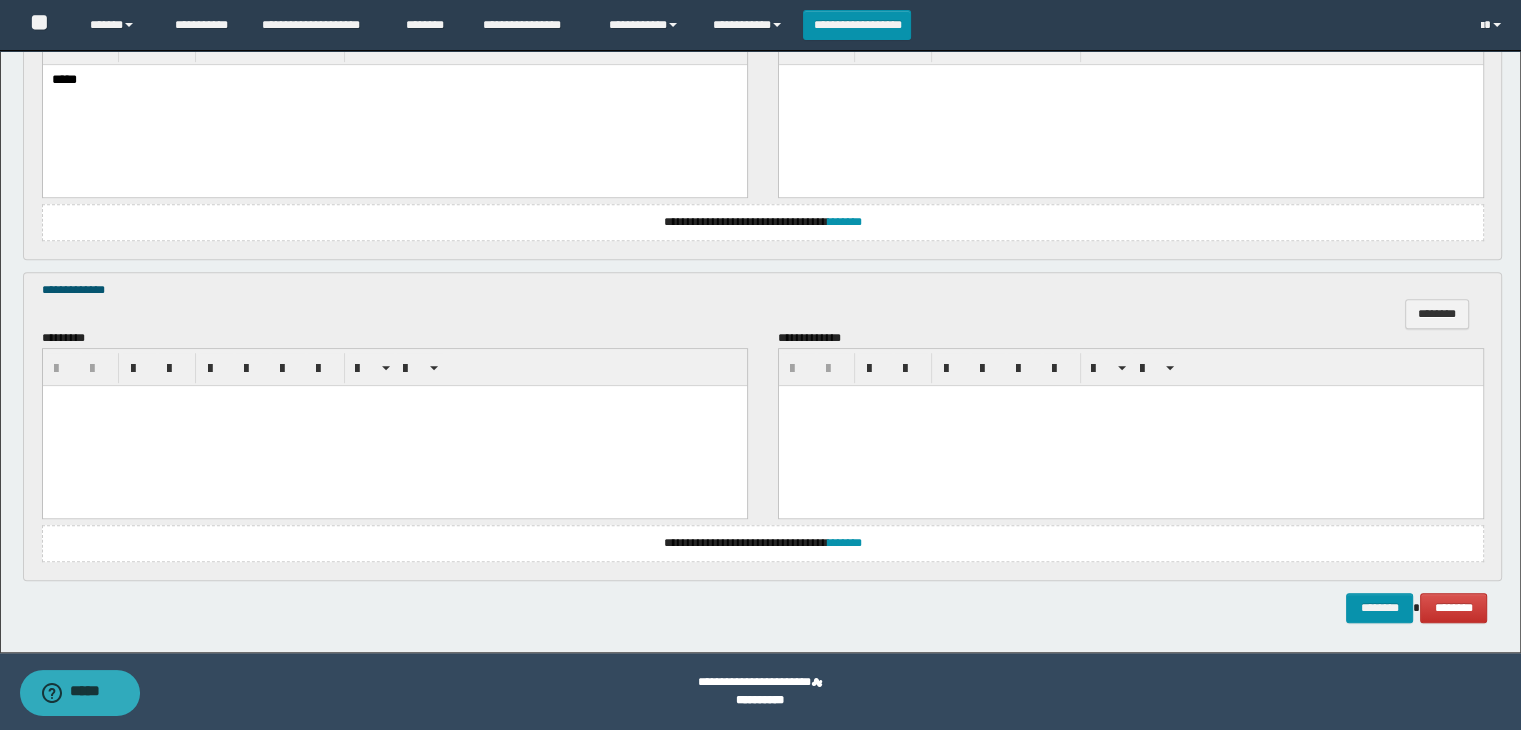 click at bounding box center (394, 425) 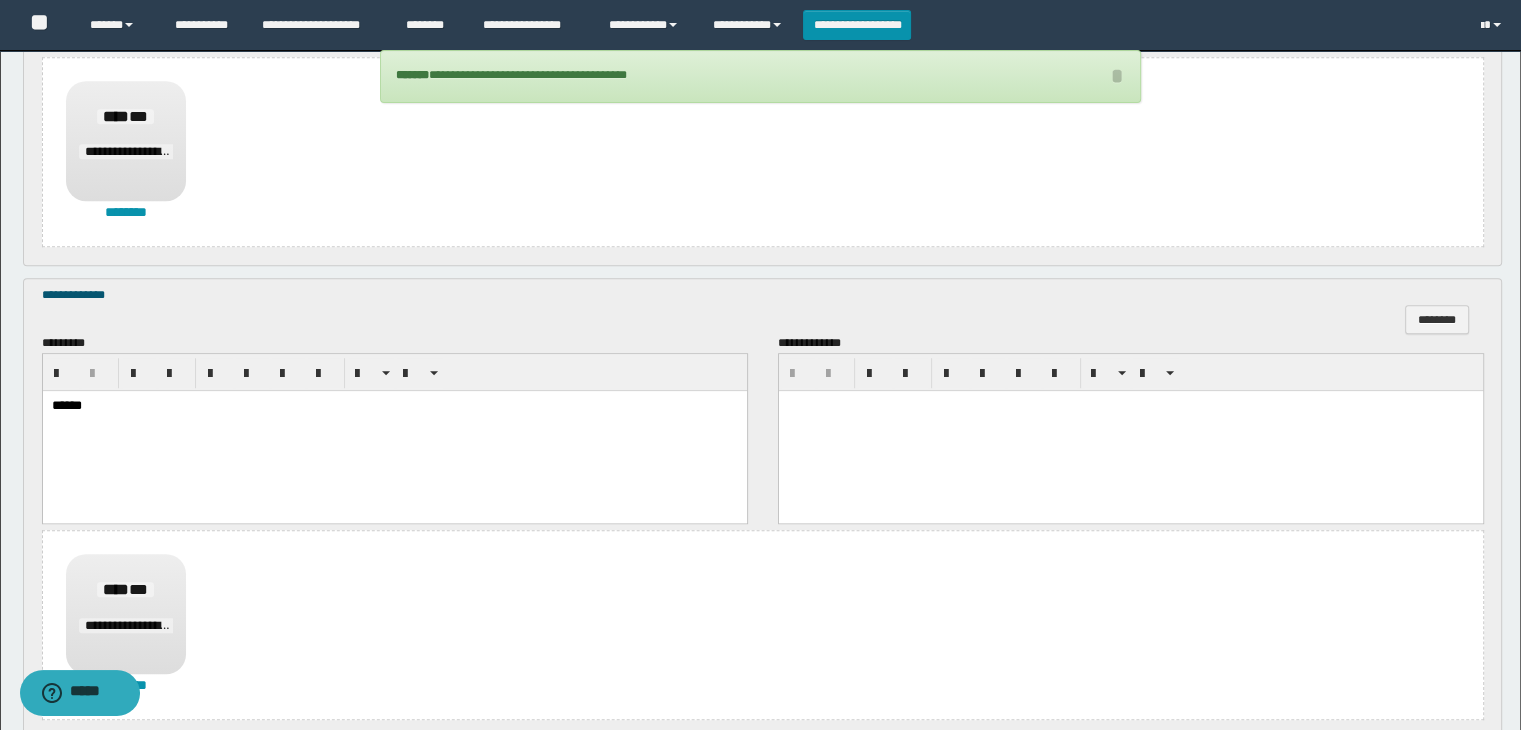 scroll, scrollTop: 1523, scrollLeft: 0, axis: vertical 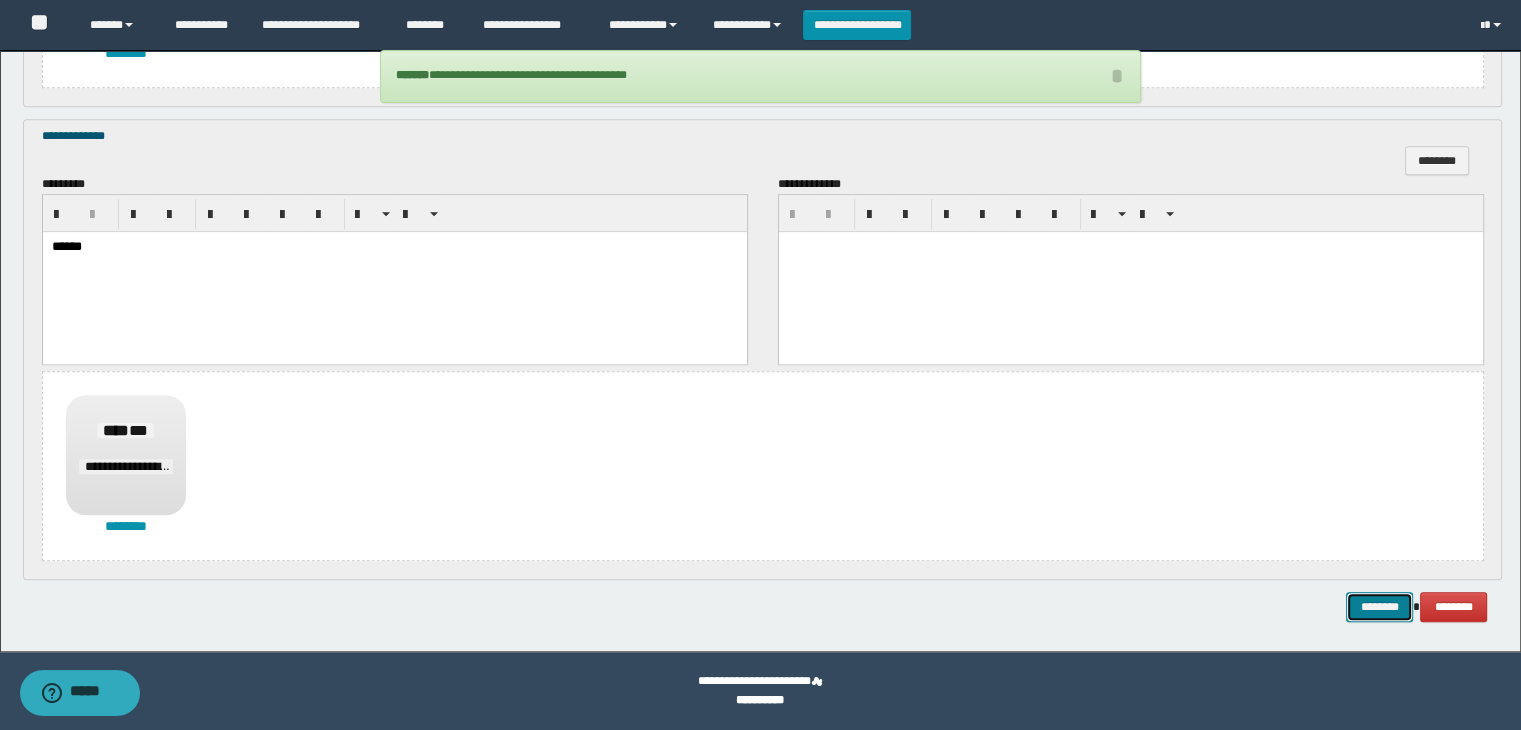 click on "********" at bounding box center [1379, 607] 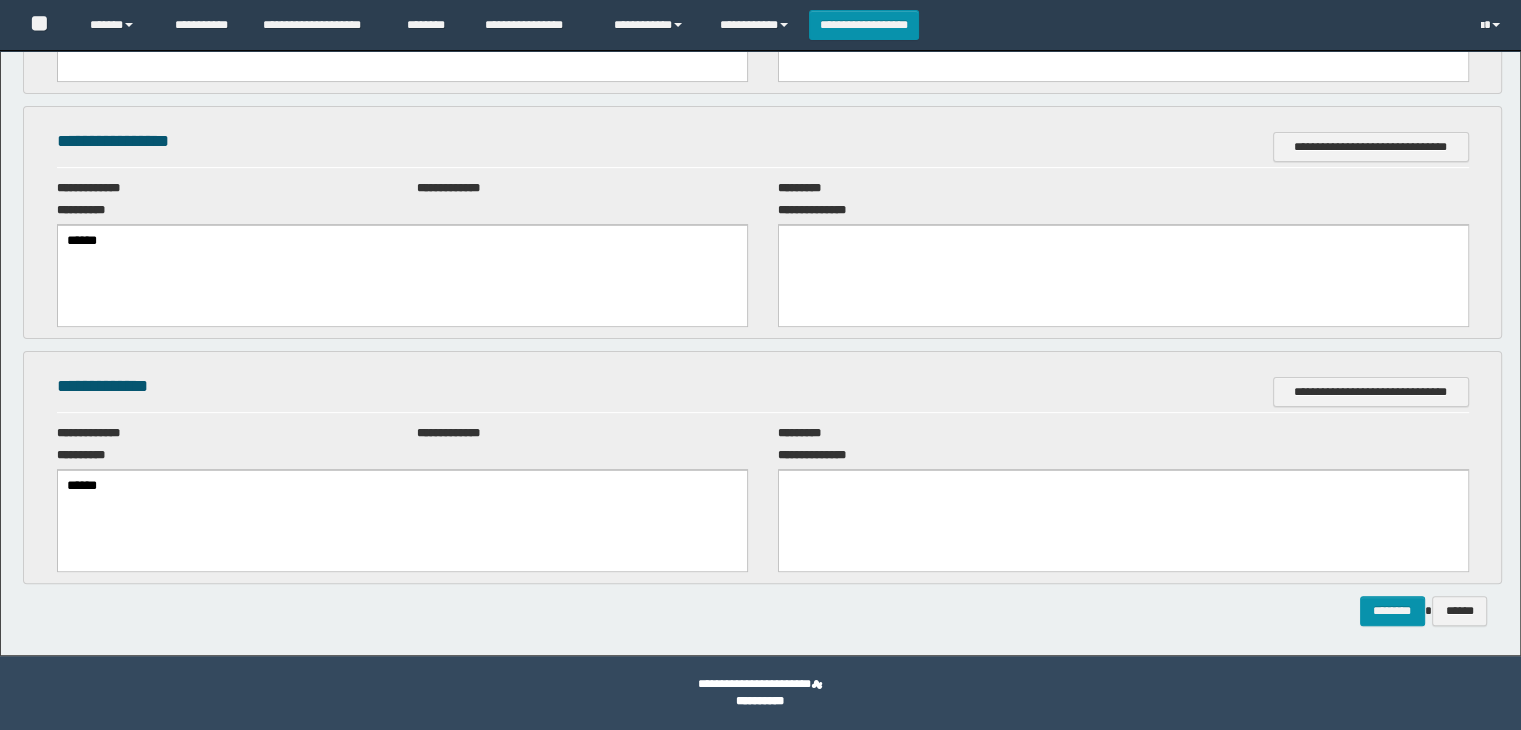 scroll, scrollTop: 0, scrollLeft: 0, axis: both 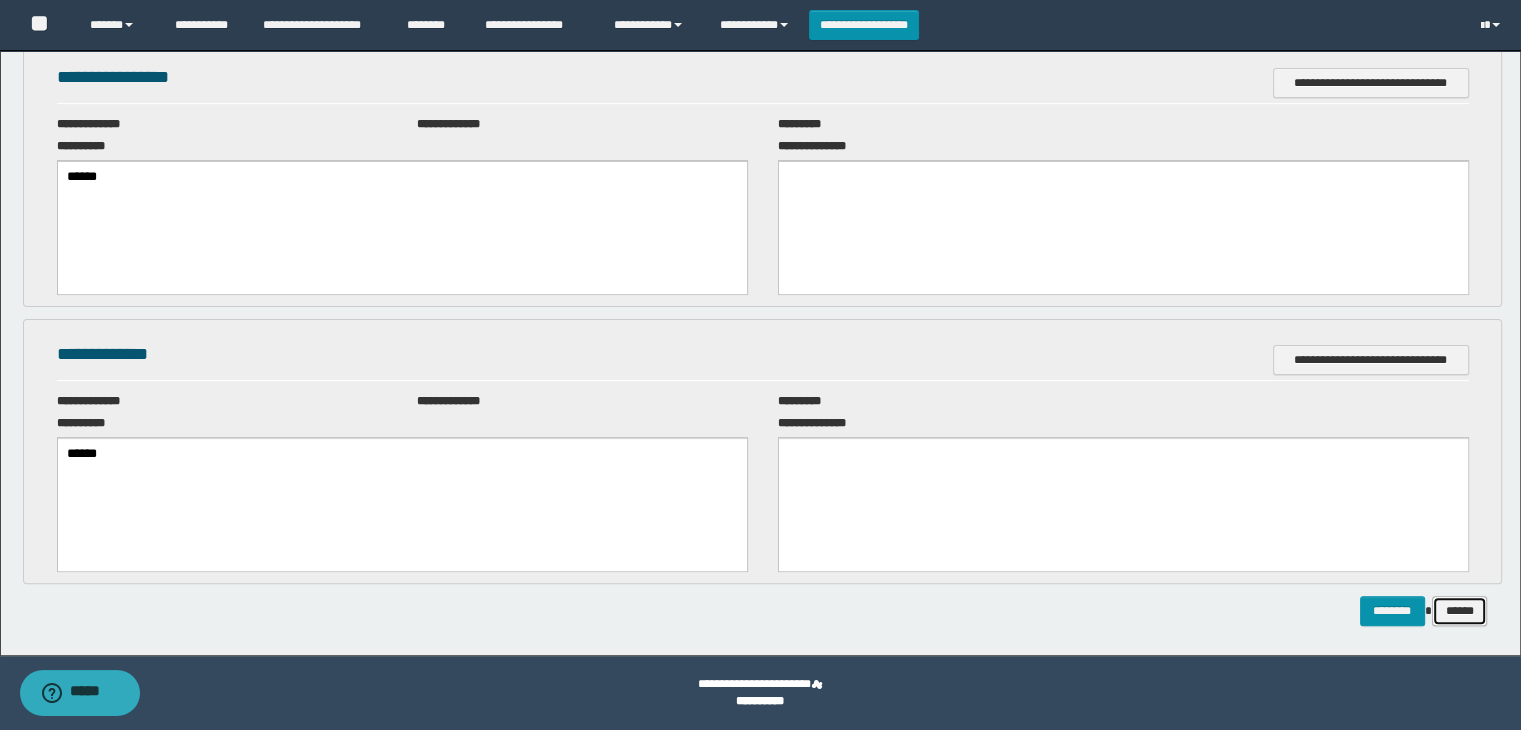 click on "******" at bounding box center (1460, 611) 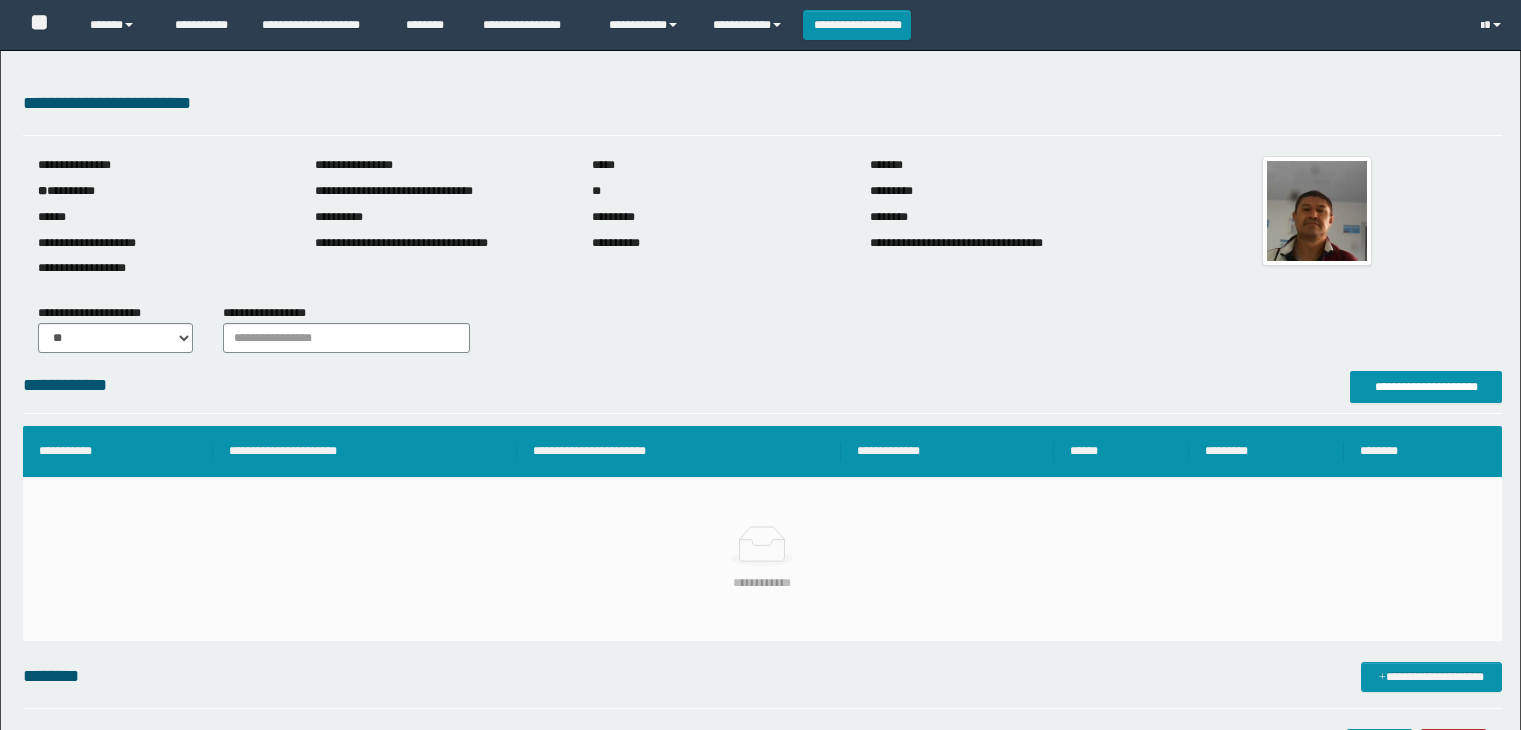 scroll, scrollTop: 0, scrollLeft: 0, axis: both 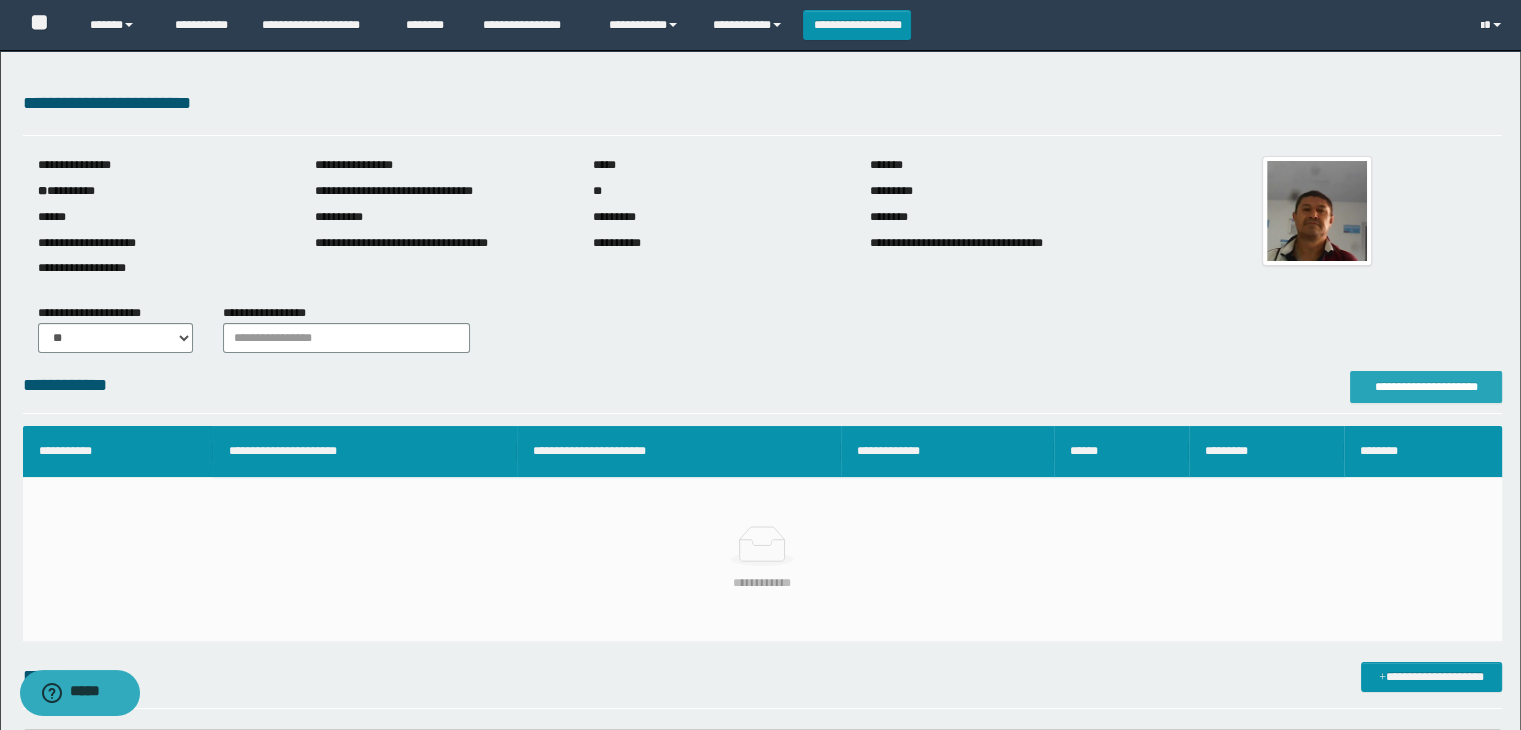 click on "**********" at bounding box center [1426, 387] 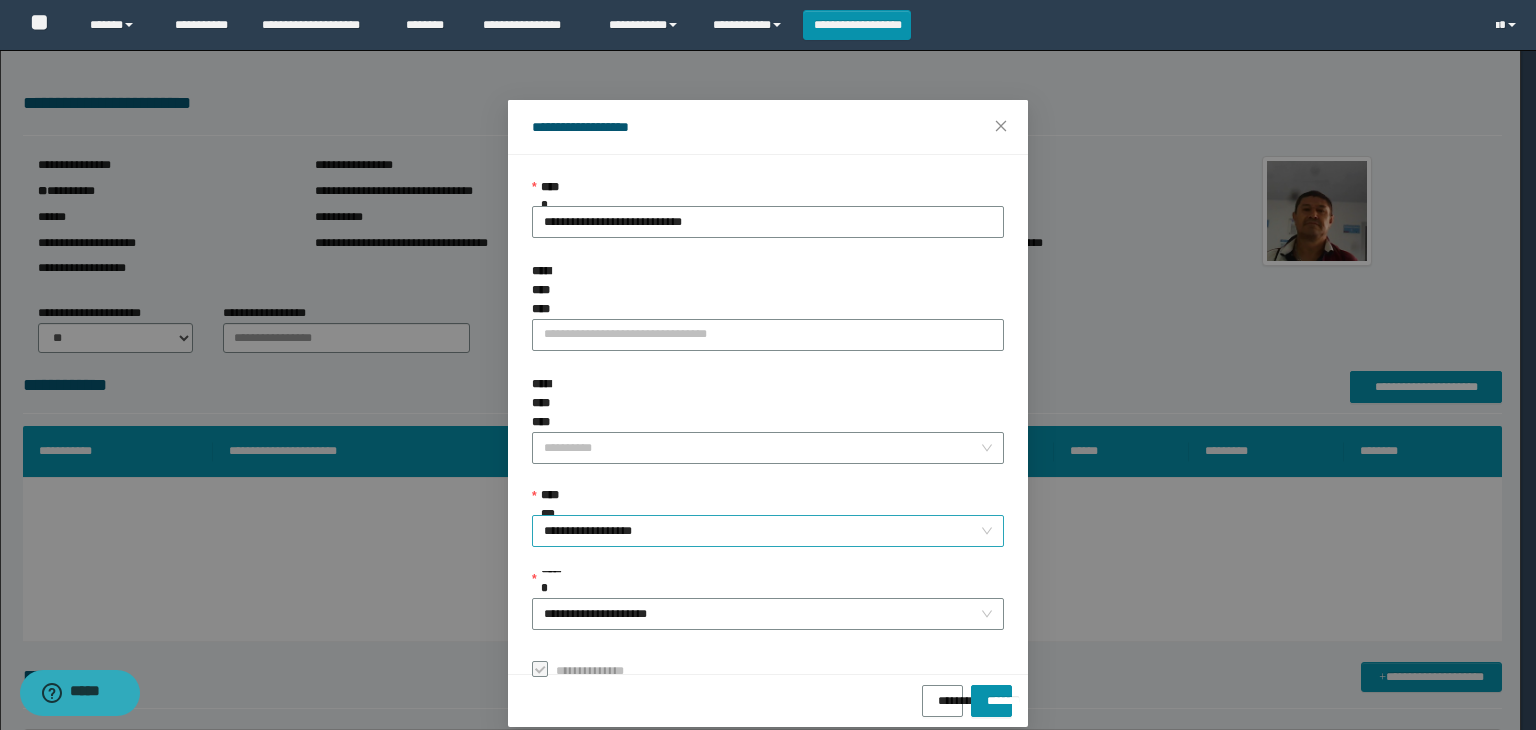 click on "**********" at bounding box center (768, 531) 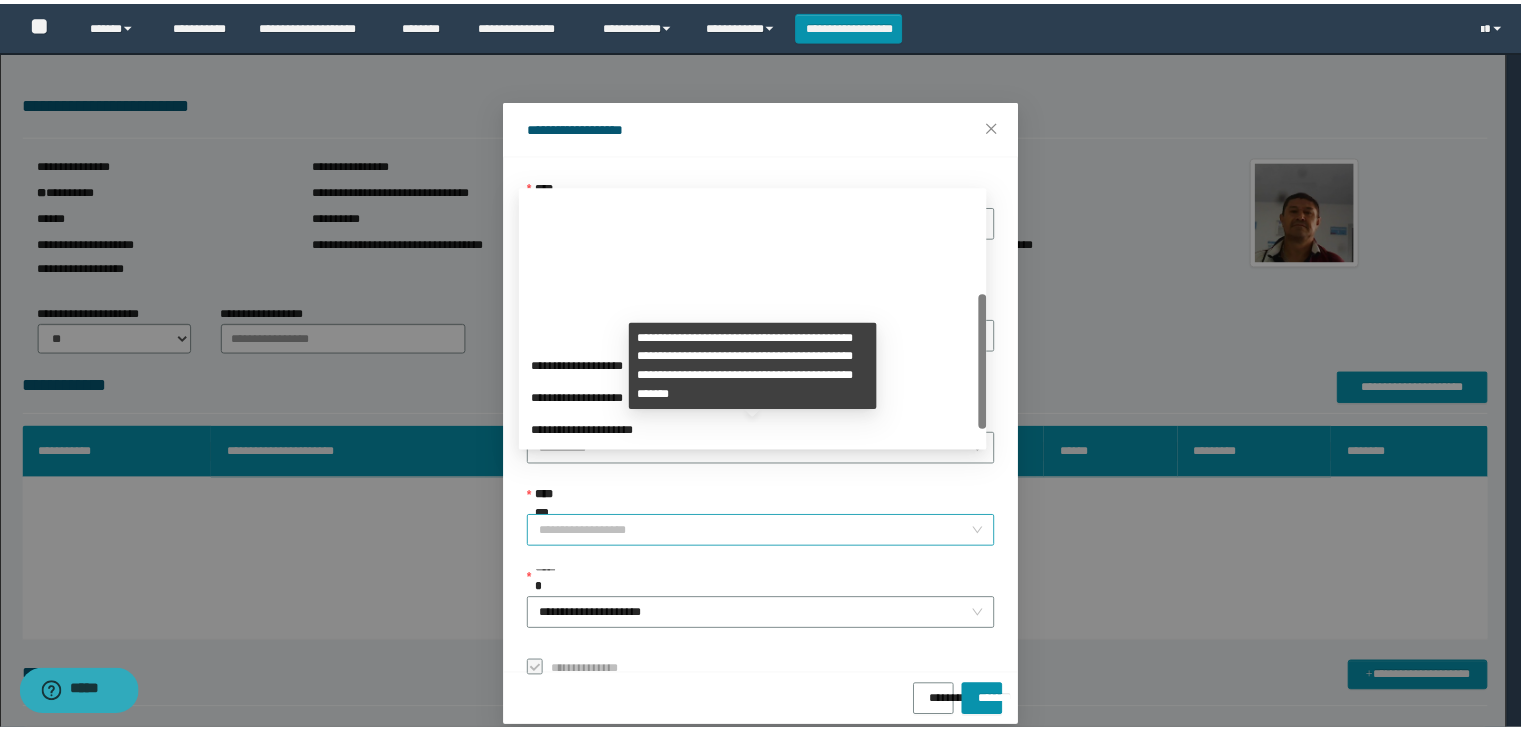 scroll, scrollTop: 192, scrollLeft: 0, axis: vertical 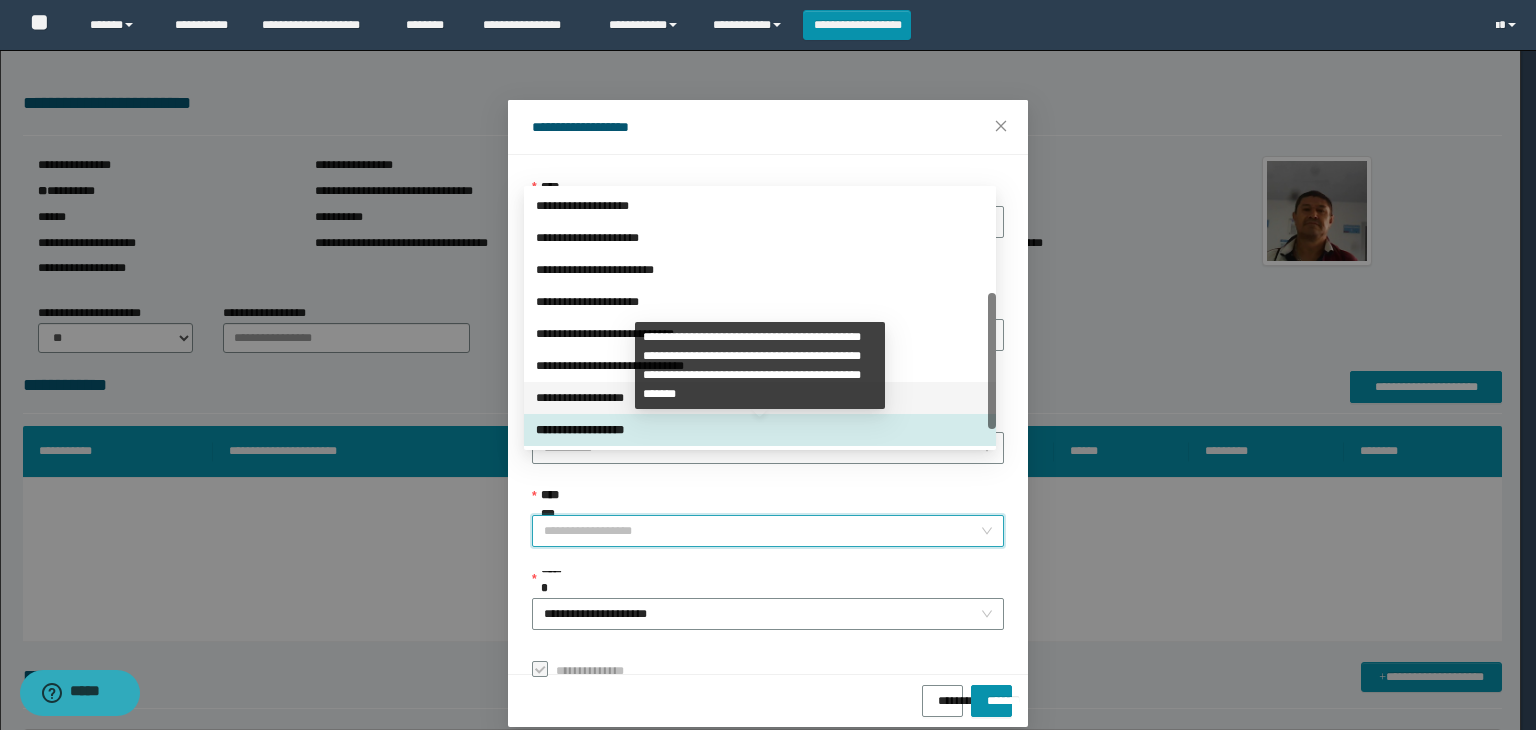 click on "**********" at bounding box center (760, 398) 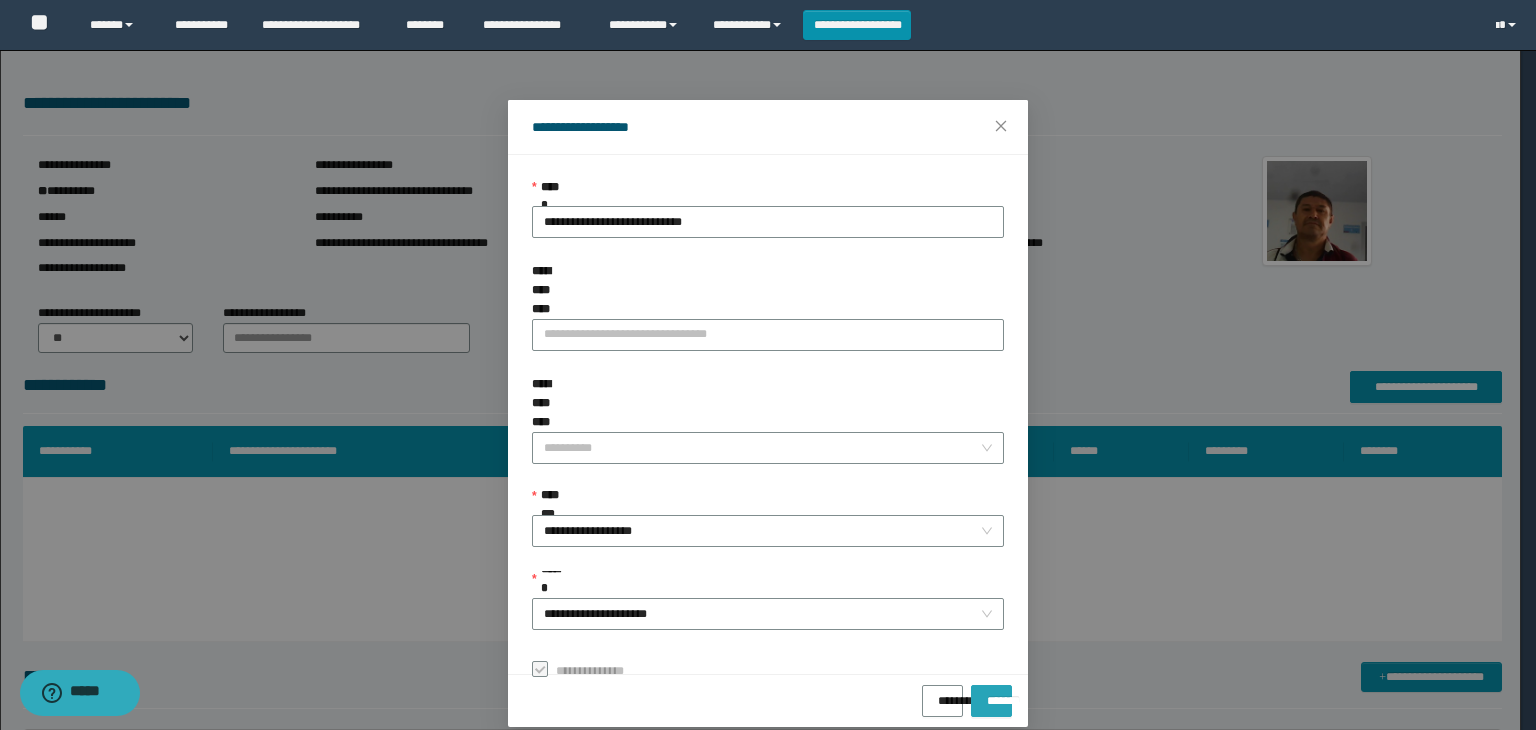 click on "*******" at bounding box center [991, 701] 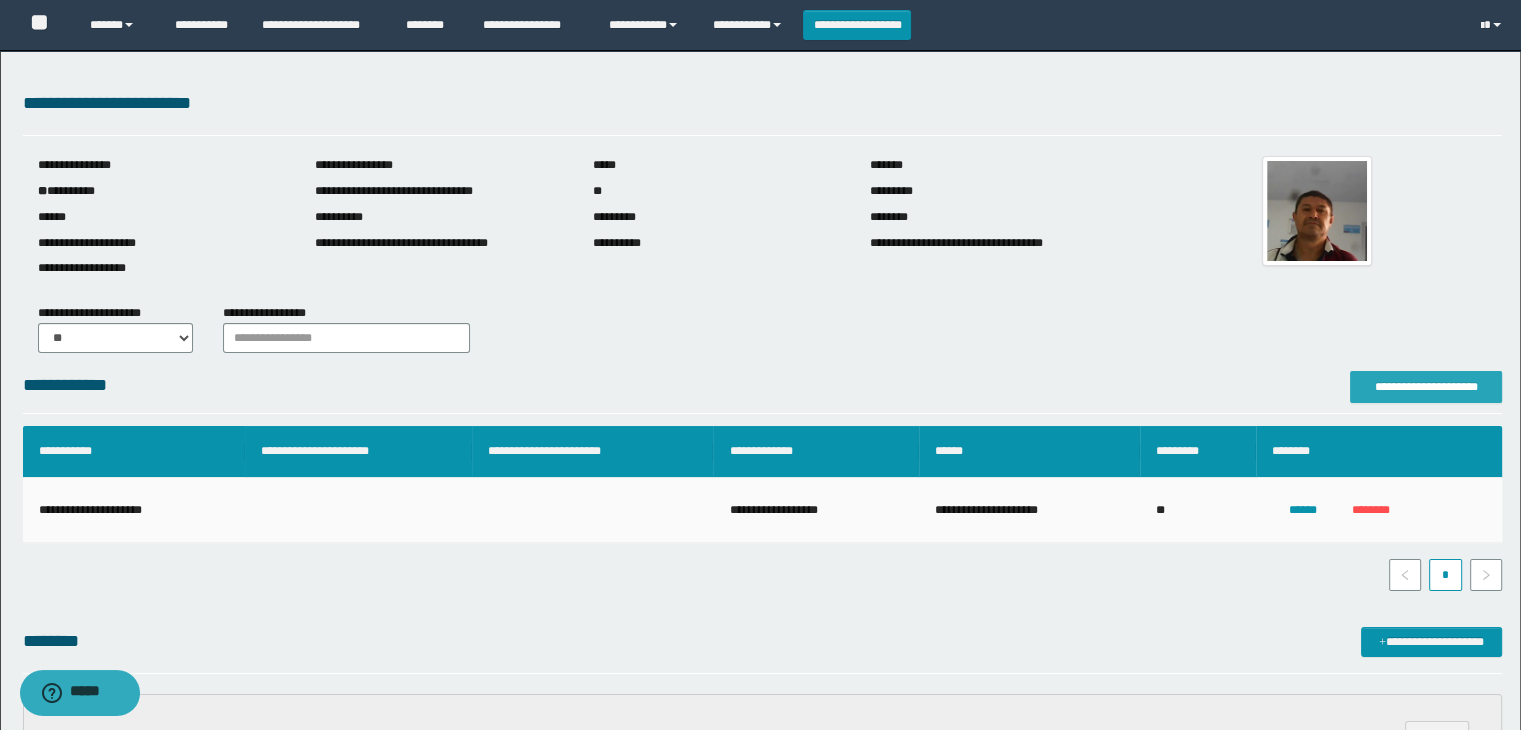 scroll, scrollTop: 400, scrollLeft: 0, axis: vertical 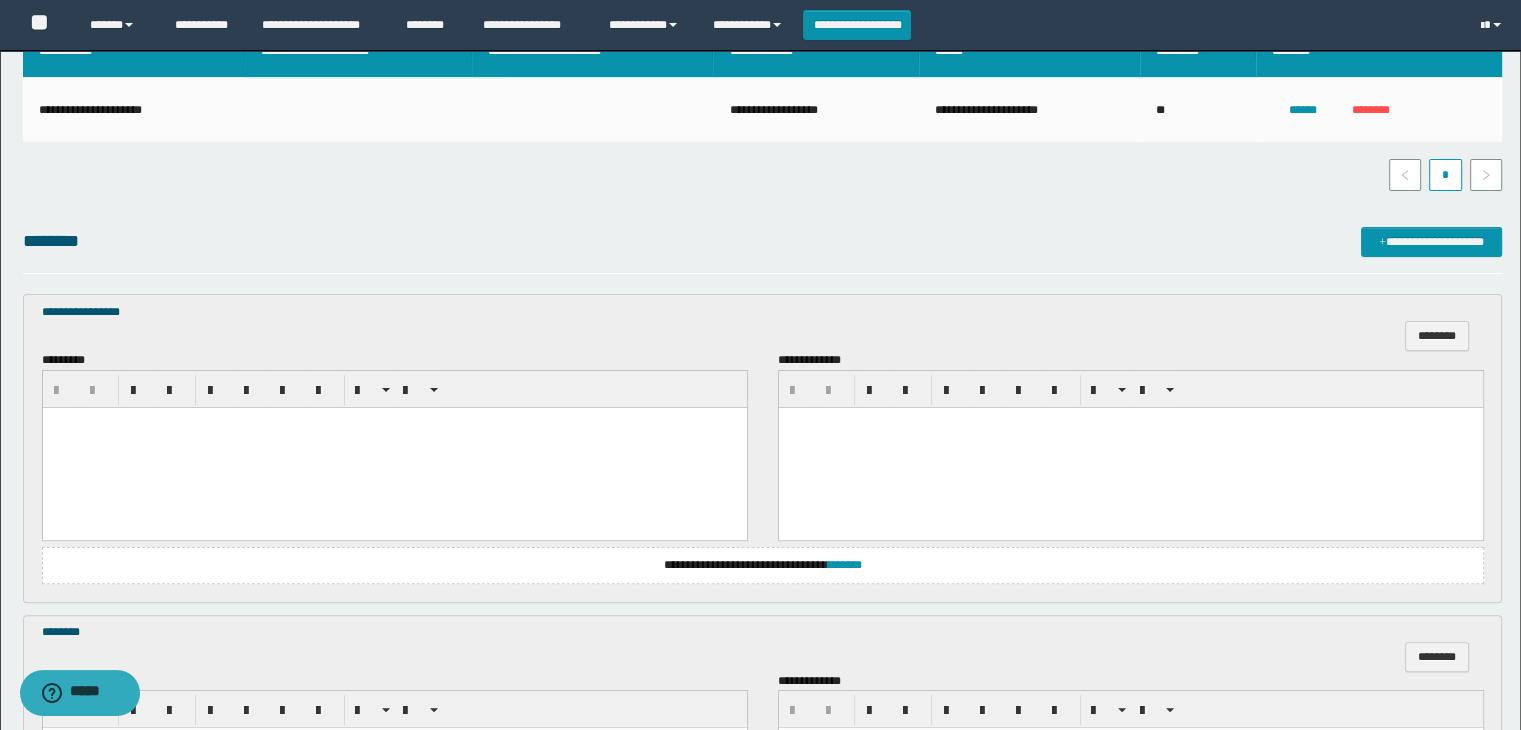 click at bounding box center (394, 447) 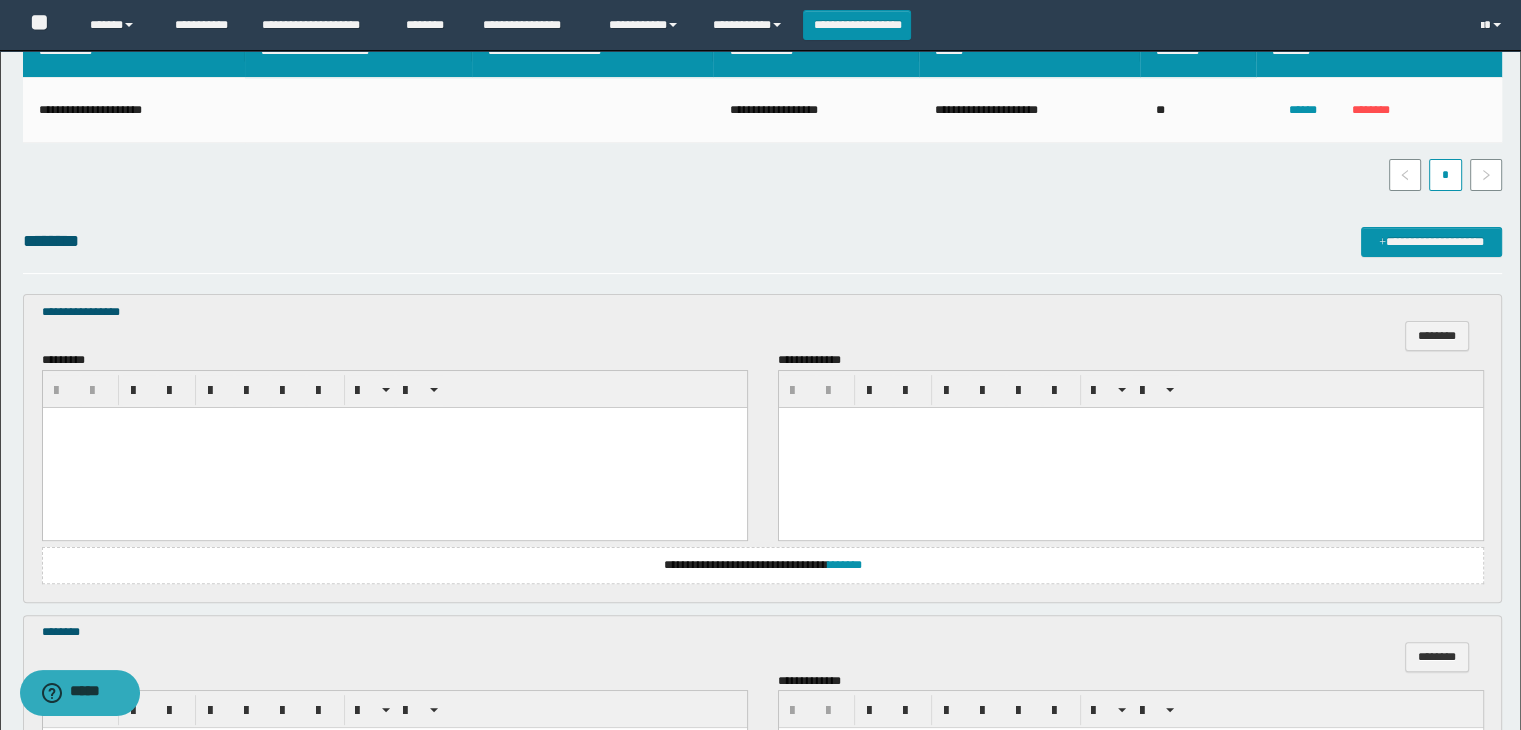 type 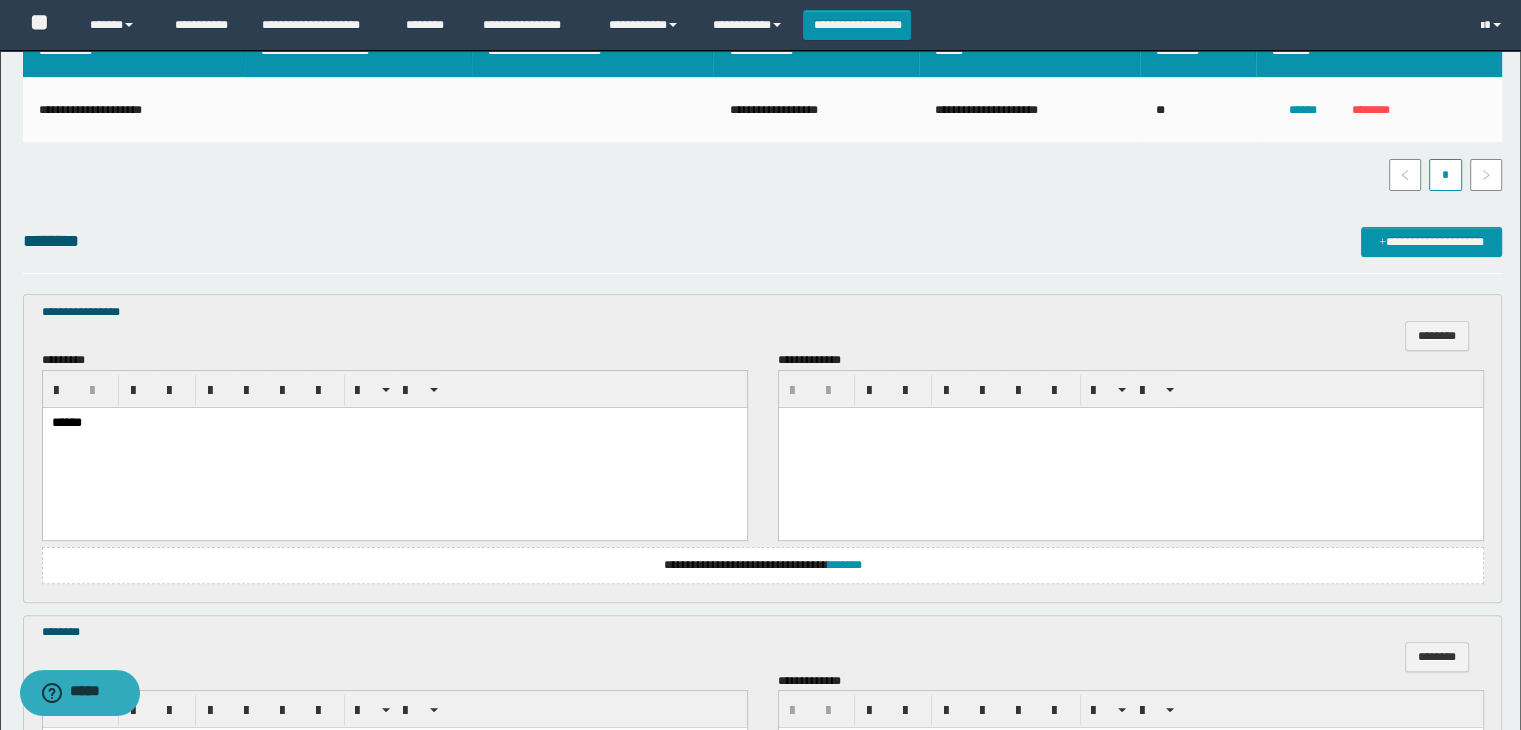 scroll, scrollTop: 600, scrollLeft: 0, axis: vertical 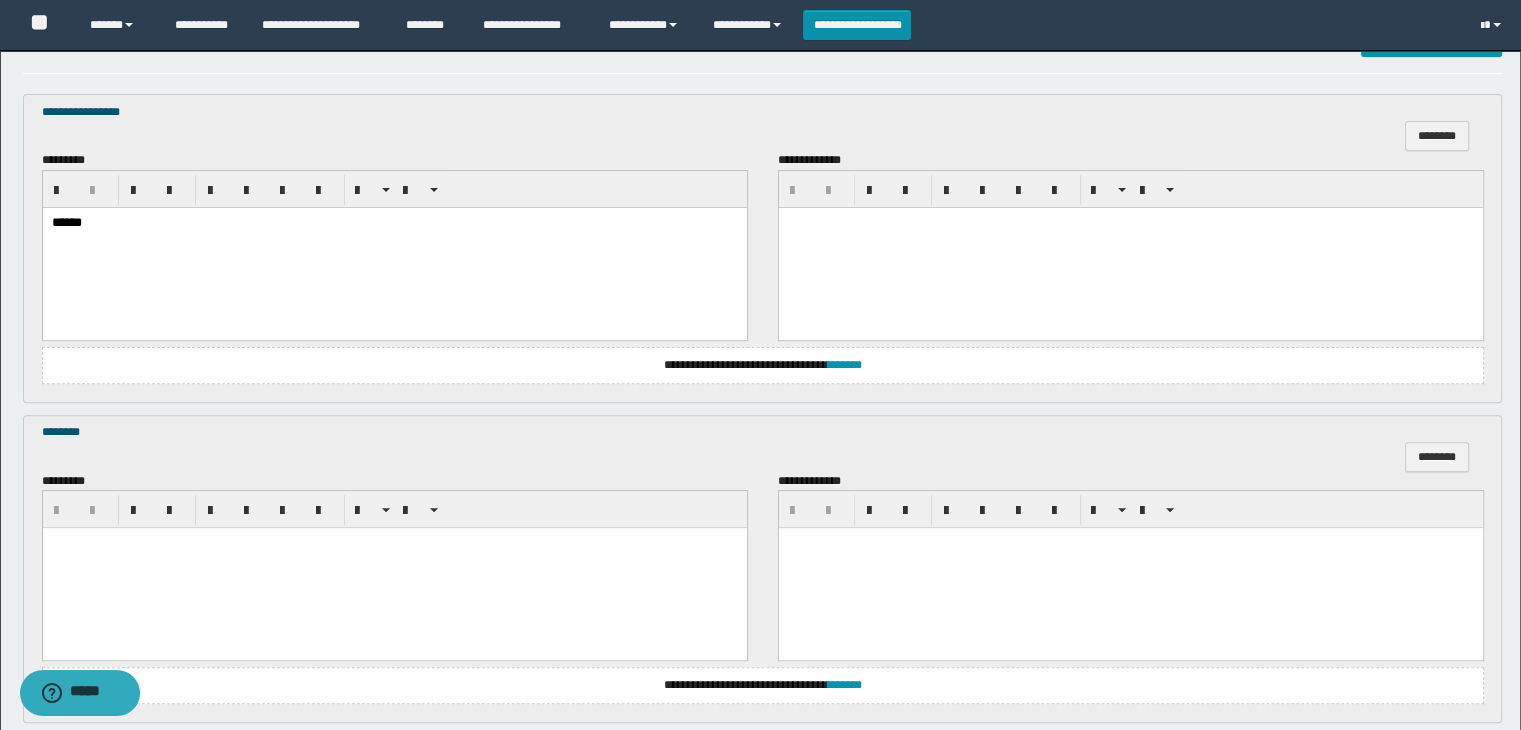 click at bounding box center [394, 568] 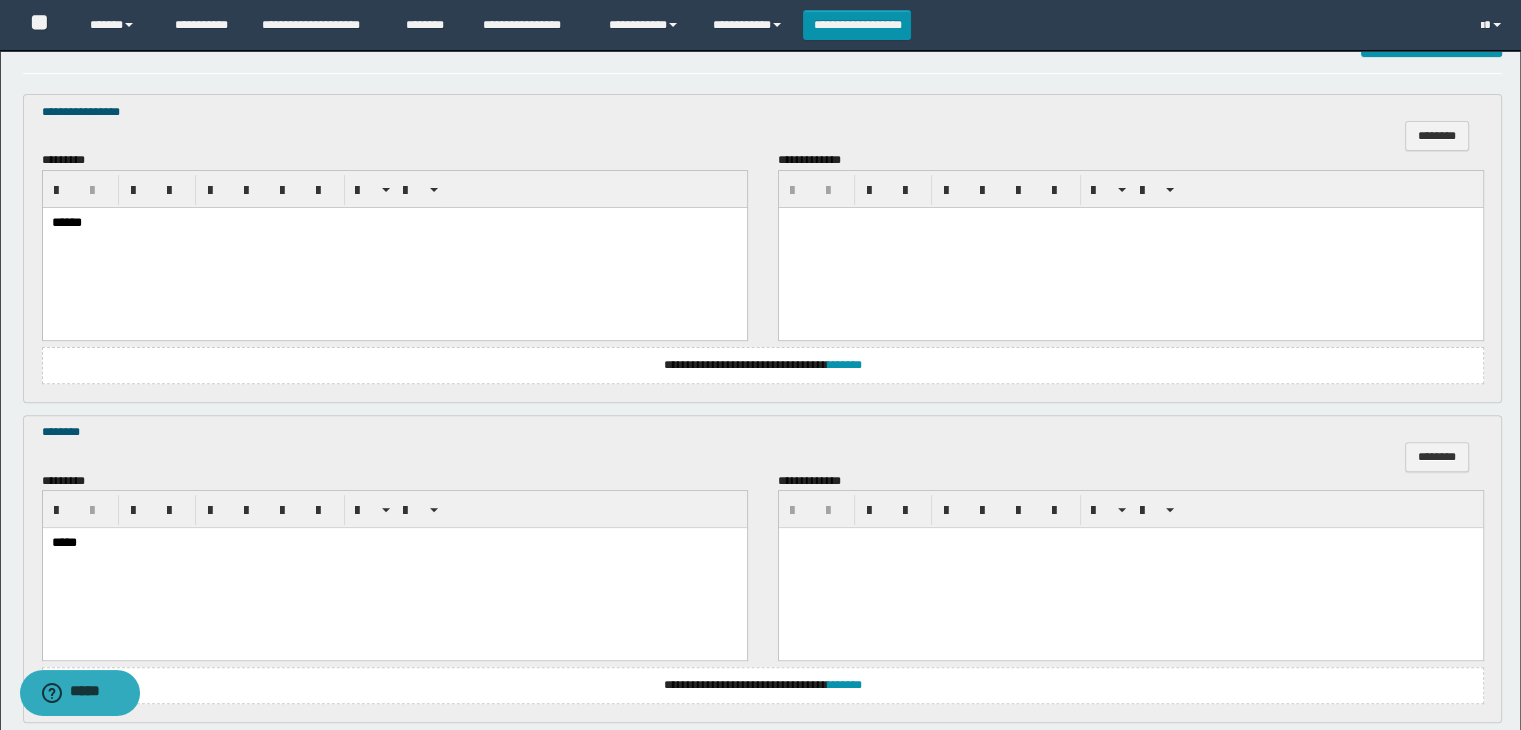 scroll, scrollTop: 900, scrollLeft: 0, axis: vertical 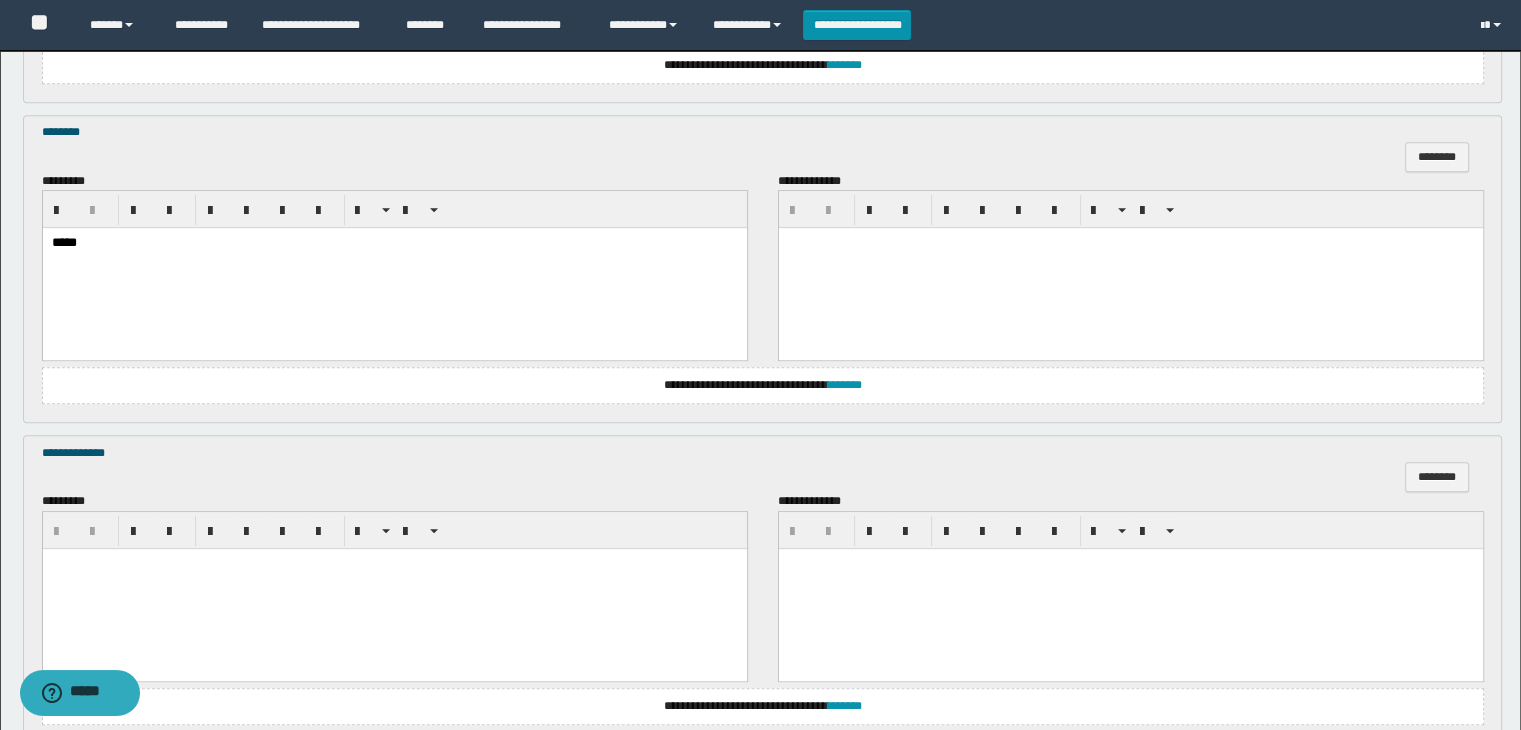 click at bounding box center [394, 563] 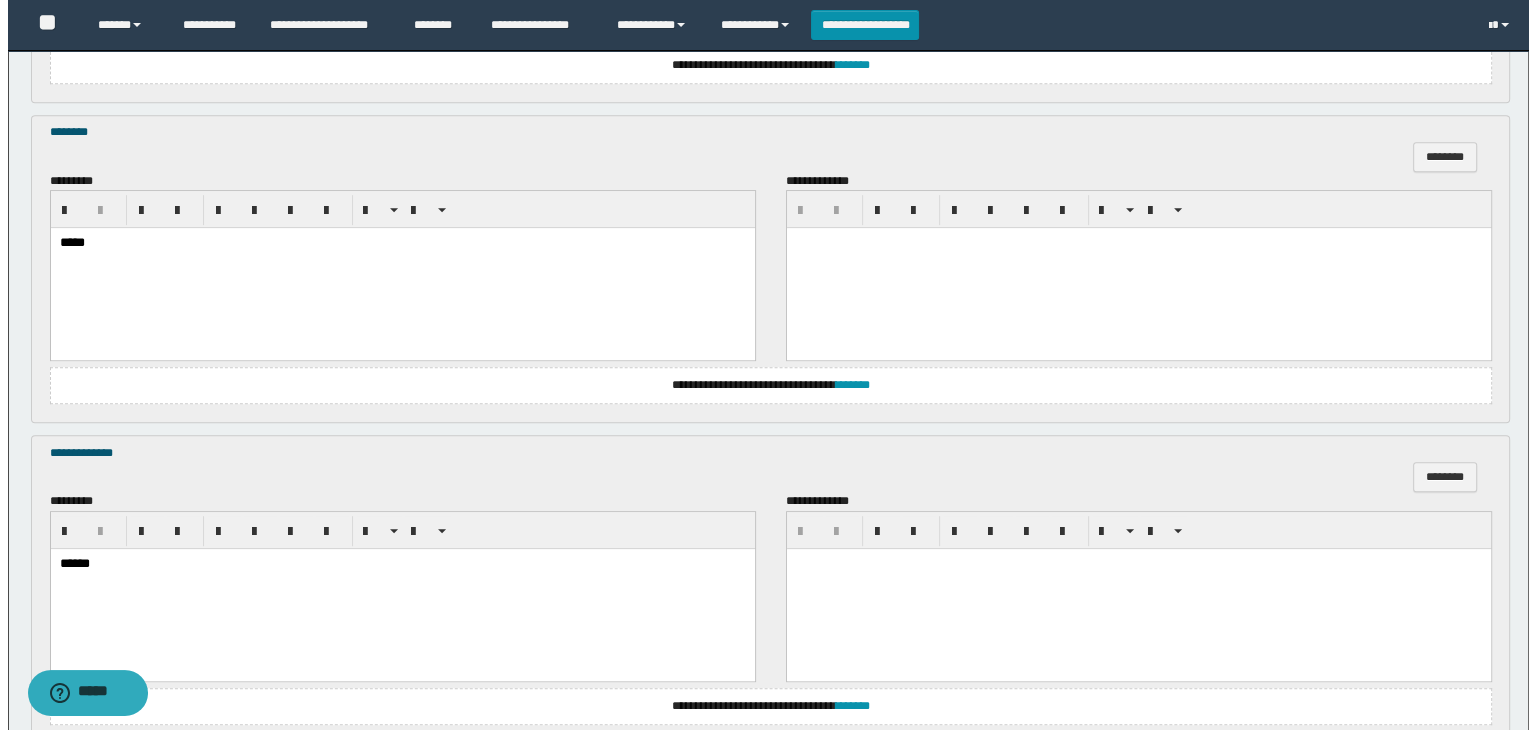 scroll, scrollTop: 1064, scrollLeft: 0, axis: vertical 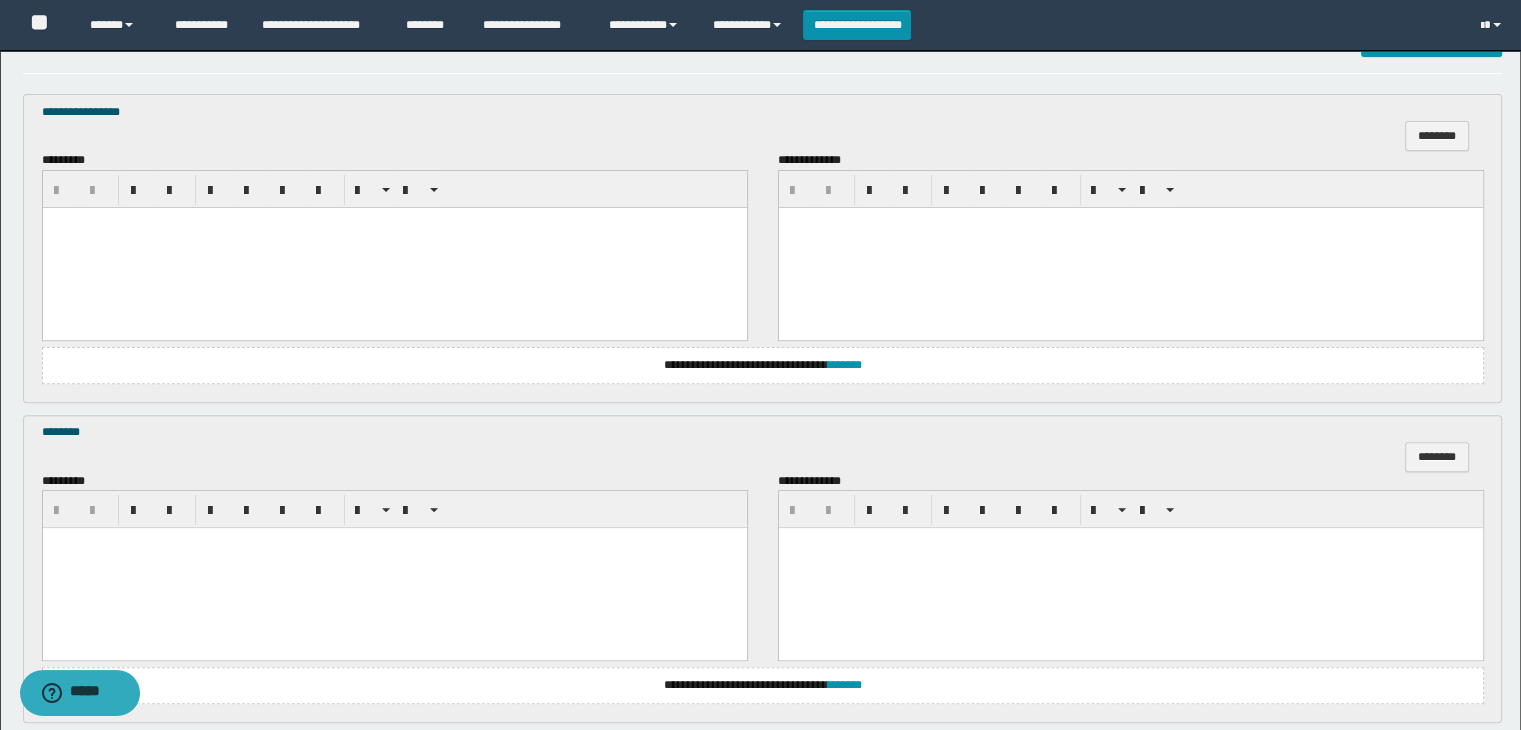 click at bounding box center (394, 247) 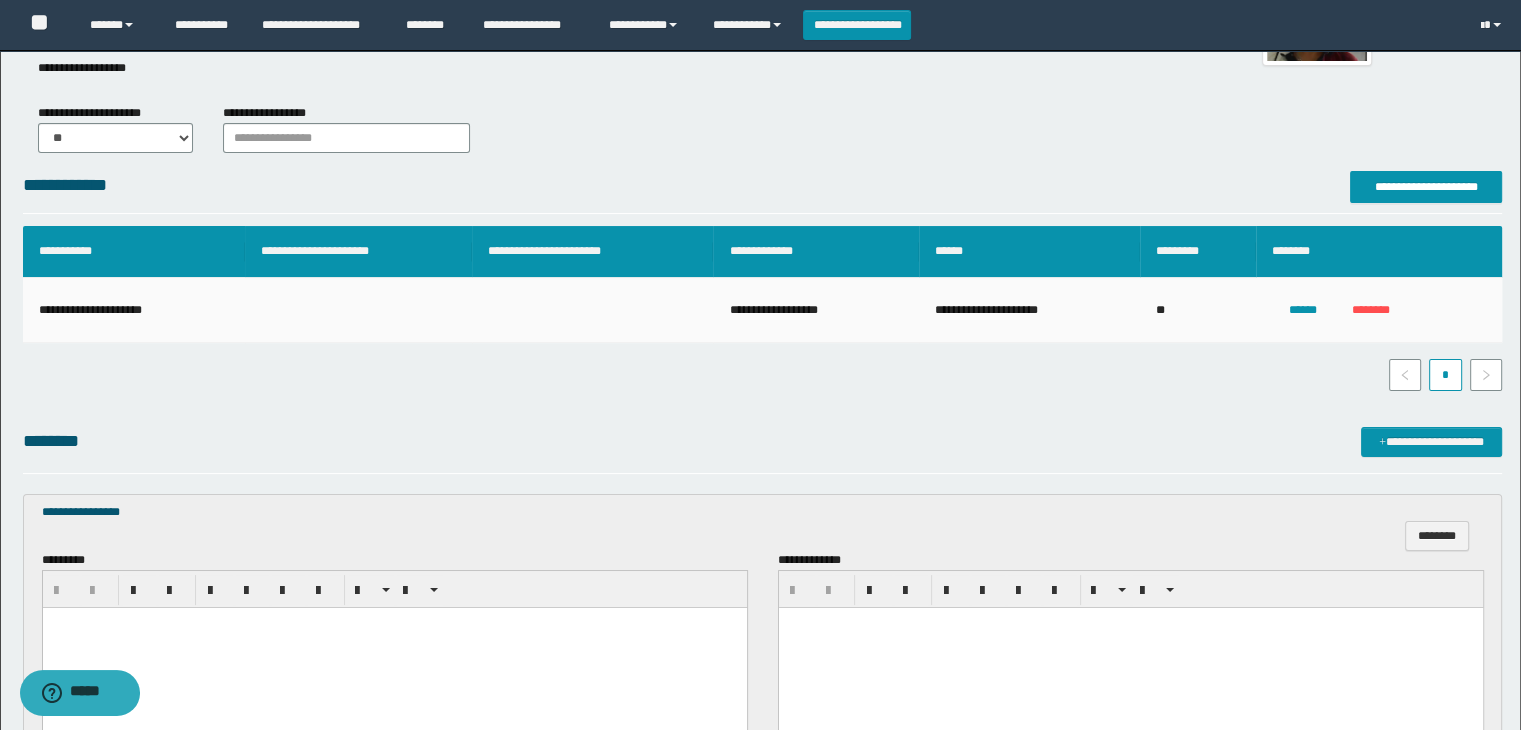 scroll, scrollTop: 600, scrollLeft: 0, axis: vertical 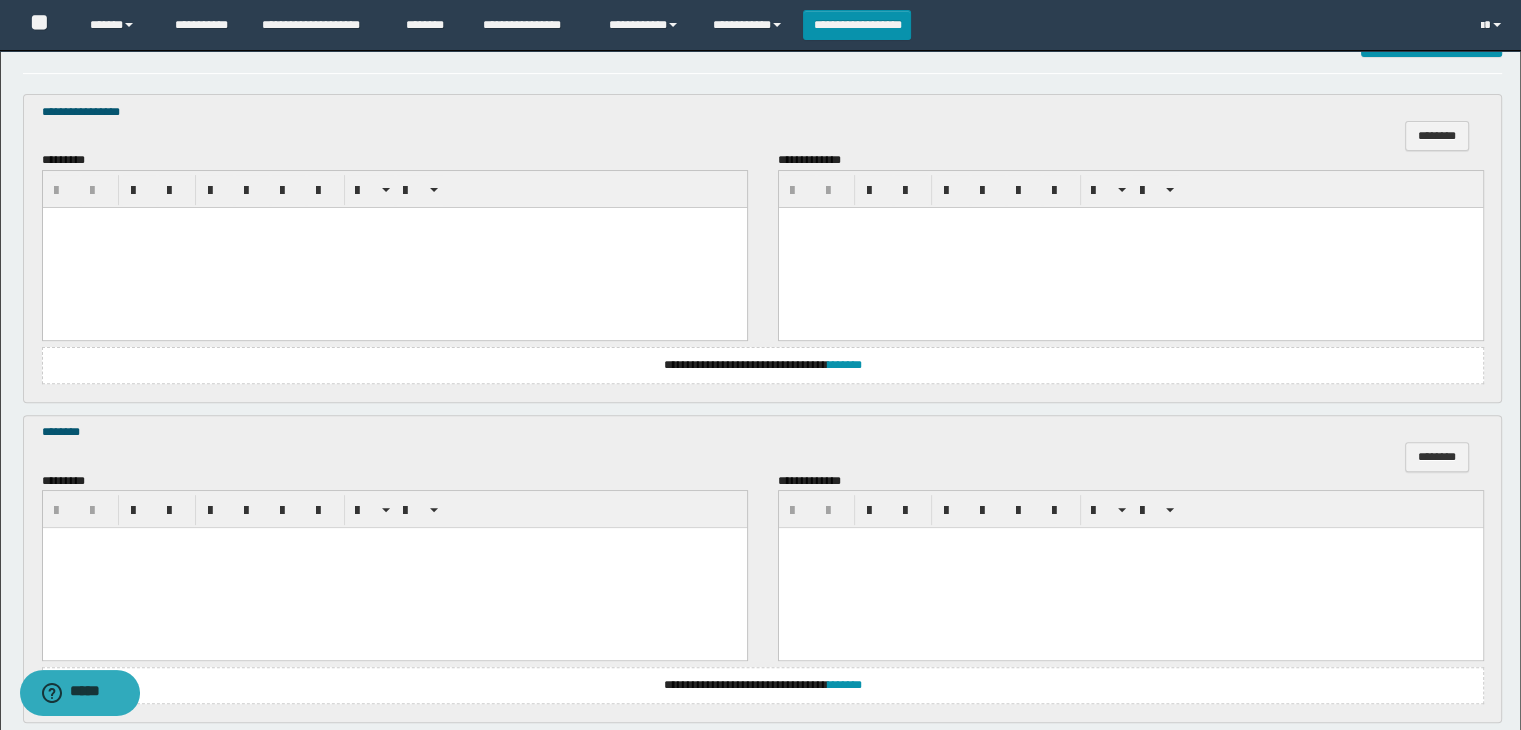 type 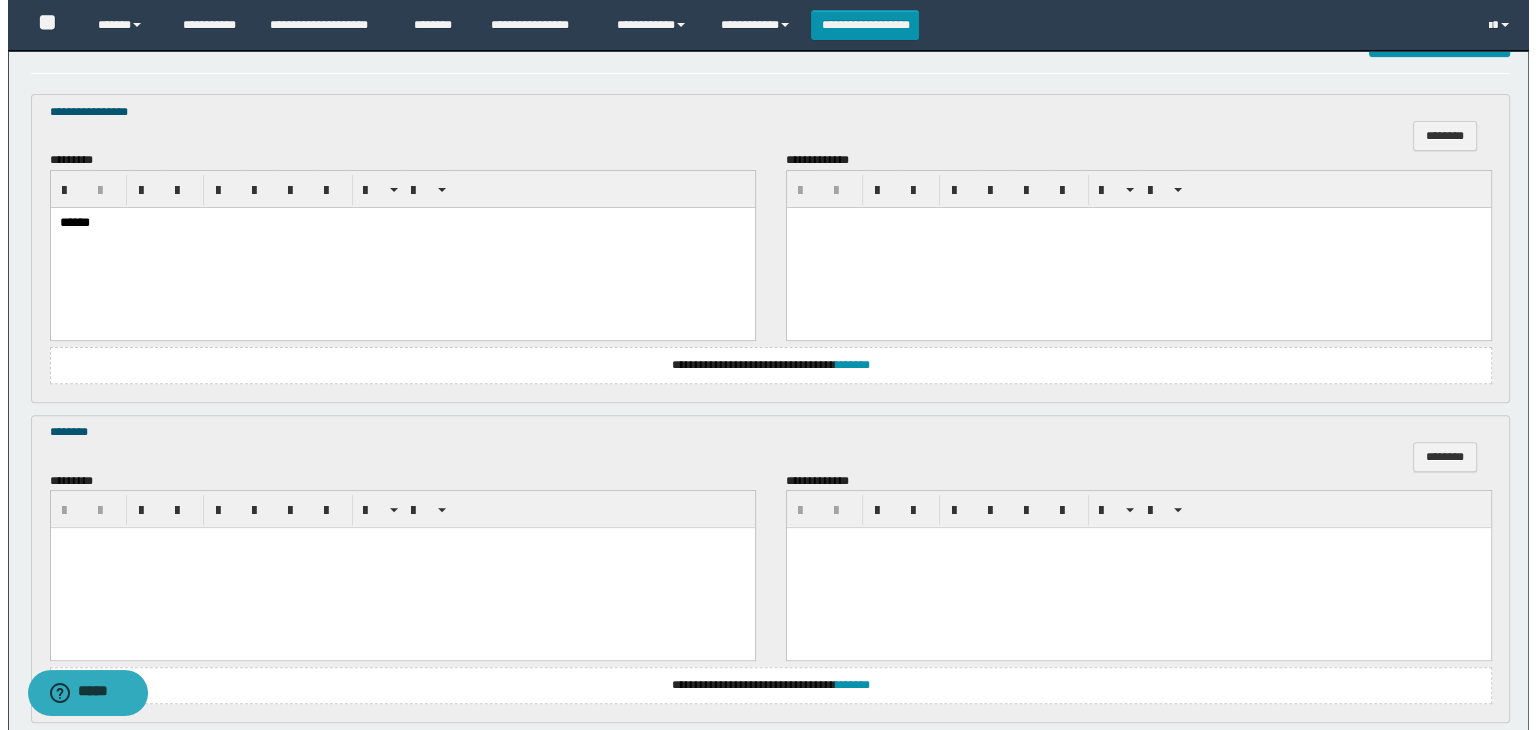 scroll, scrollTop: 1064, scrollLeft: 0, axis: vertical 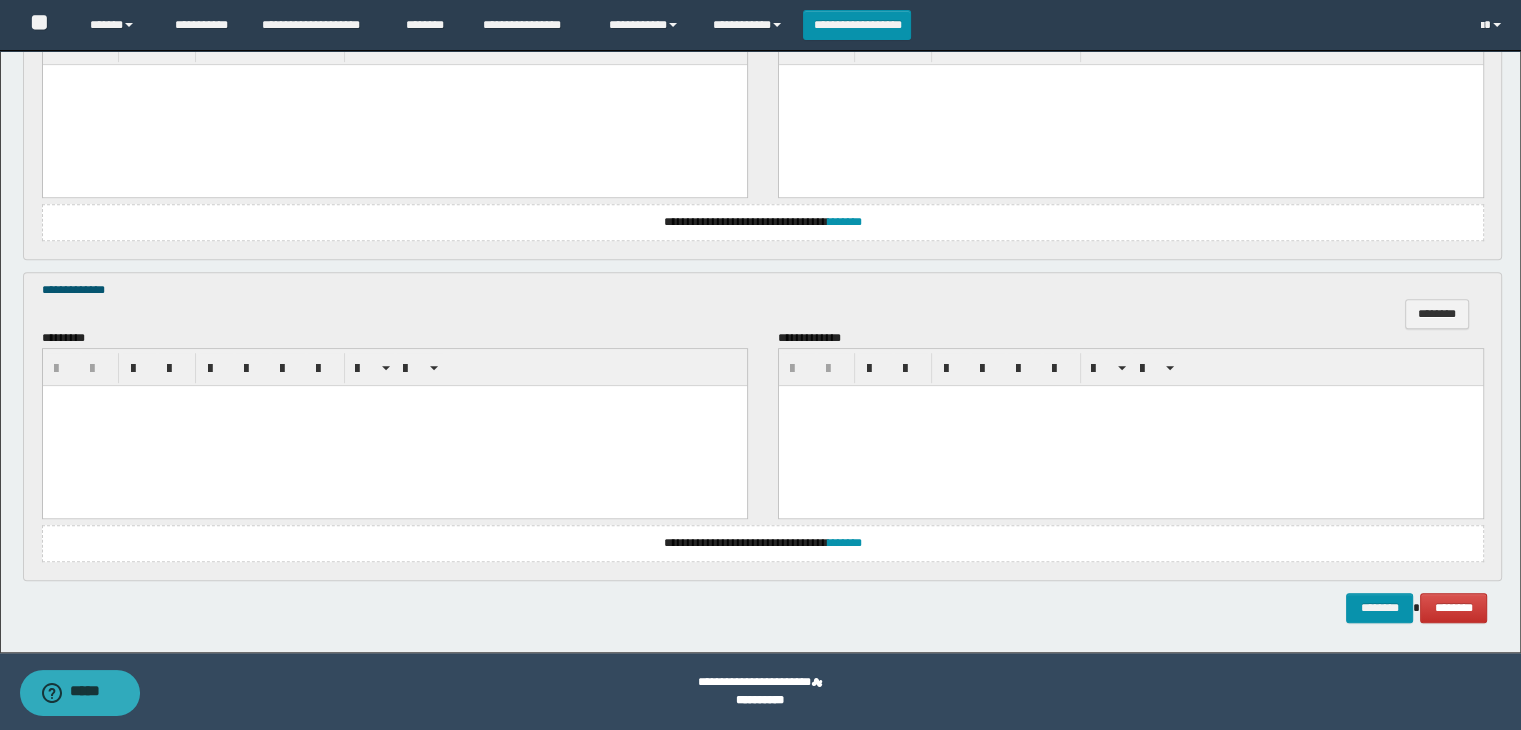 click at bounding box center [394, 105] 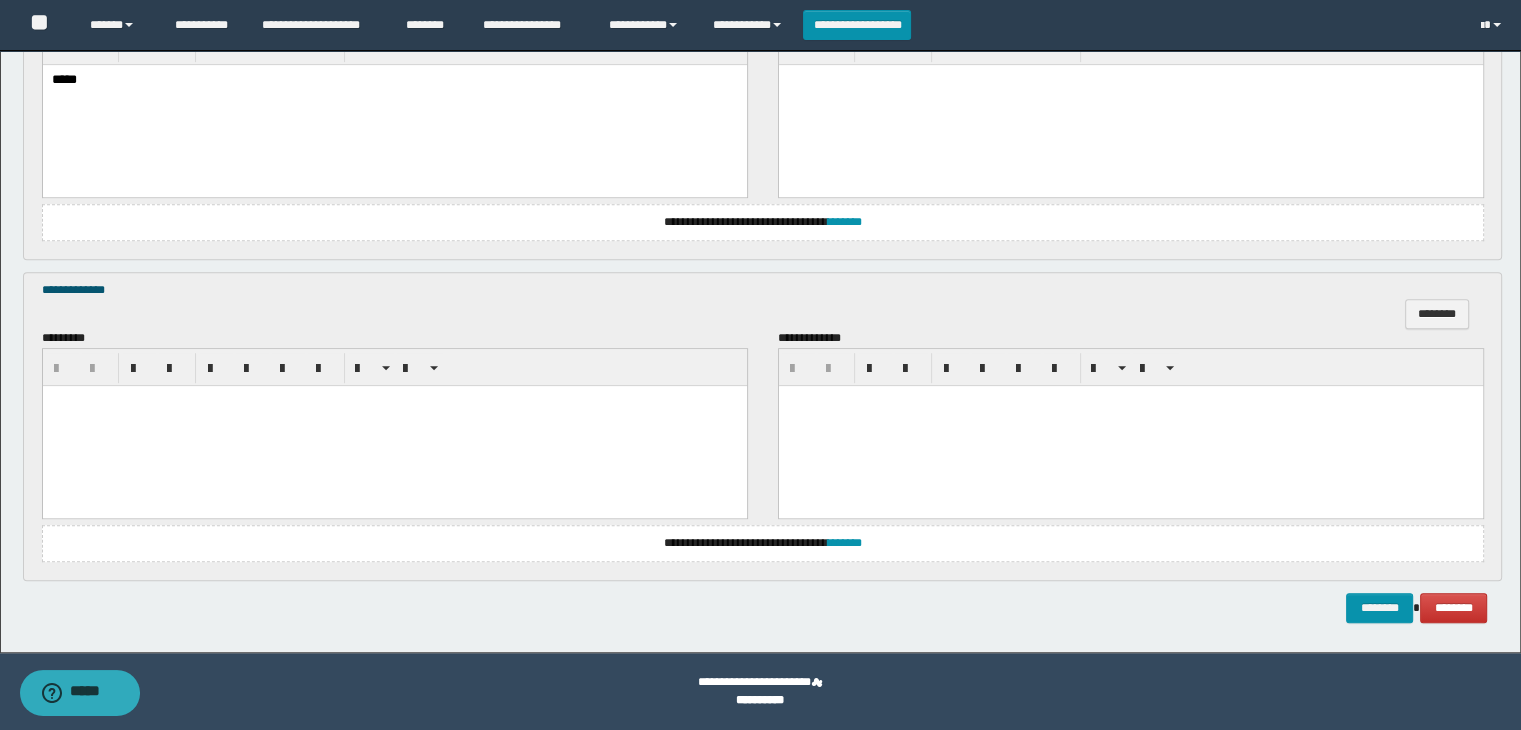 click at bounding box center [394, 425] 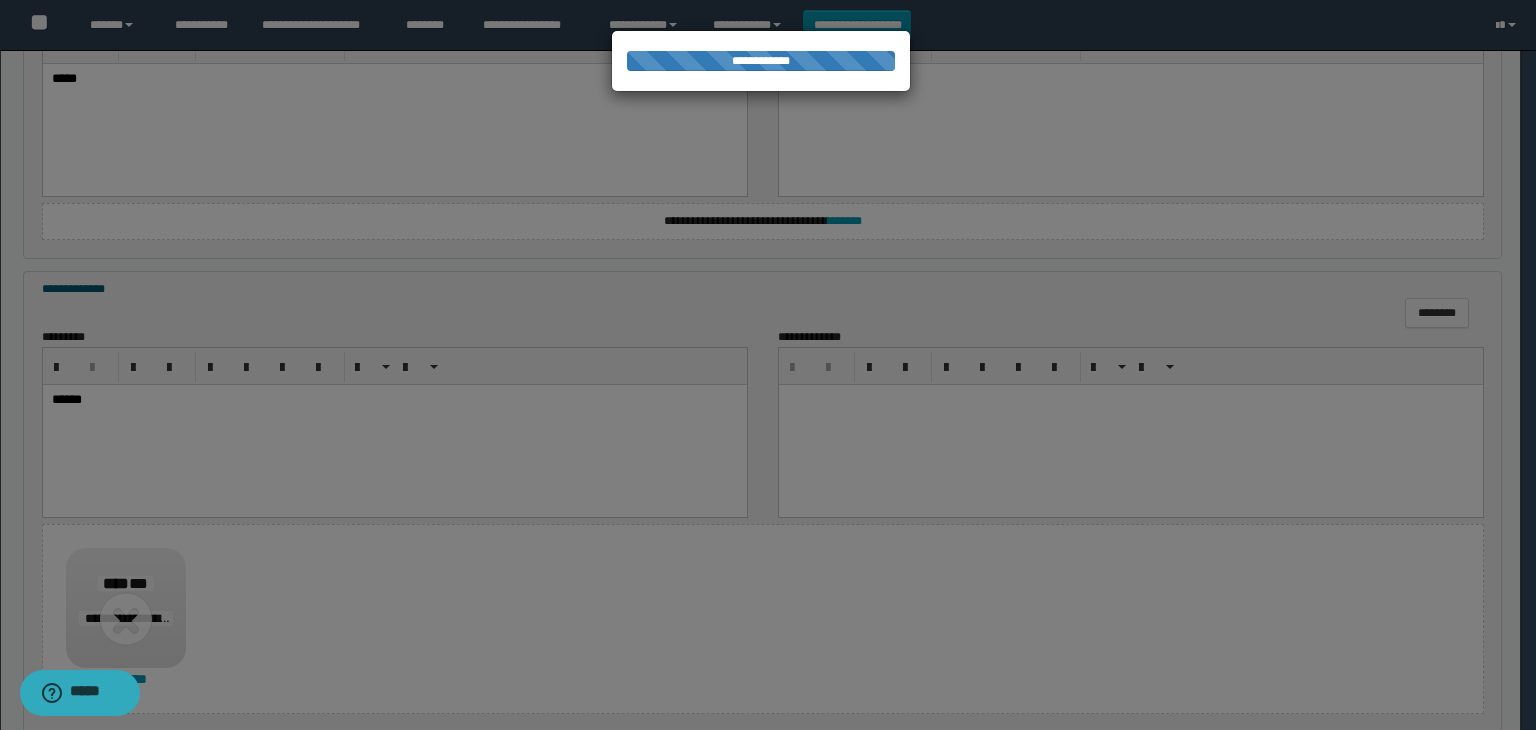 click at bounding box center (768, 365) 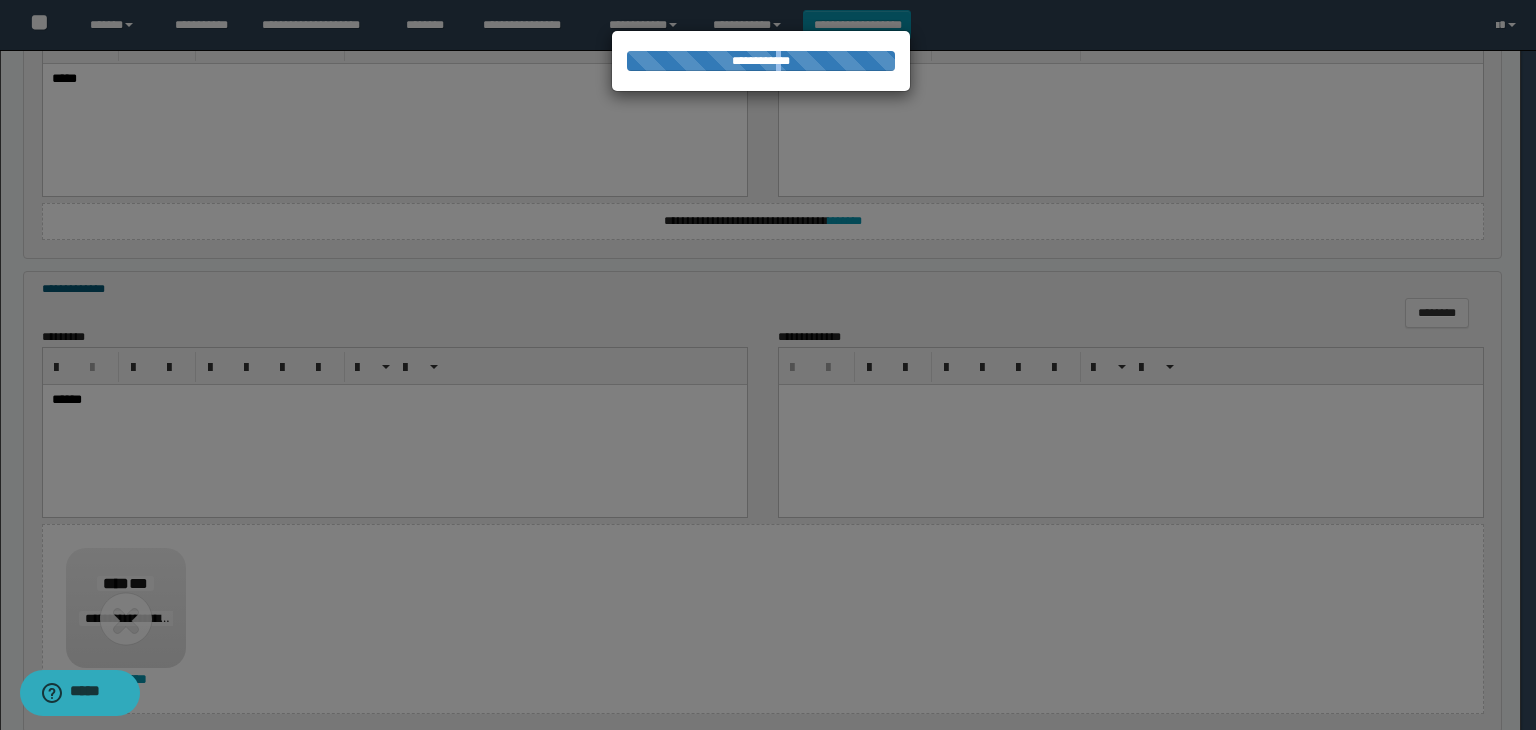 click on "**********" at bounding box center (761, 61) 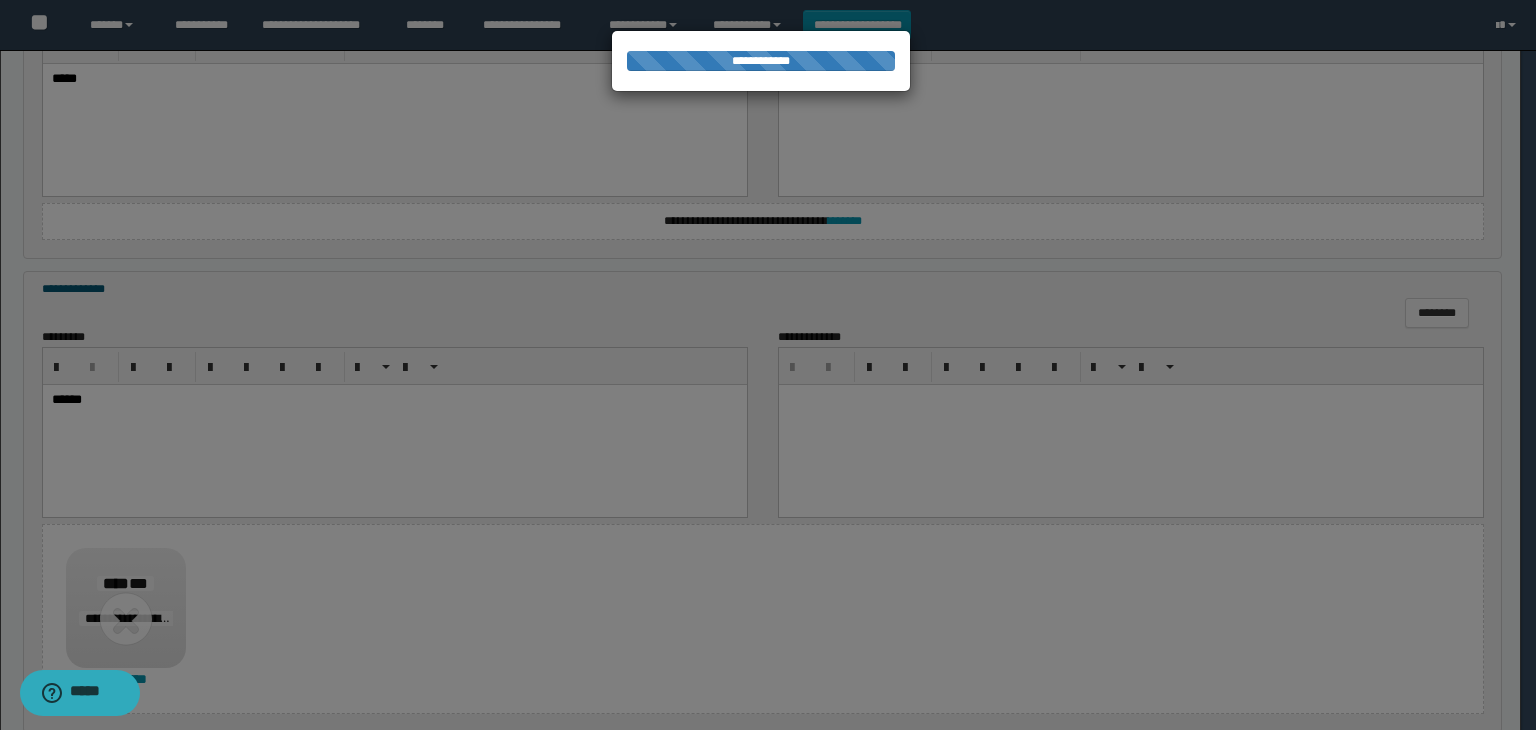 click at bounding box center [768, 365] 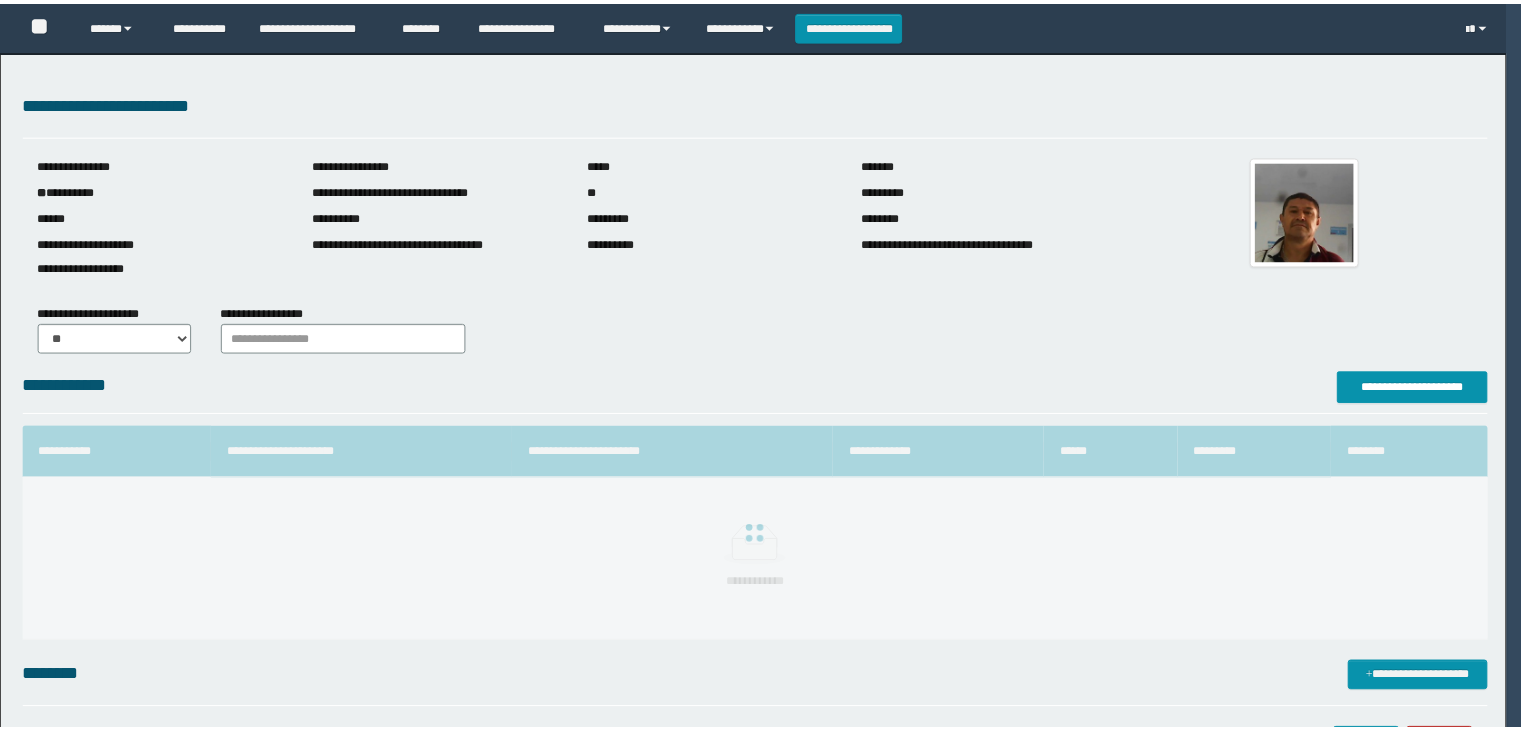 scroll, scrollTop: 0, scrollLeft: 0, axis: both 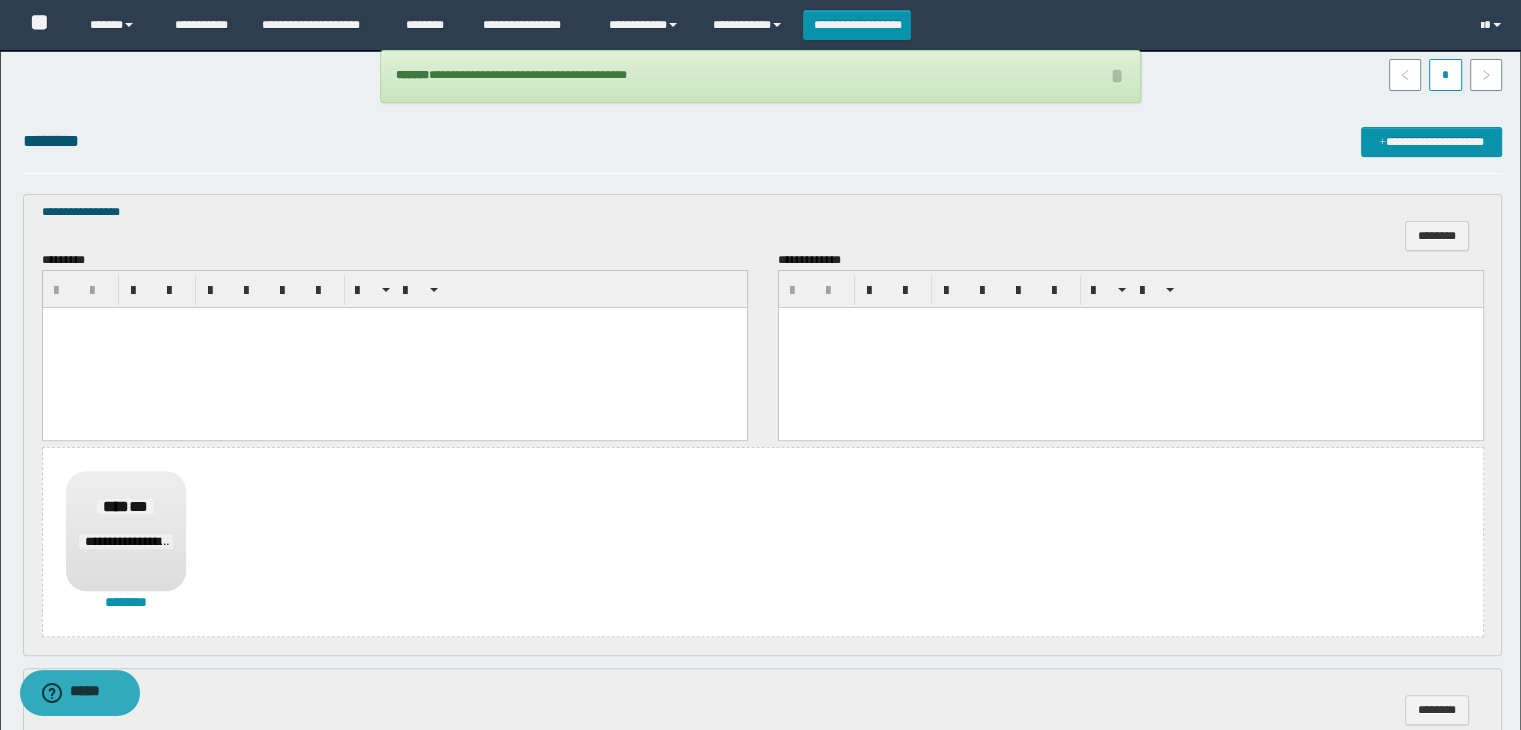 click at bounding box center [394, 347] 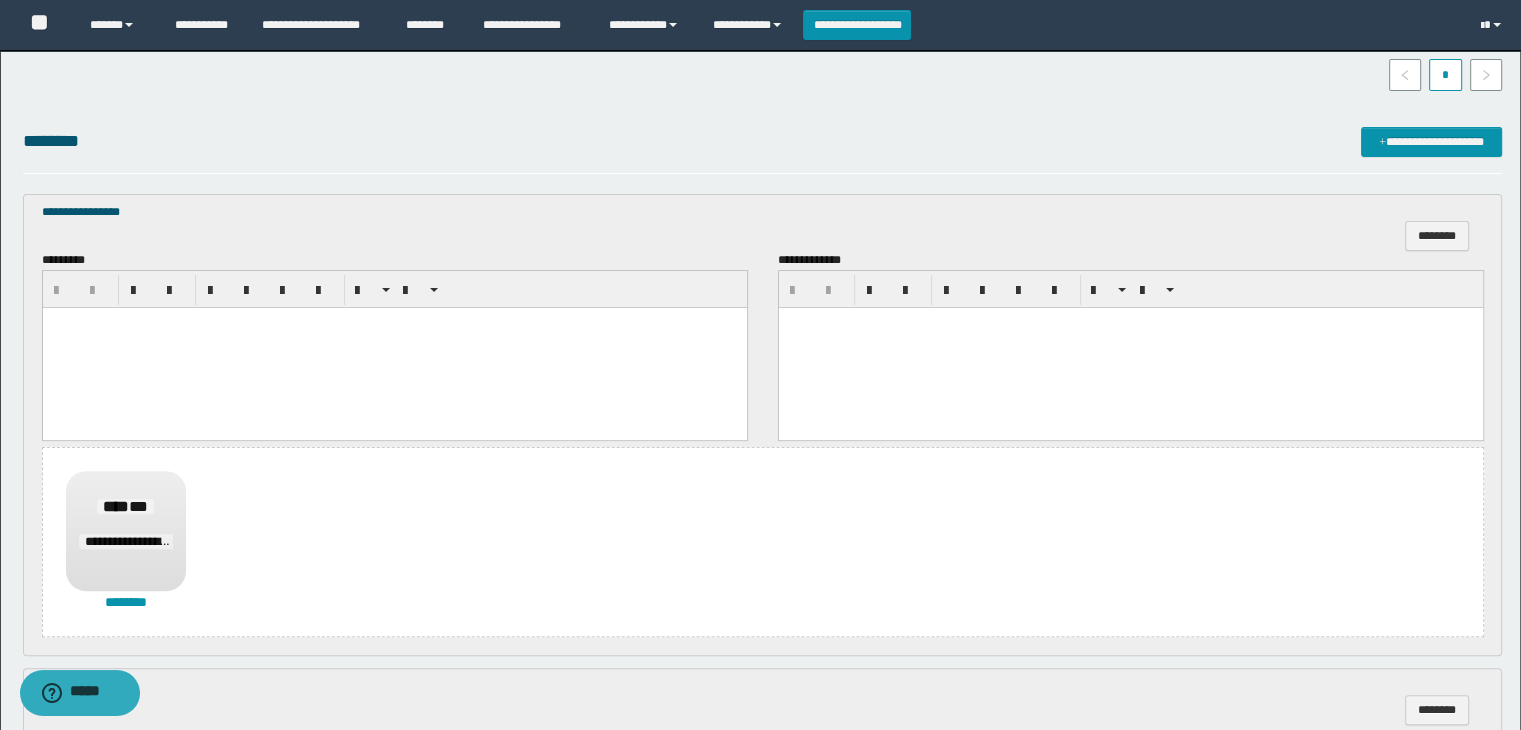 type 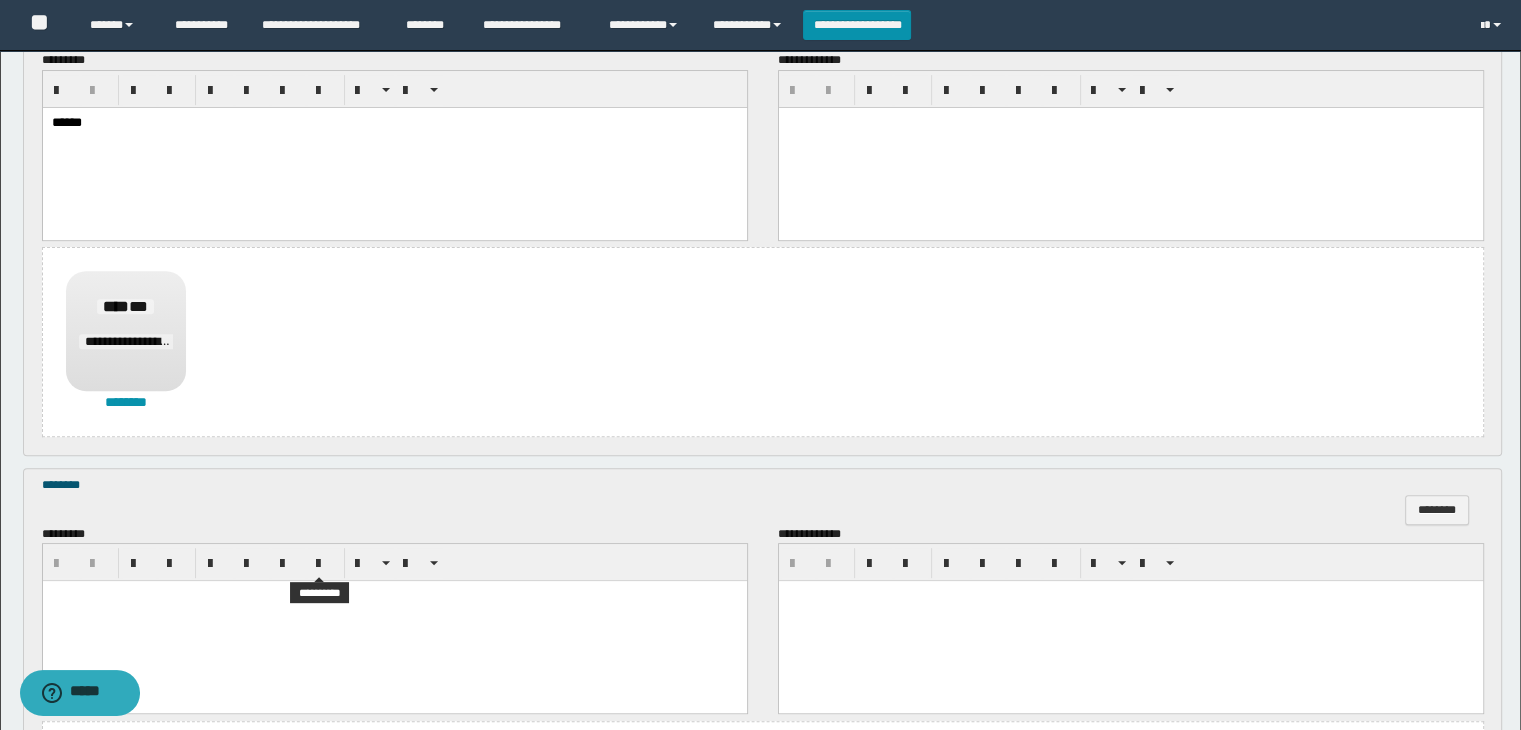scroll, scrollTop: 1100, scrollLeft: 0, axis: vertical 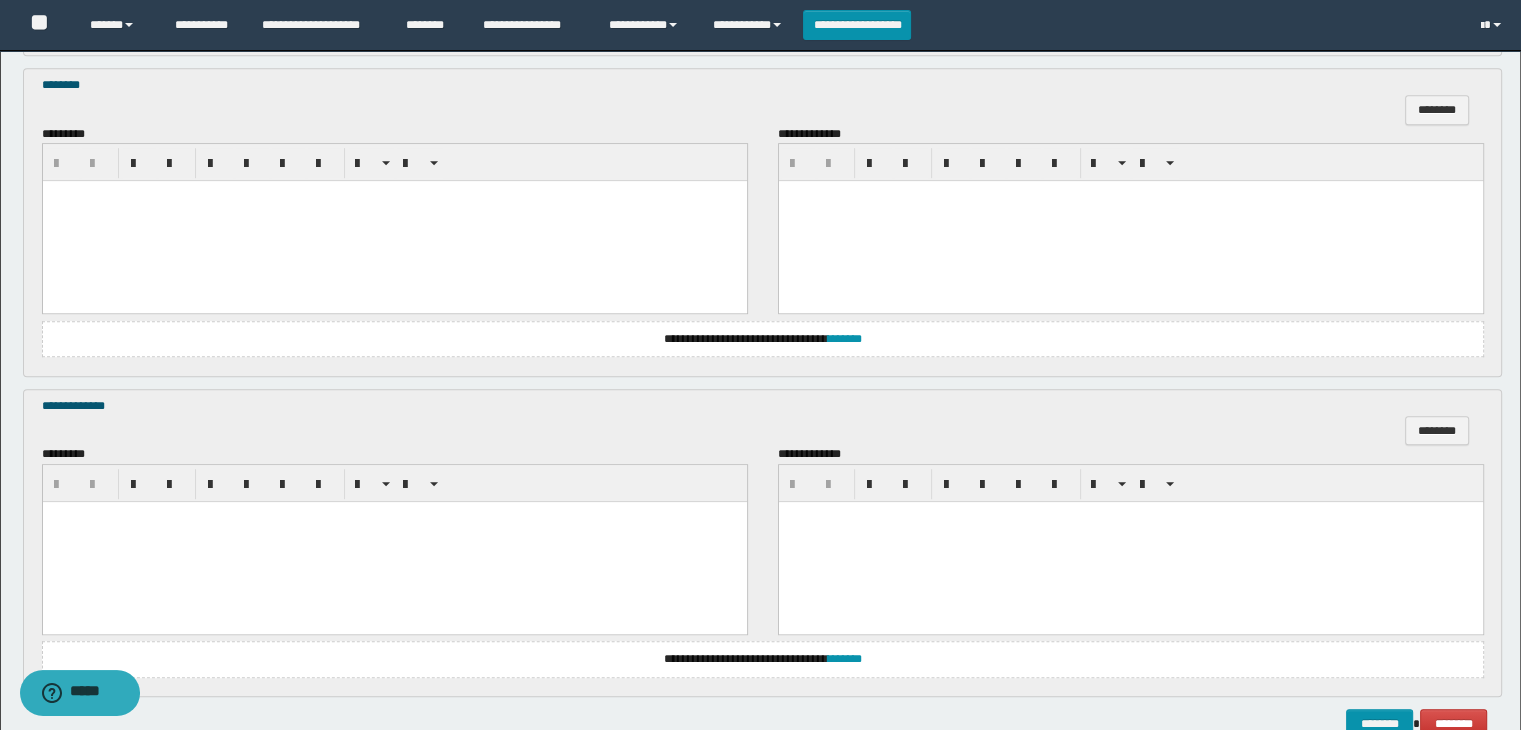 click at bounding box center [394, 542] 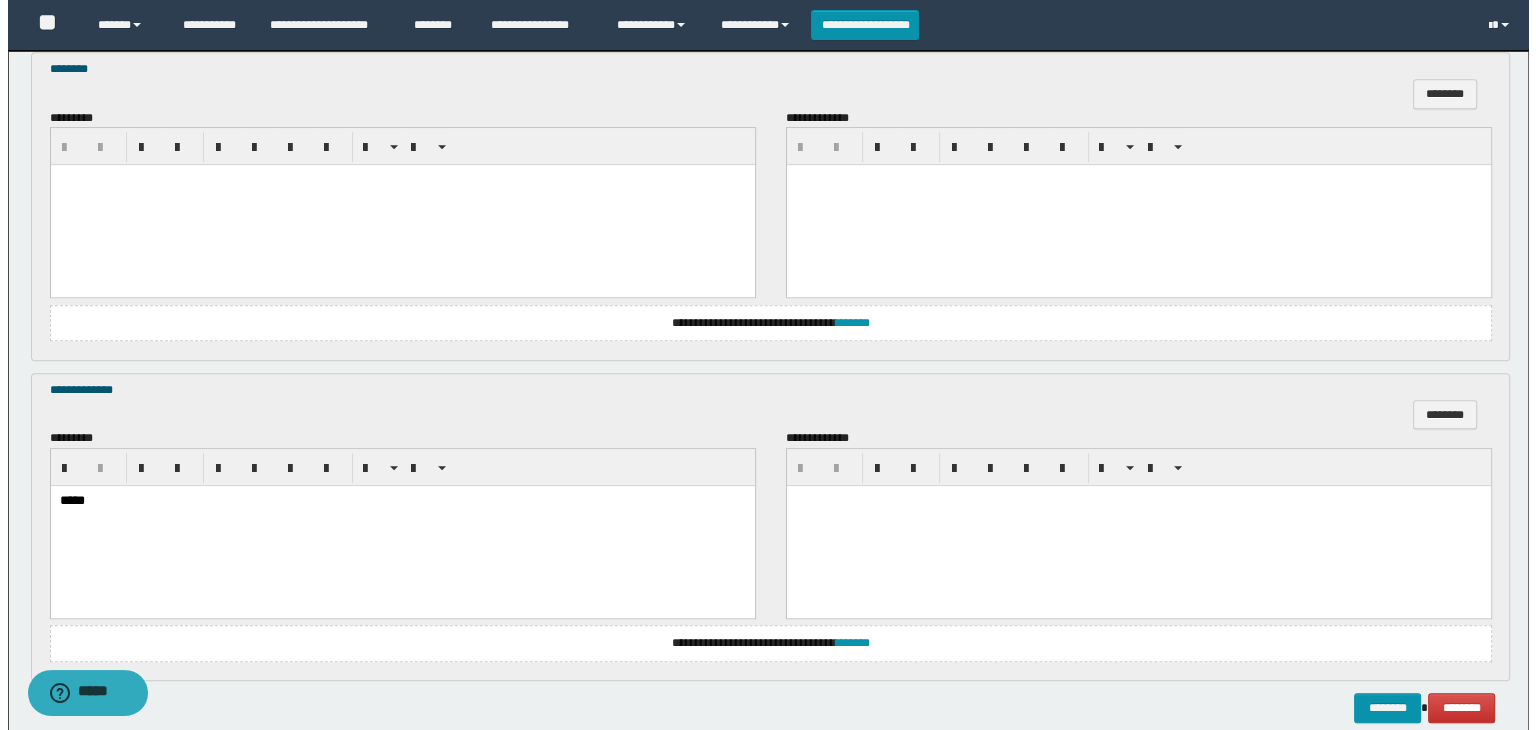 scroll, scrollTop: 1016, scrollLeft: 0, axis: vertical 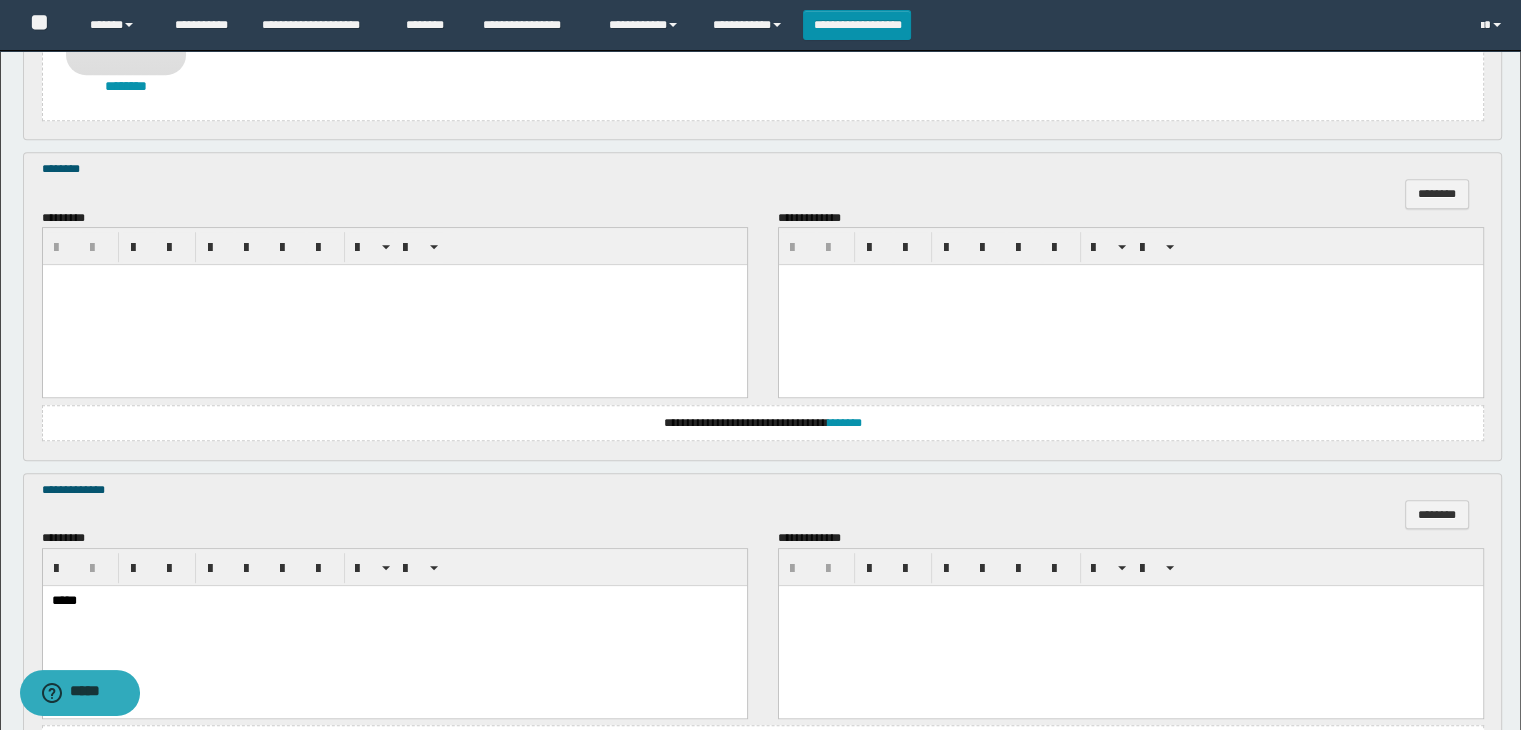 click at bounding box center [394, 305] 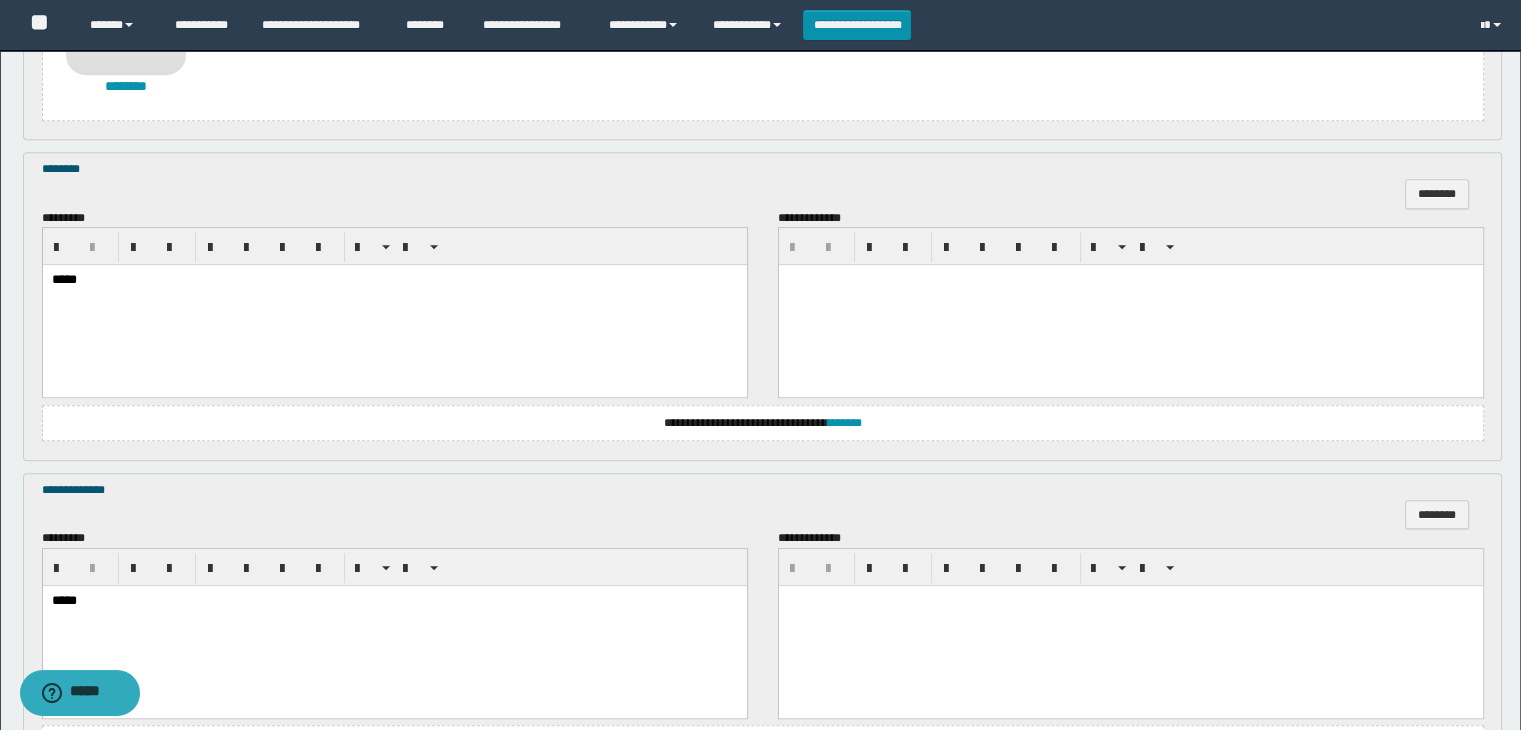 click on "*****" at bounding box center [394, 627] 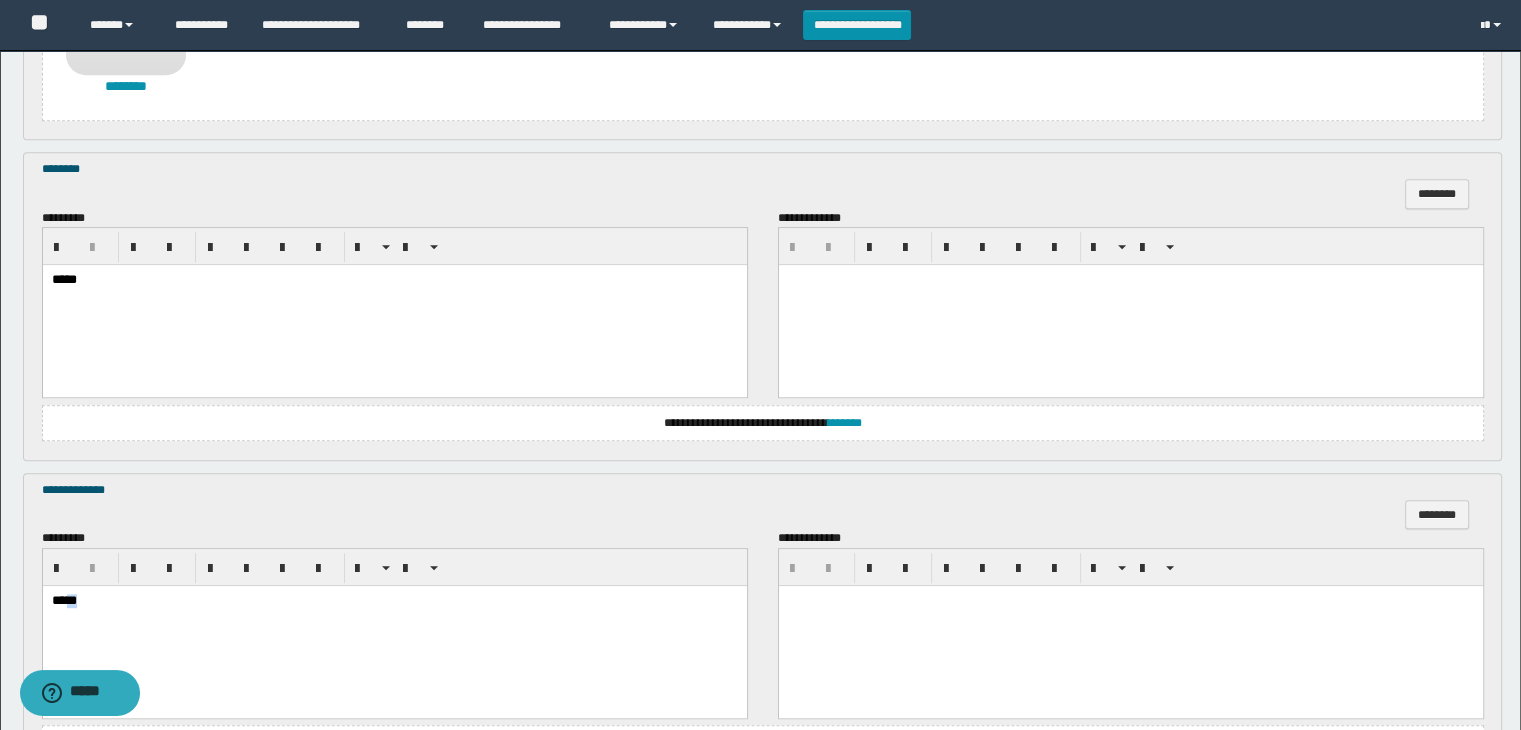 click on "*****" at bounding box center (394, 627) 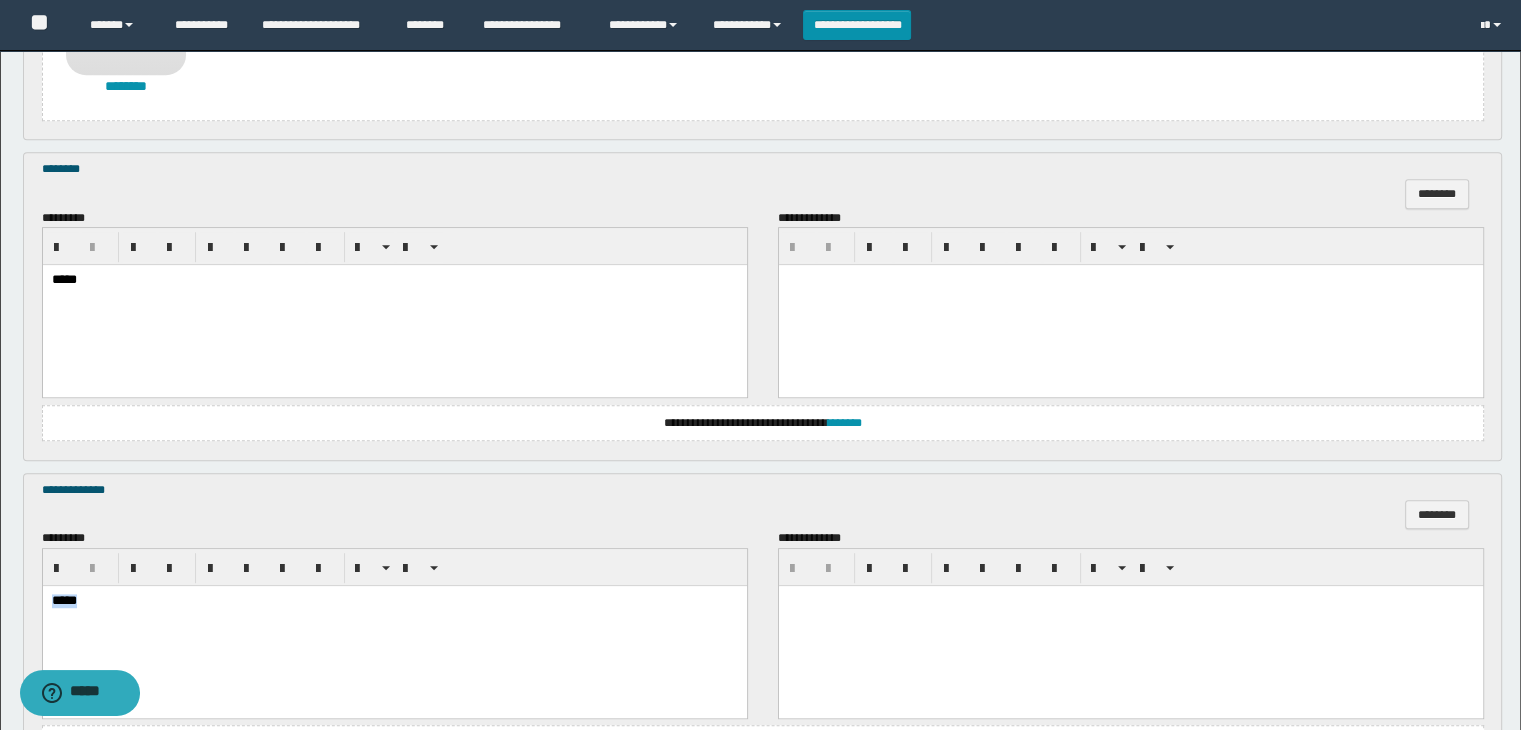 click on "*****" at bounding box center (394, 627) 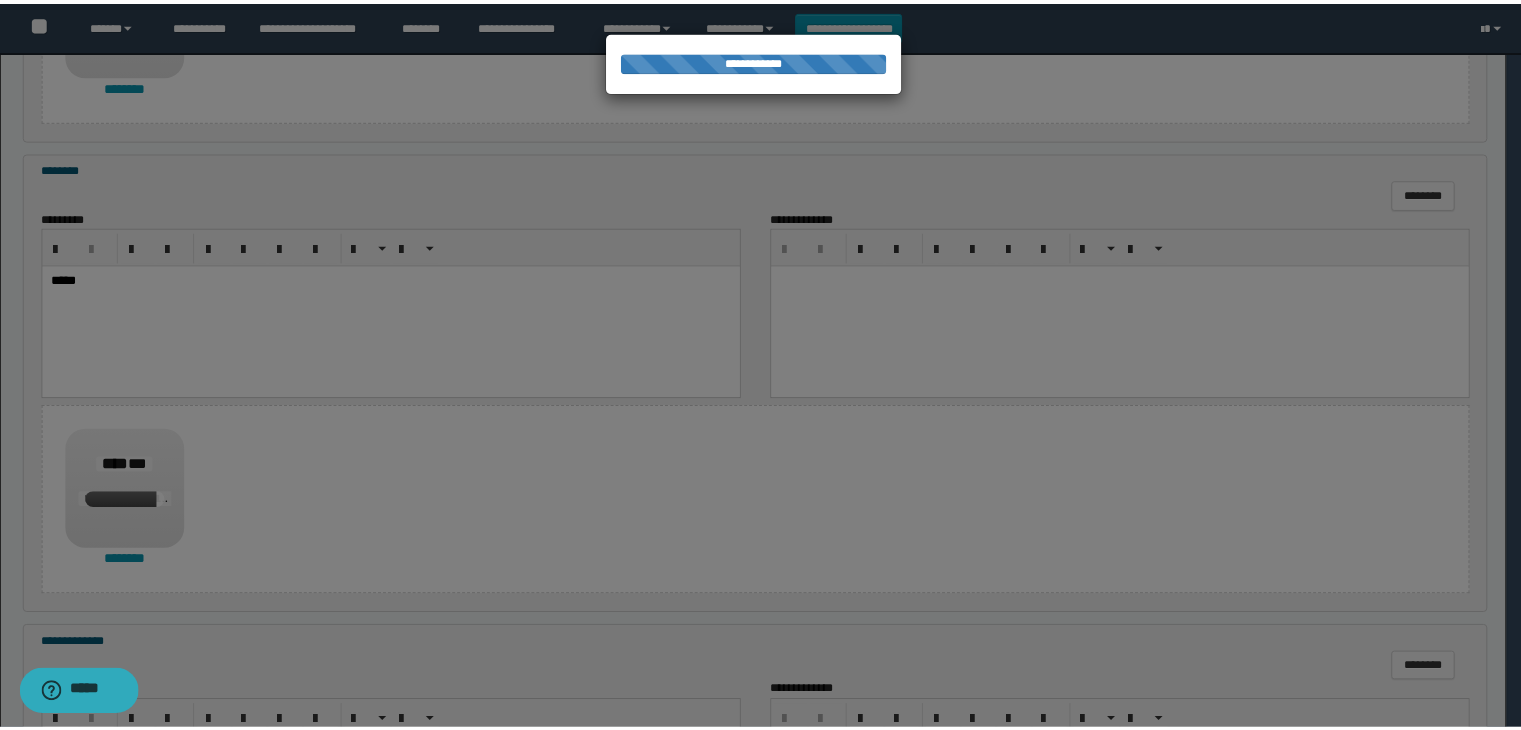 scroll, scrollTop: 0, scrollLeft: 0, axis: both 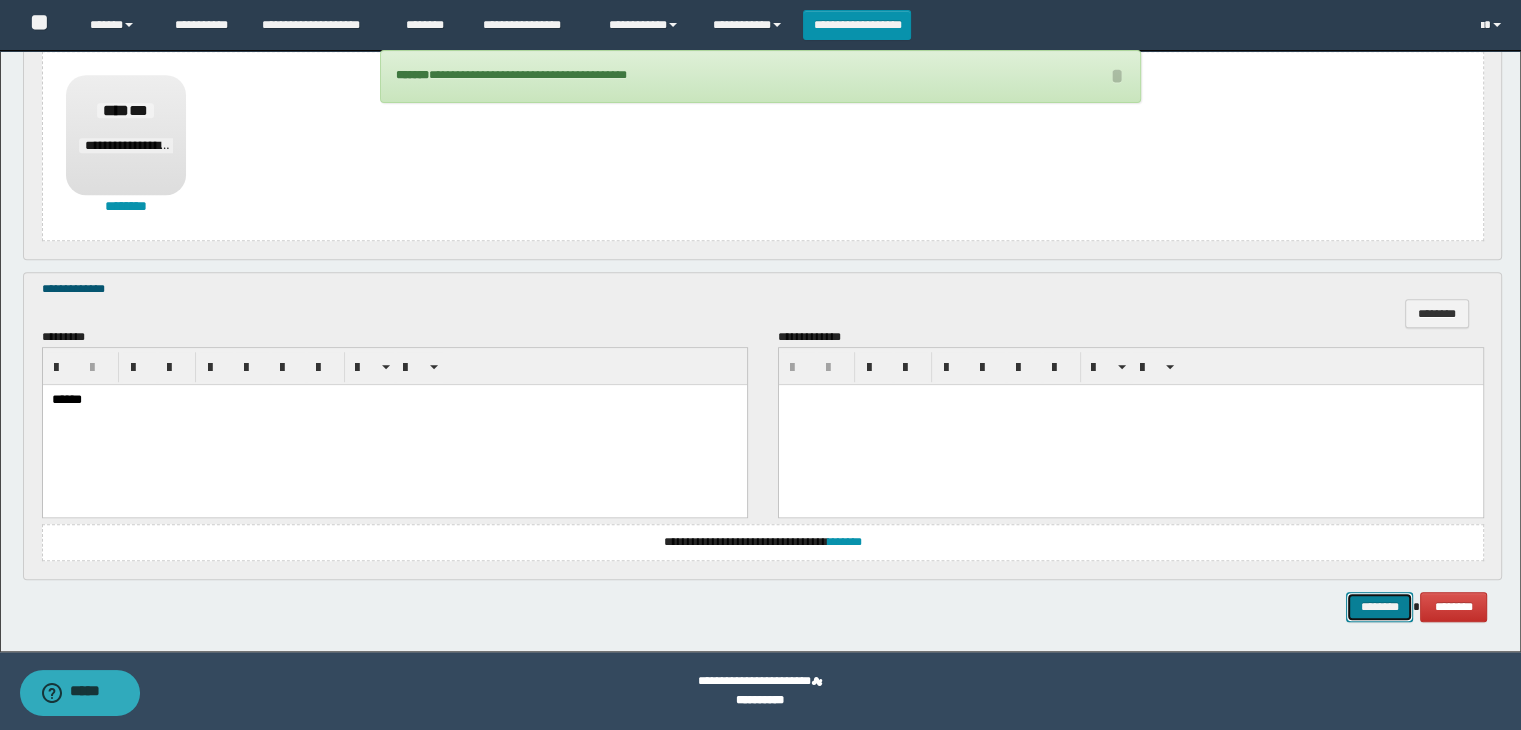 click on "********" at bounding box center [1379, 607] 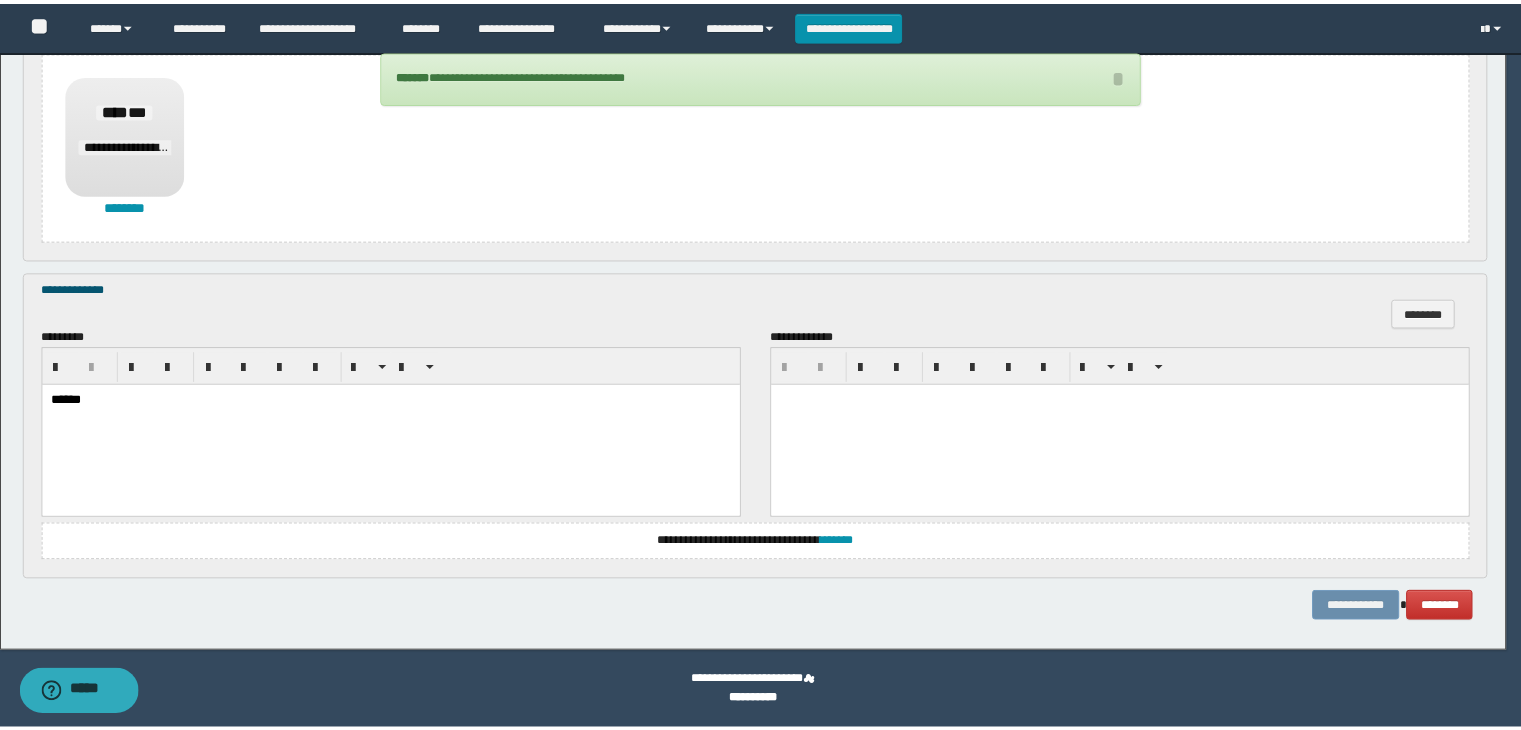 scroll, scrollTop: 0, scrollLeft: 0, axis: both 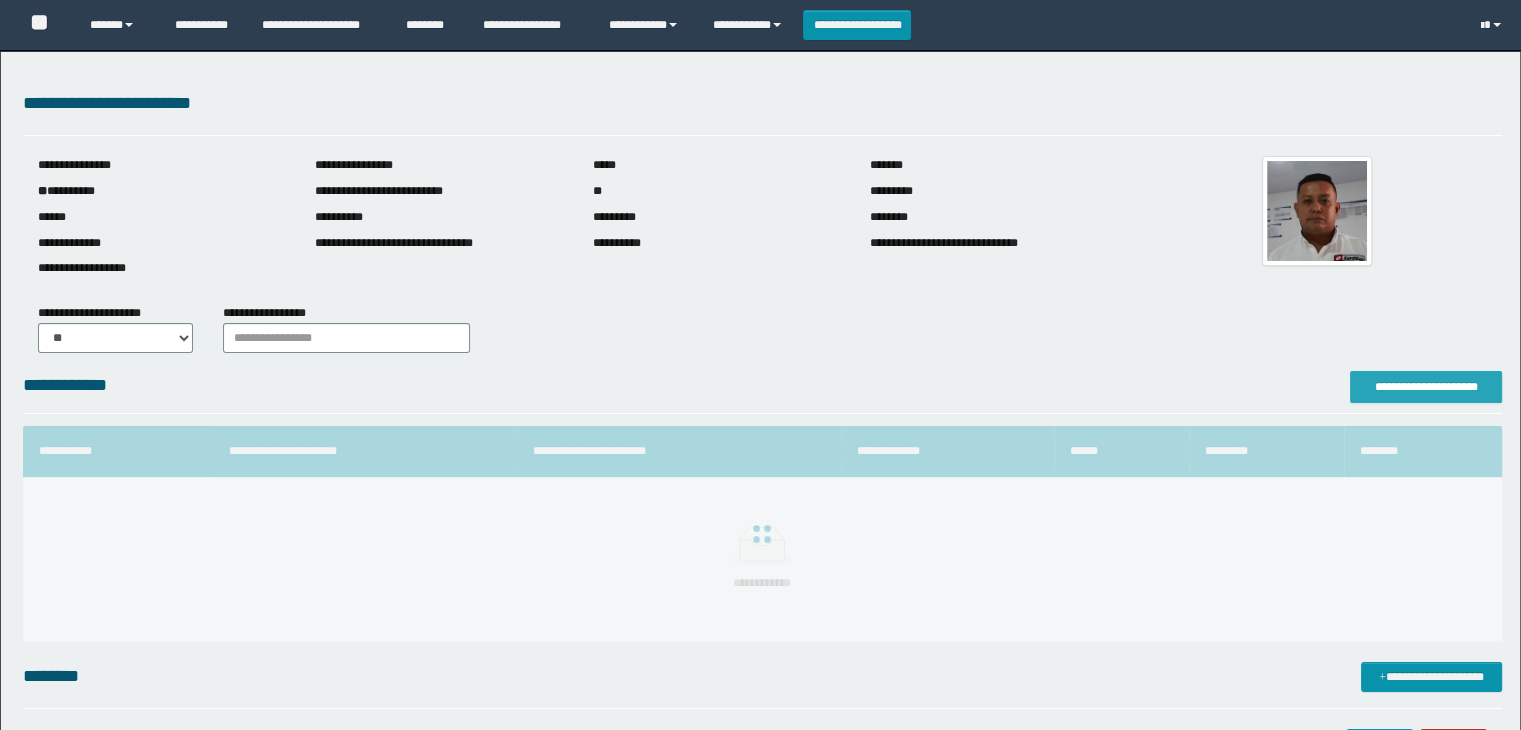 click on "**********" at bounding box center (1426, 387) 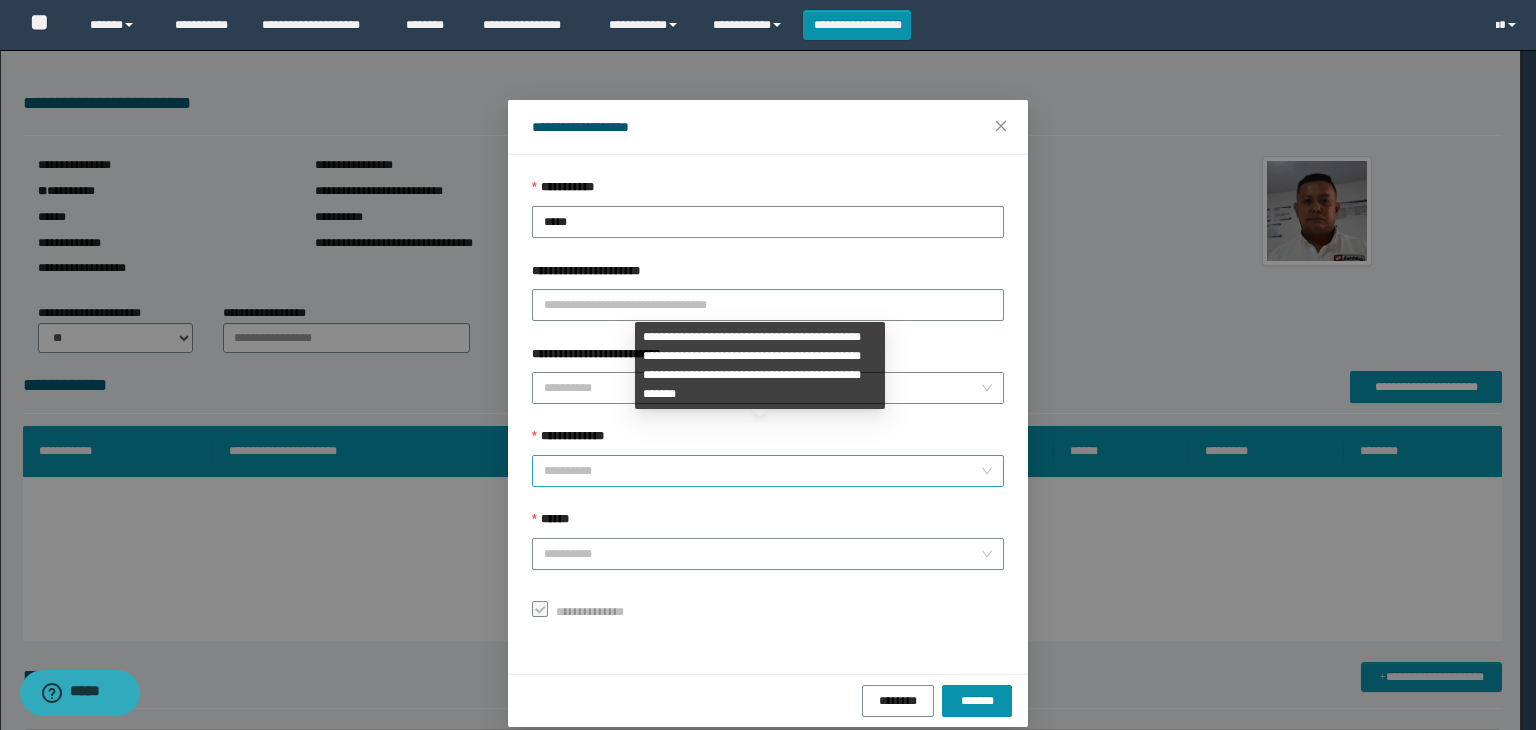 scroll, scrollTop: 0, scrollLeft: 0, axis: both 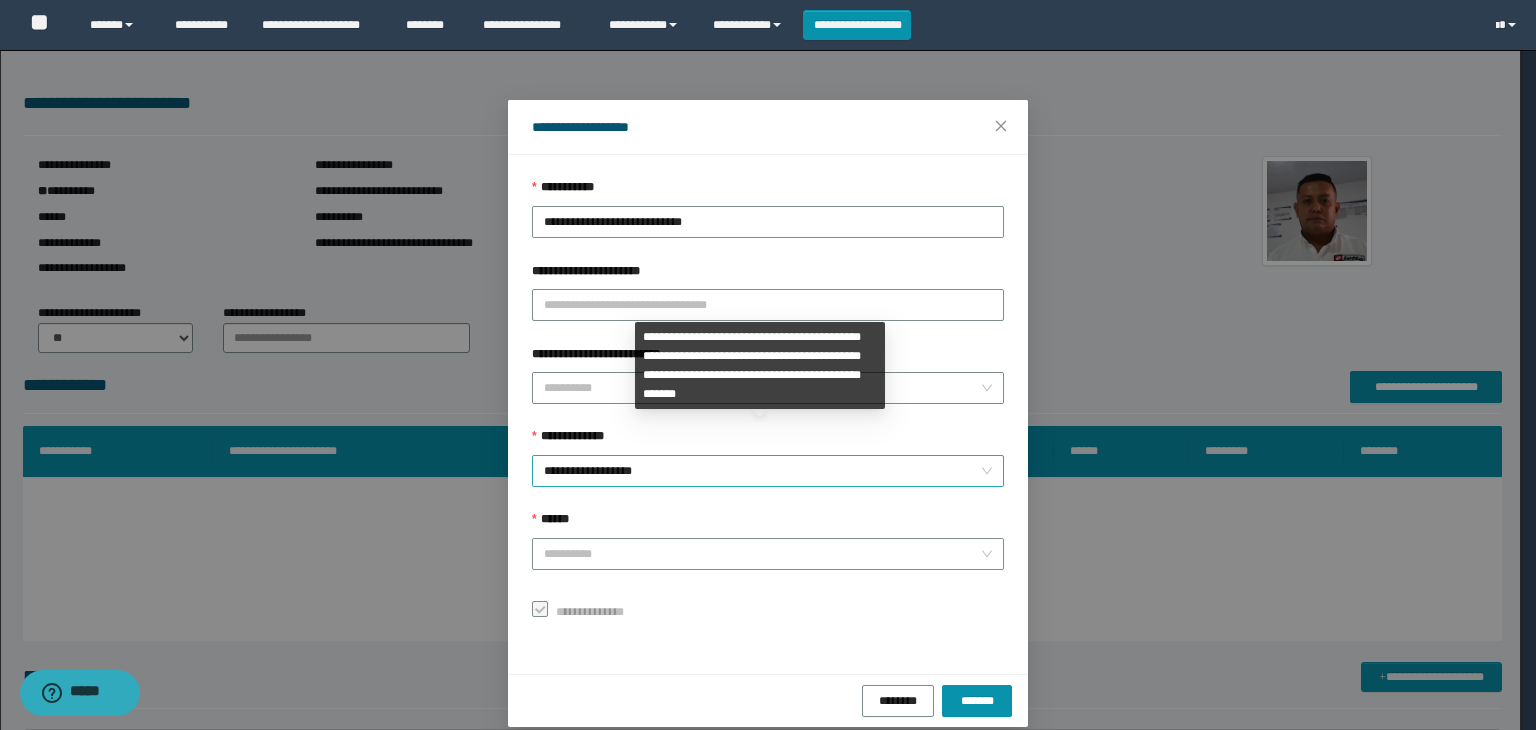 click on "**********" at bounding box center (768, 471) 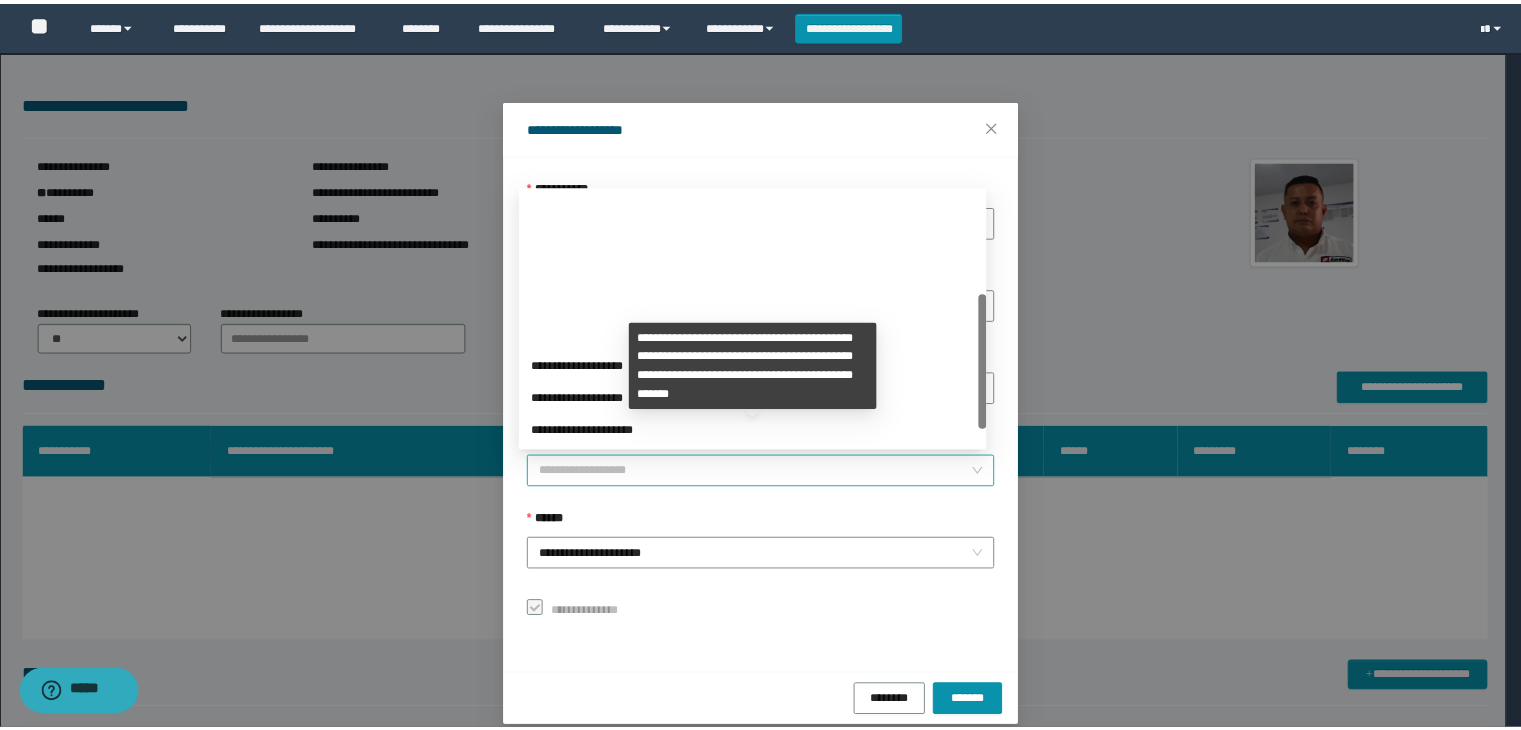 scroll, scrollTop: 192, scrollLeft: 0, axis: vertical 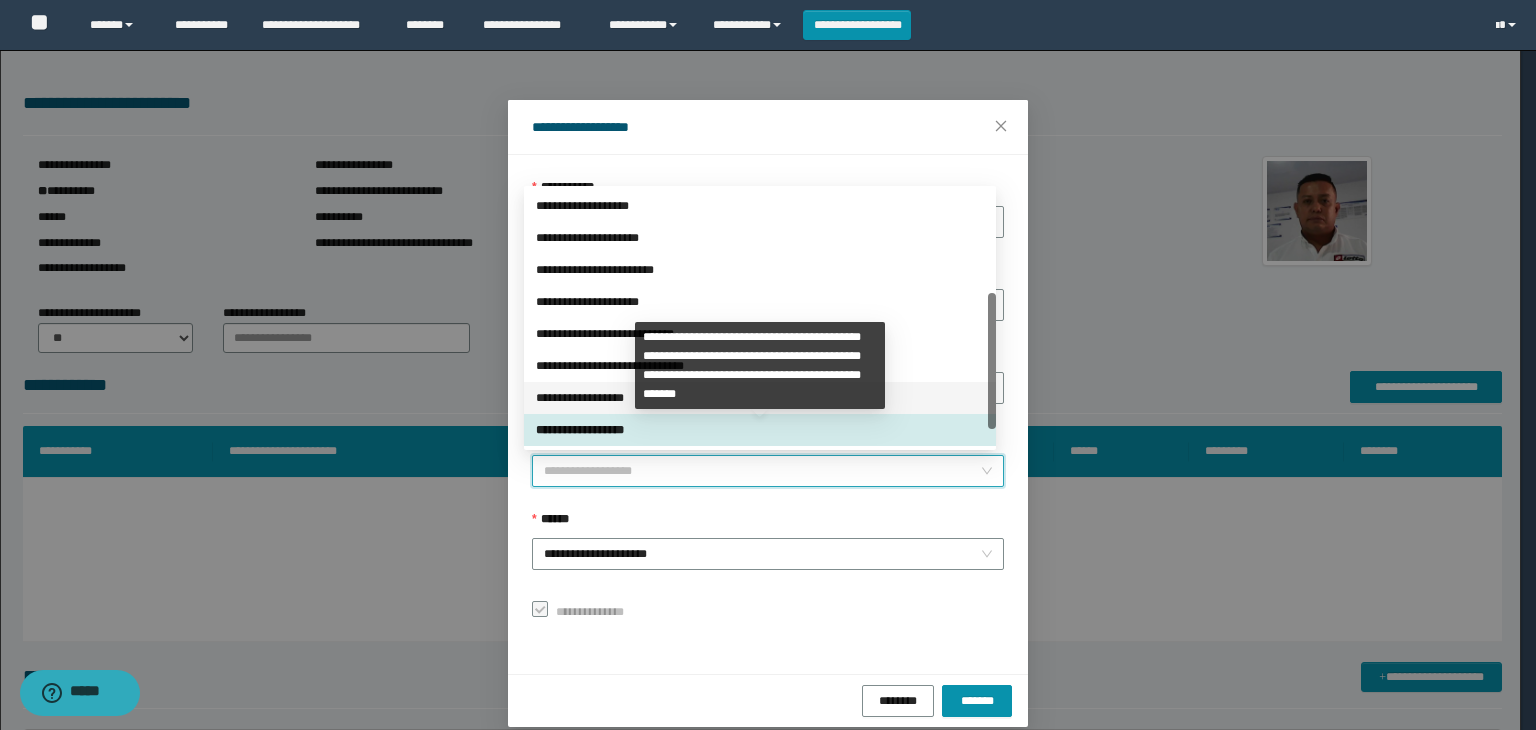 click on "**********" at bounding box center [760, 398] 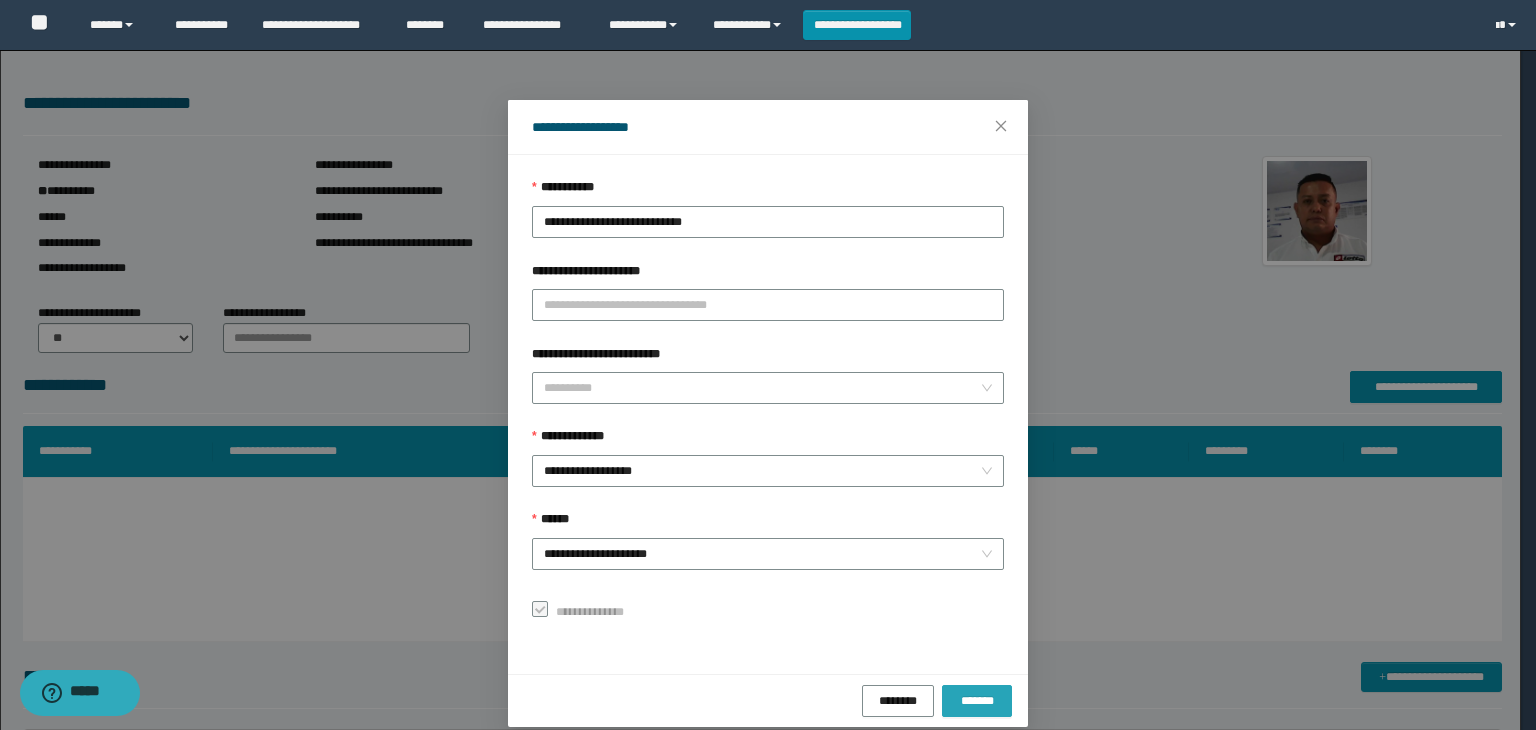 click on "*******" at bounding box center [977, 700] 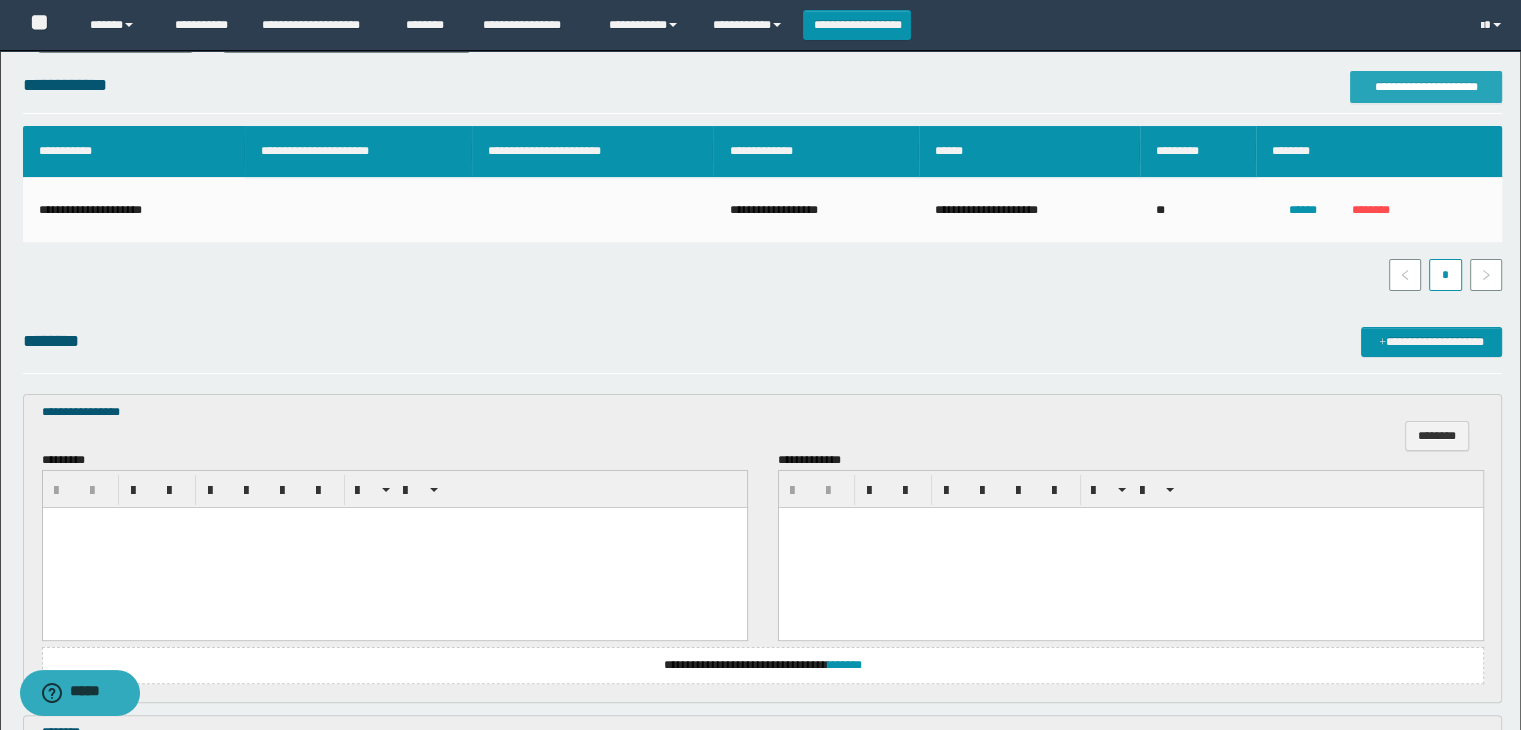 scroll, scrollTop: 500, scrollLeft: 0, axis: vertical 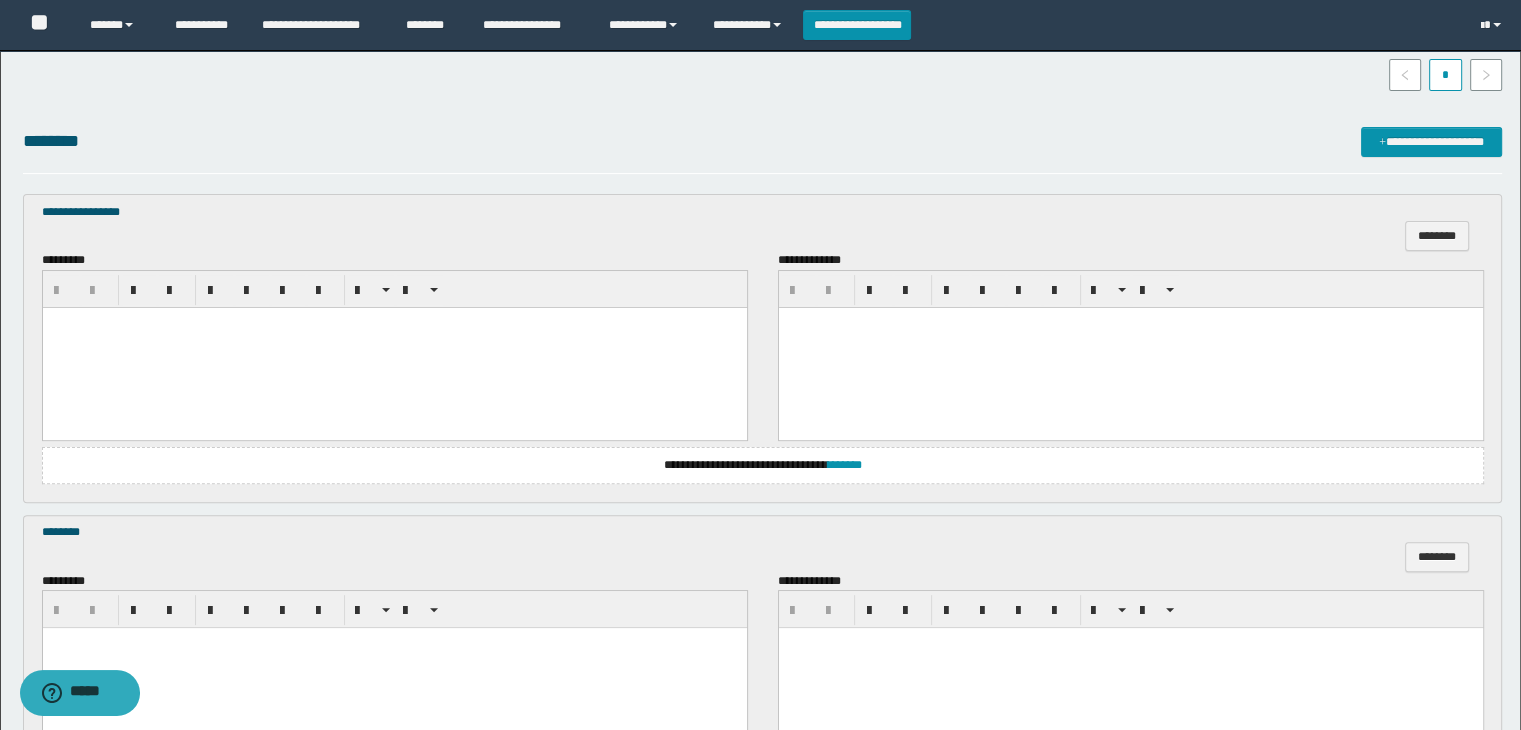 click at bounding box center [394, 347] 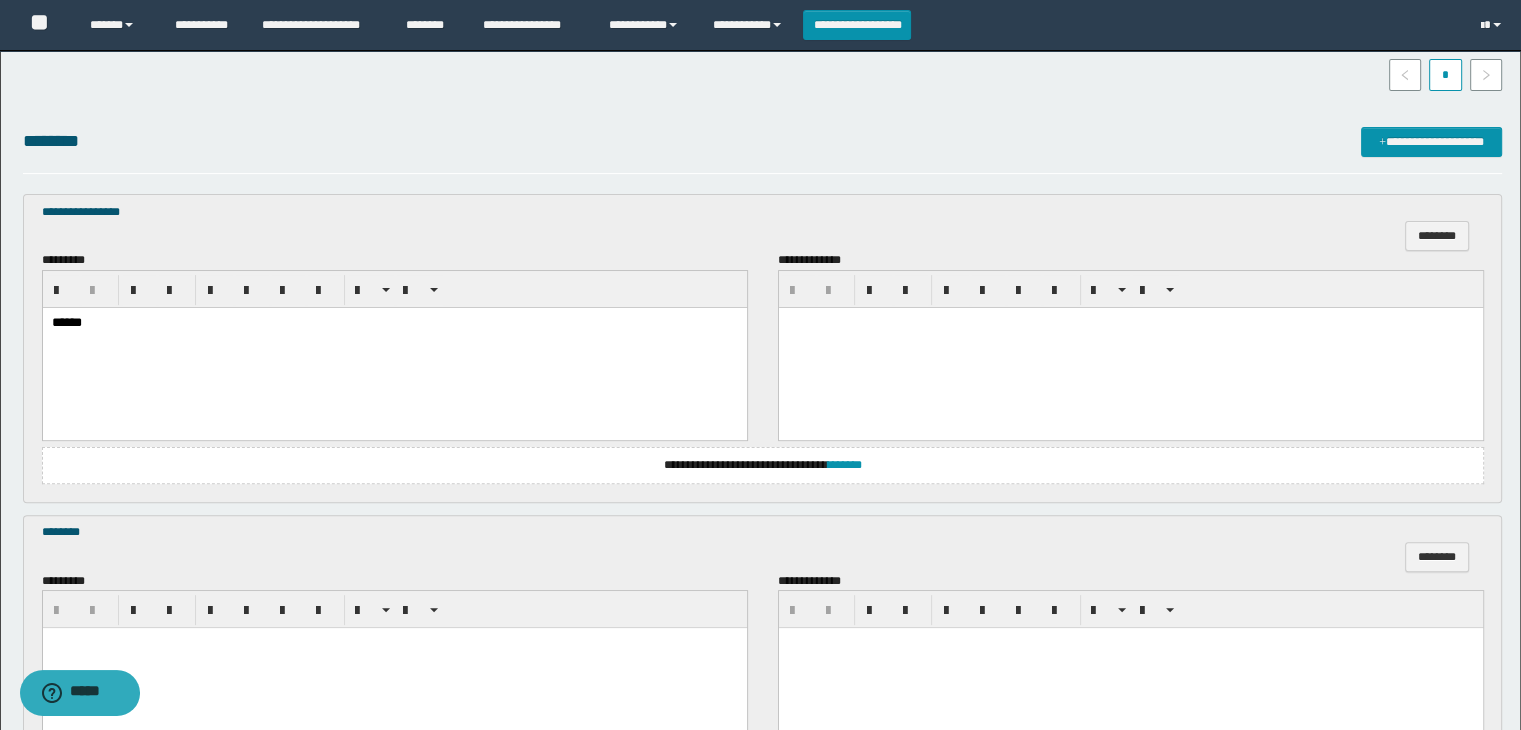 scroll, scrollTop: 900, scrollLeft: 0, axis: vertical 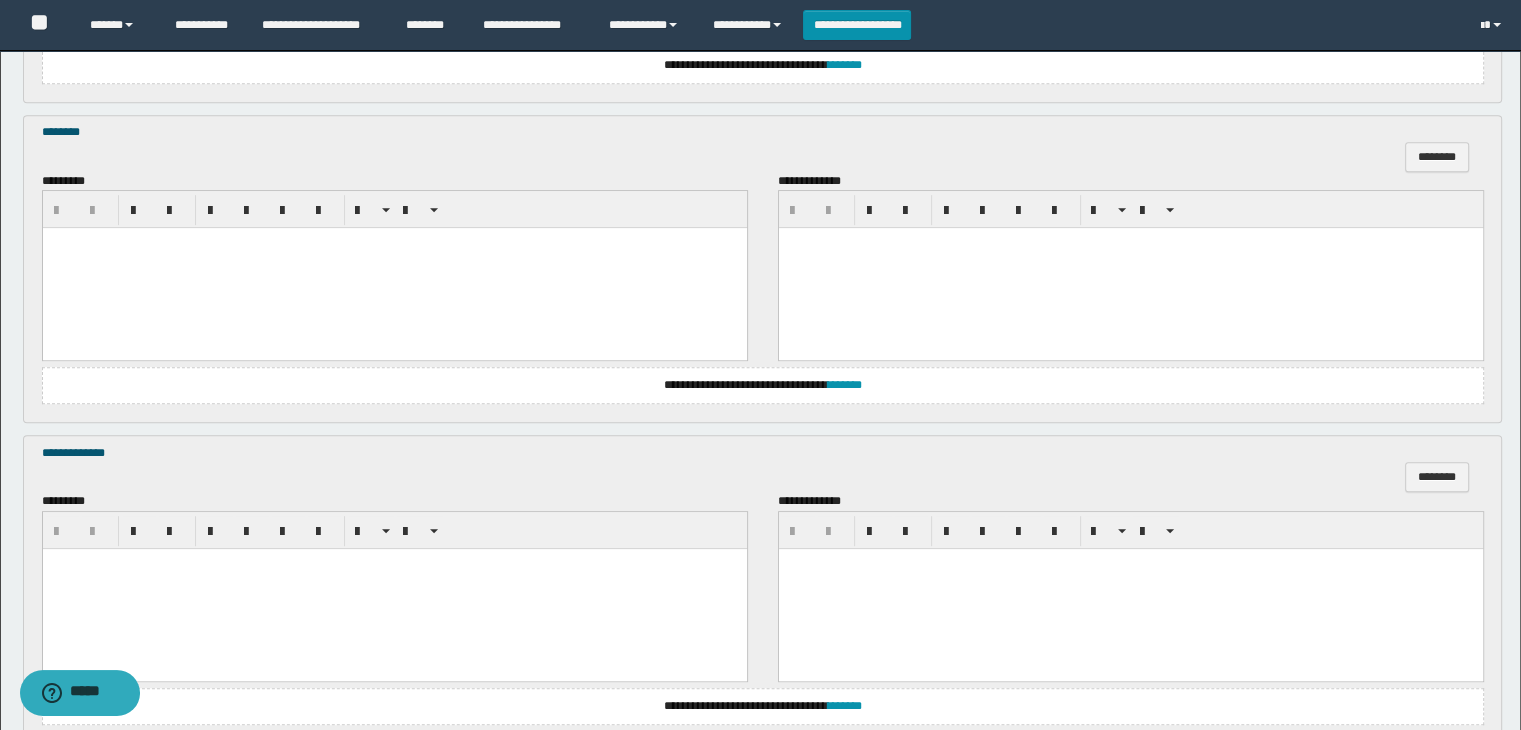 click at bounding box center (394, 268) 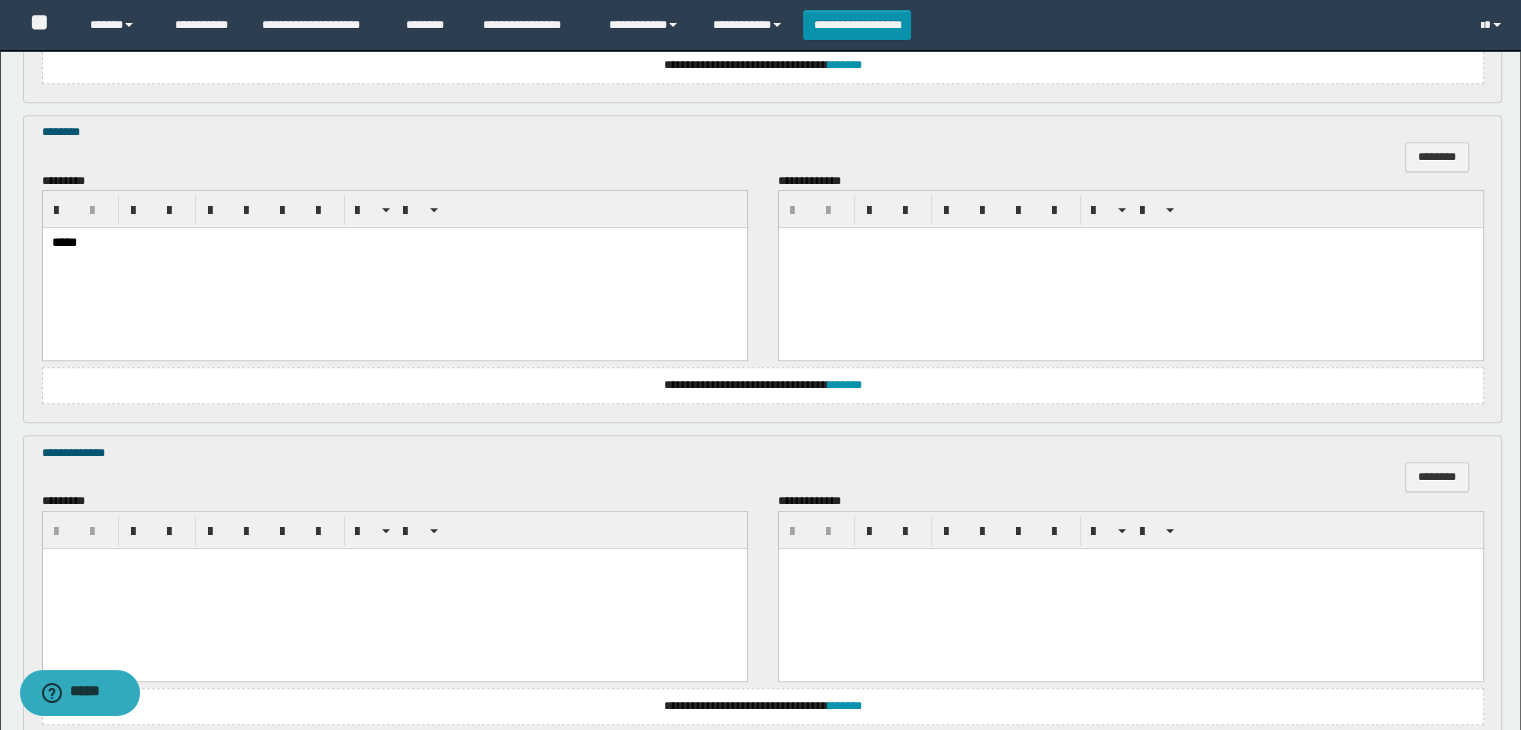 scroll, scrollTop: 1064, scrollLeft: 0, axis: vertical 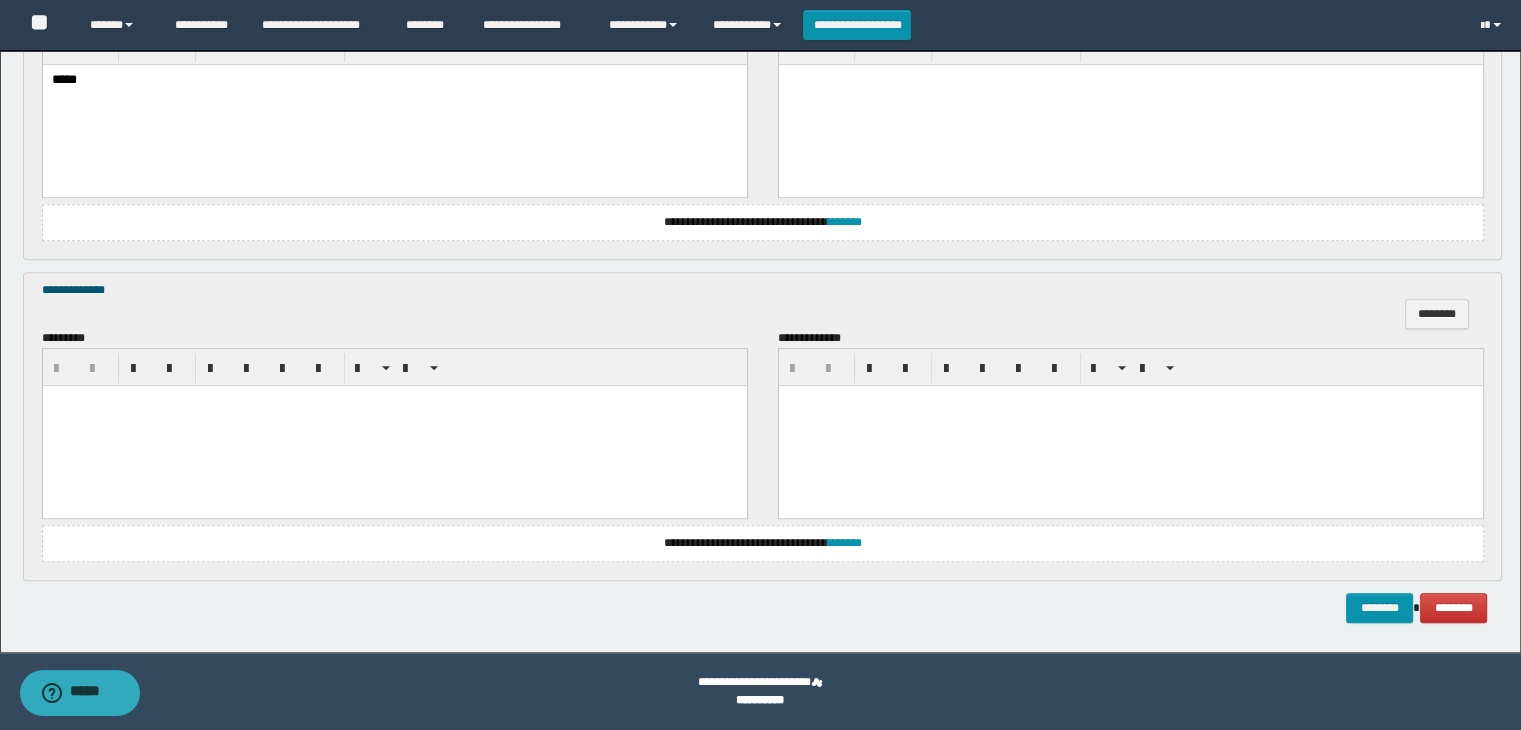 click at bounding box center (394, 425) 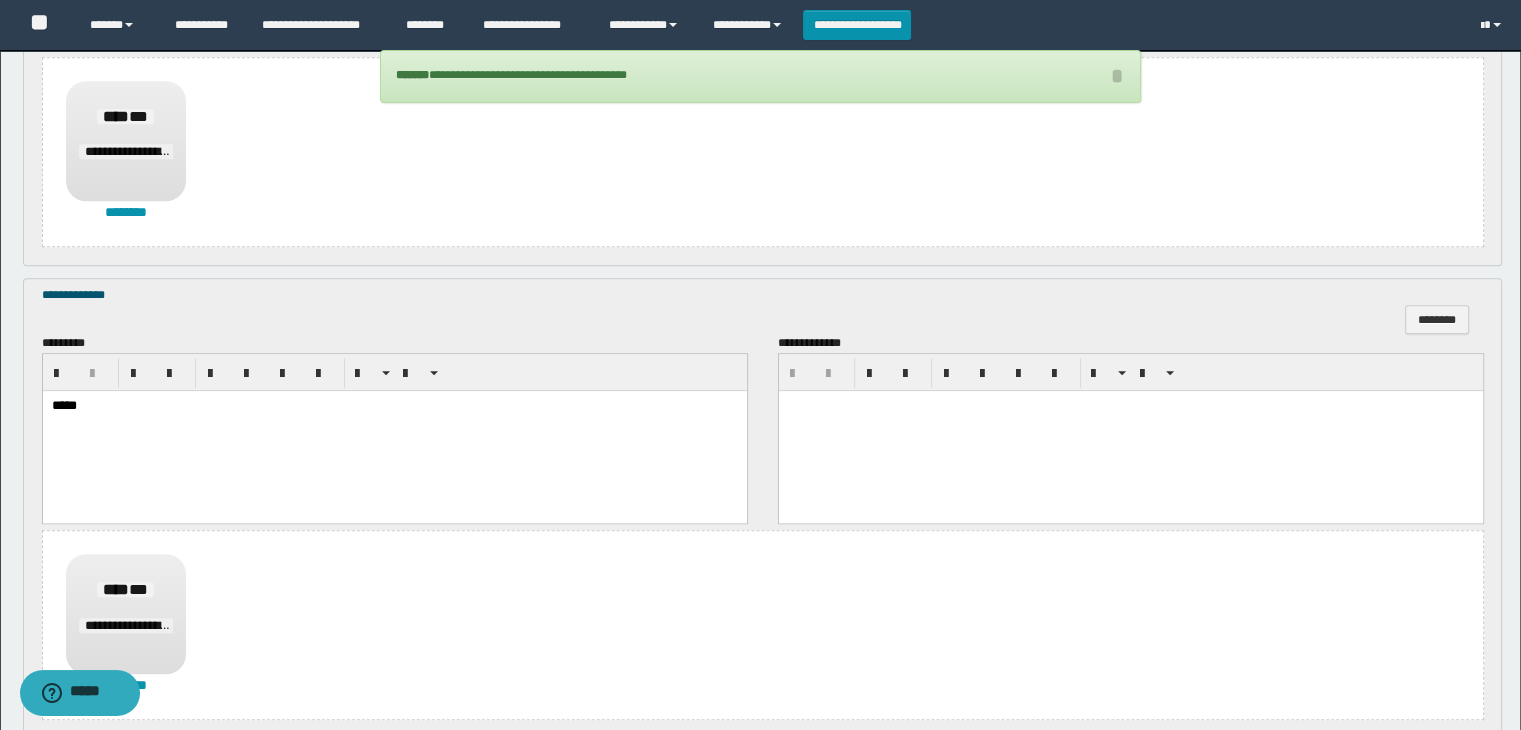 scroll, scrollTop: 1523, scrollLeft: 0, axis: vertical 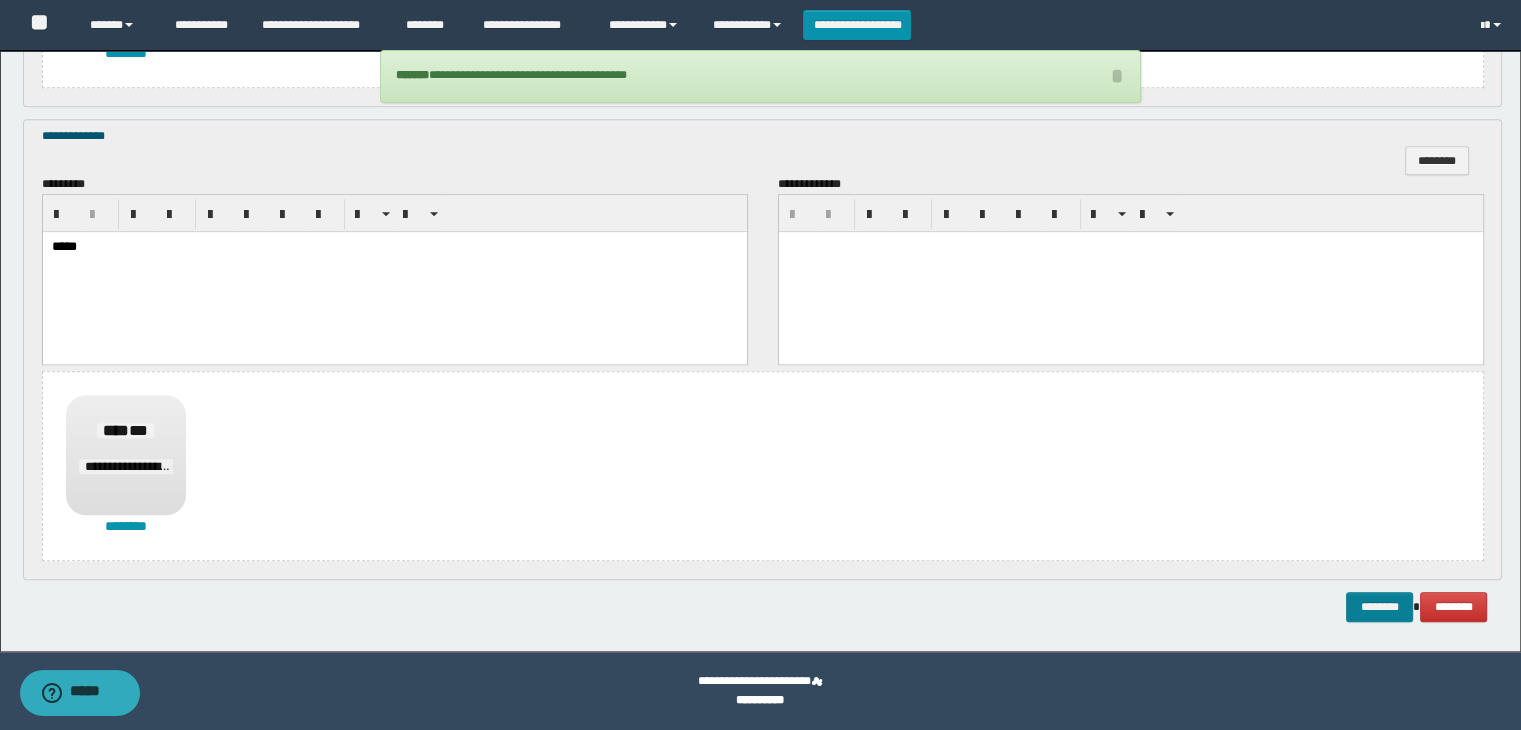 click on "**********" at bounding box center (760, -411) 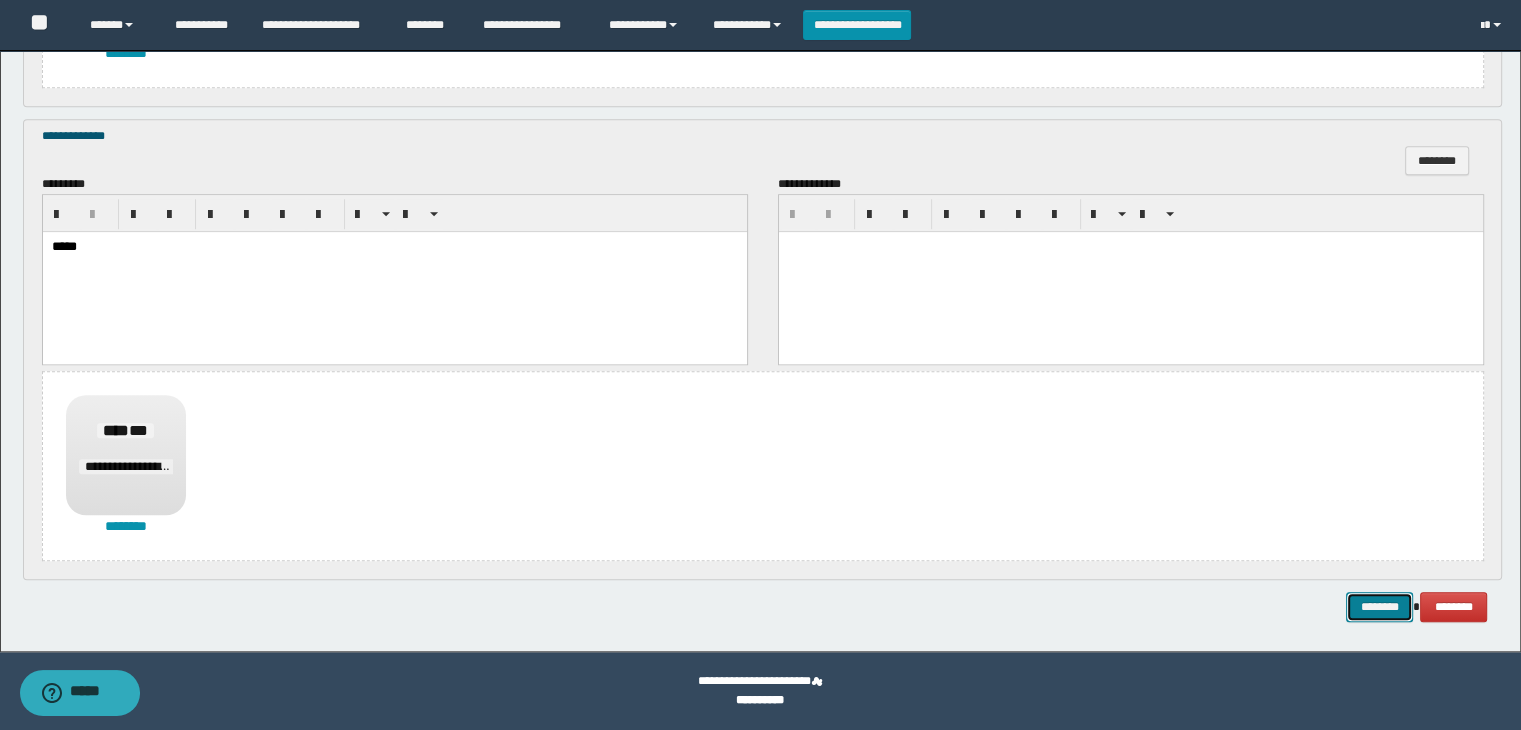 click on "********" at bounding box center [1379, 607] 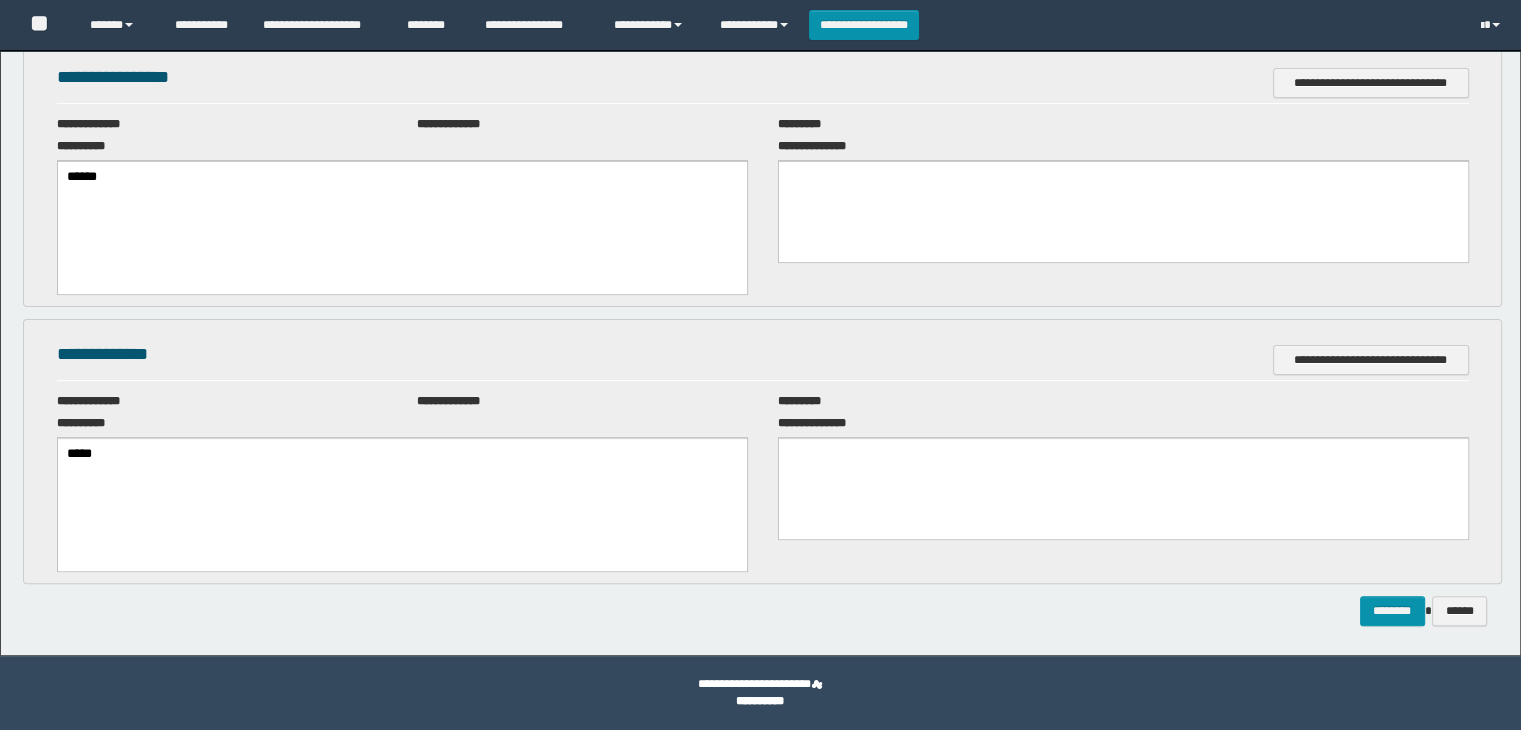 scroll, scrollTop: 0, scrollLeft: 0, axis: both 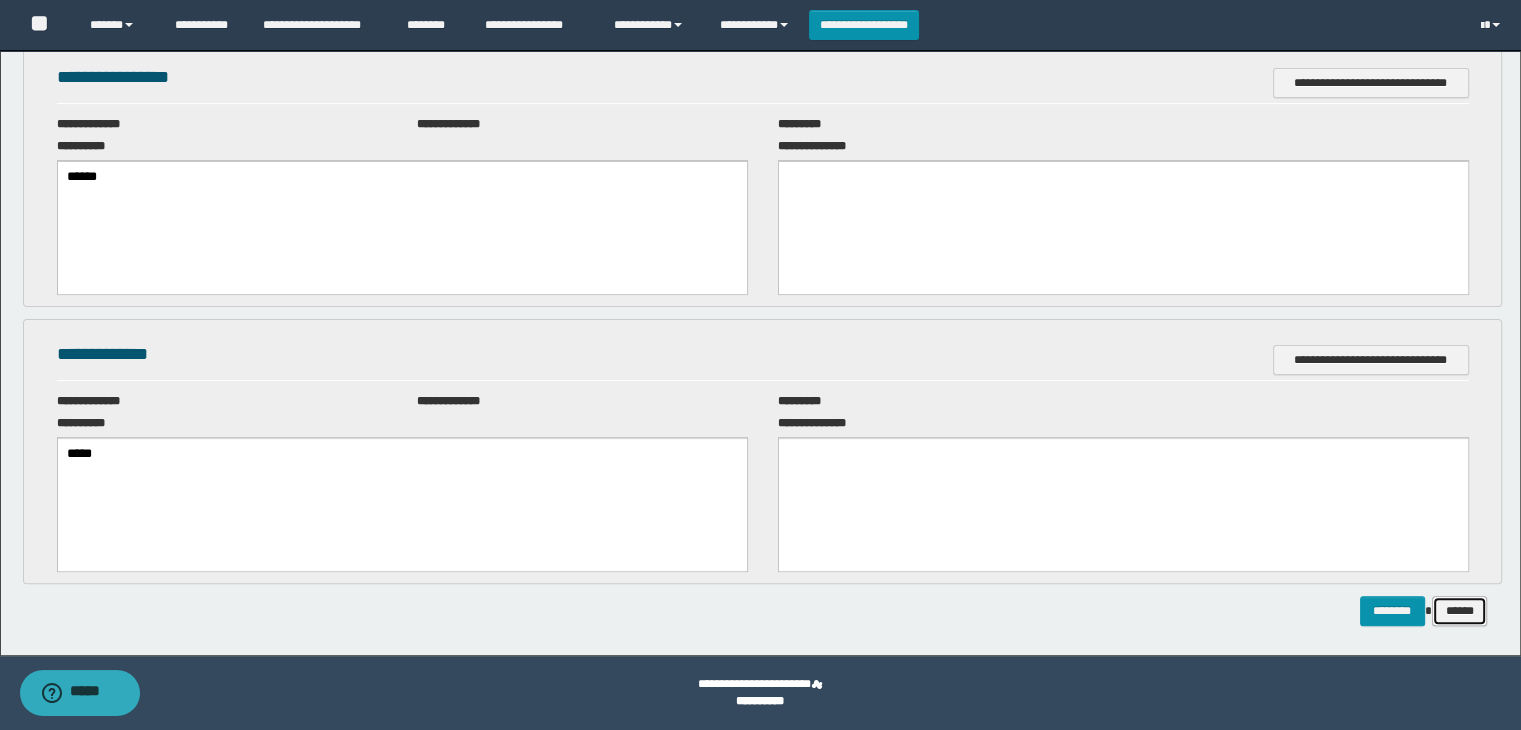 click on "******" at bounding box center (1460, 611) 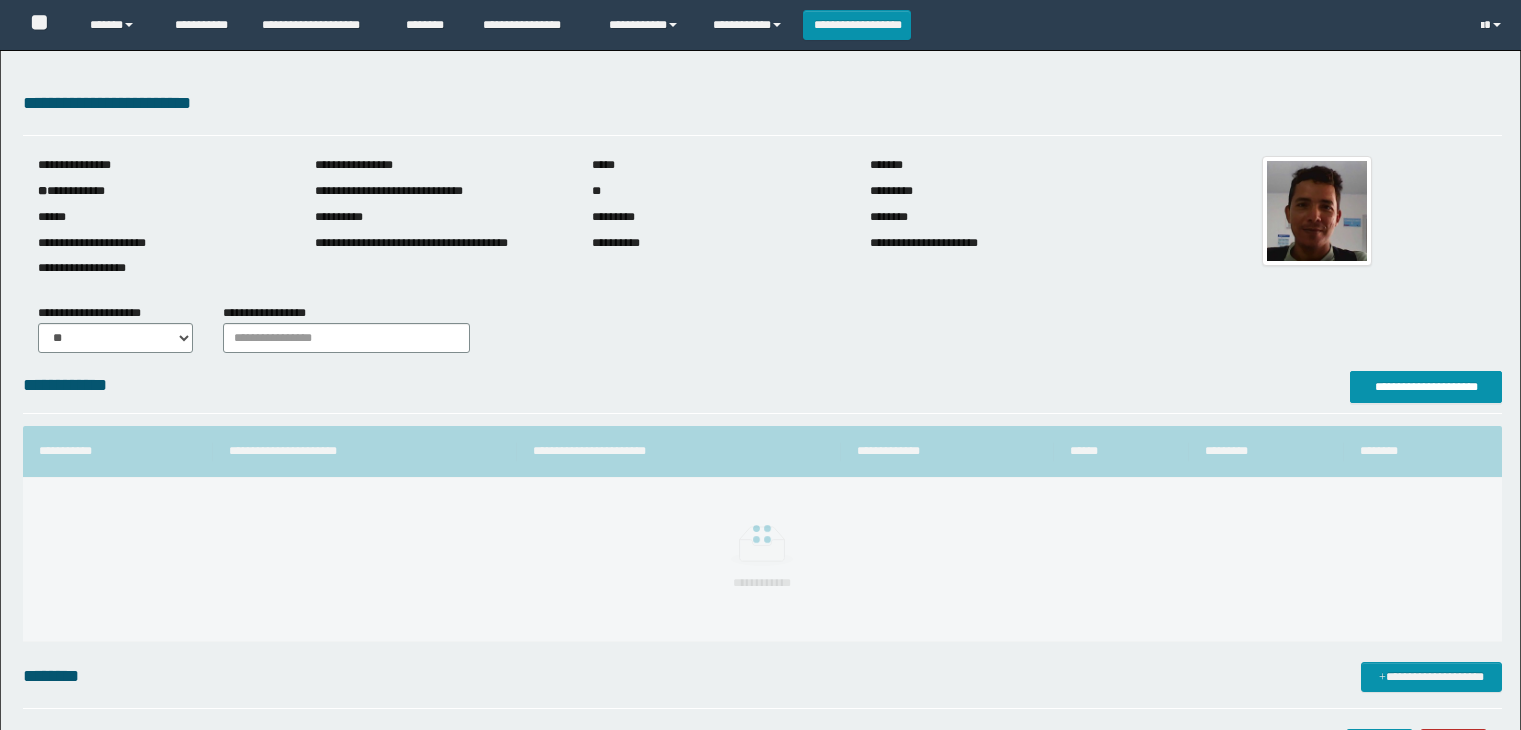 scroll, scrollTop: 0, scrollLeft: 0, axis: both 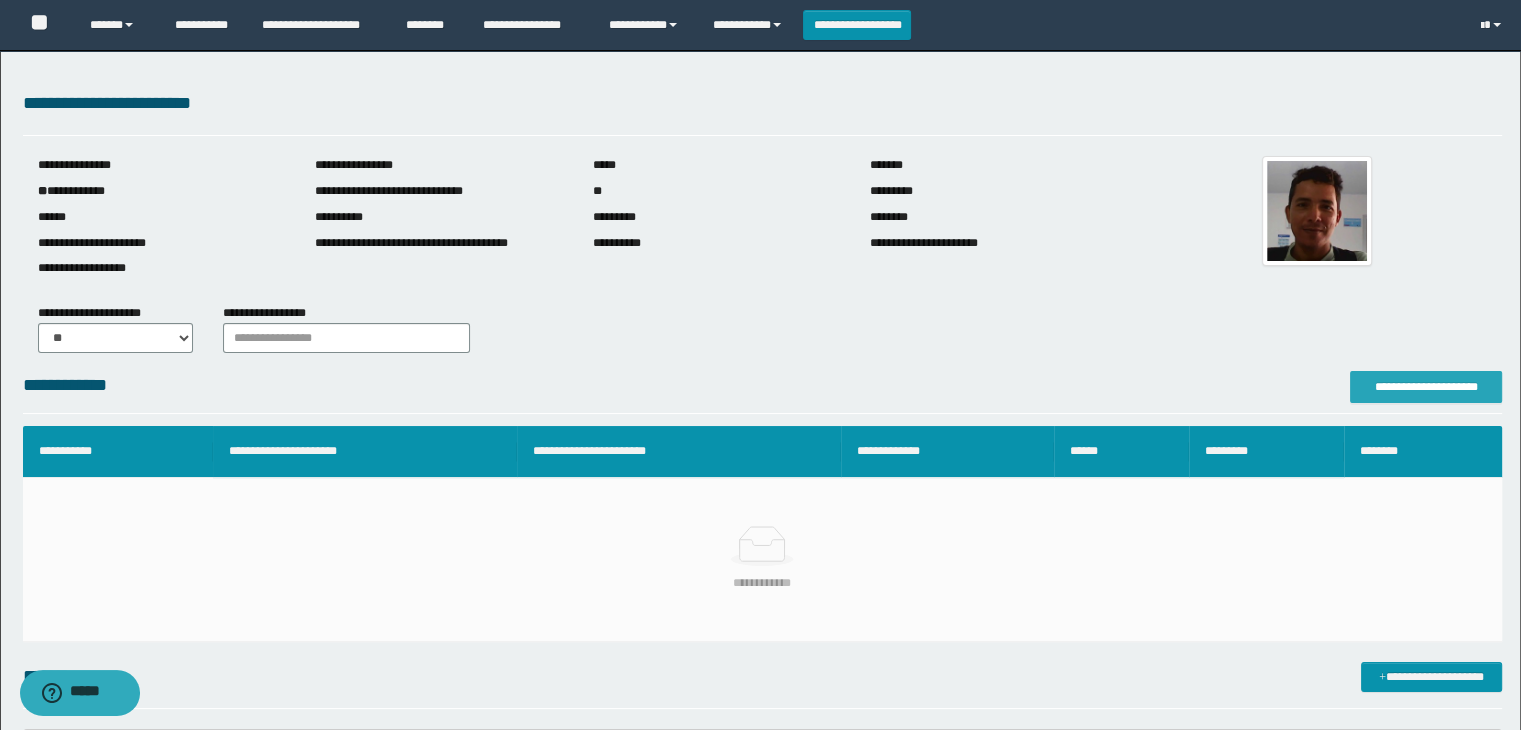 click on "**********" at bounding box center [1426, 387] 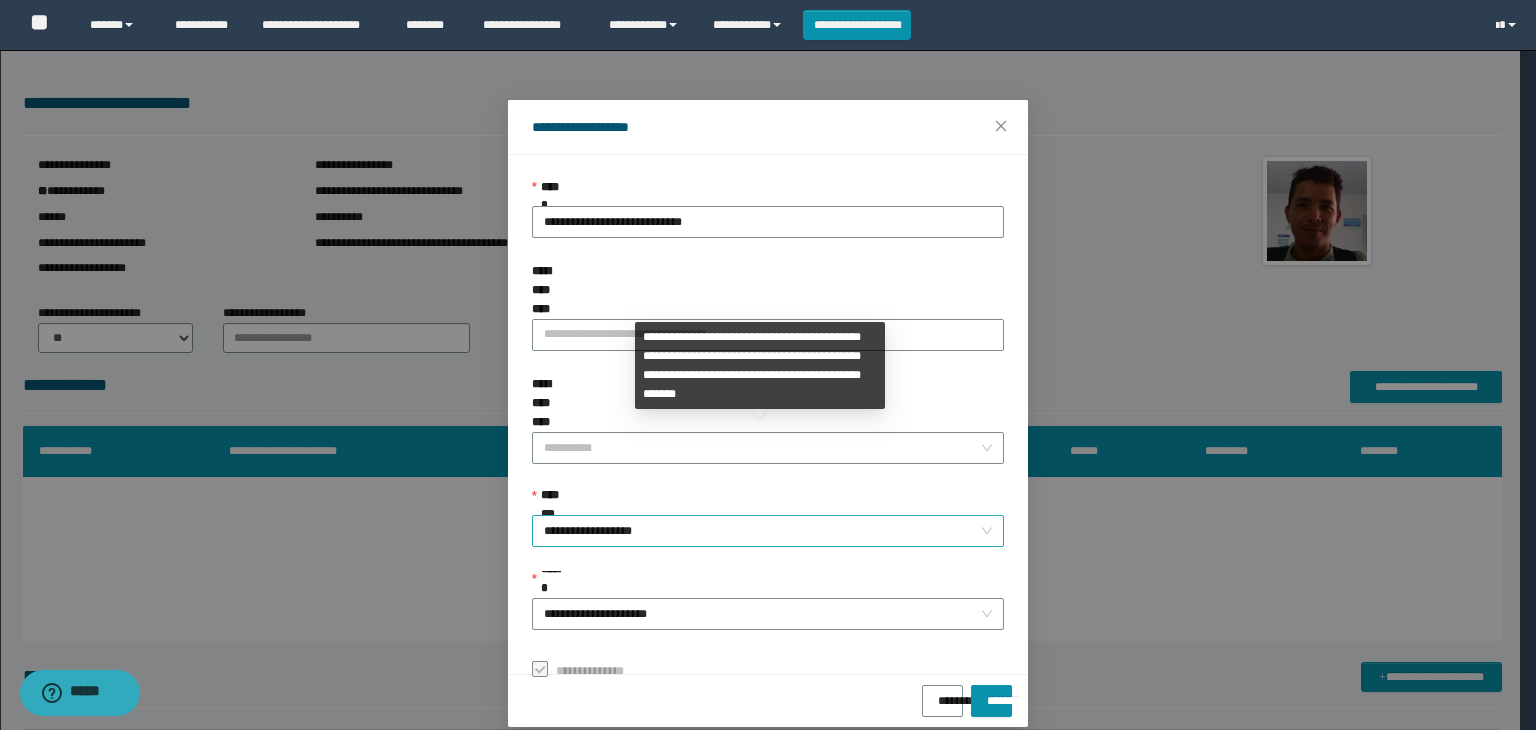click on "**********" at bounding box center [768, 531] 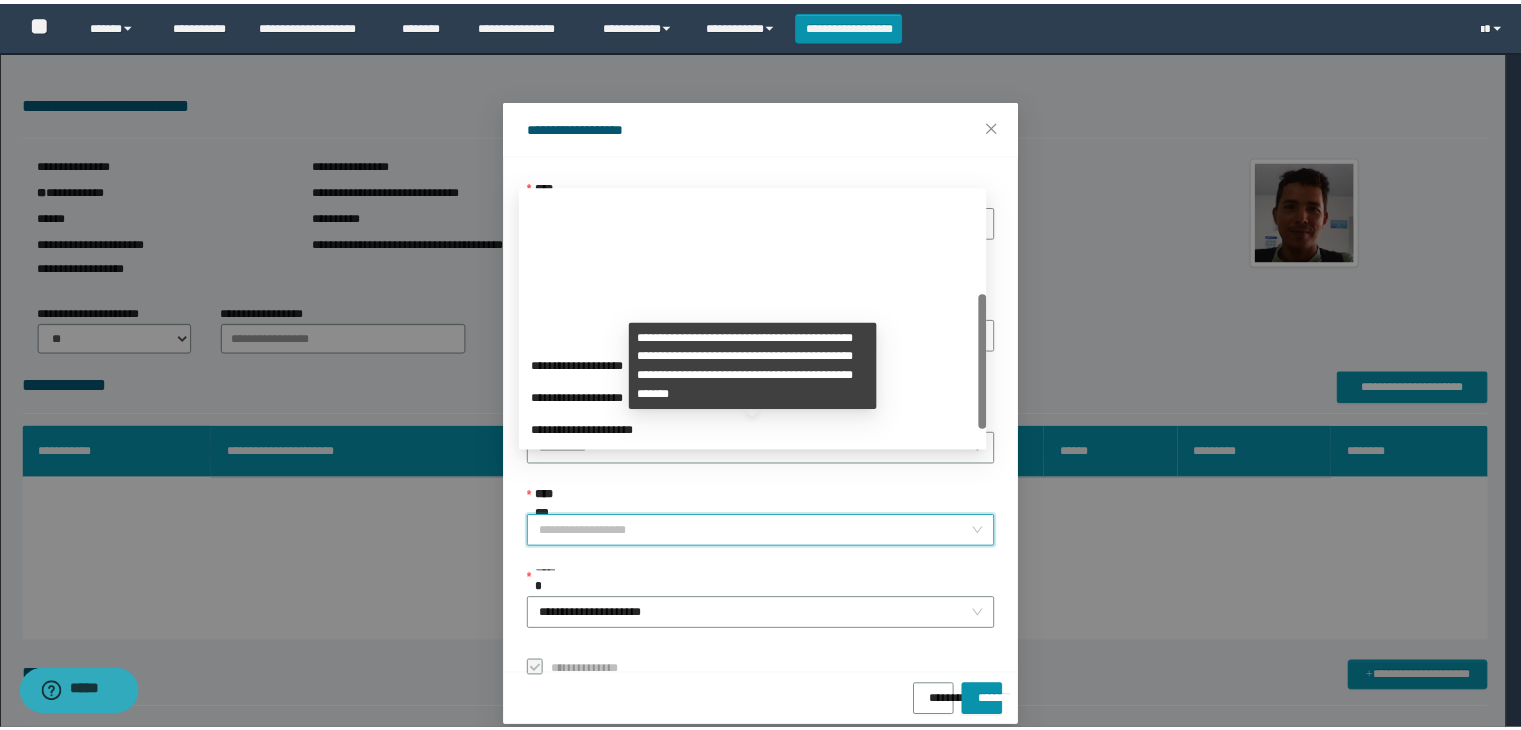 scroll, scrollTop: 192, scrollLeft: 0, axis: vertical 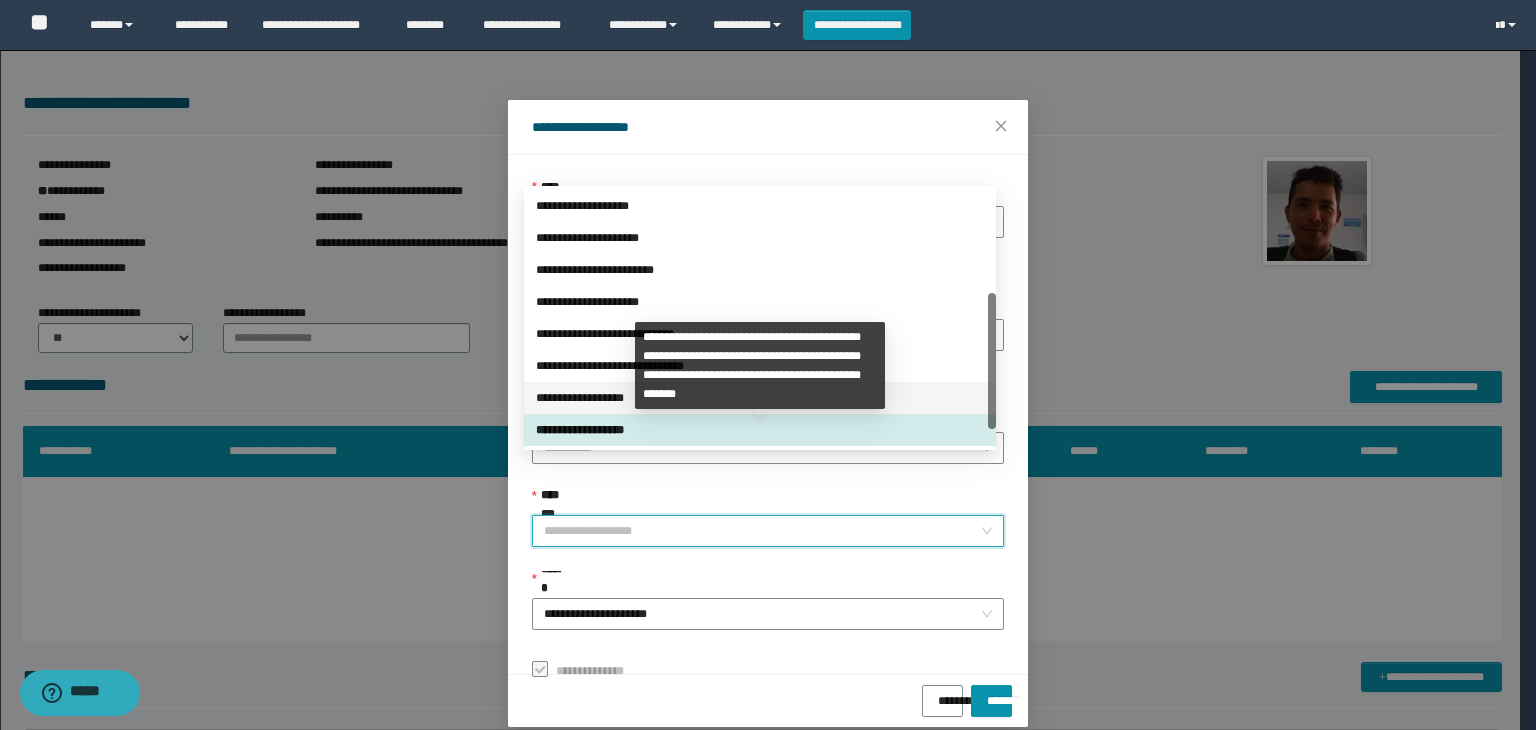 click on "**********" at bounding box center (760, 398) 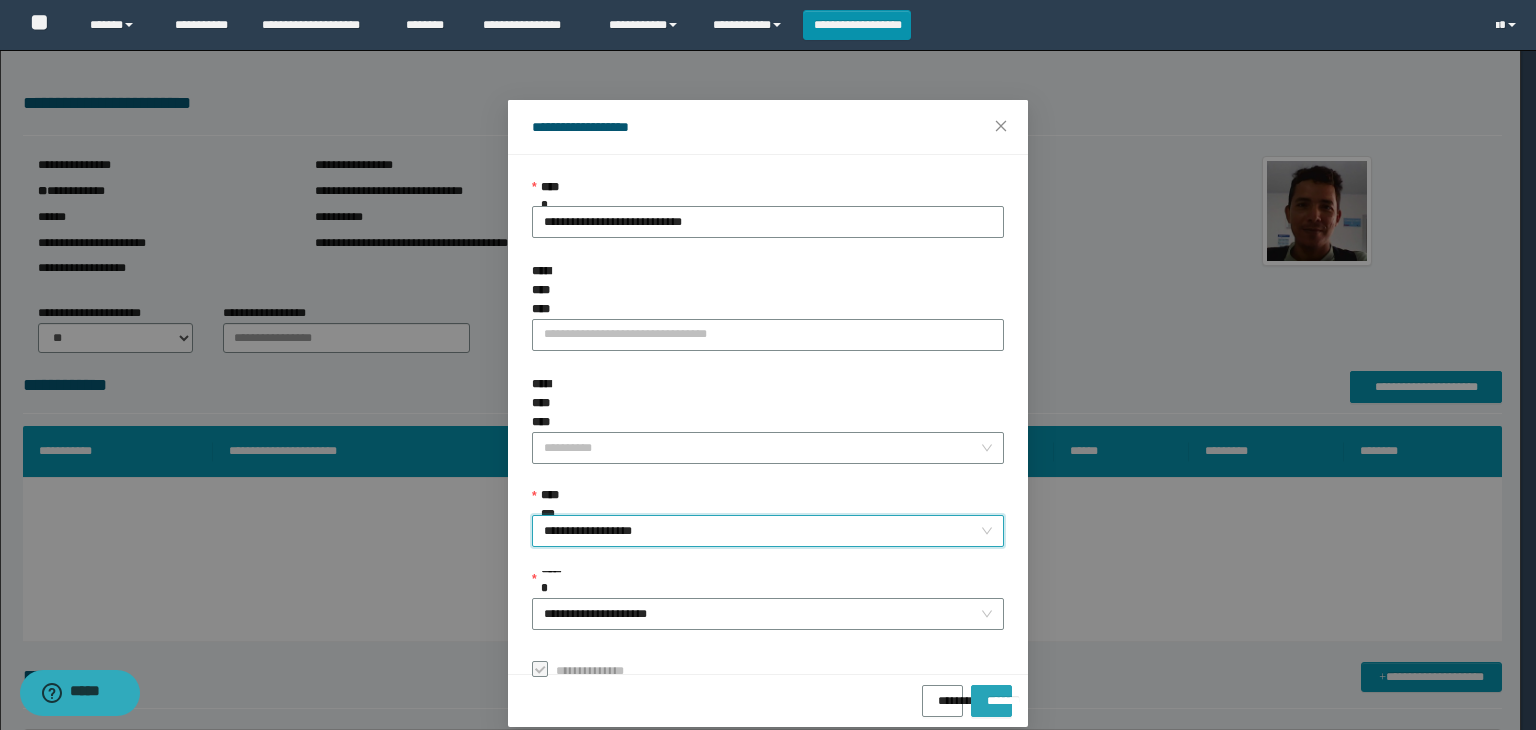 click on "*******" at bounding box center (991, 694) 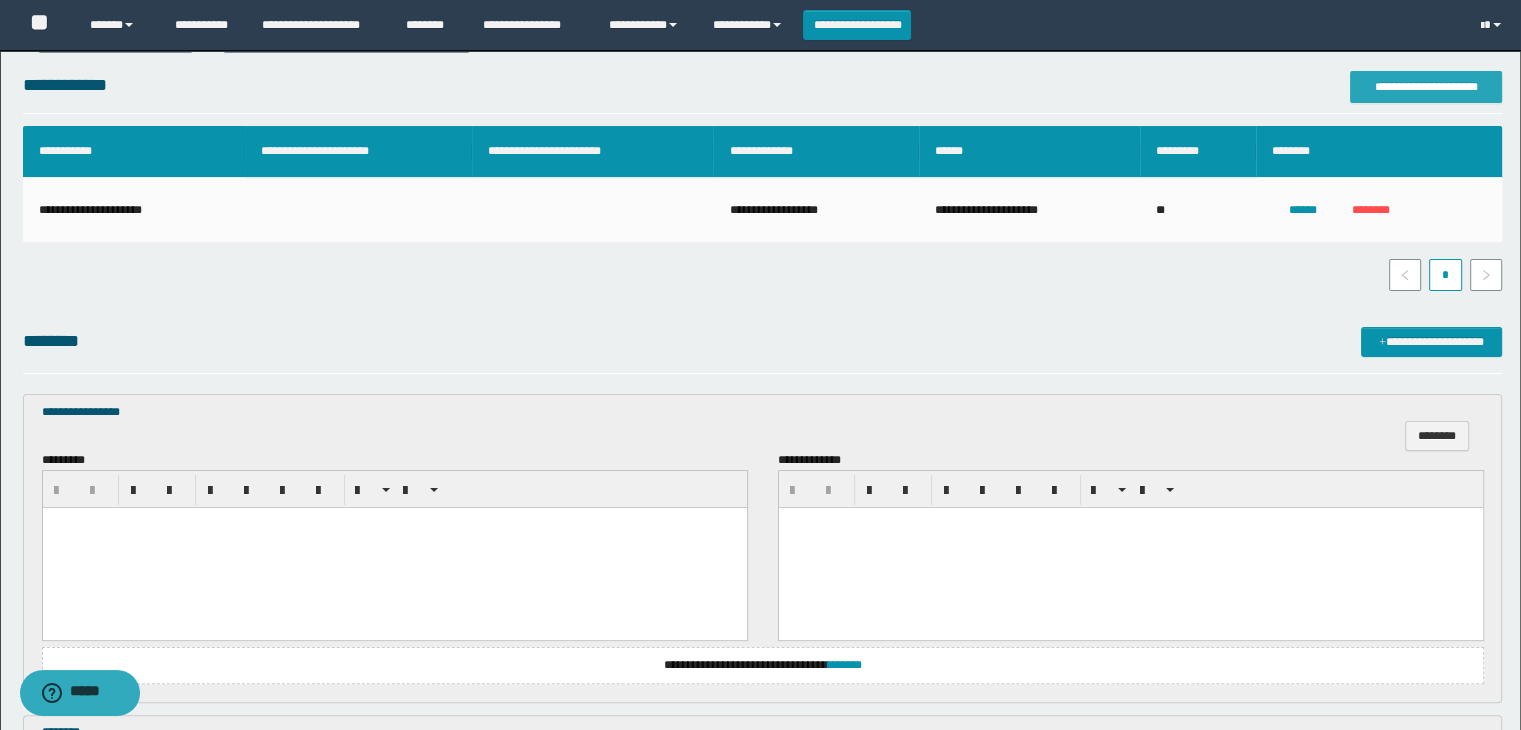 scroll, scrollTop: 500, scrollLeft: 0, axis: vertical 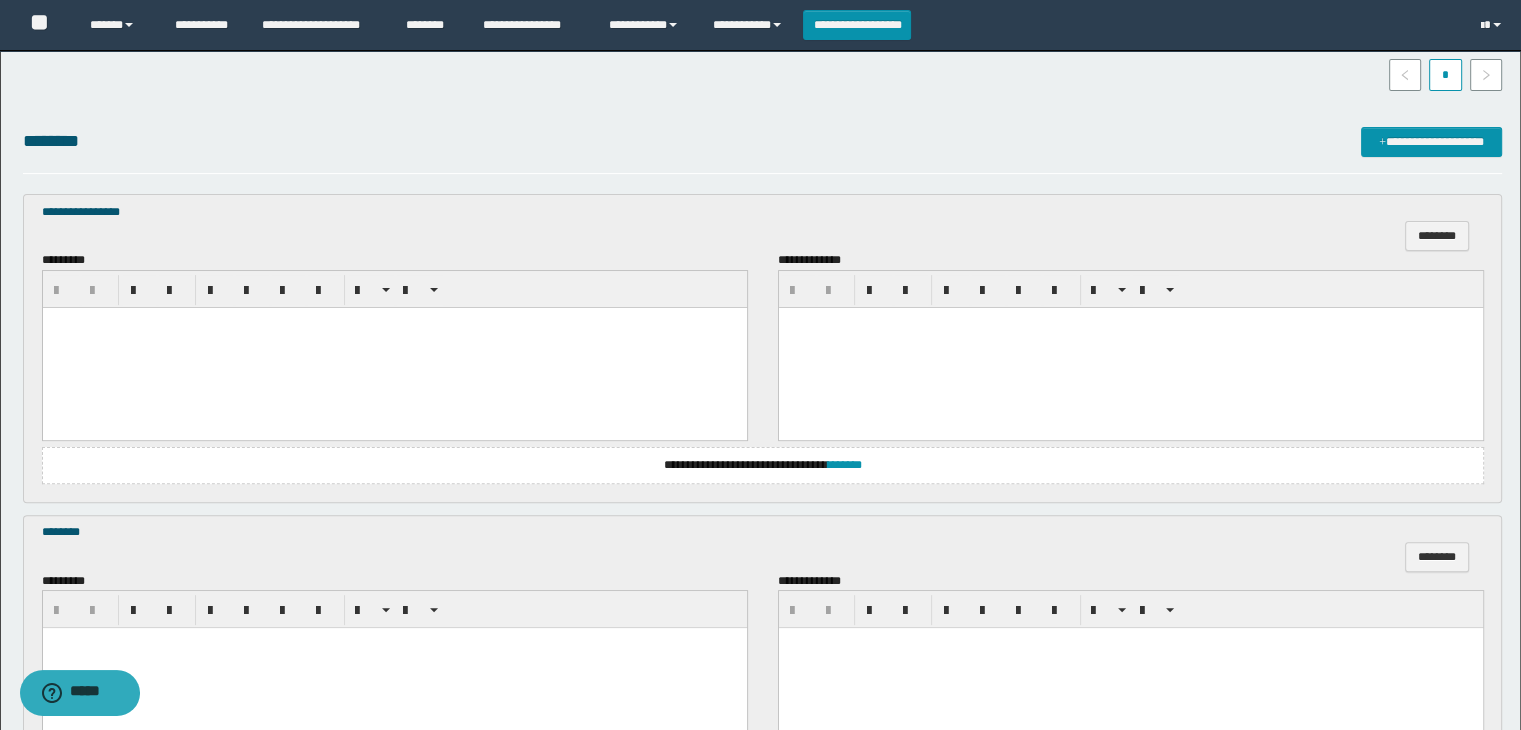 click at bounding box center (394, 347) 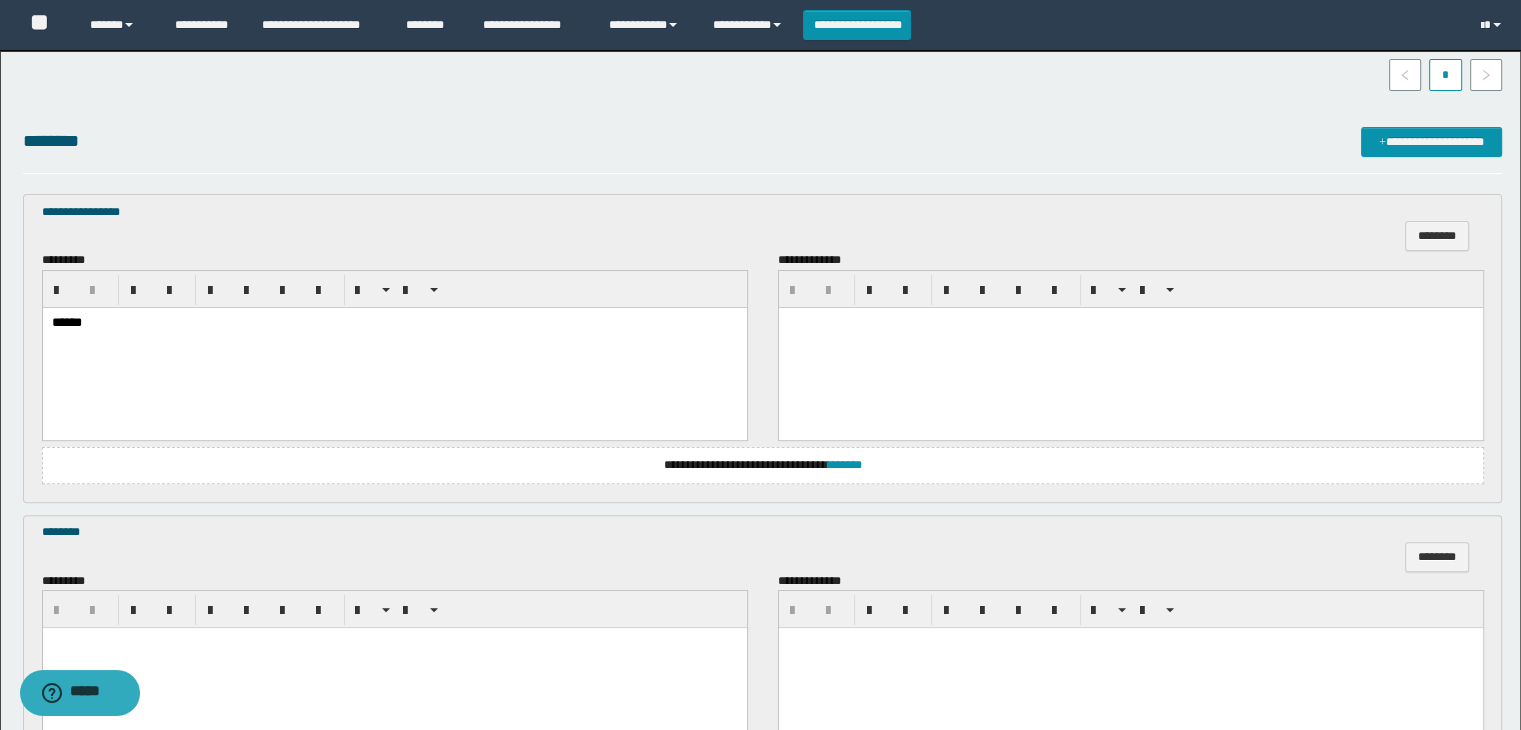scroll, scrollTop: 800, scrollLeft: 0, axis: vertical 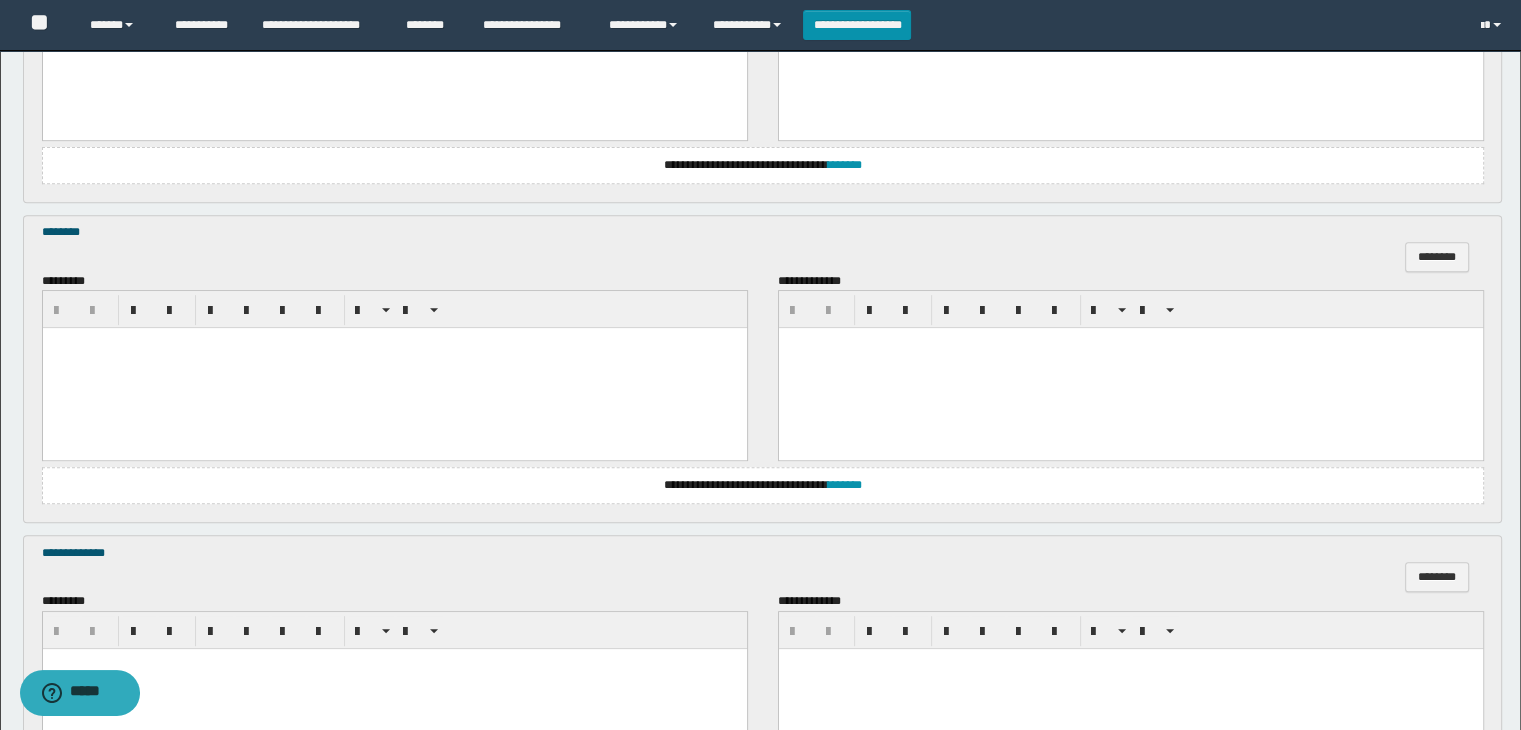 click at bounding box center [394, 368] 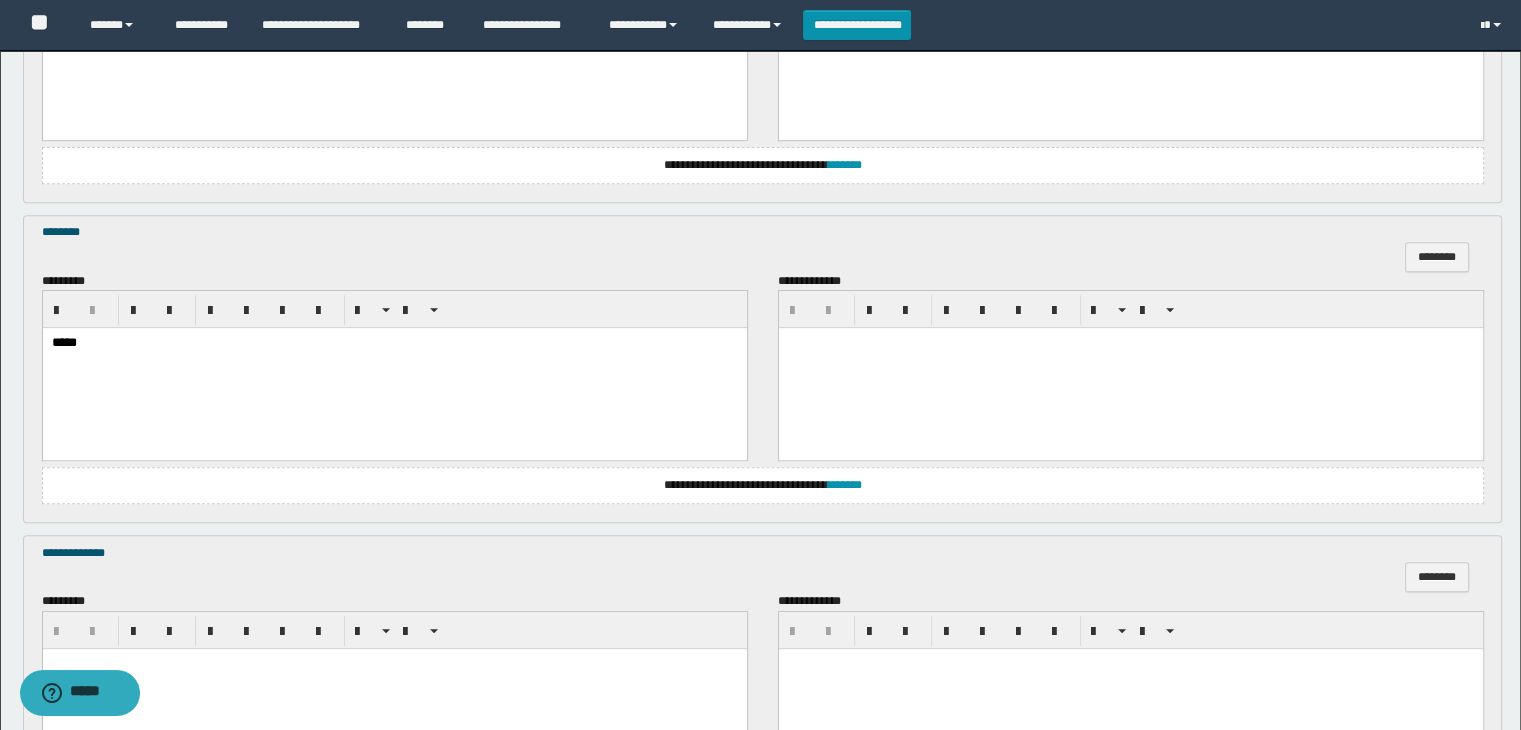scroll, scrollTop: 1064, scrollLeft: 0, axis: vertical 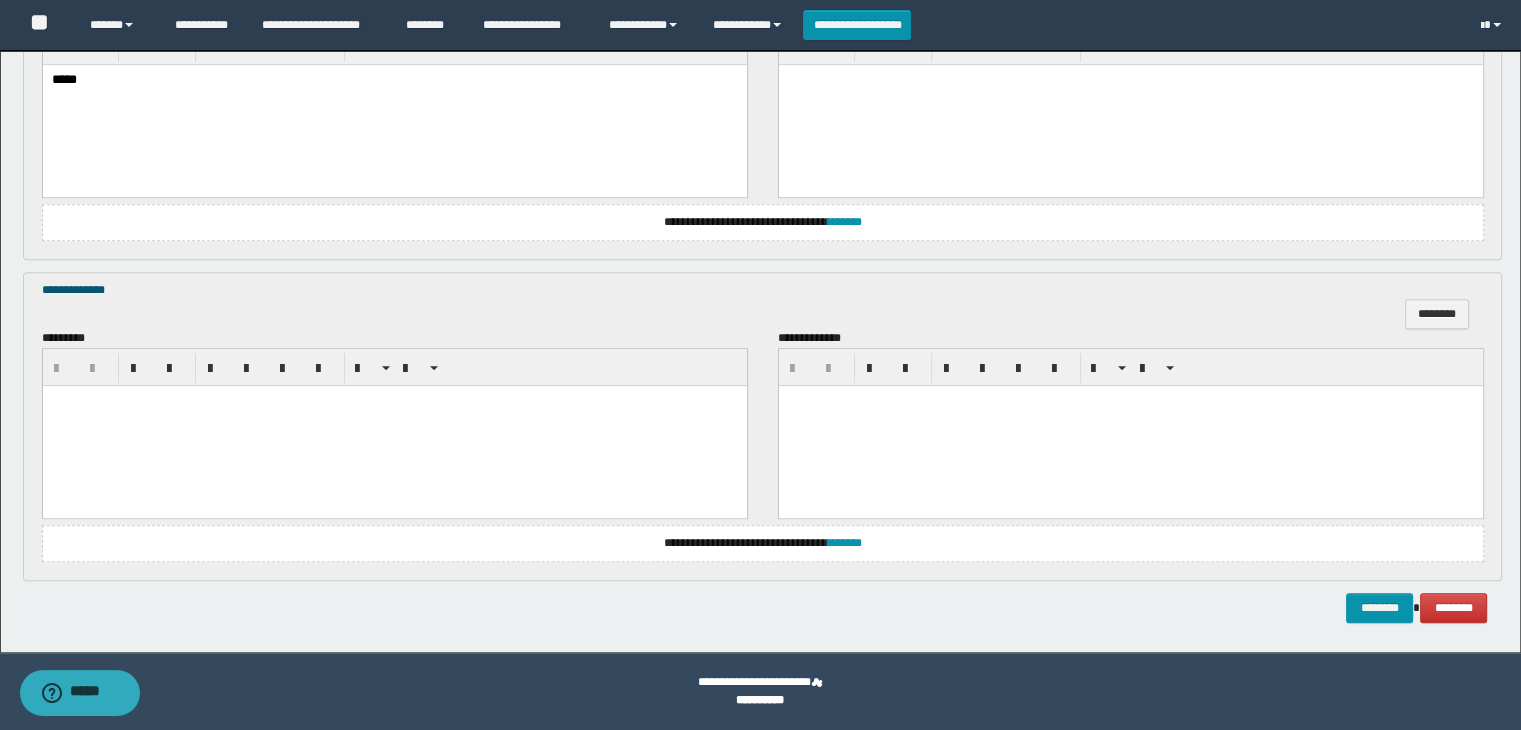 click at bounding box center (394, 425) 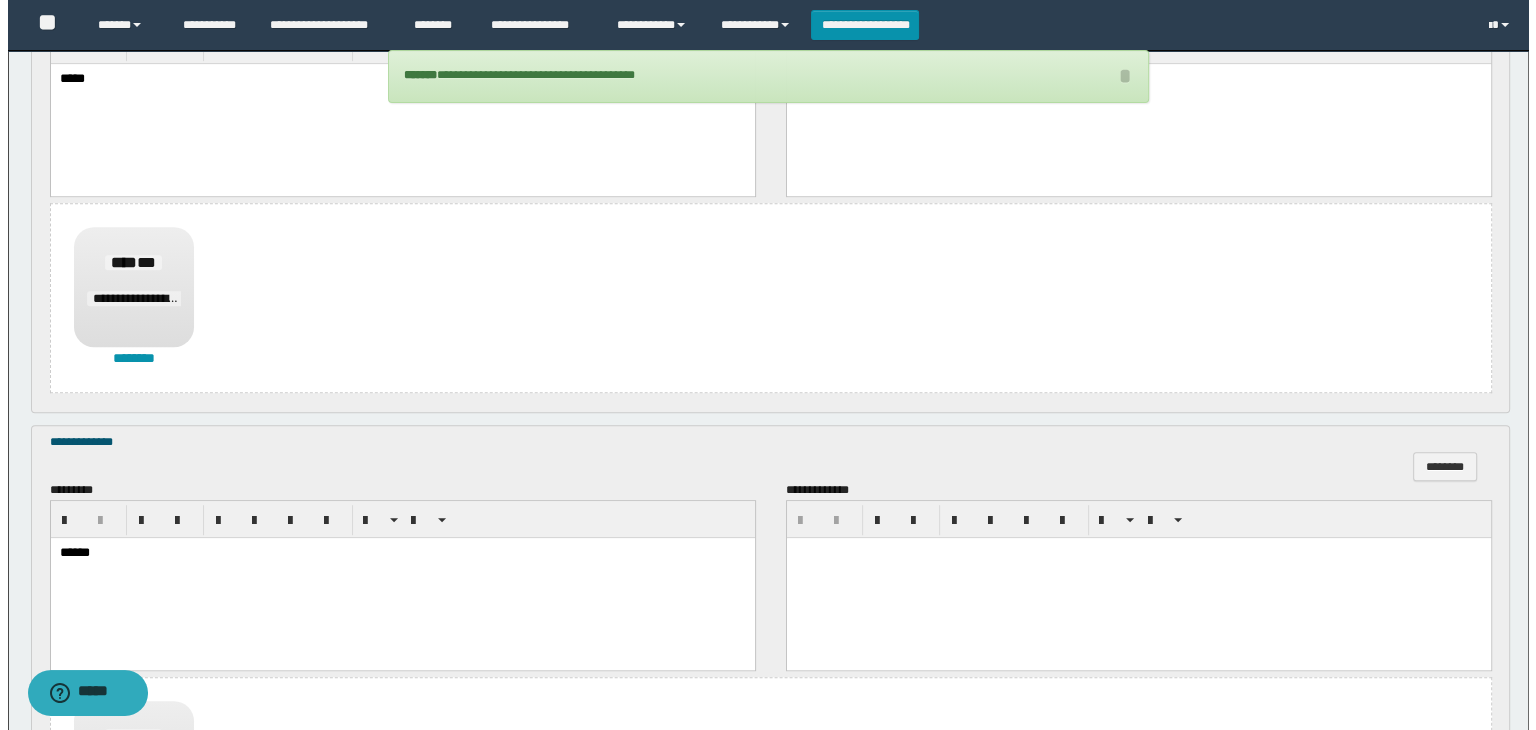 scroll, scrollTop: 664, scrollLeft: 0, axis: vertical 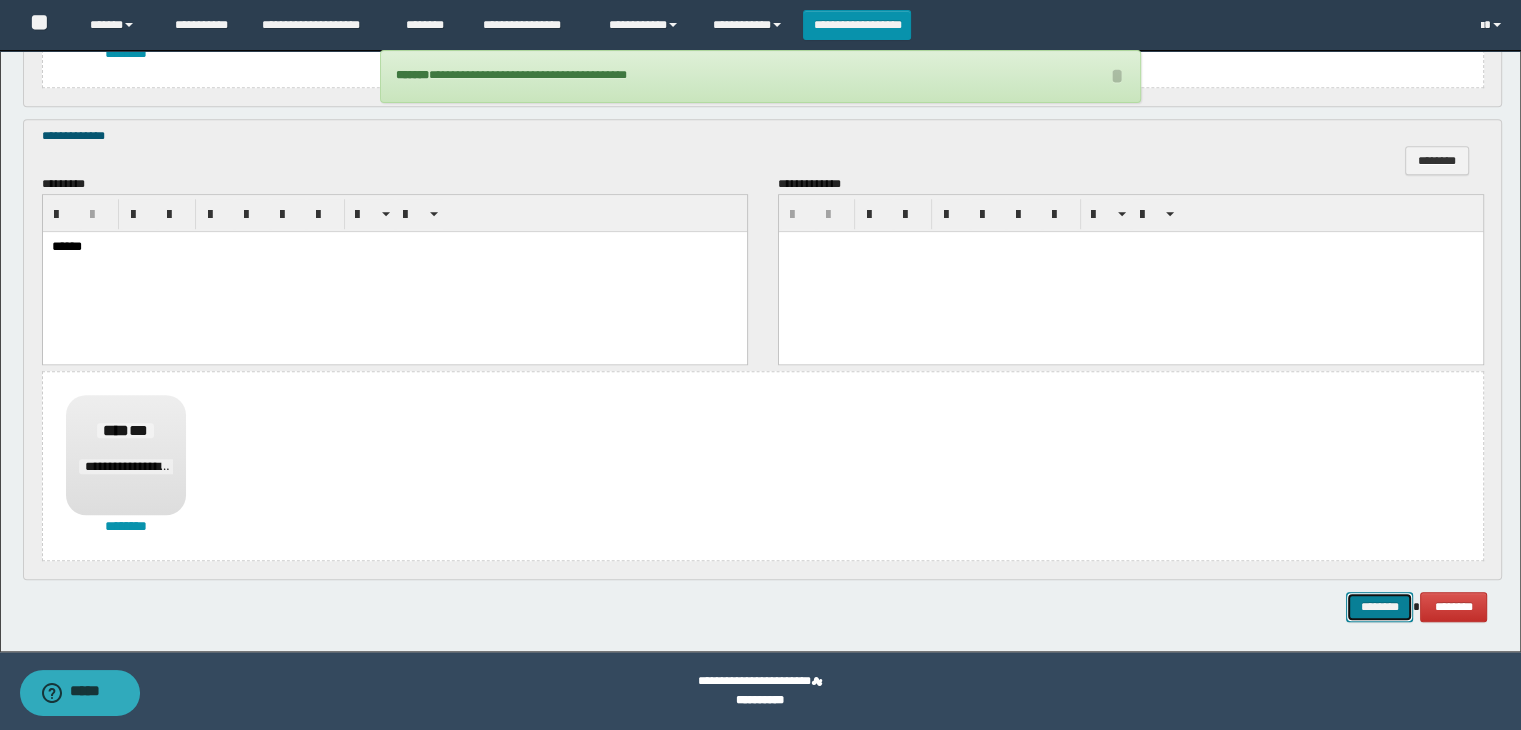 click on "********" at bounding box center [1379, 607] 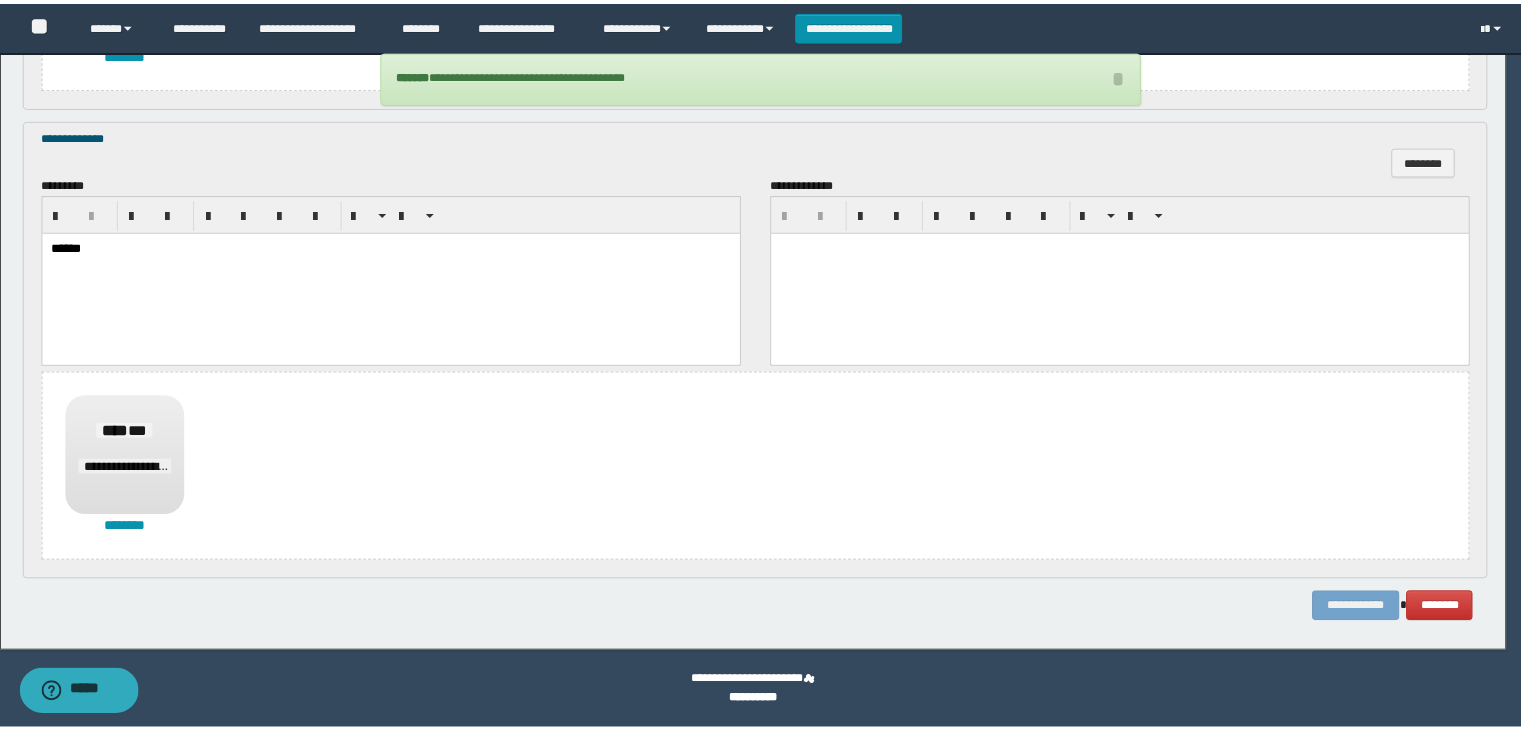 scroll, scrollTop: 0, scrollLeft: 0, axis: both 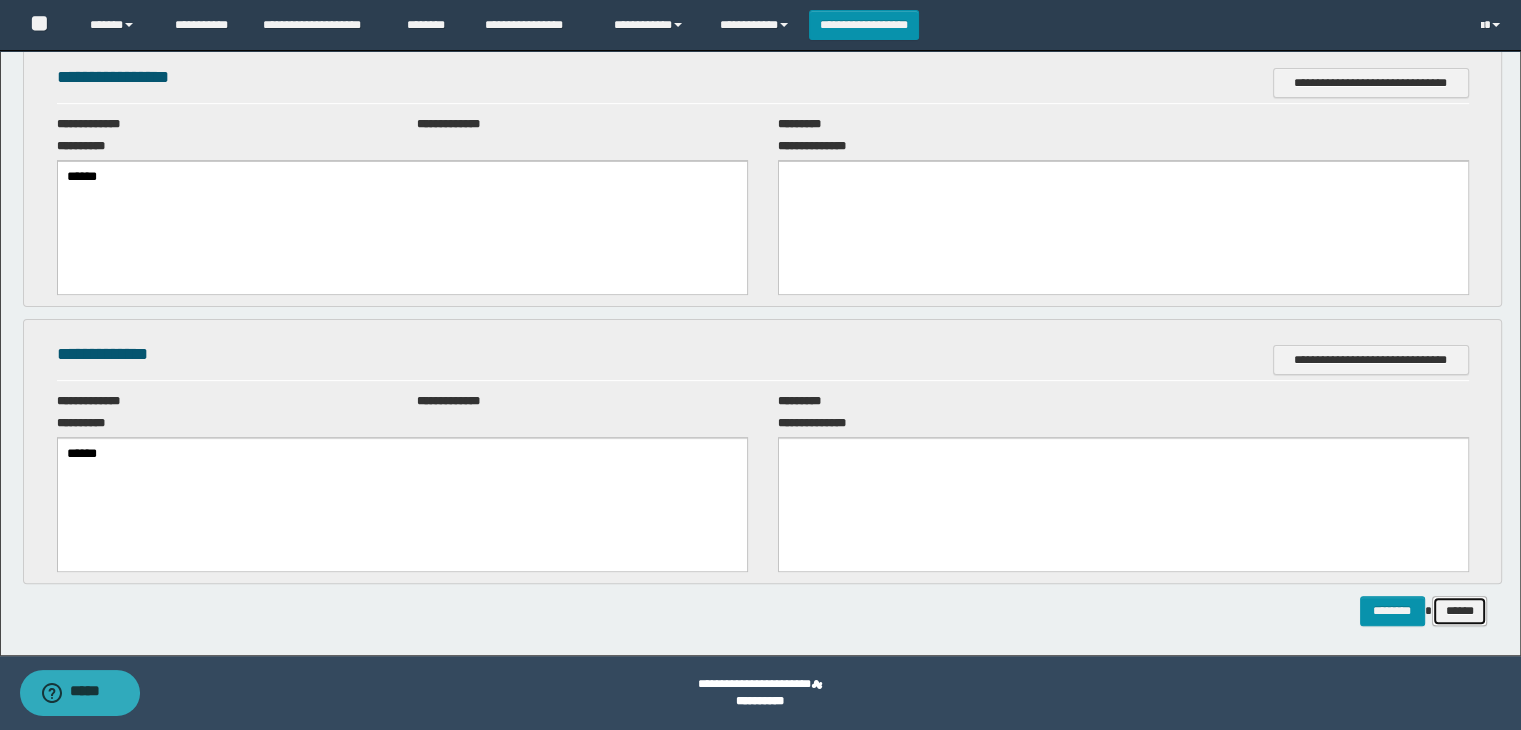 click on "******" at bounding box center [1460, 611] 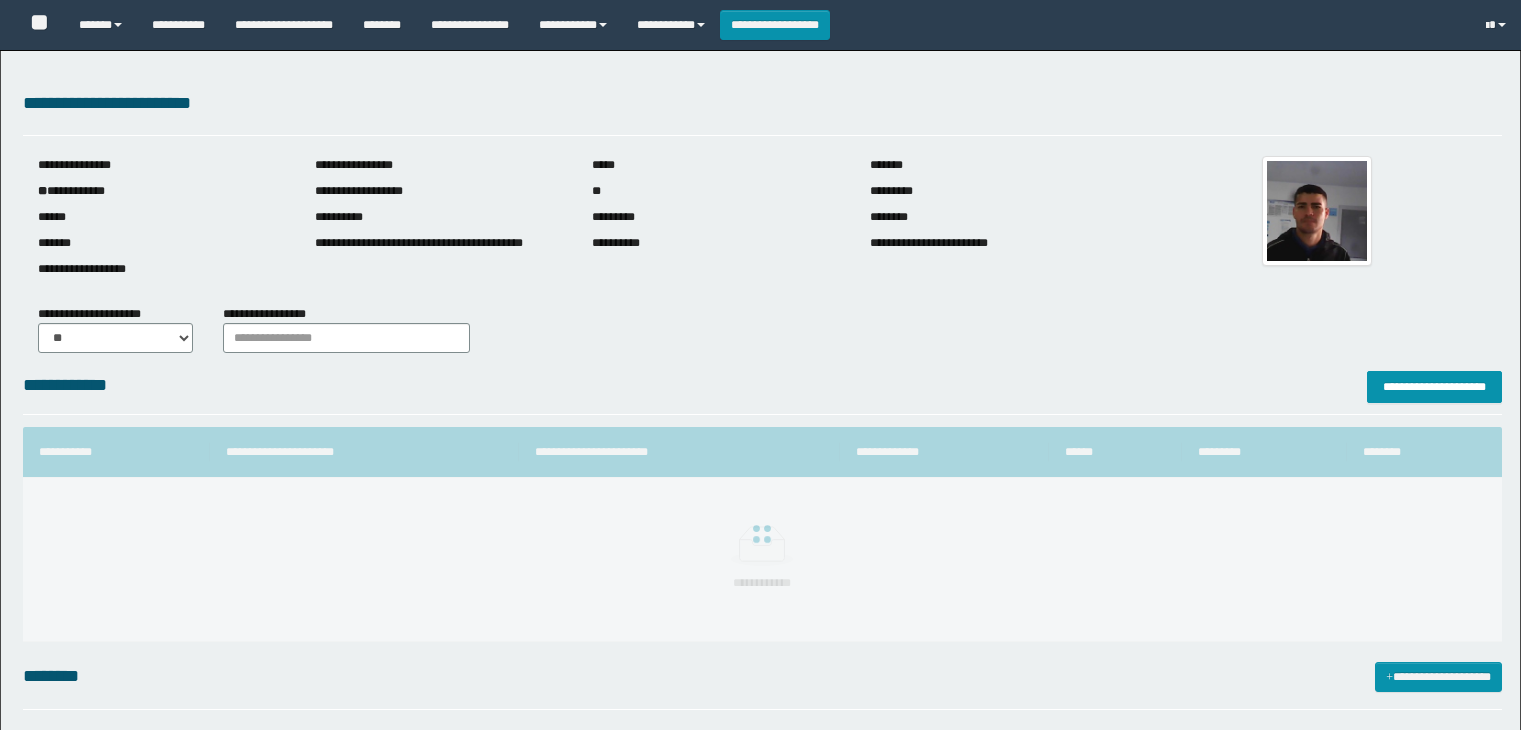 scroll, scrollTop: 0, scrollLeft: 0, axis: both 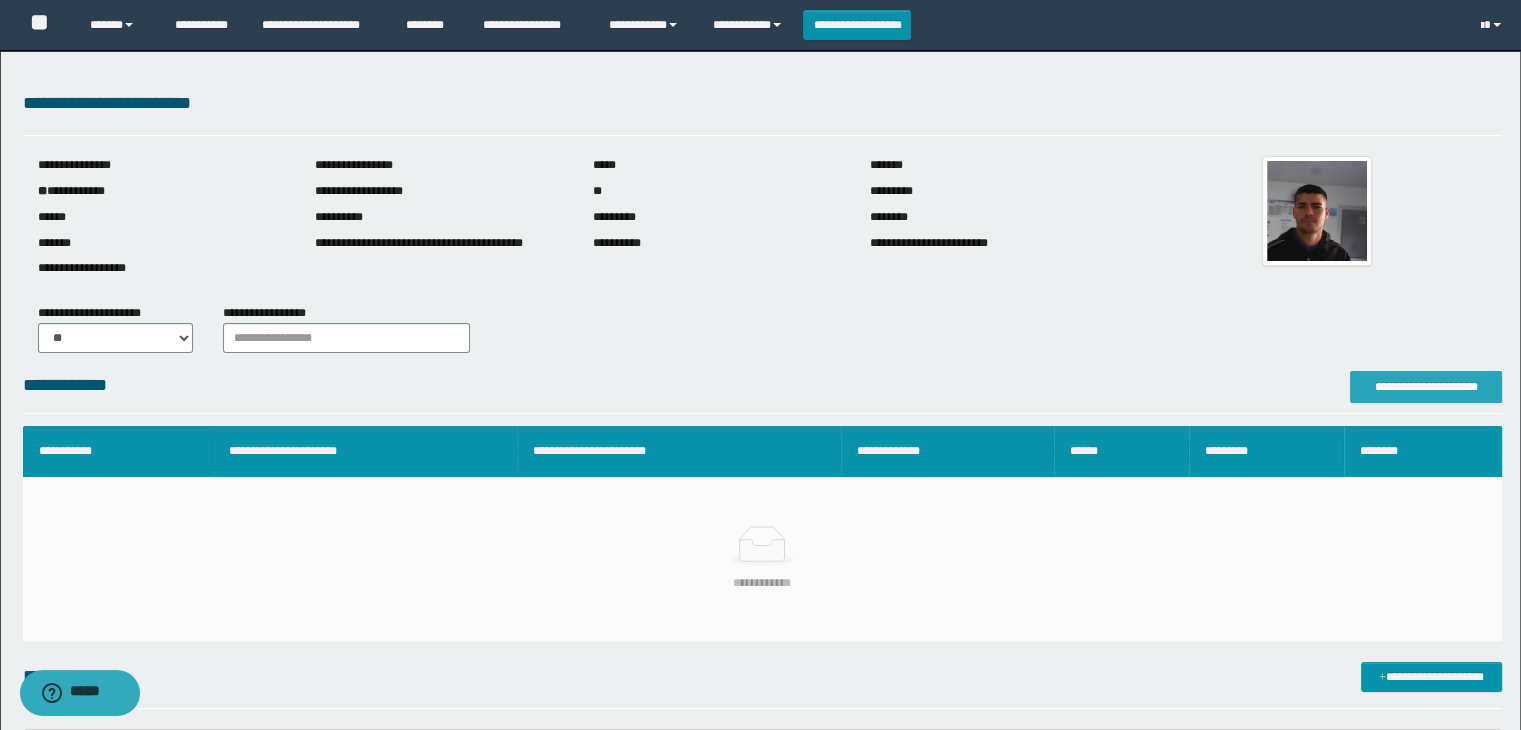 click on "**********" at bounding box center [1426, 387] 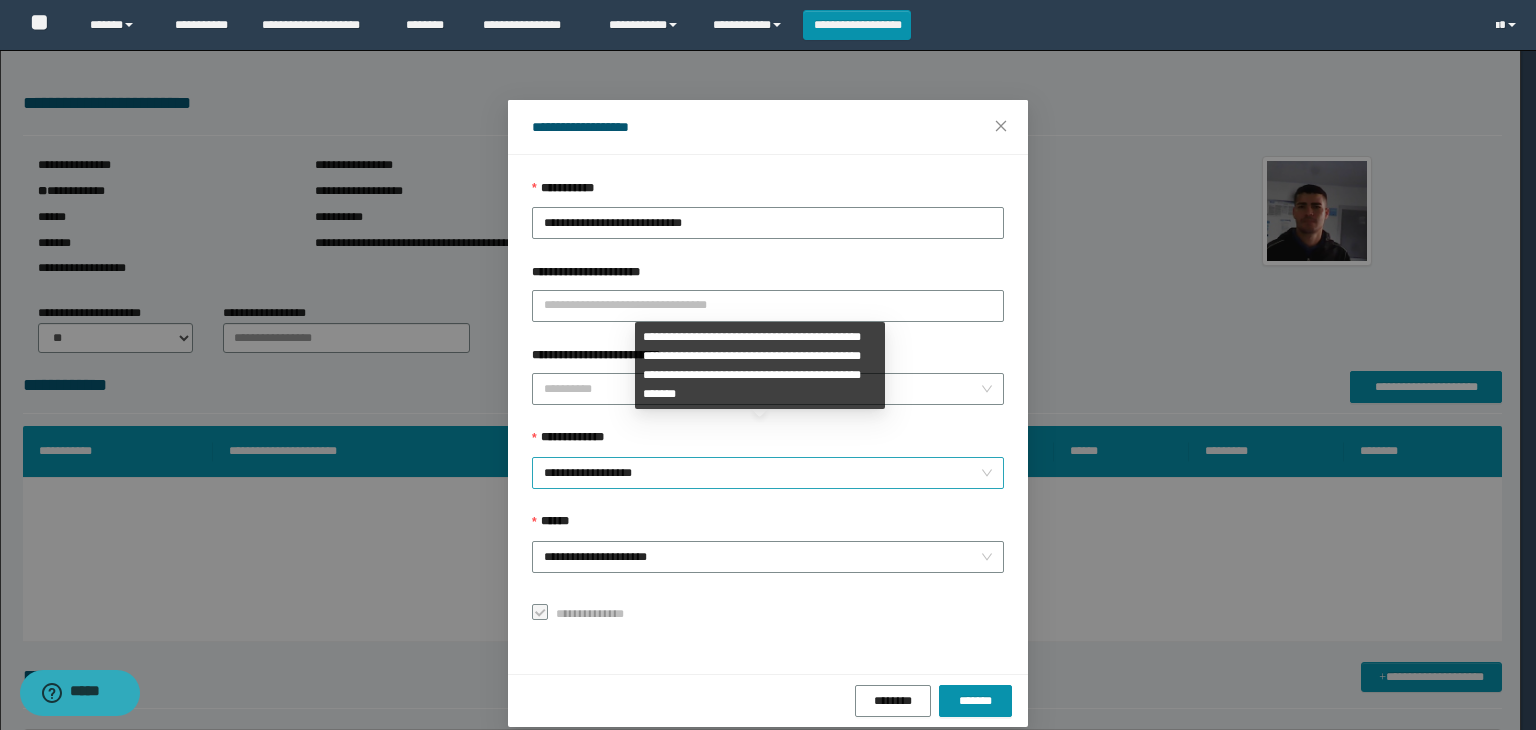 click on "**********" at bounding box center [768, 473] 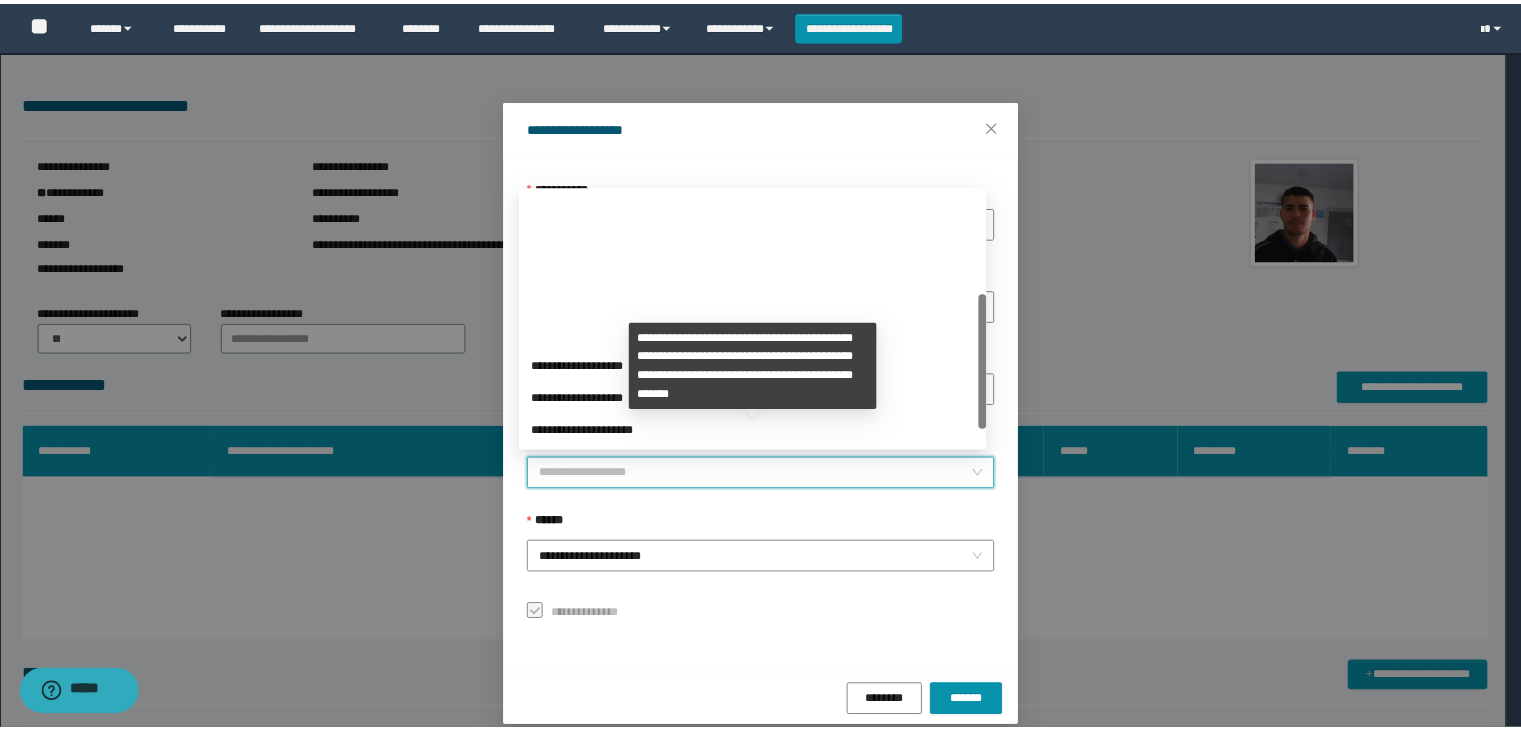 scroll, scrollTop: 192, scrollLeft: 0, axis: vertical 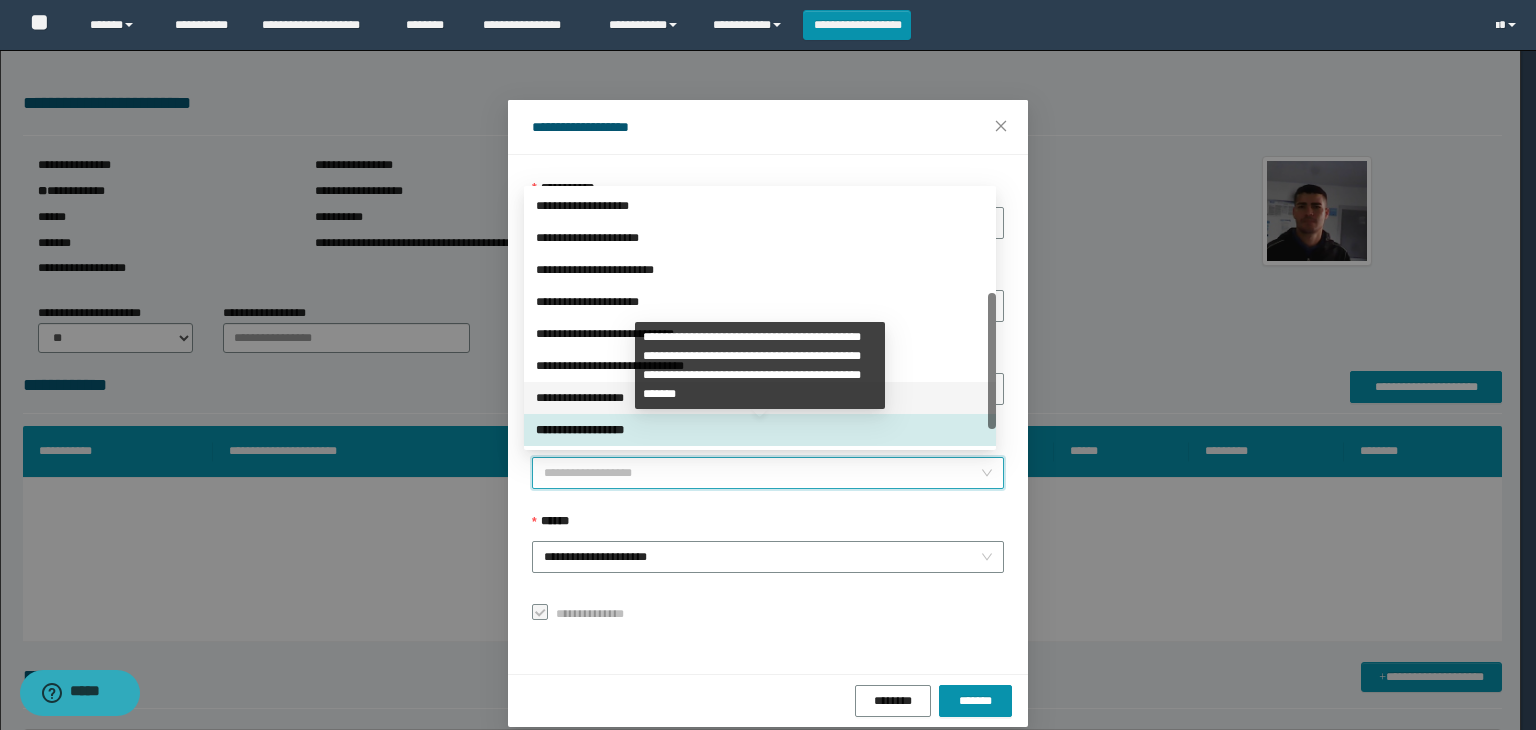 click on "**********" at bounding box center [760, 398] 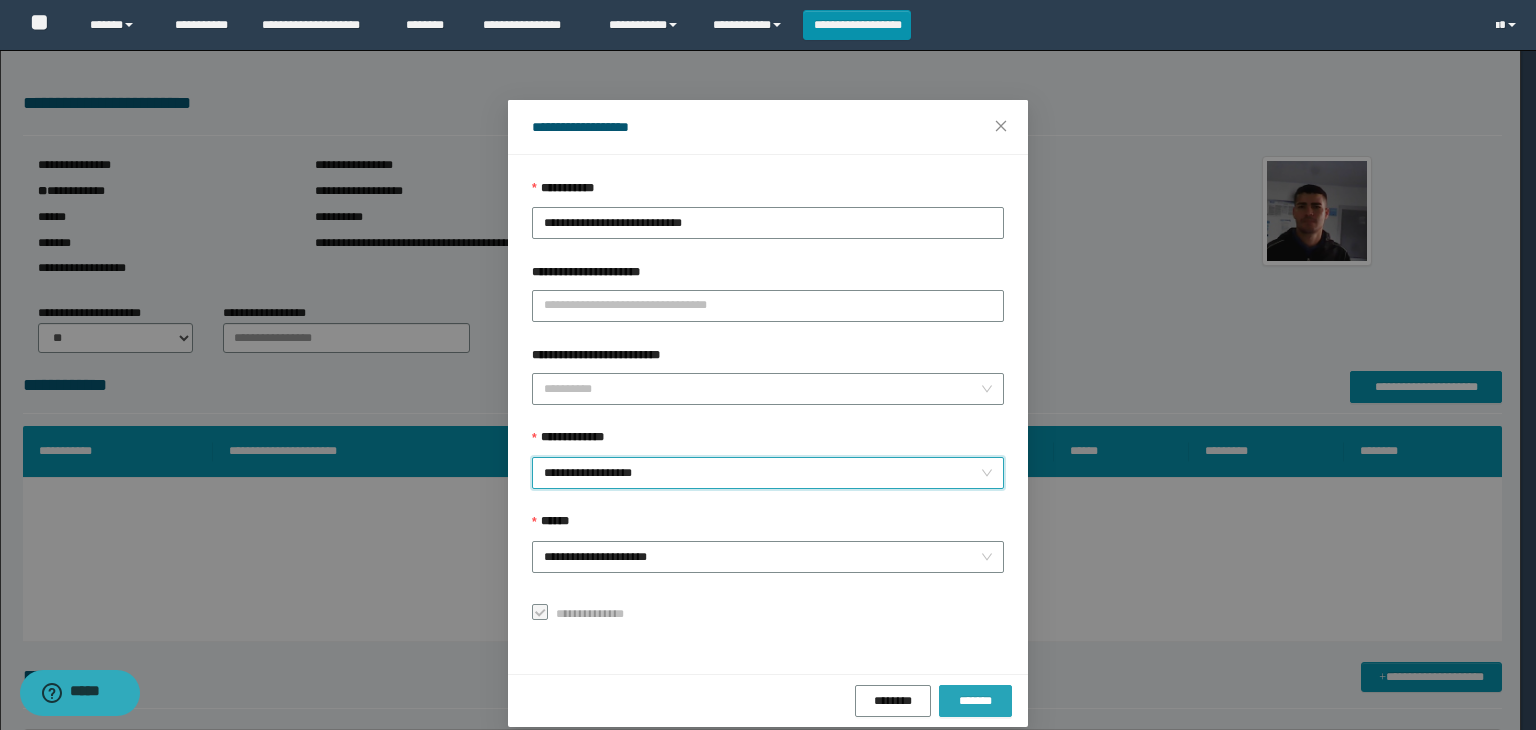 click on "*******" at bounding box center [975, 701] 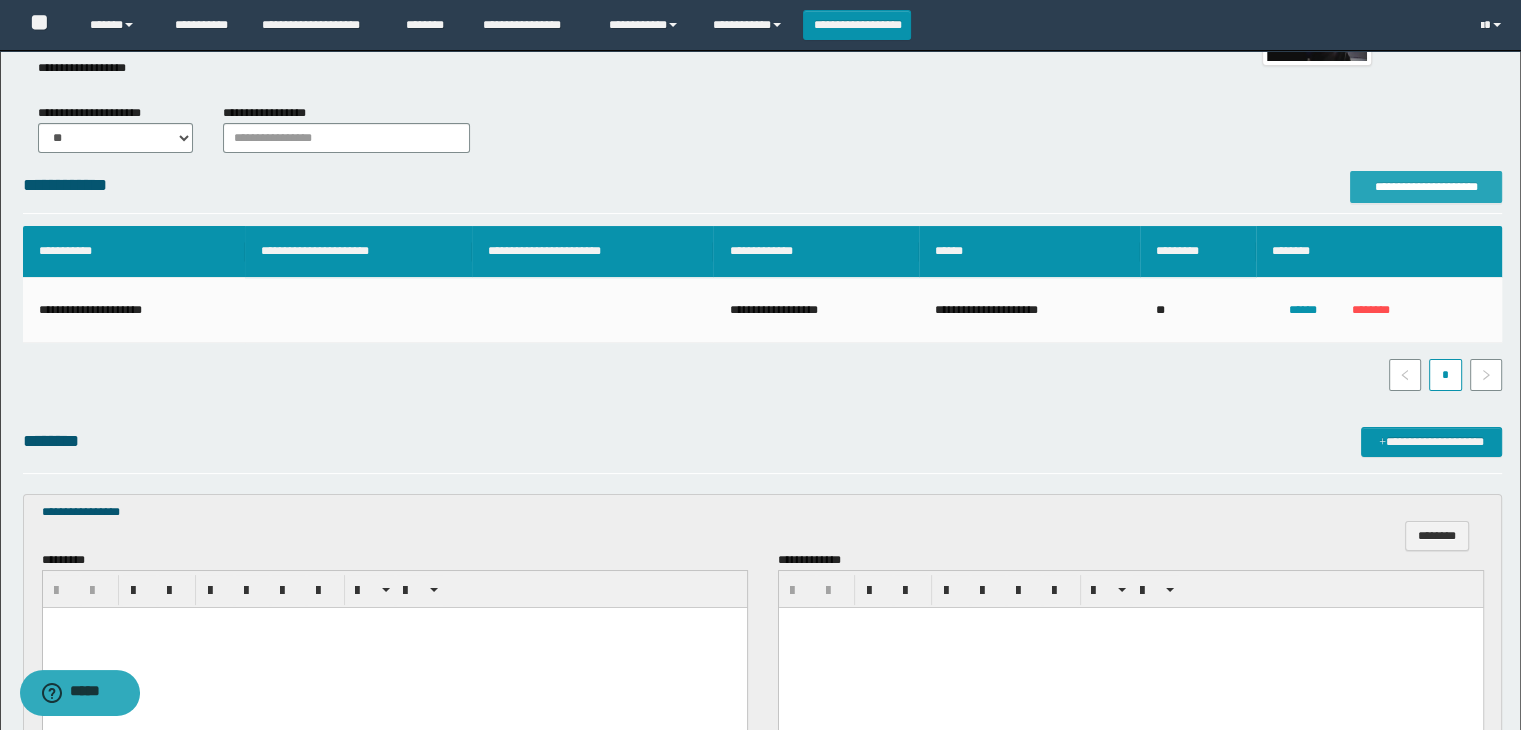 scroll, scrollTop: 400, scrollLeft: 0, axis: vertical 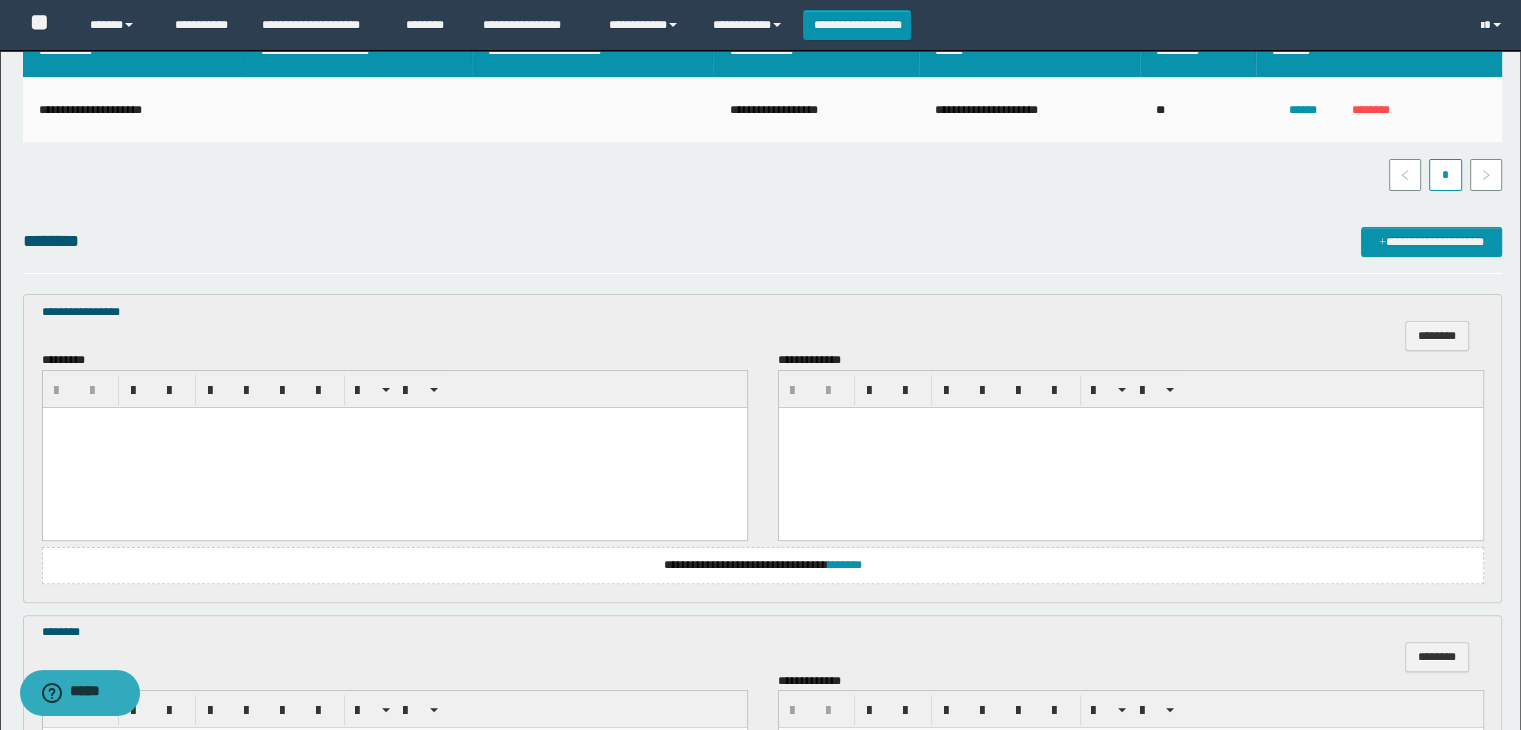 click at bounding box center [394, 447] 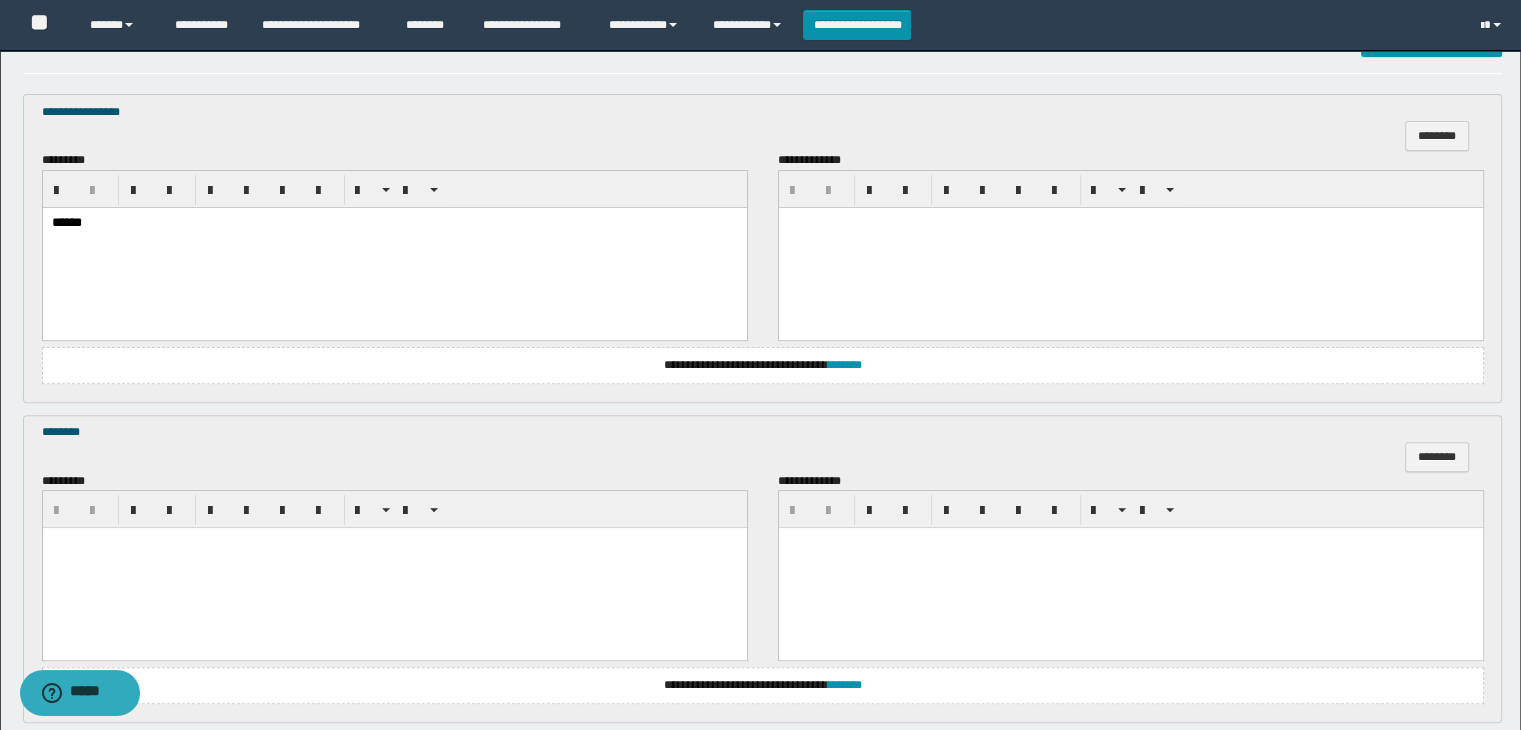 scroll, scrollTop: 700, scrollLeft: 0, axis: vertical 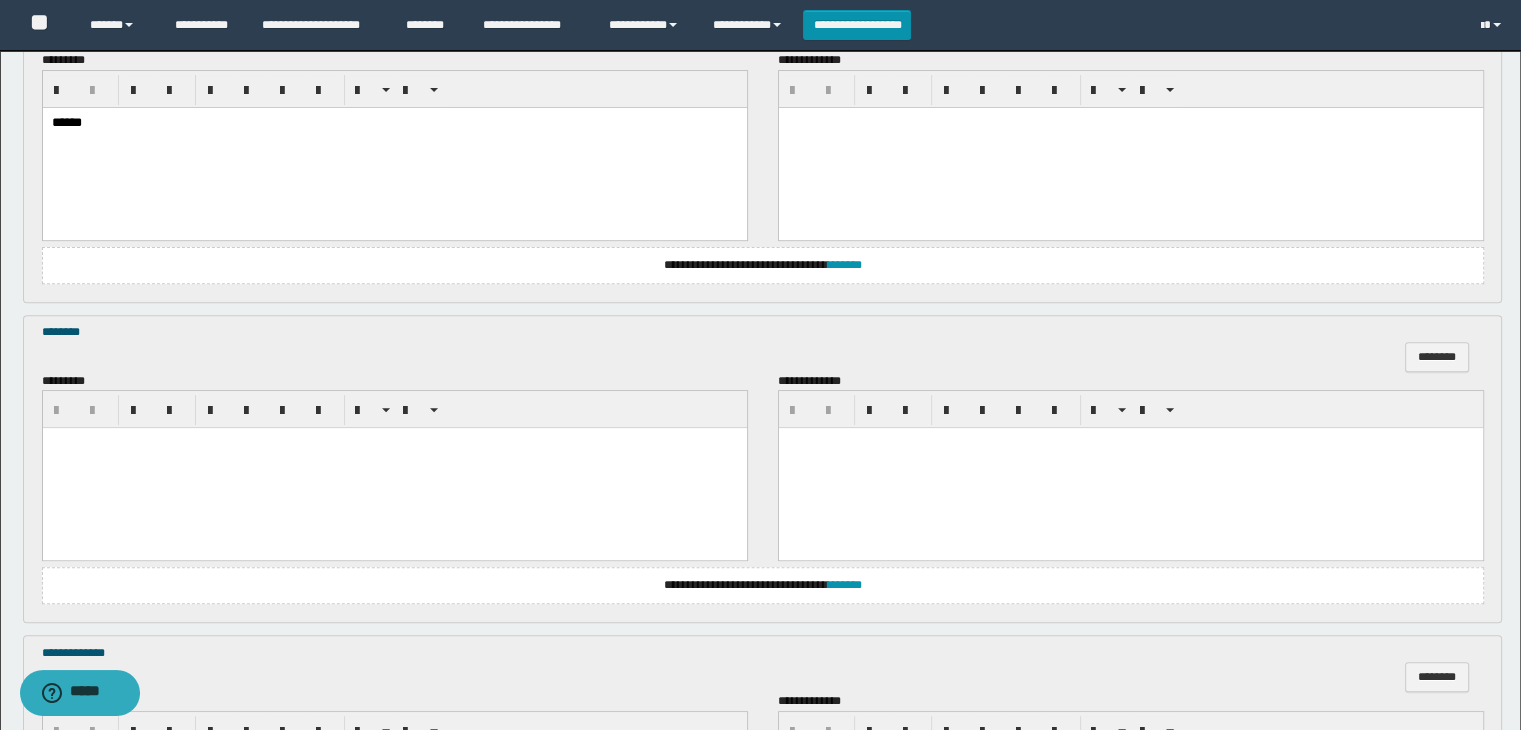 click at bounding box center [394, 468] 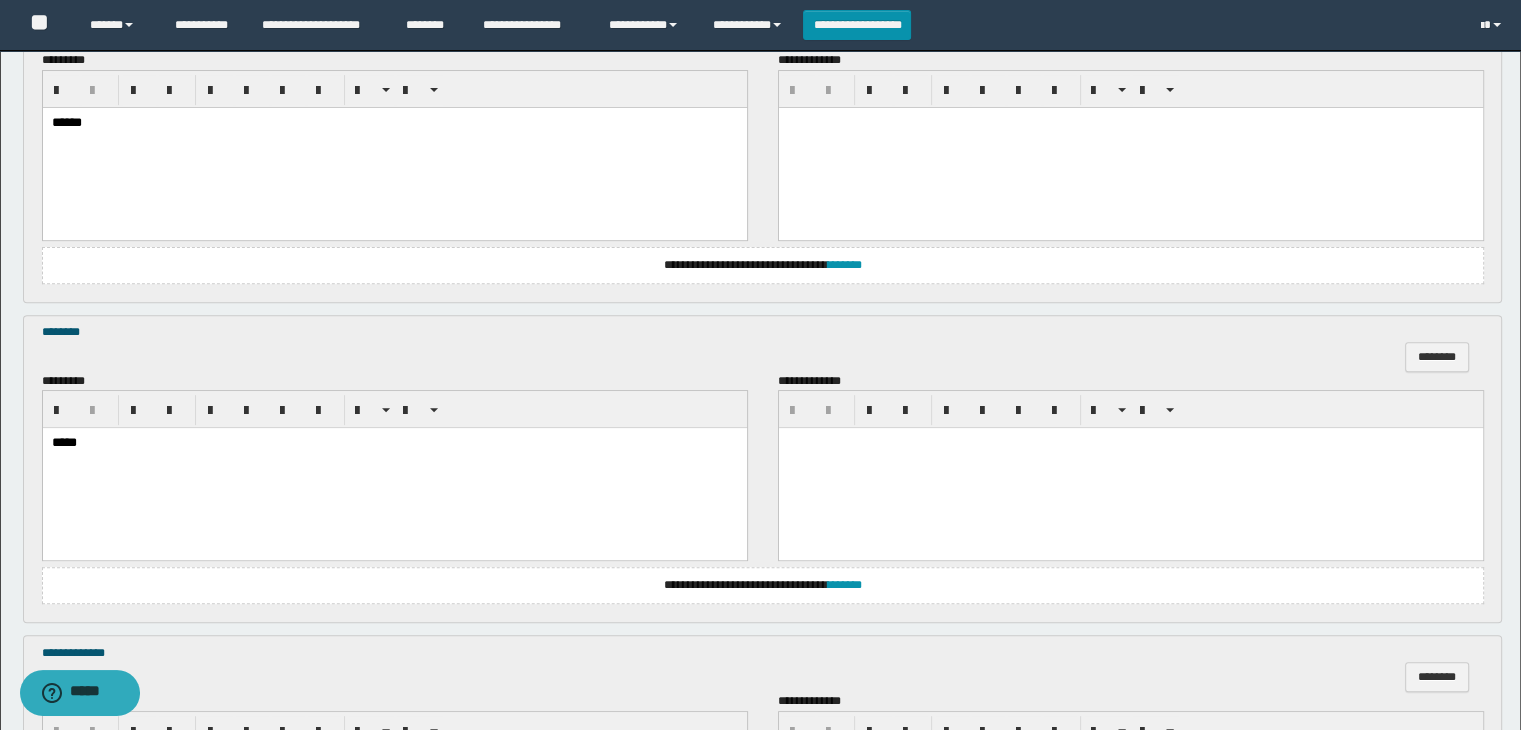 scroll, scrollTop: 1000, scrollLeft: 0, axis: vertical 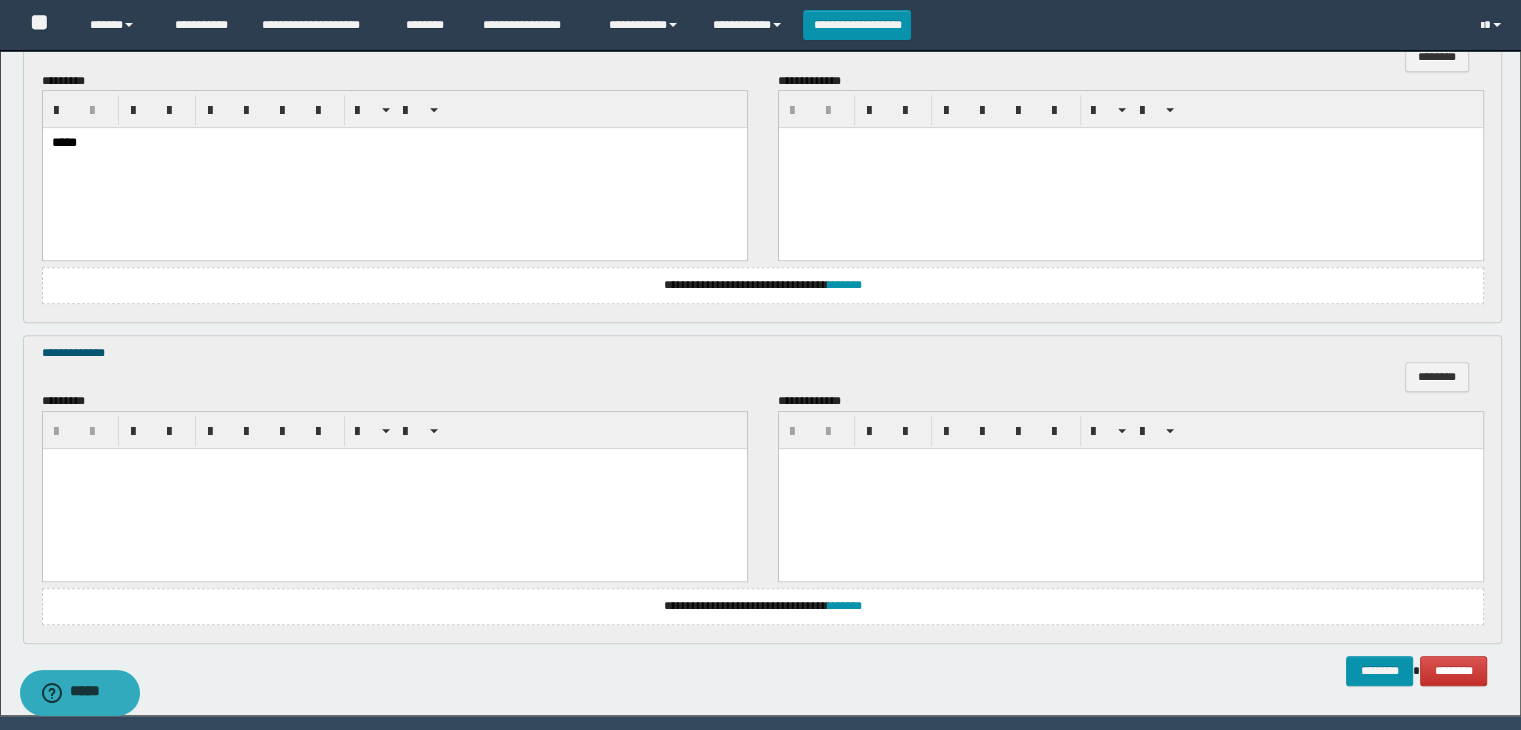 click at bounding box center [394, 488] 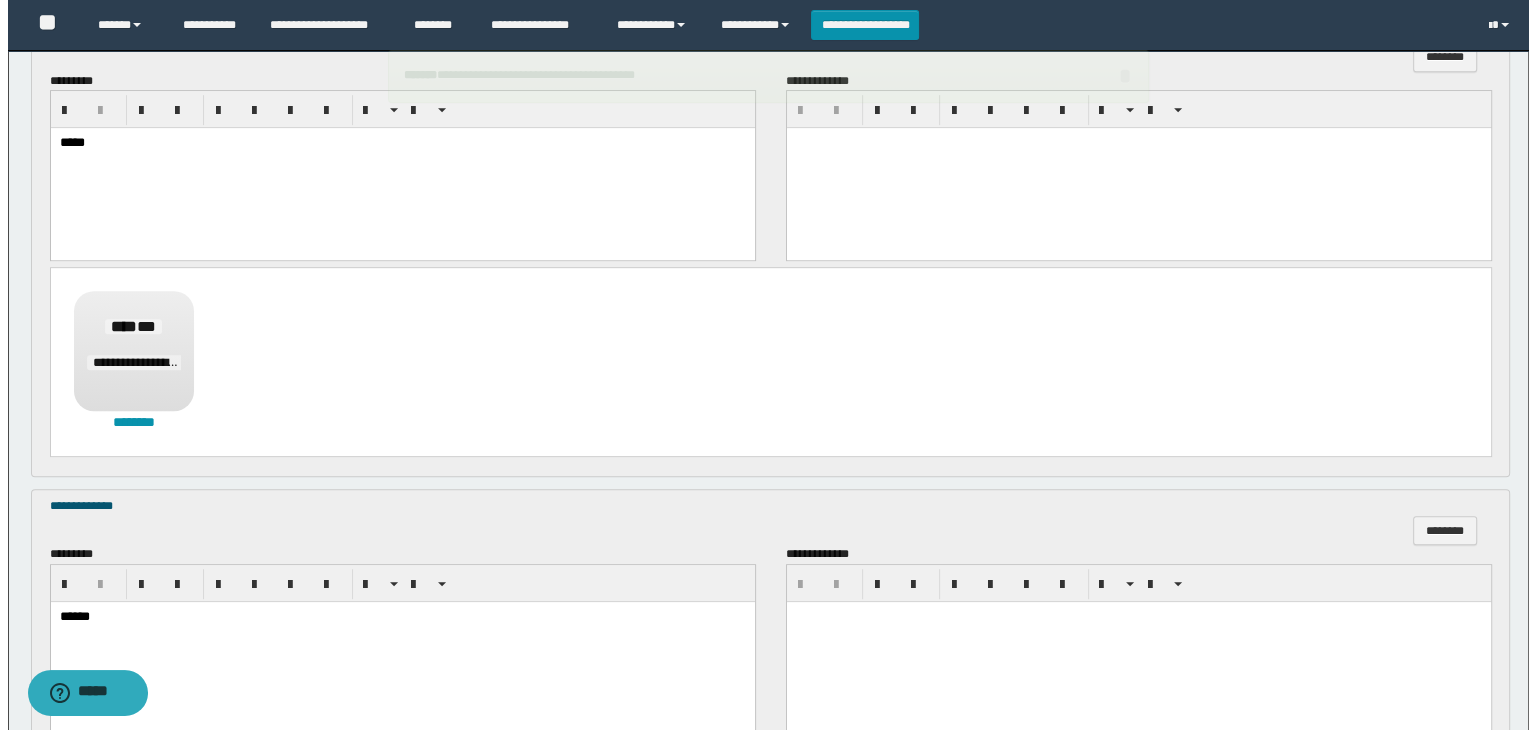 scroll, scrollTop: 600, scrollLeft: 0, axis: vertical 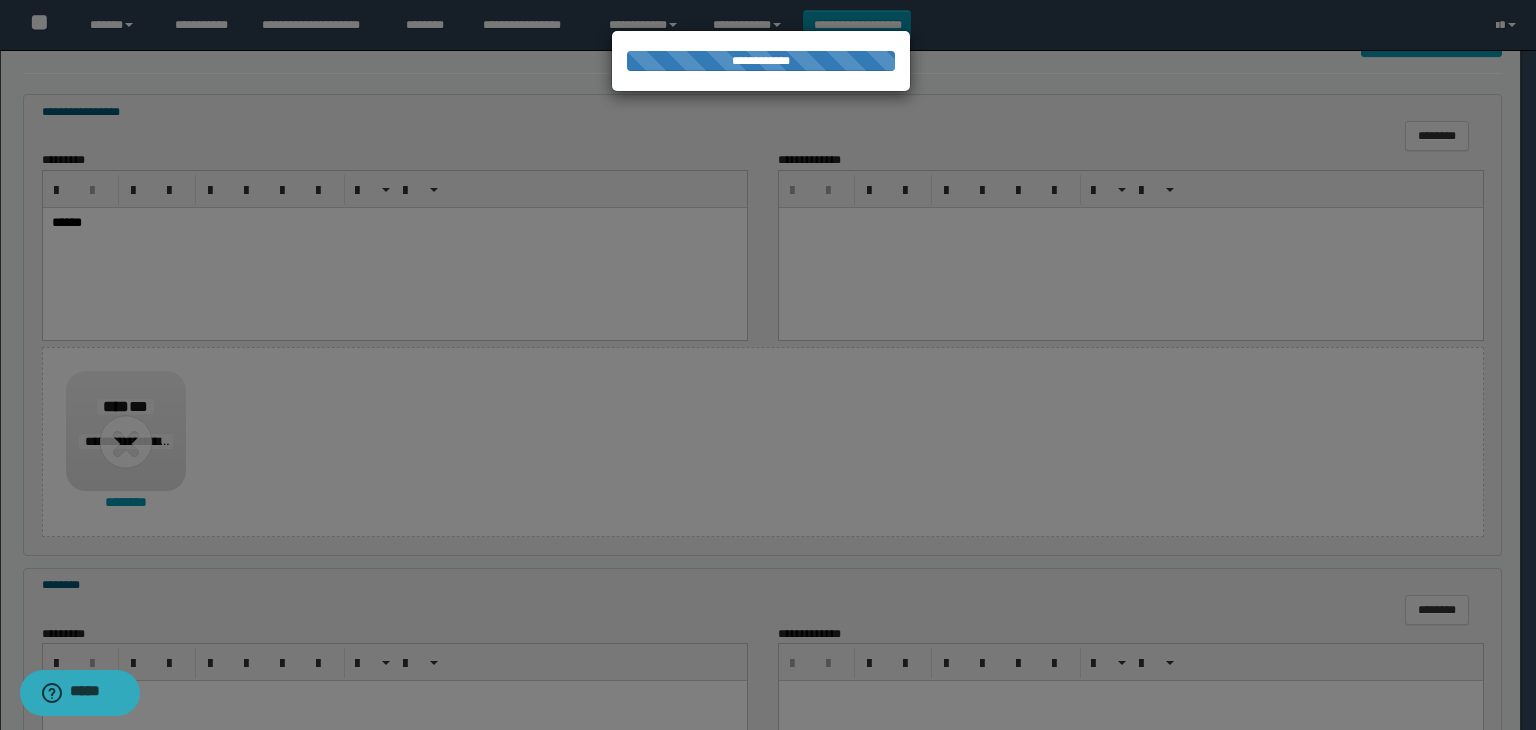 click at bounding box center (768, 365) 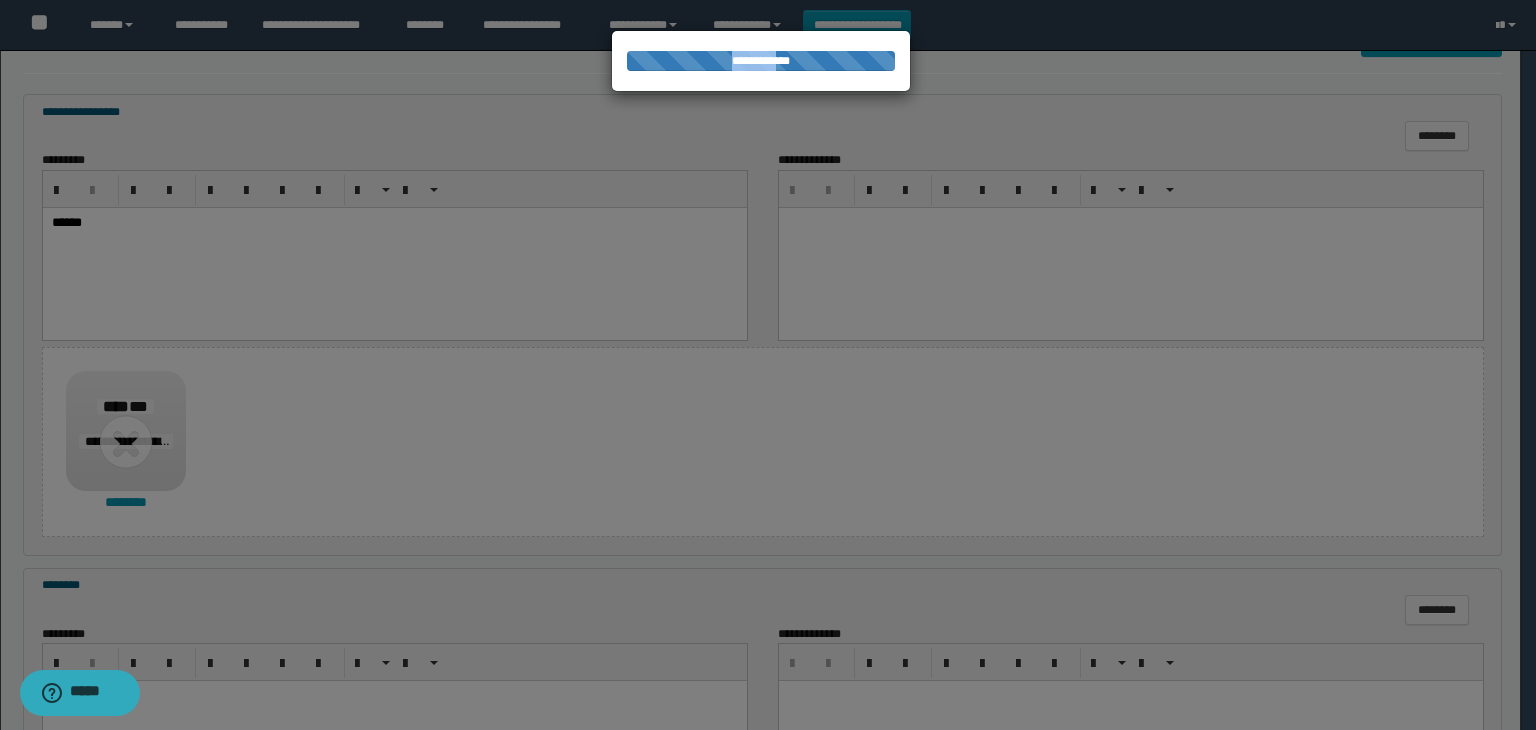 click on "**********" at bounding box center [761, 61] 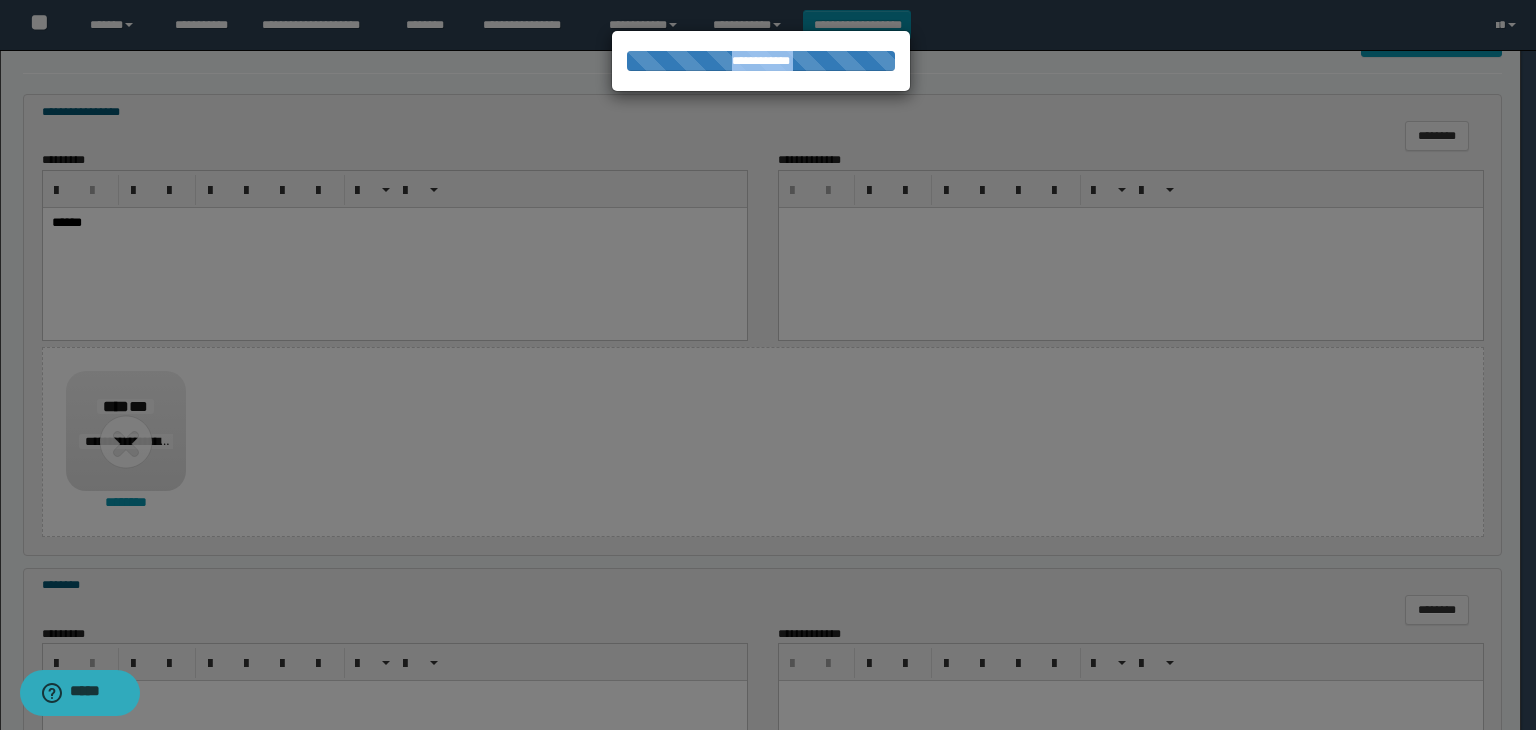 click on "**********" at bounding box center [761, 61] 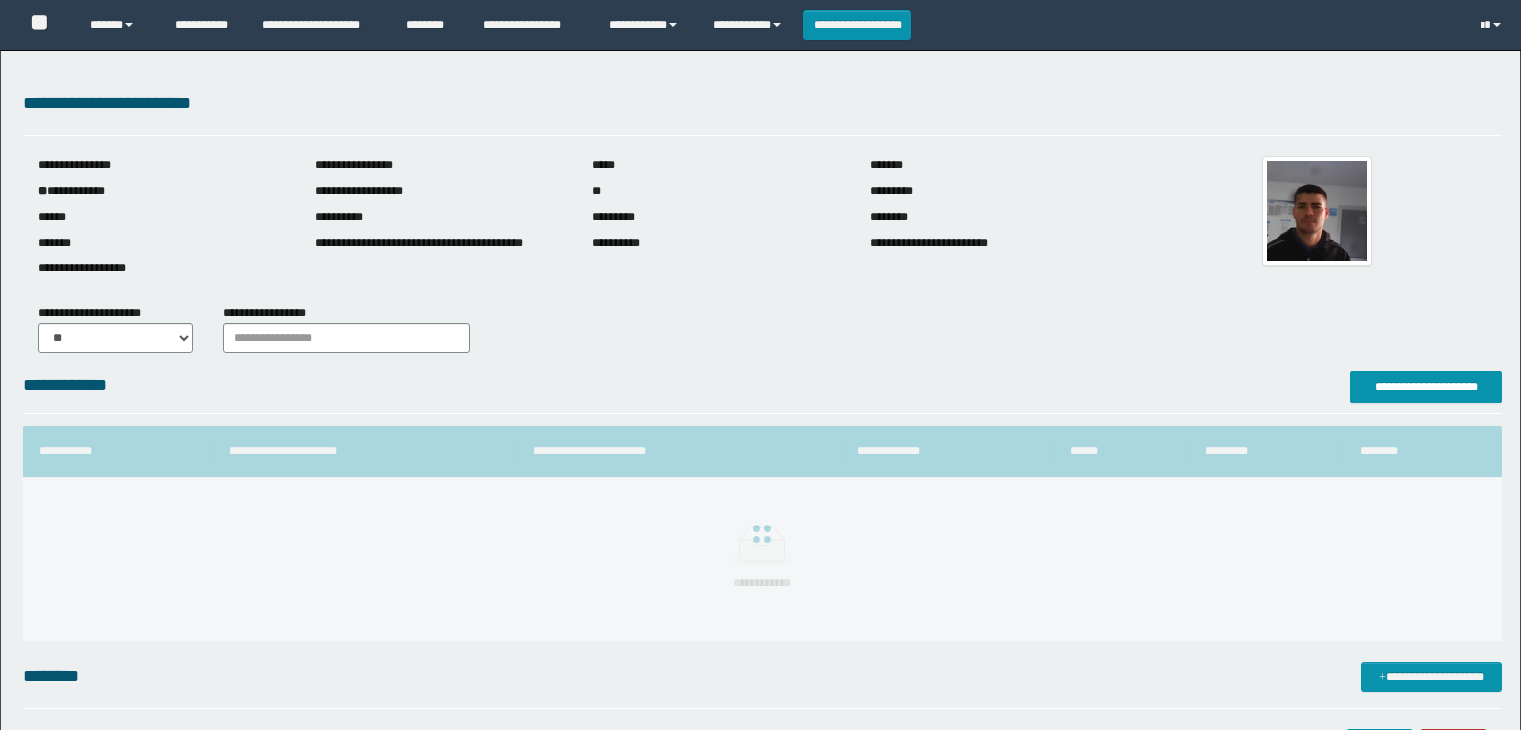 scroll, scrollTop: 0, scrollLeft: 0, axis: both 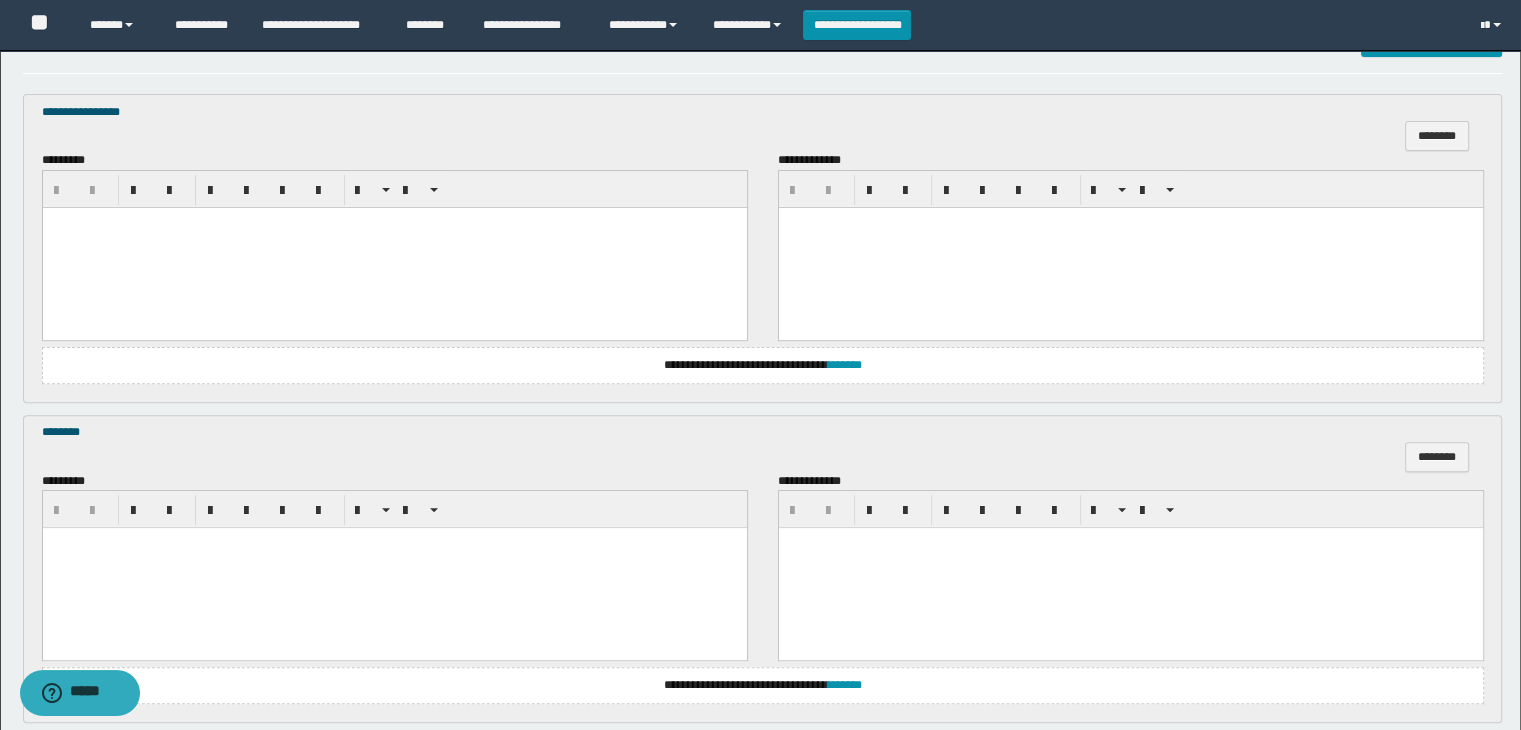 click at bounding box center (394, 247) 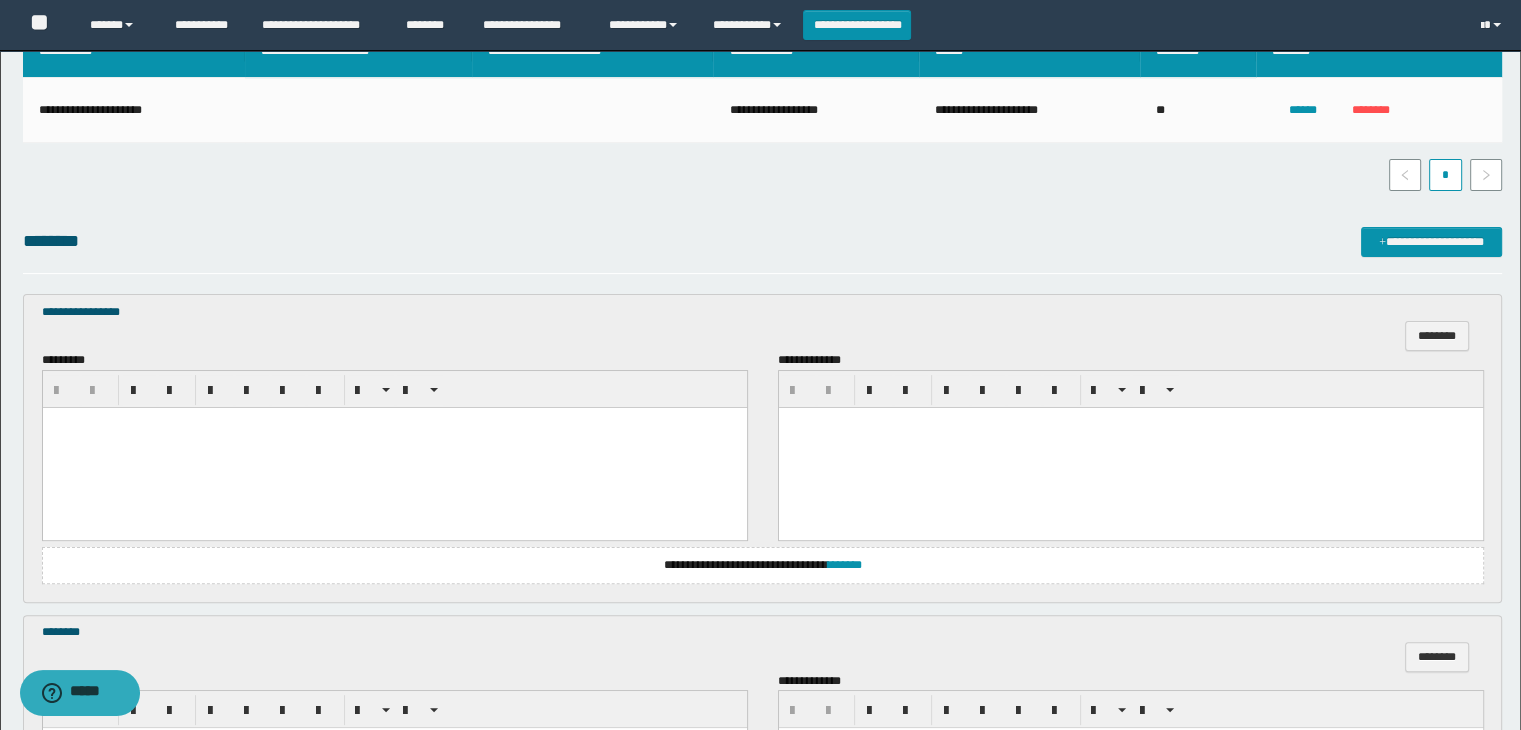 scroll, scrollTop: 500, scrollLeft: 0, axis: vertical 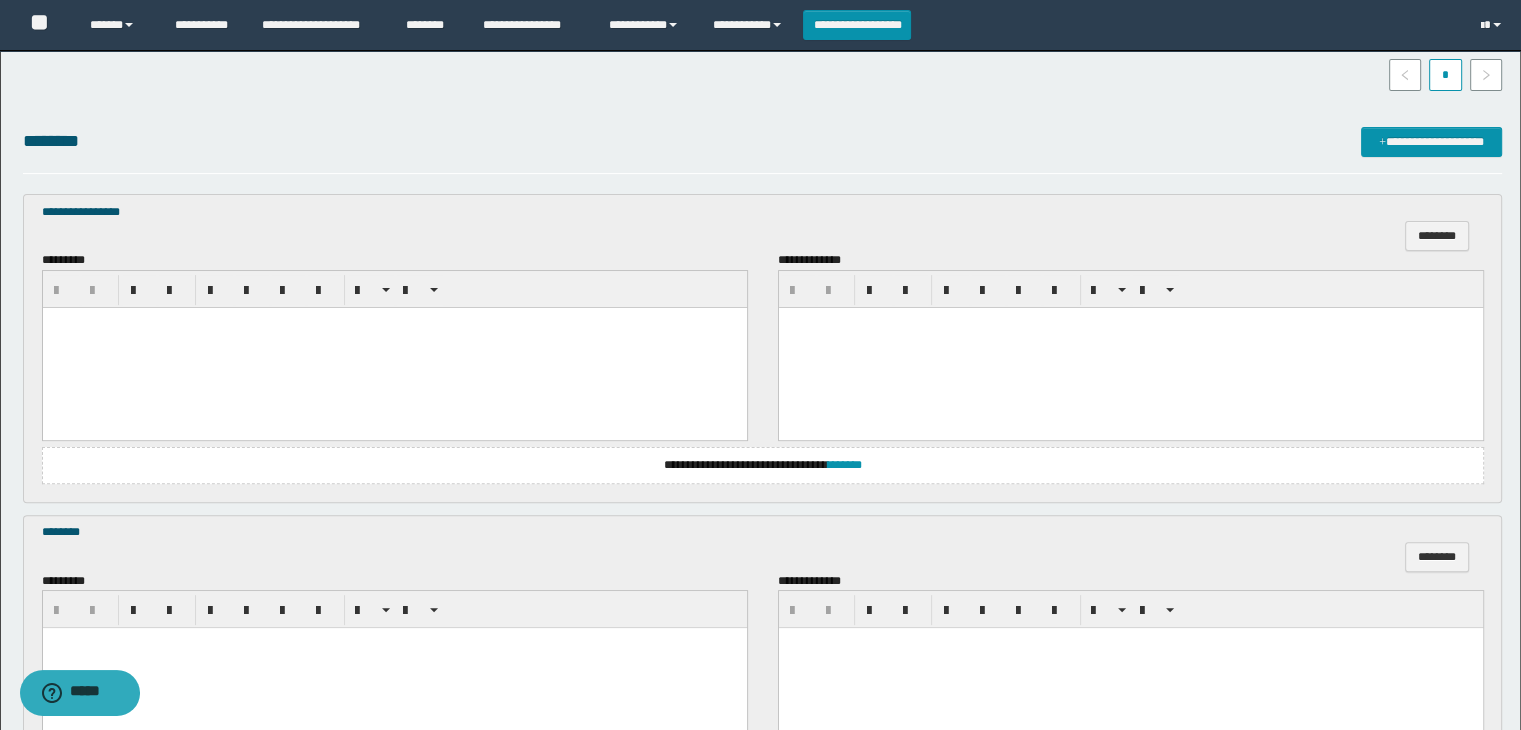 type 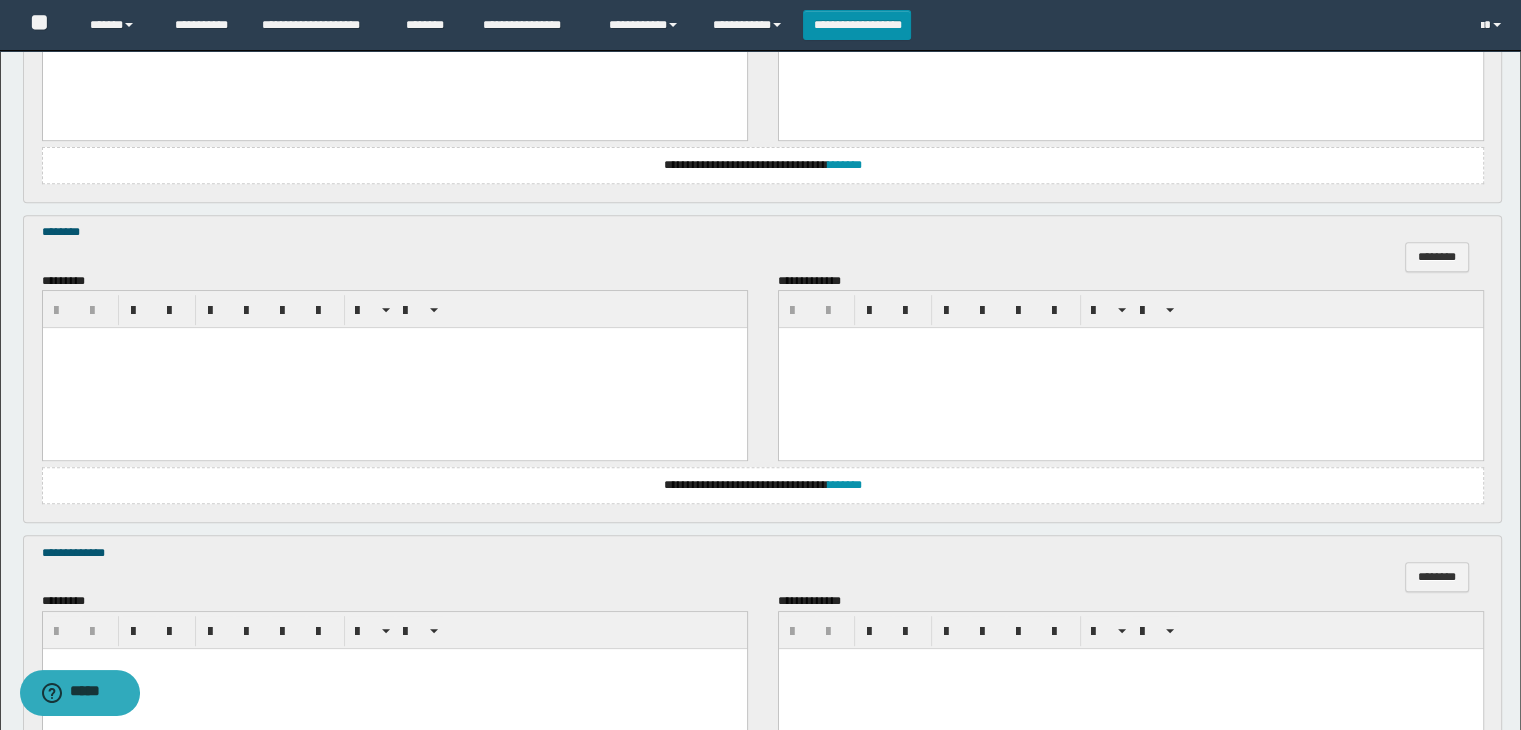 scroll, scrollTop: 900, scrollLeft: 0, axis: vertical 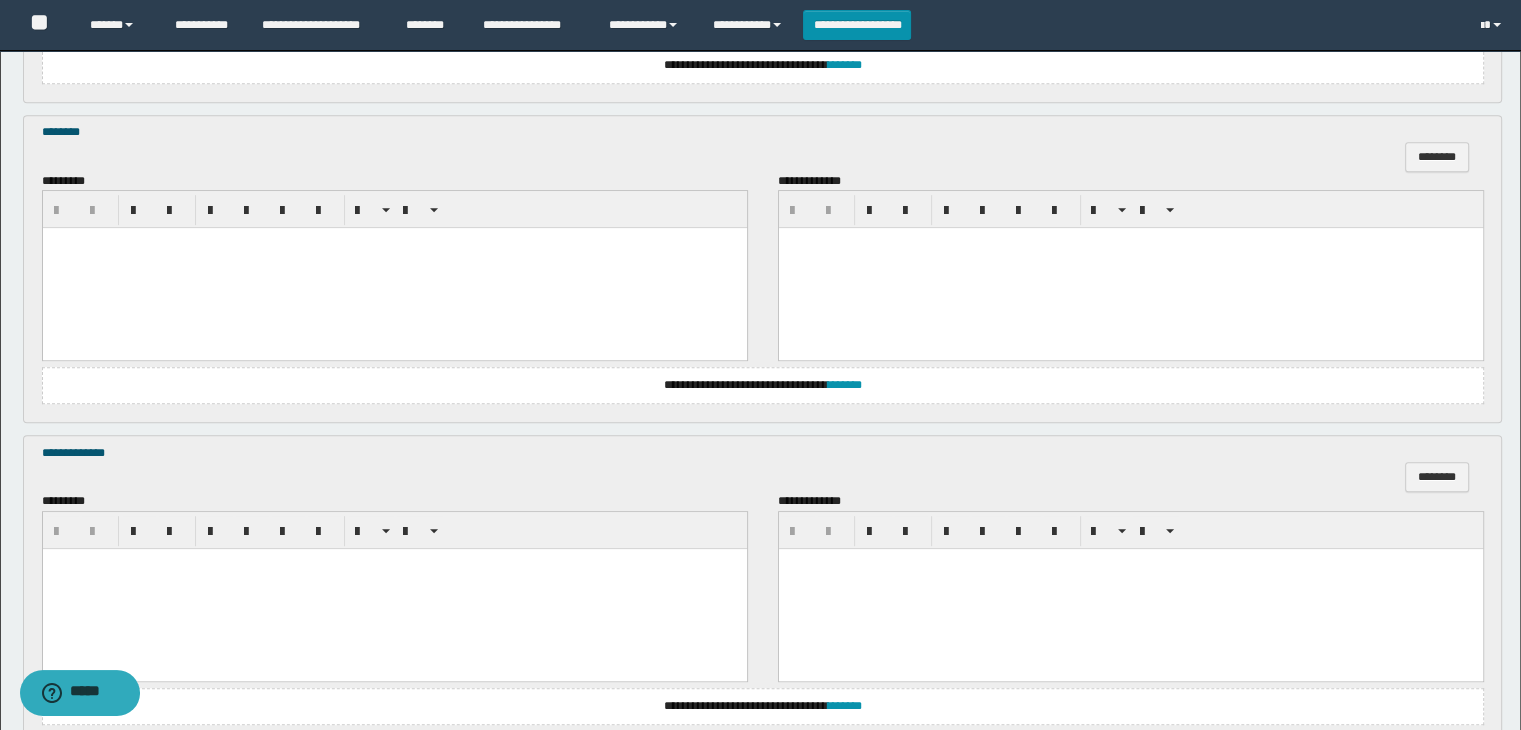 click at bounding box center (394, 268) 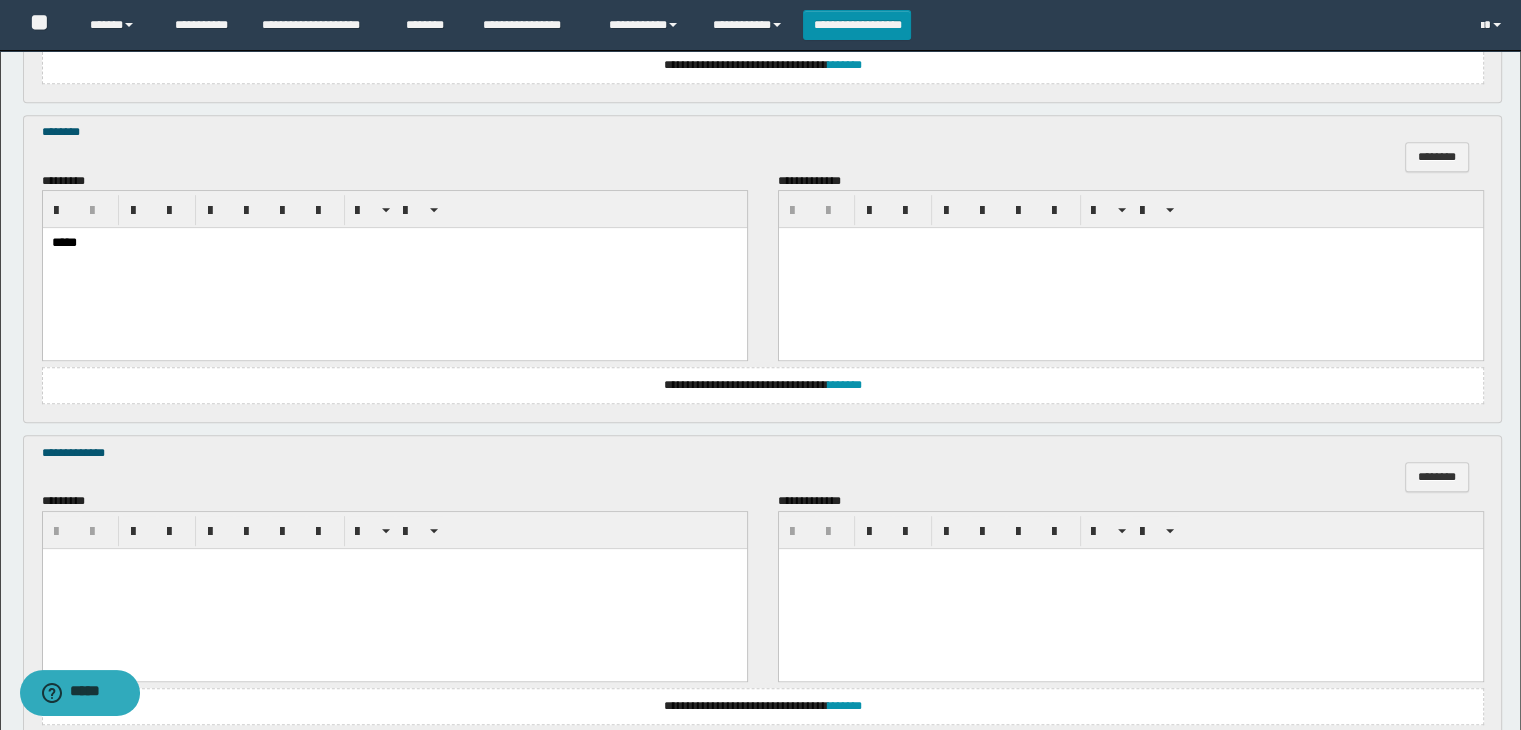 scroll, scrollTop: 1064, scrollLeft: 0, axis: vertical 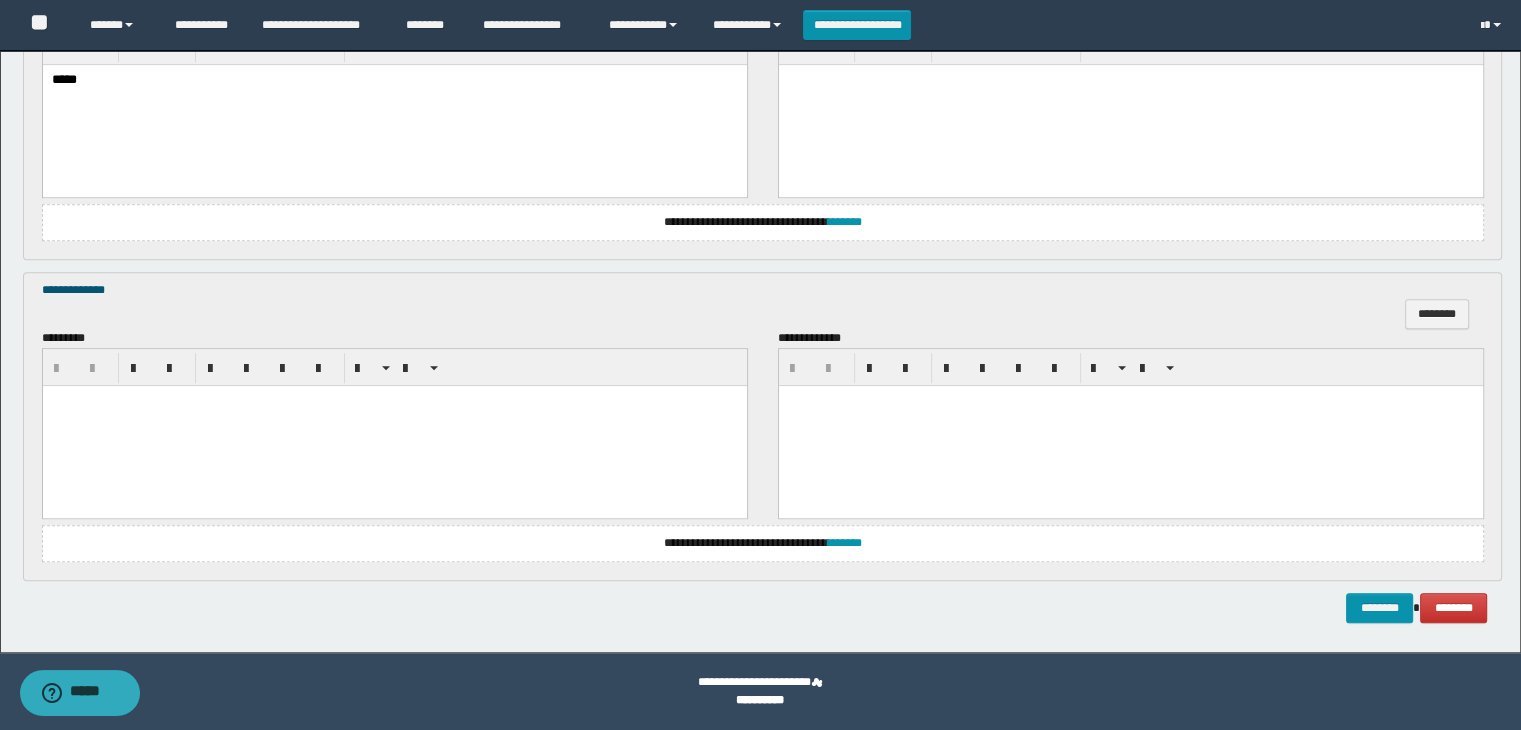 click at bounding box center (394, 425) 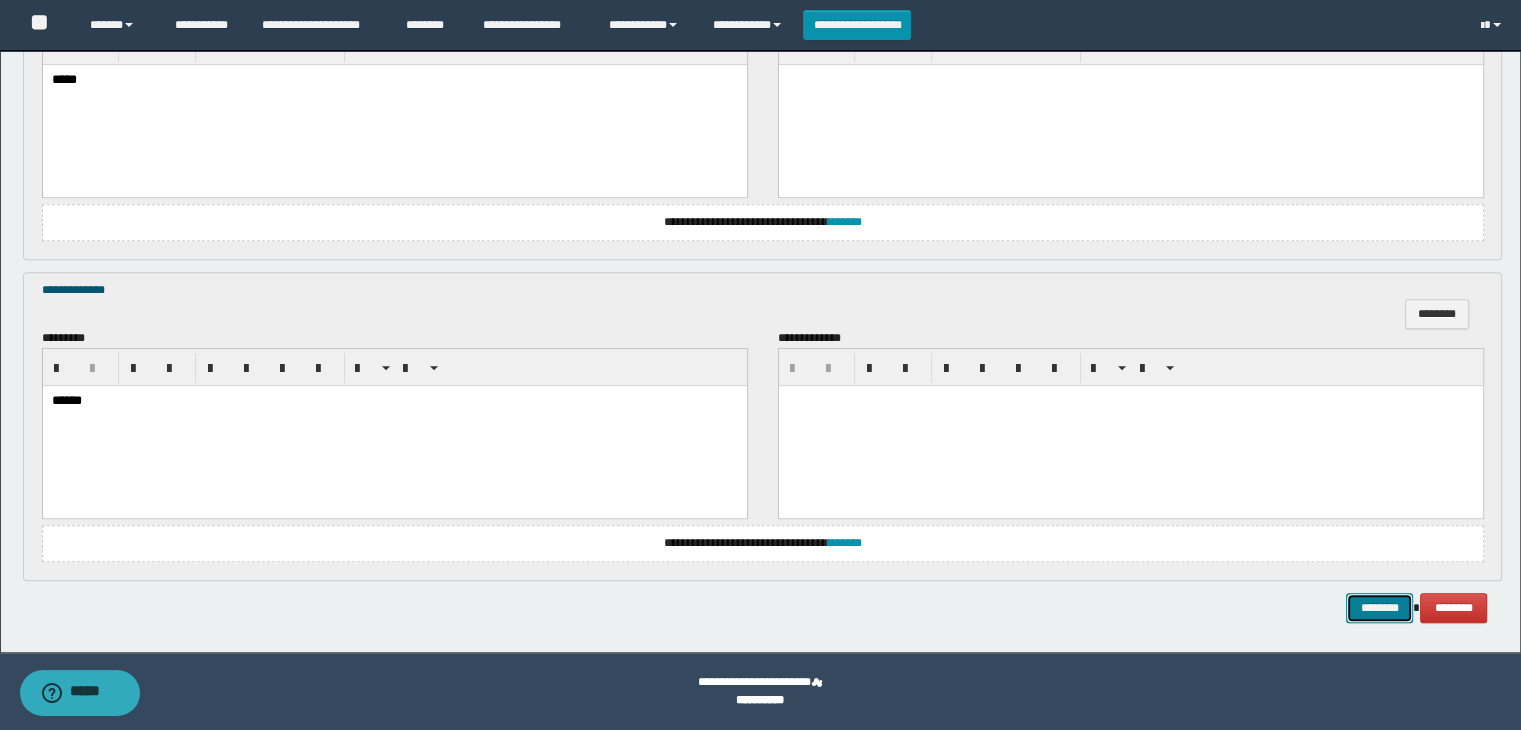 click on "********" at bounding box center [1379, 608] 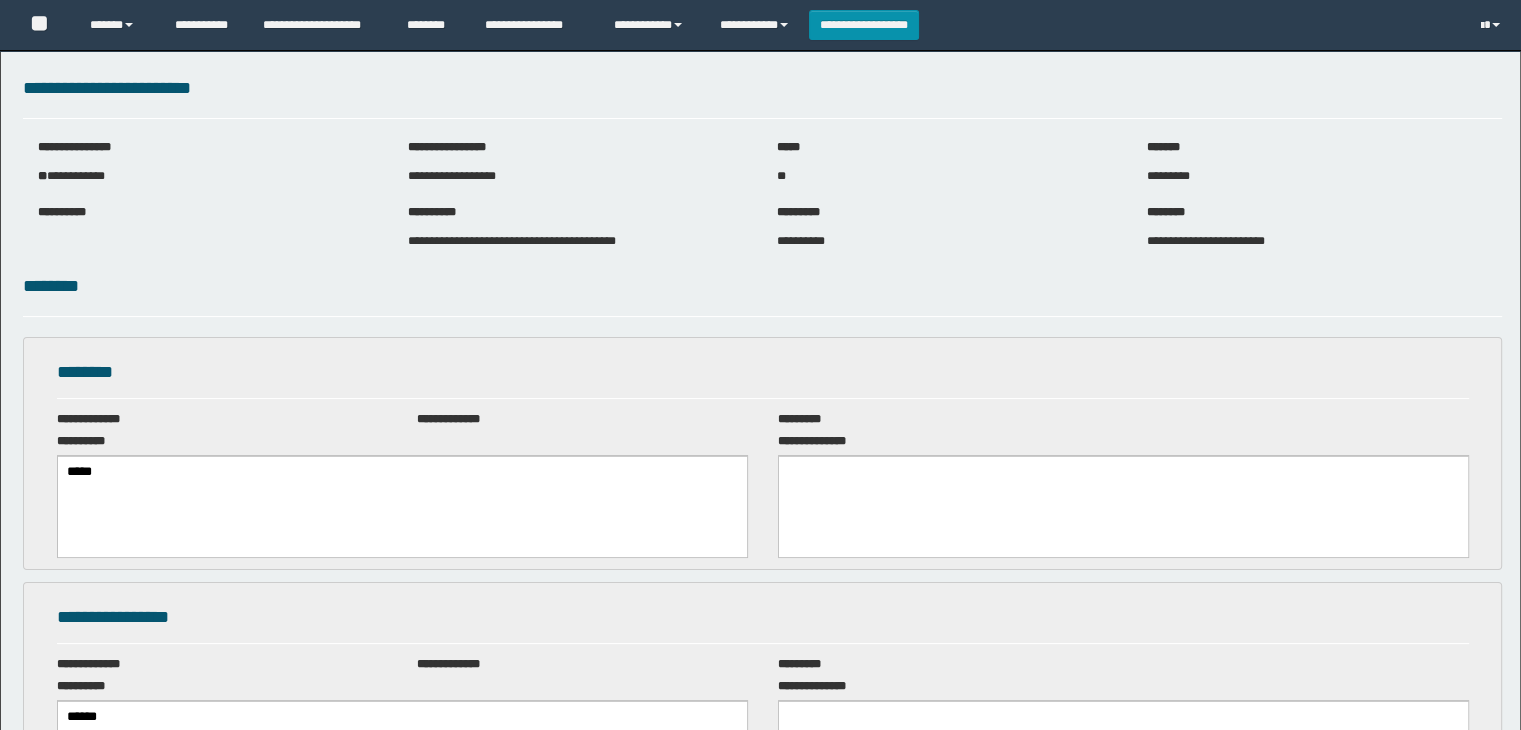 scroll, scrollTop: 0, scrollLeft: 0, axis: both 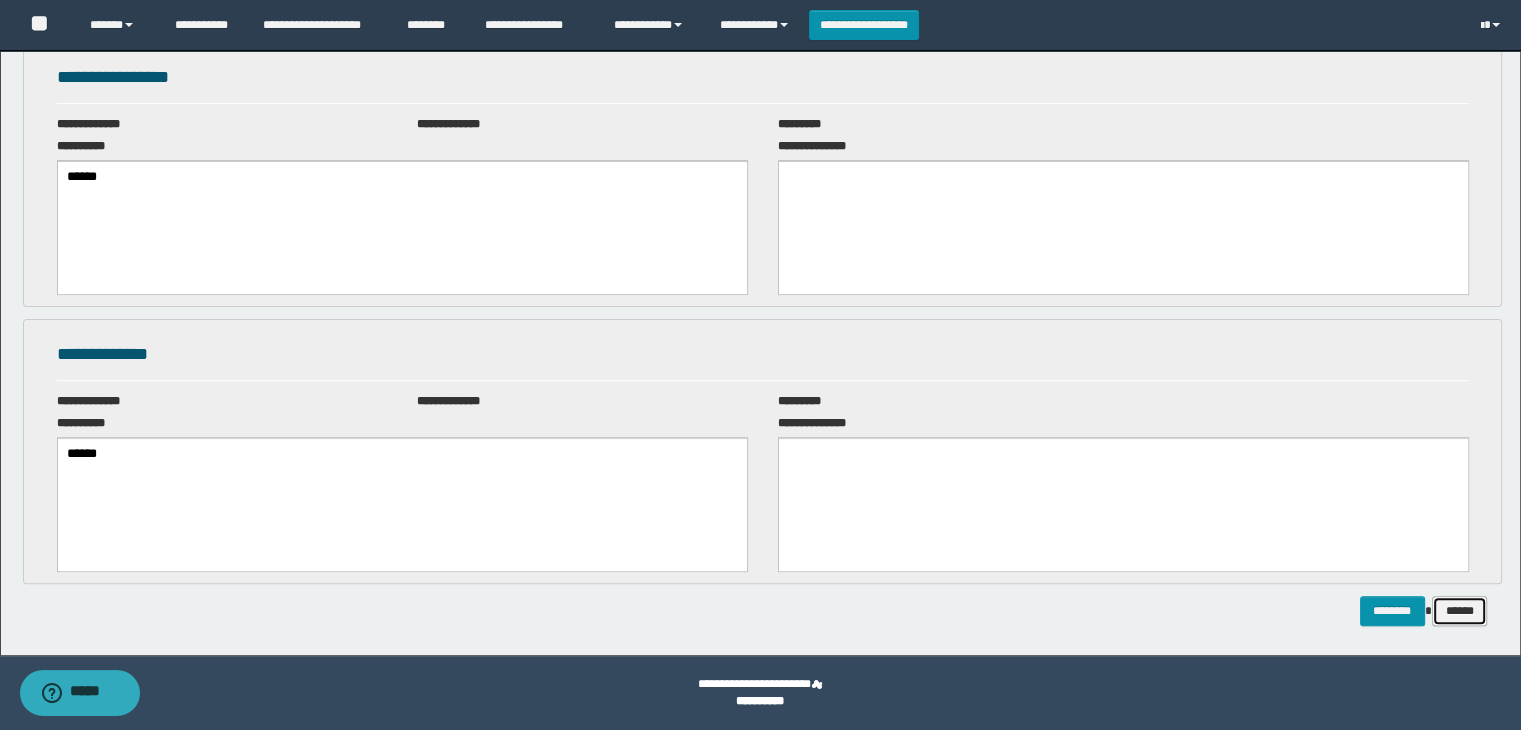 click on "******" at bounding box center (1460, 611) 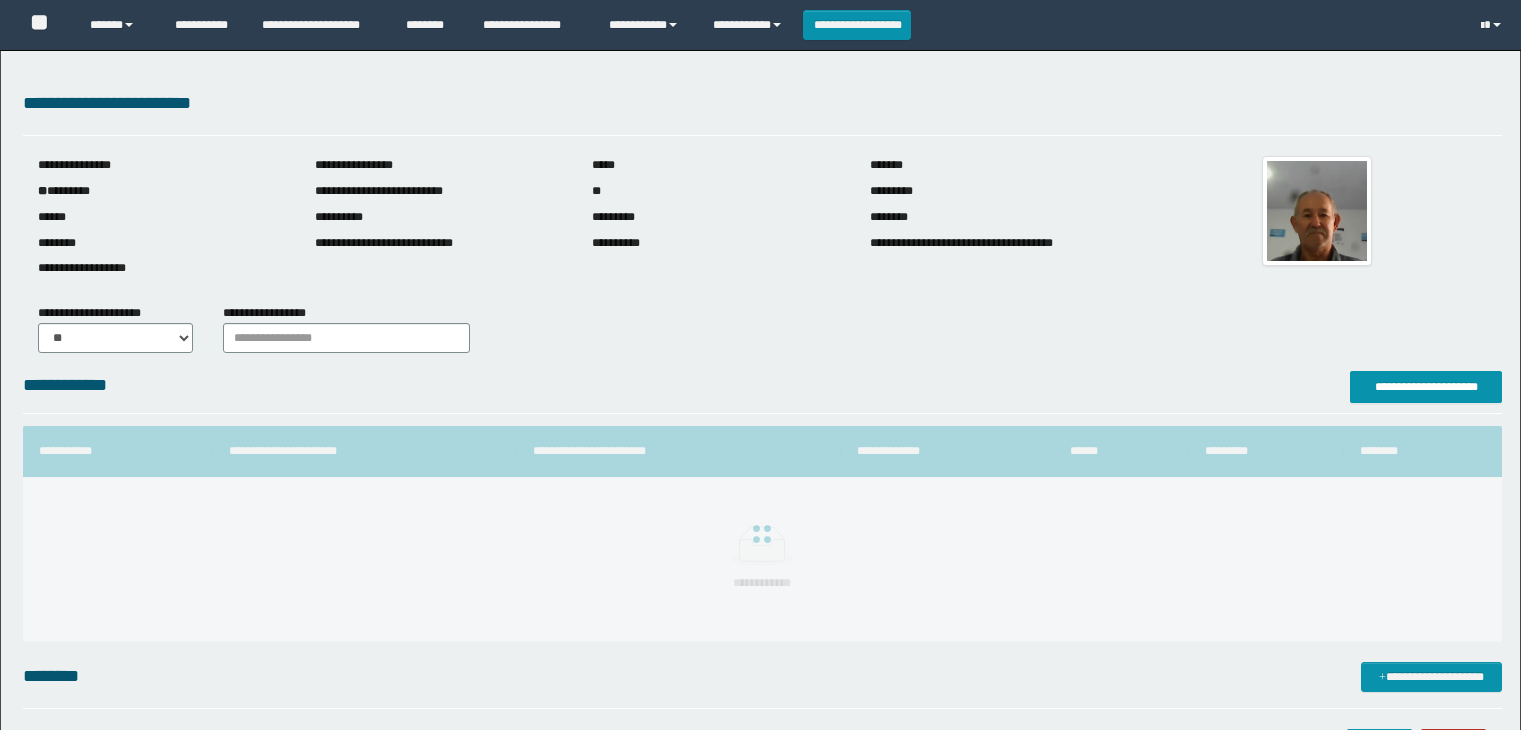 scroll, scrollTop: 0, scrollLeft: 0, axis: both 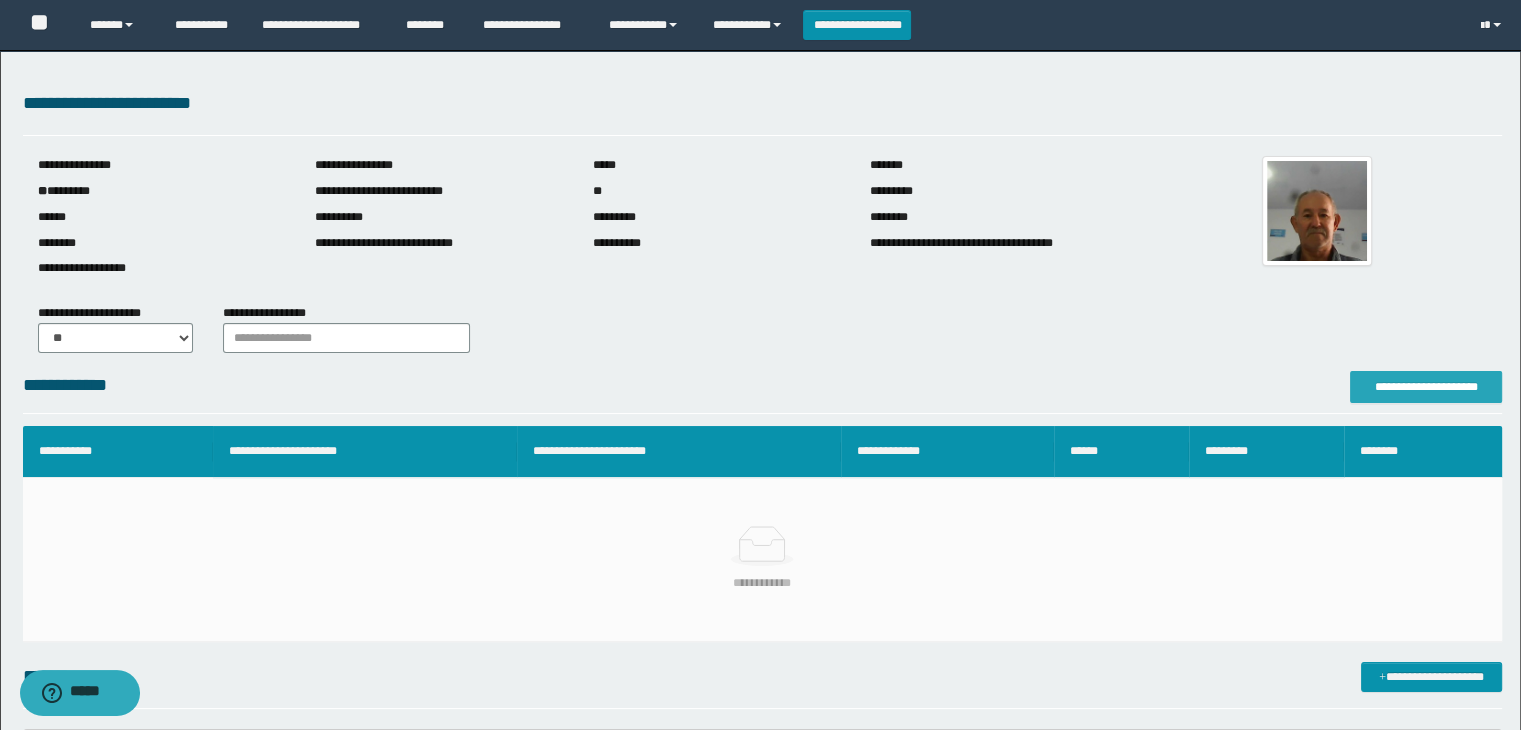 click on "**********" at bounding box center (1426, 387) 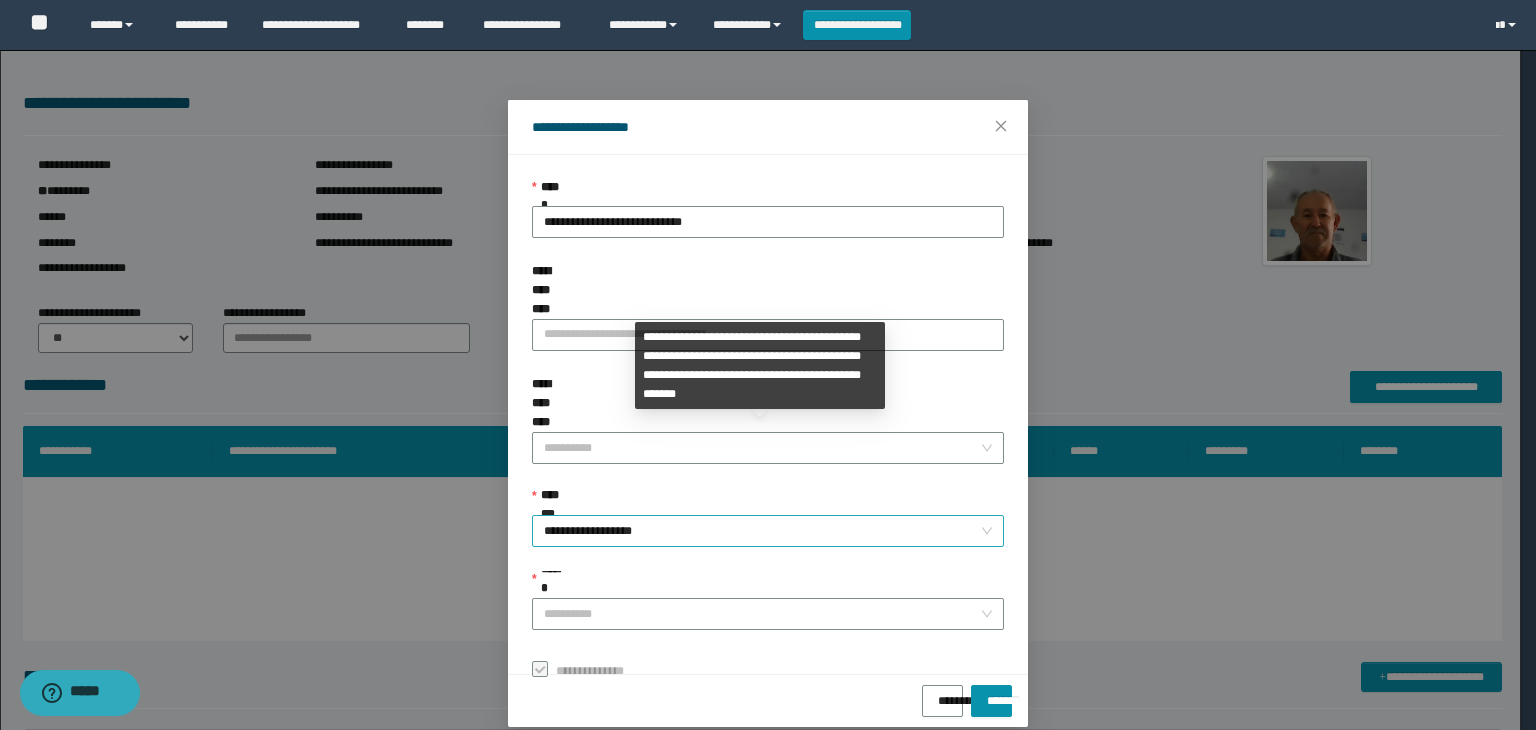 click on "**********" at bounding box center [768, 531] 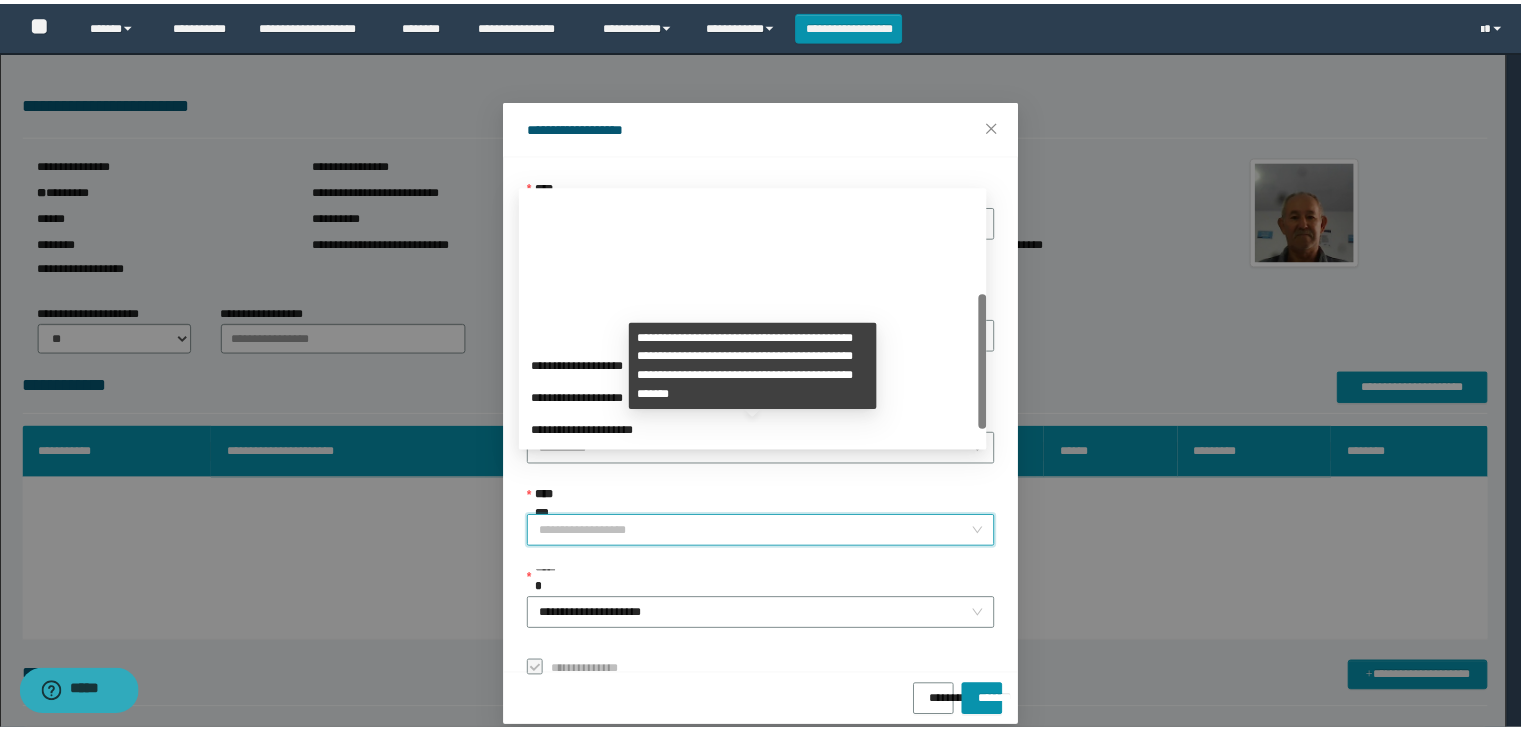 scroll, scrollTop: 192, scrollLeft: 0, axis: vertical 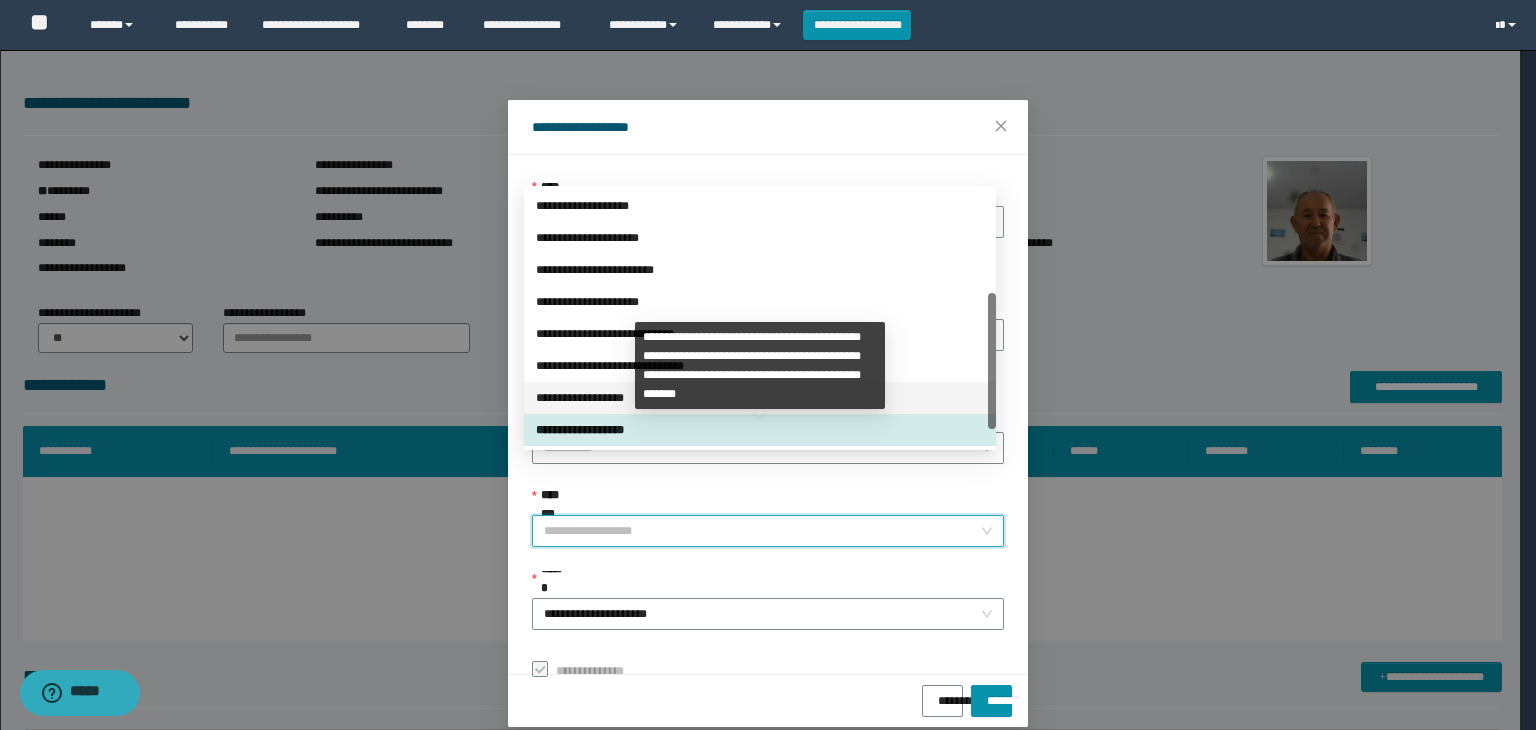 click on "**********" at bounding box center (760, 398) 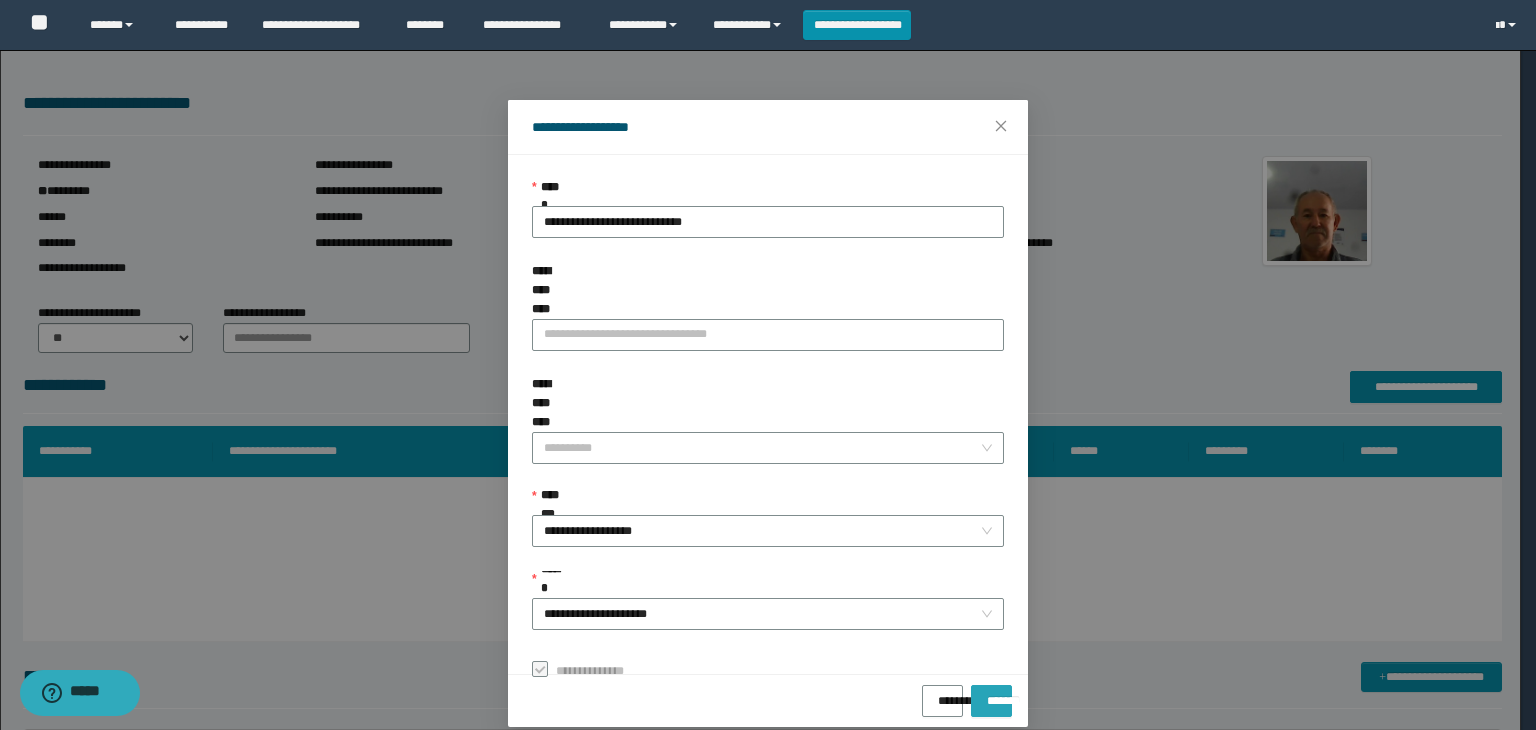 click on "*******" at bounding box center (991, 694) 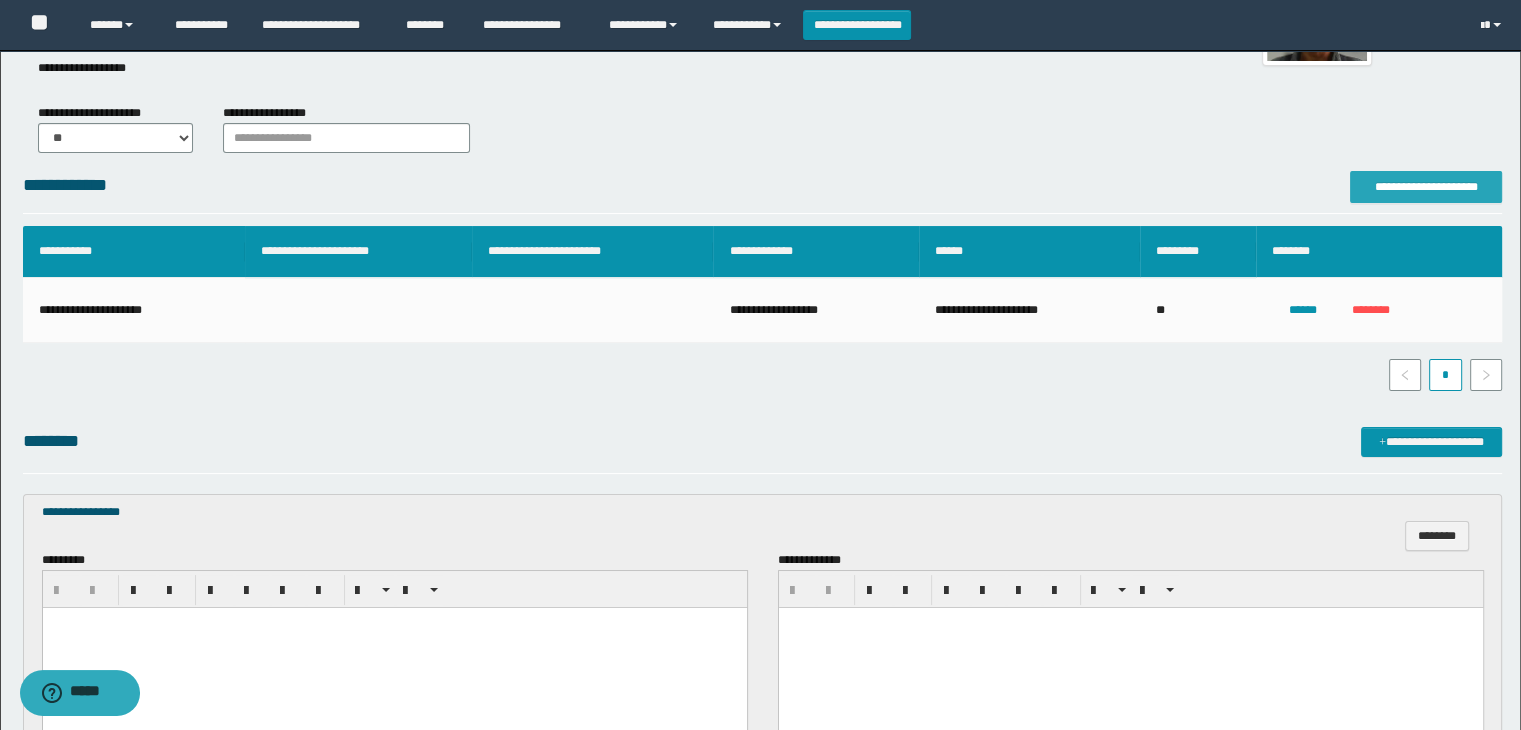 scroll, scrollTop: 400, scrollLeft: 0, axis: vertical 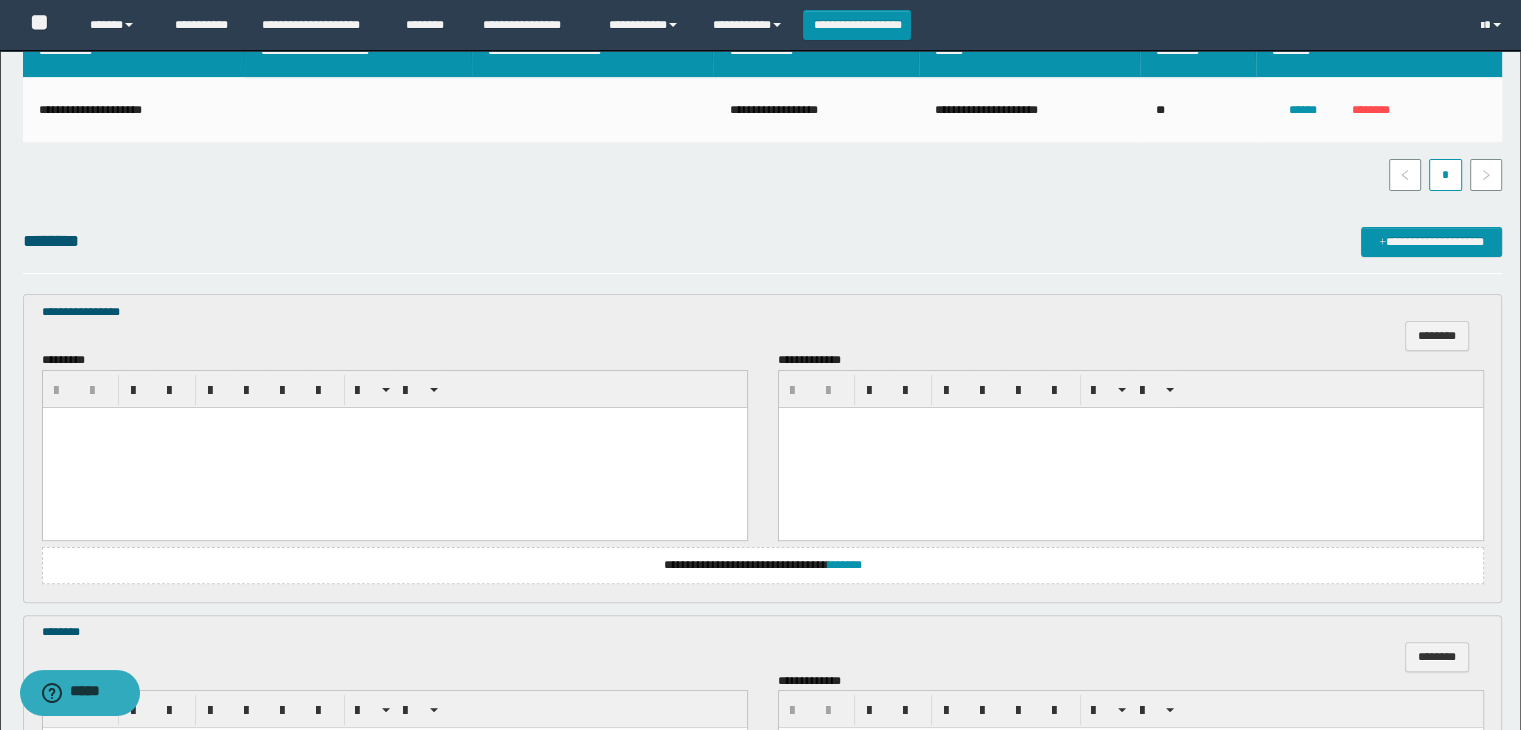 click at bounding box center [394, 447] 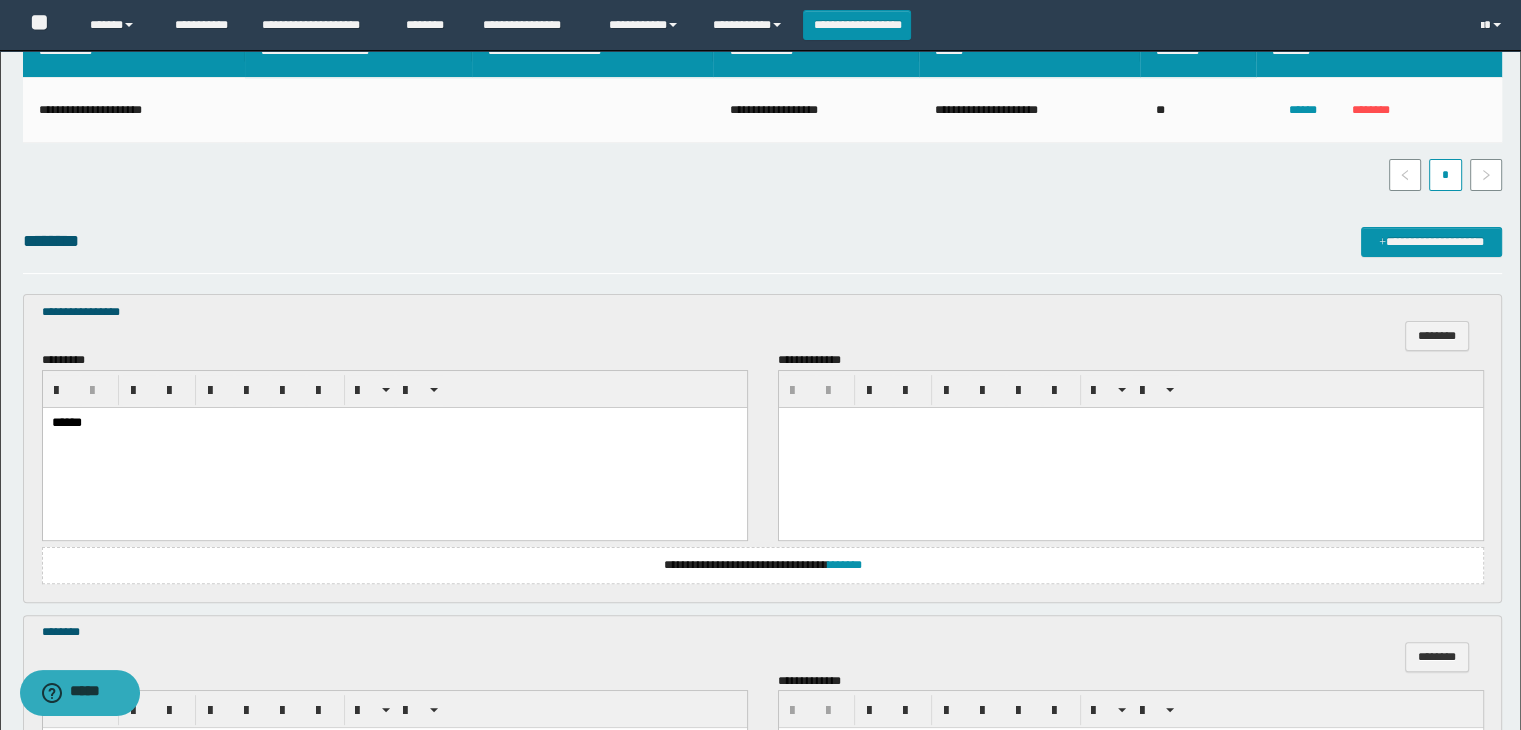 scroll, scrollTop: 700, scrollLeft: 0, axis: vertical 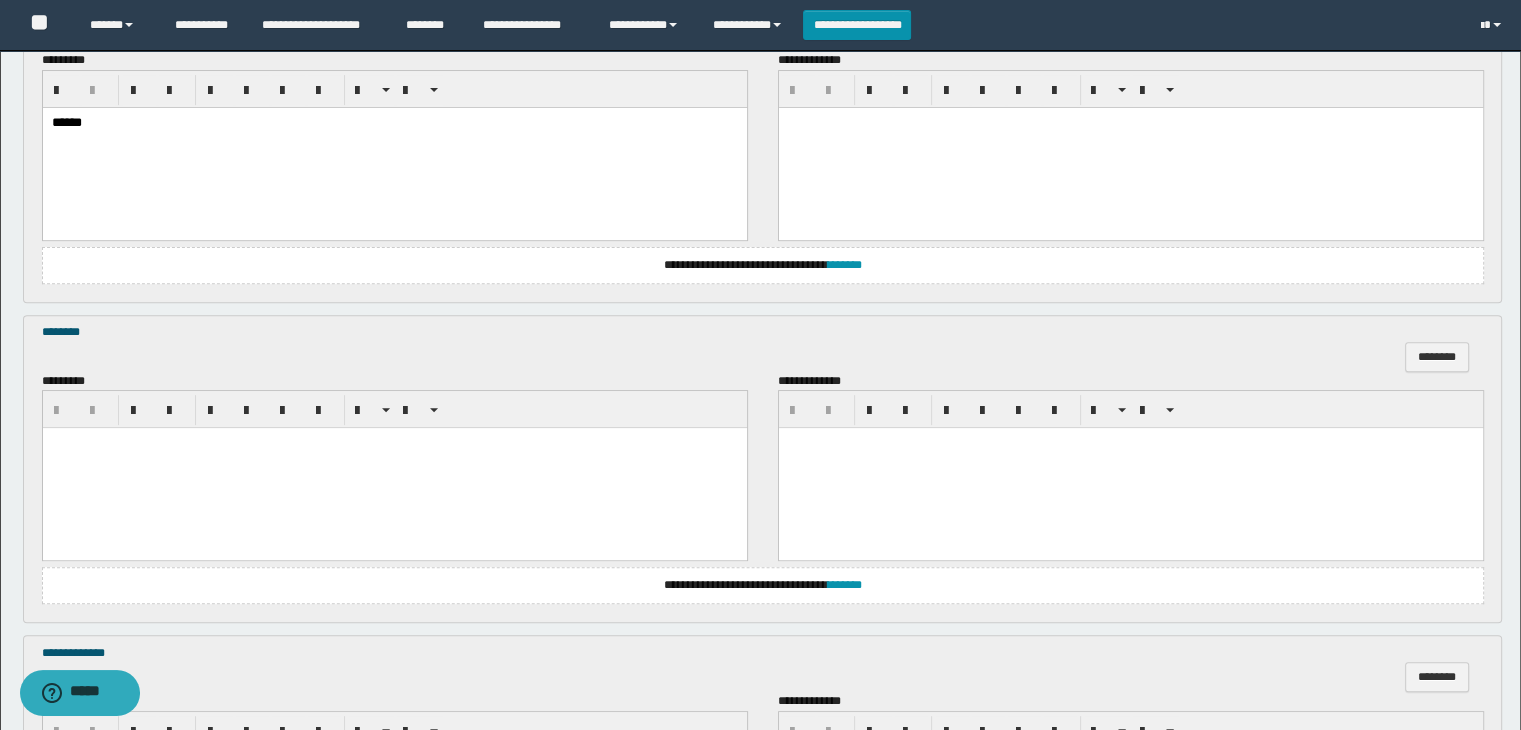 click at bounding box center [394, 443] 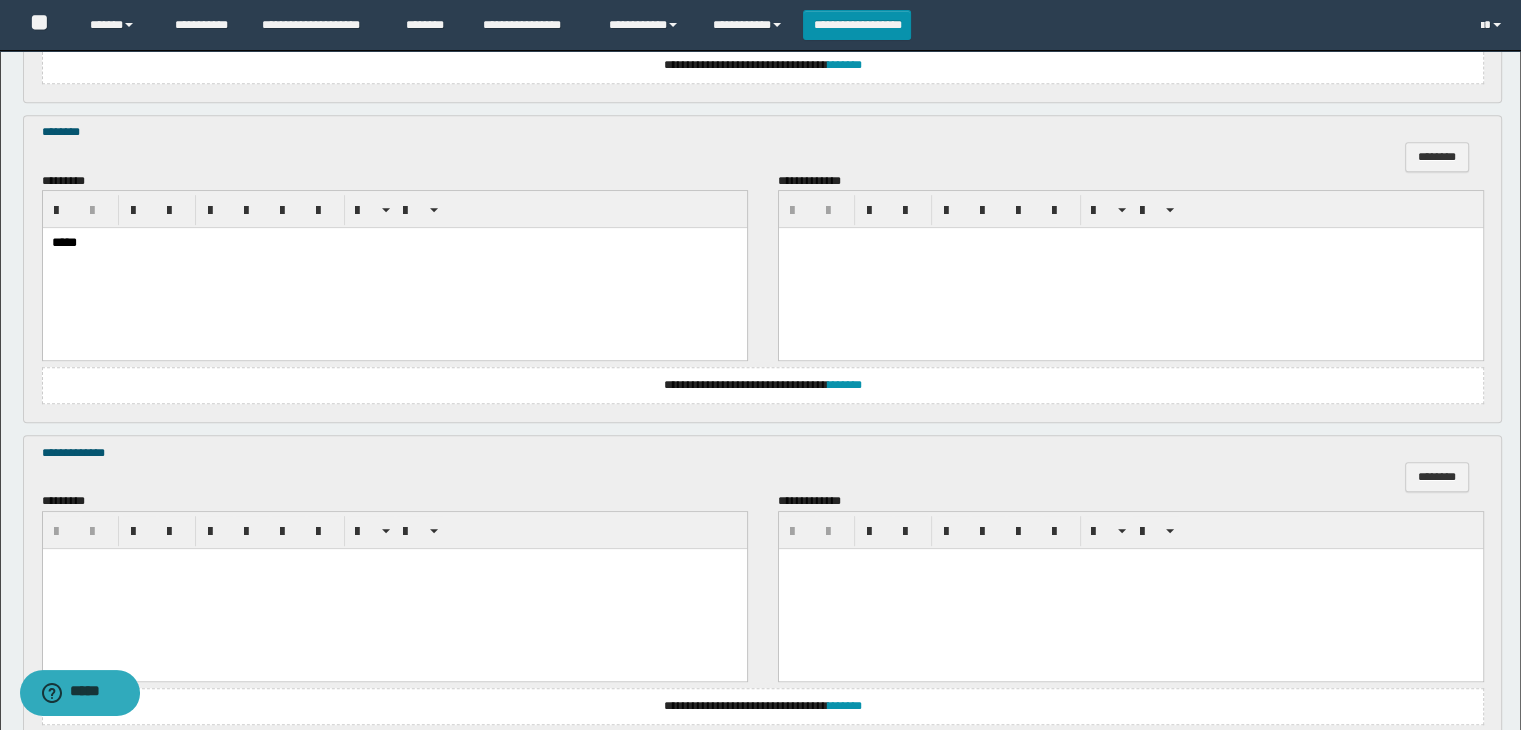 scroll, scrollTop: 1000, scrollLeft: 0, axis: vertical 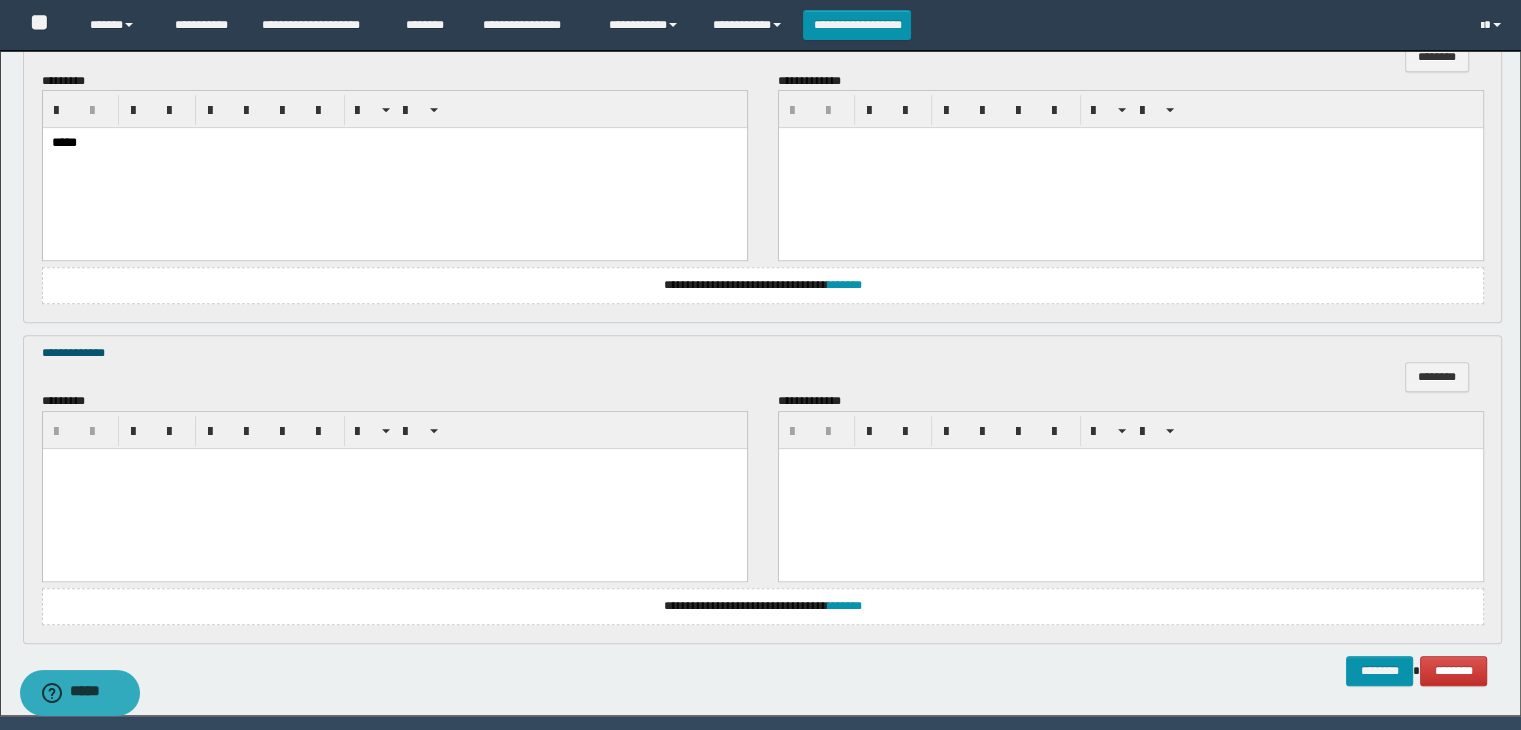 click at bounding box center [394, 488] 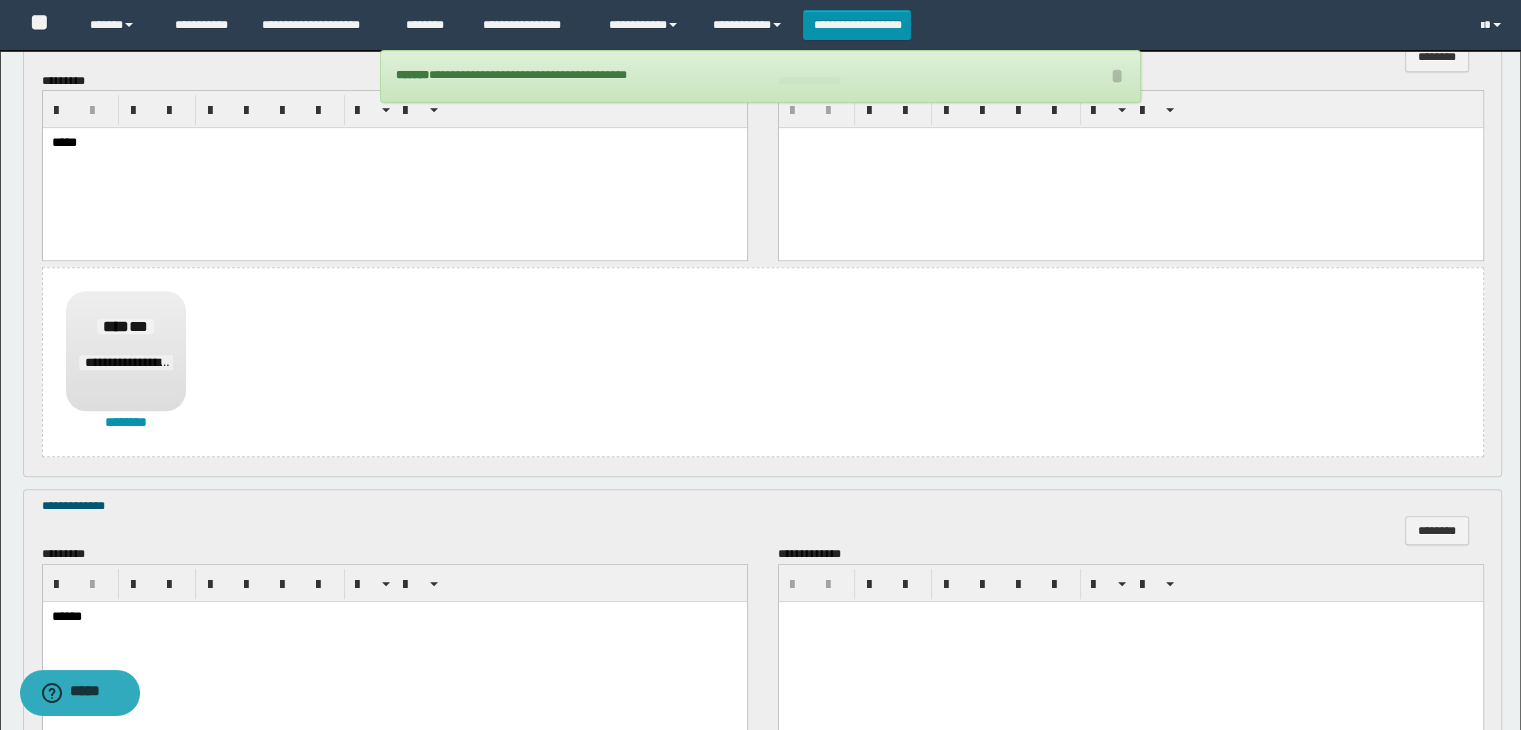 scroll, scrollTop: 1370, scrollLeft: 0, axis: vertical 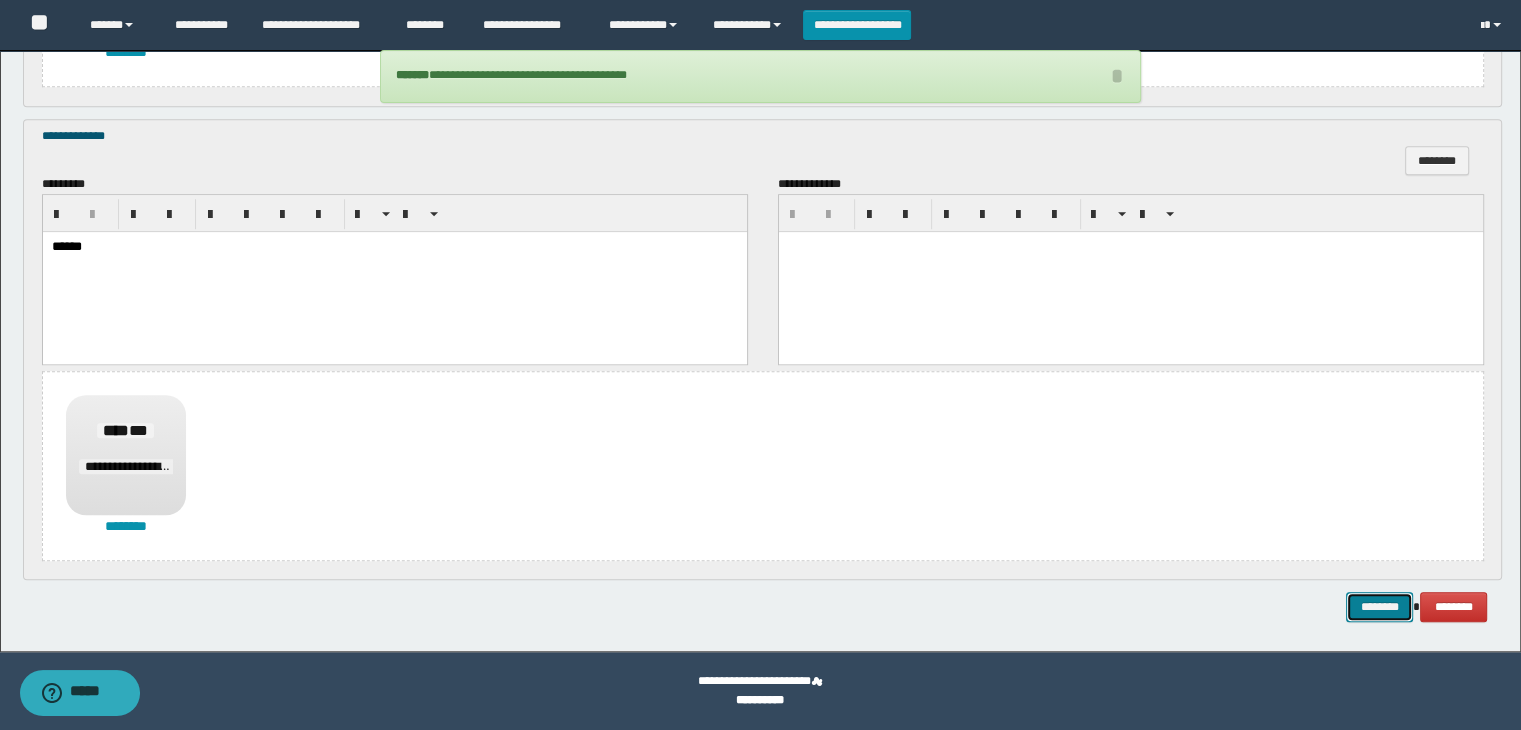 click on "********" at bounding box center (1379, 607) 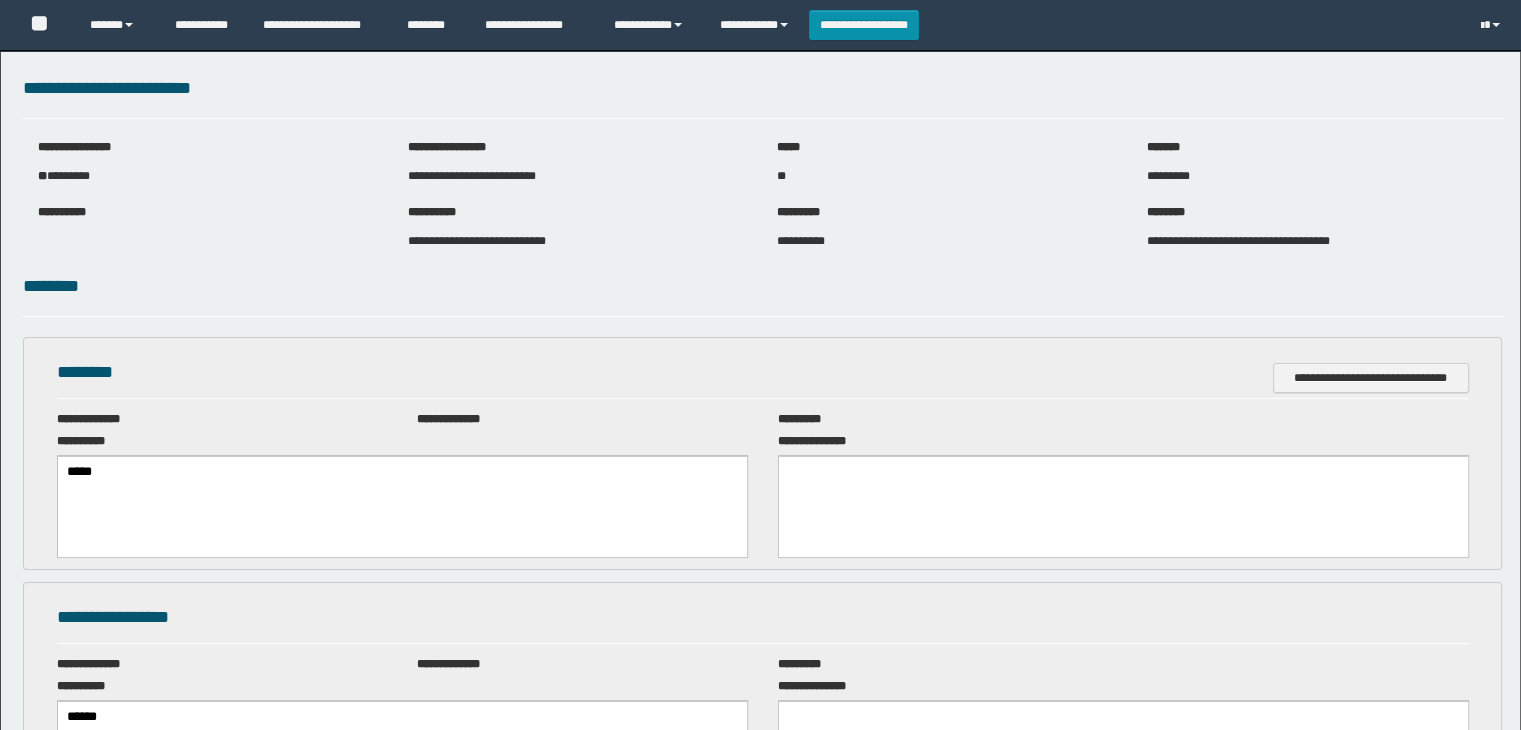 scroll, scrollTop: 0, scrollLeft: 0, axis: both 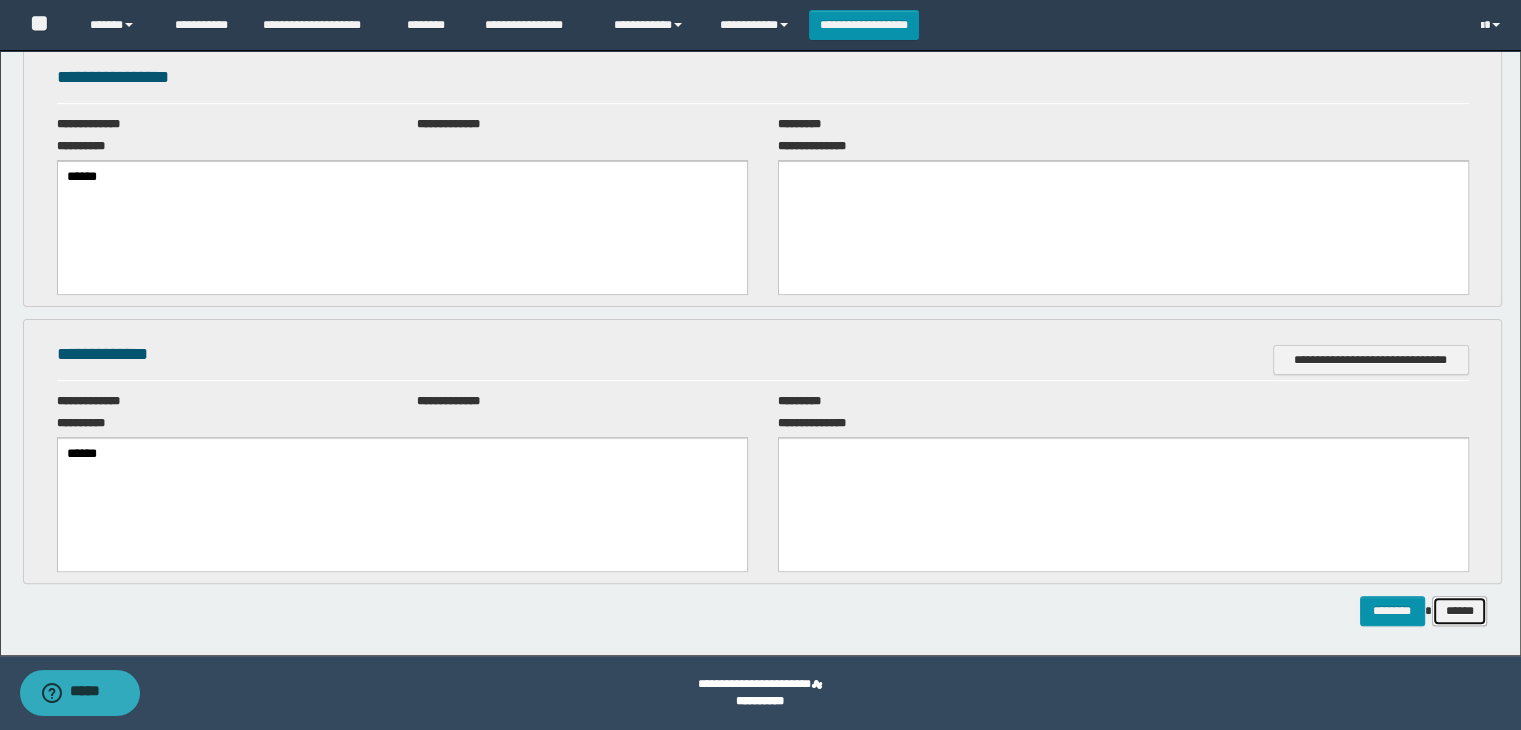 click on "******" at bounding box center [1460, 611] 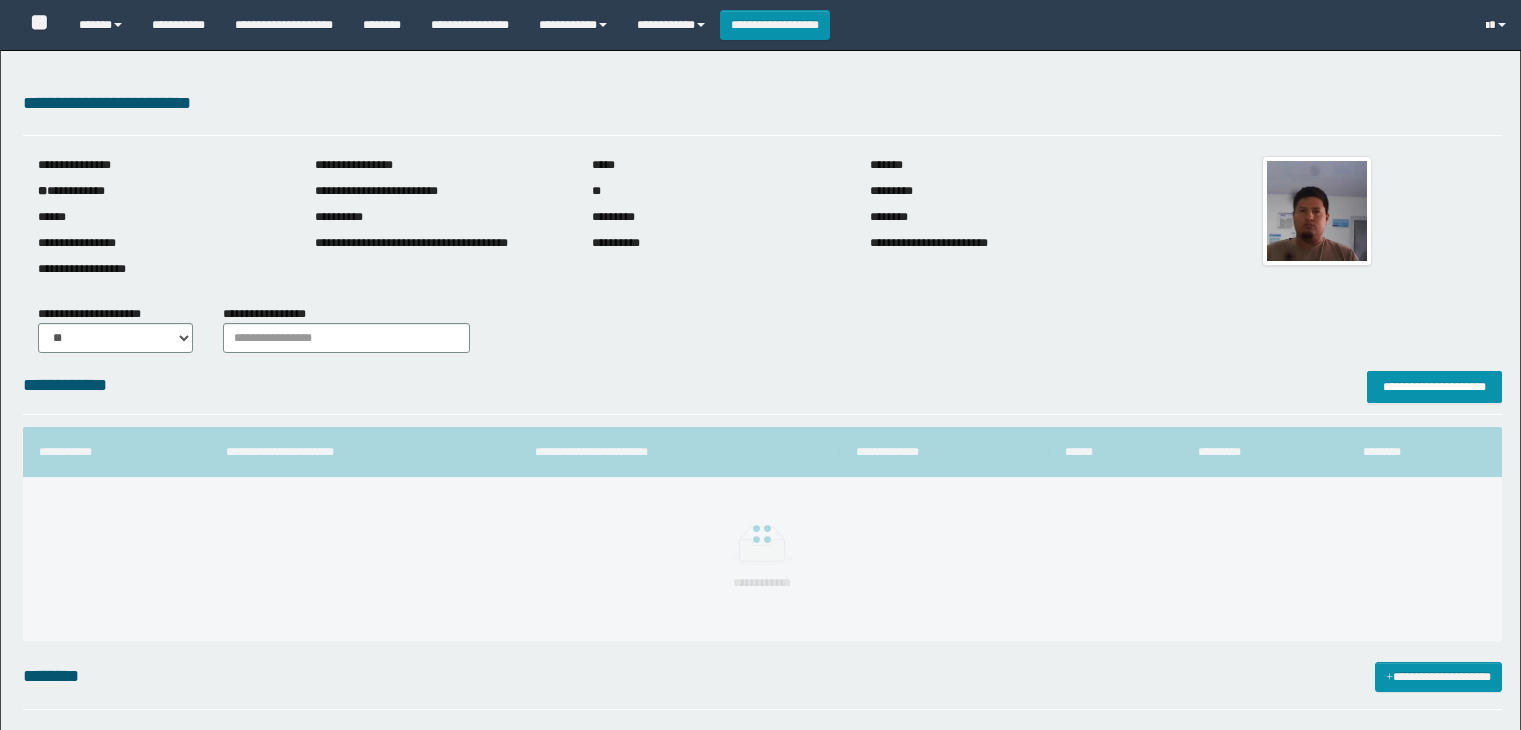 scroll, scrollTop: 0, scrollLeft: 0, axis: both 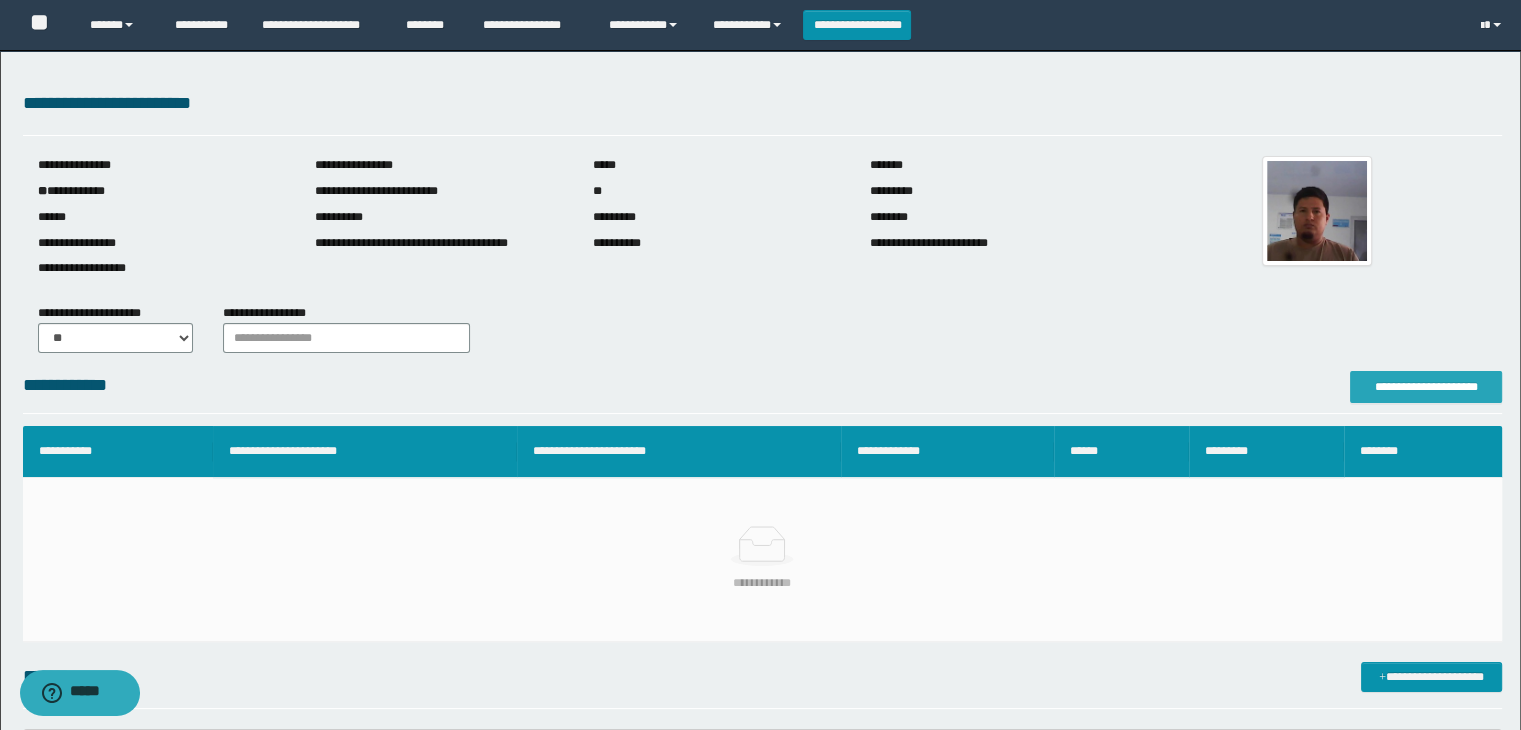 click on "**********" at bounding box center [1426, 387] 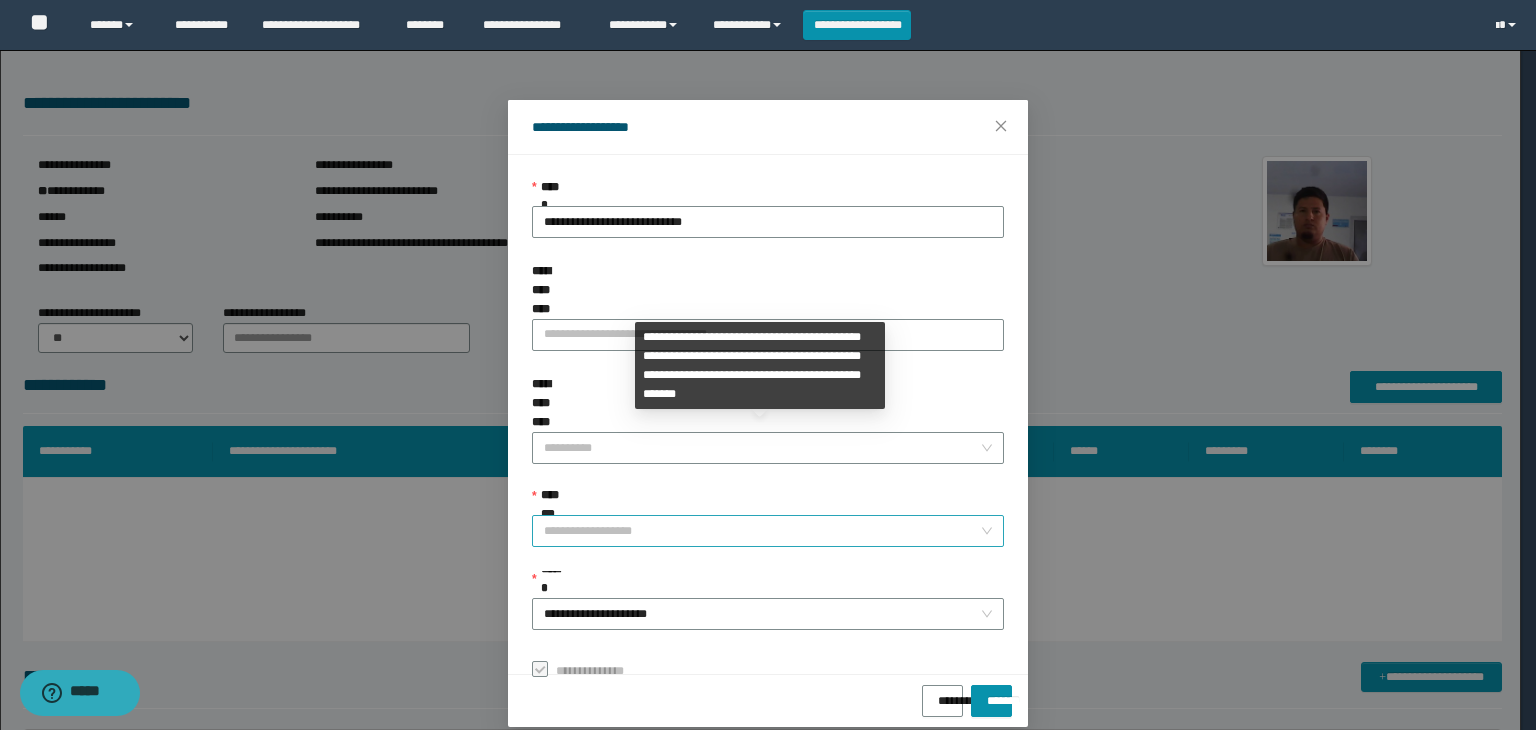 click on "**********" at bounding box center (768, 531) 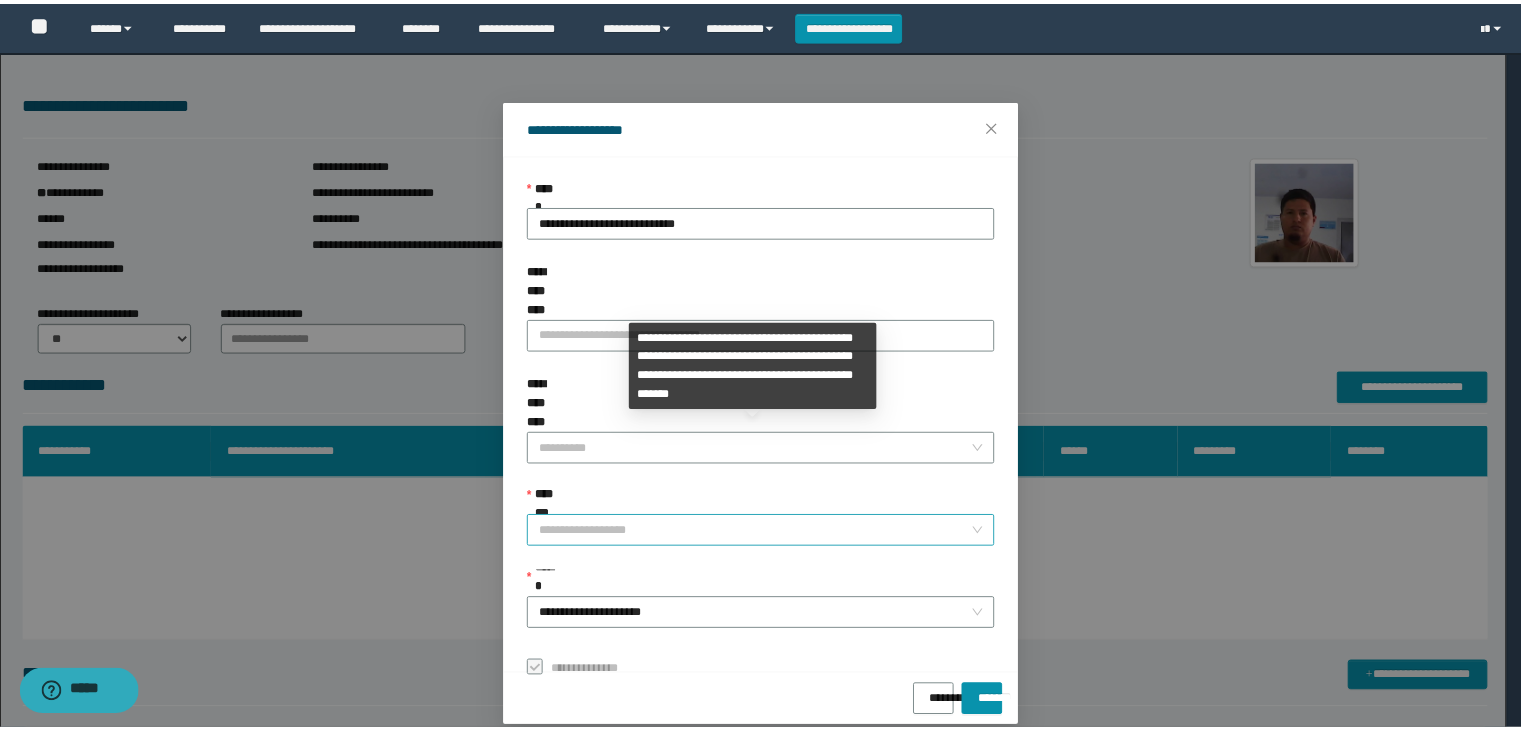 scroll, scrollTop: 192, scrollLeft: 0, axis: vertical 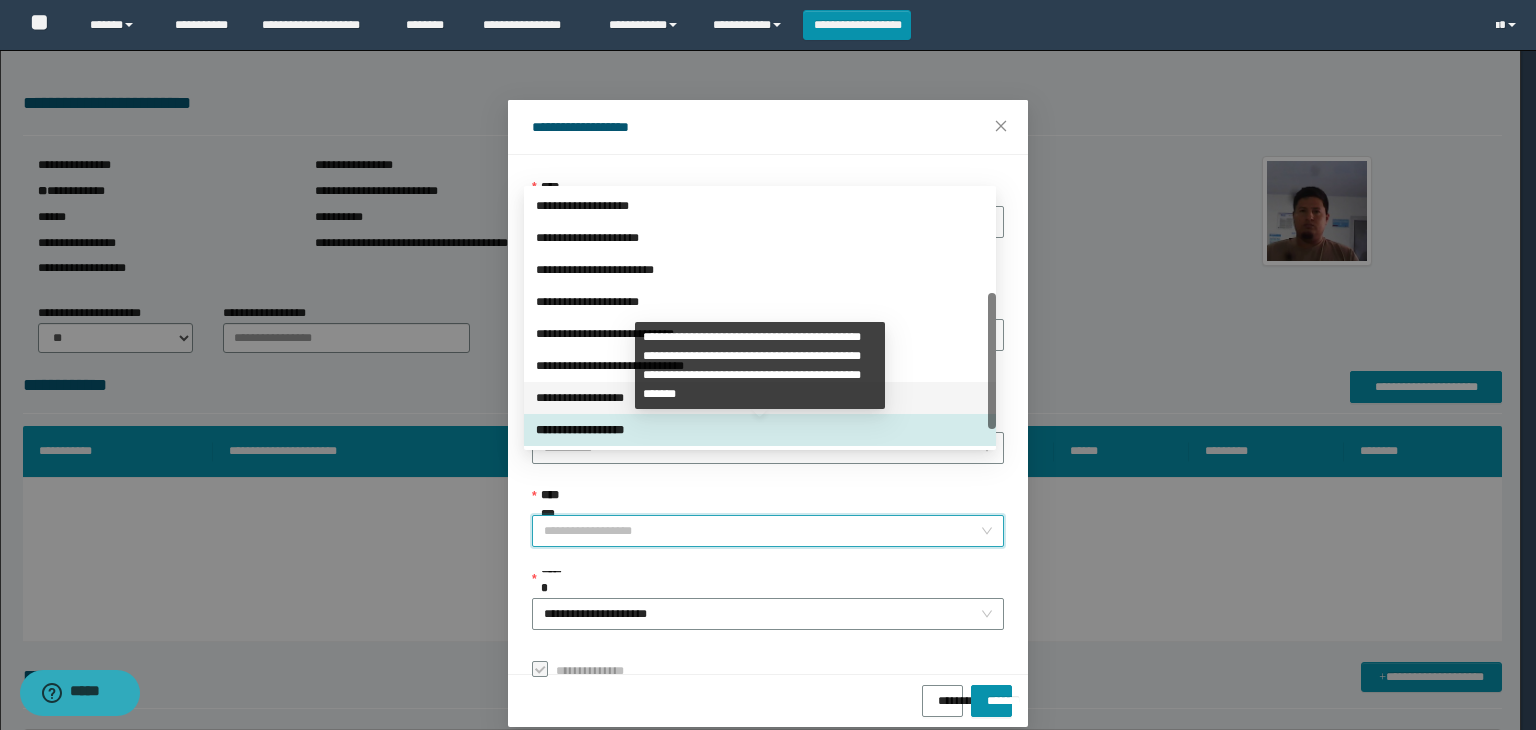 click on "**********" at bounding box center (760, 398) 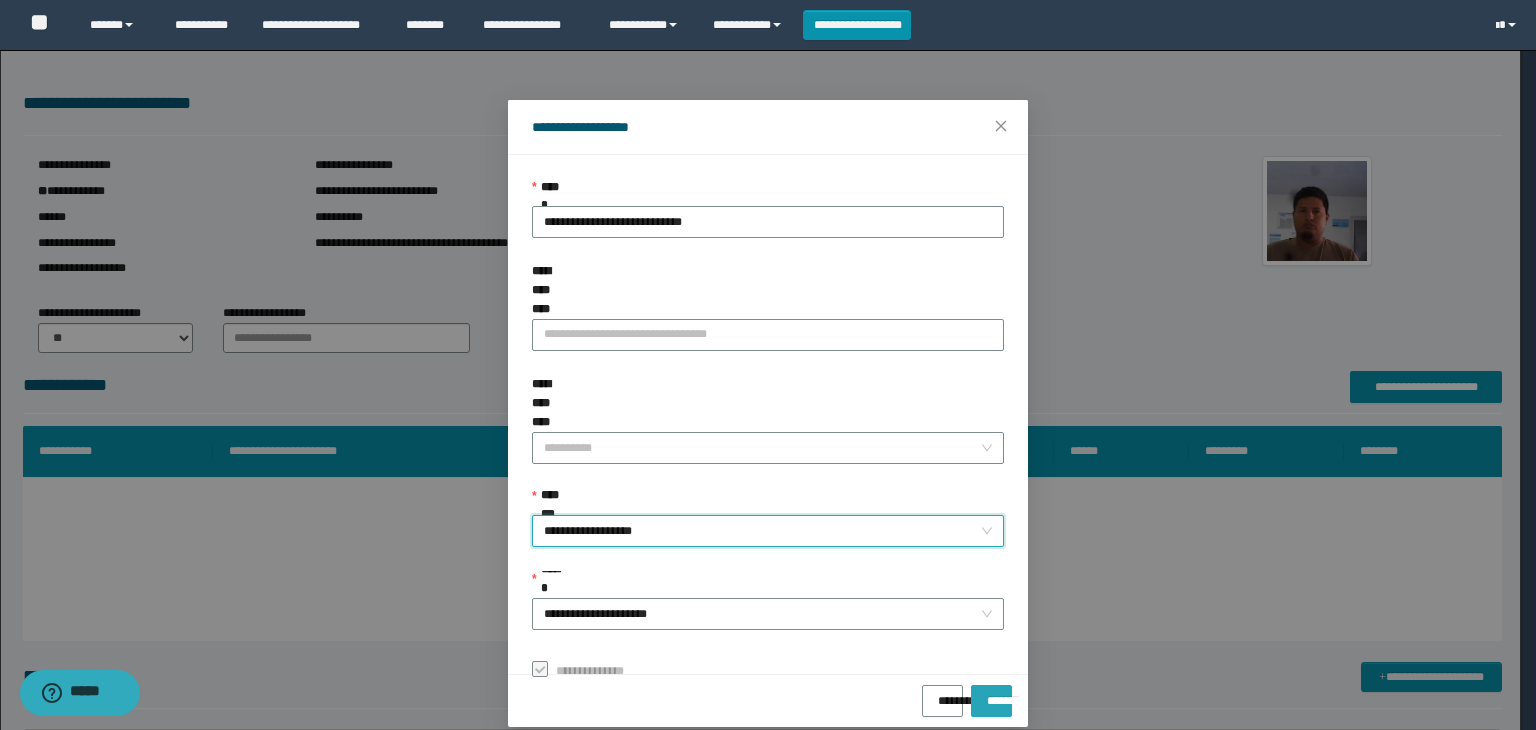 click on "*******" at bounding box center [991, 701] 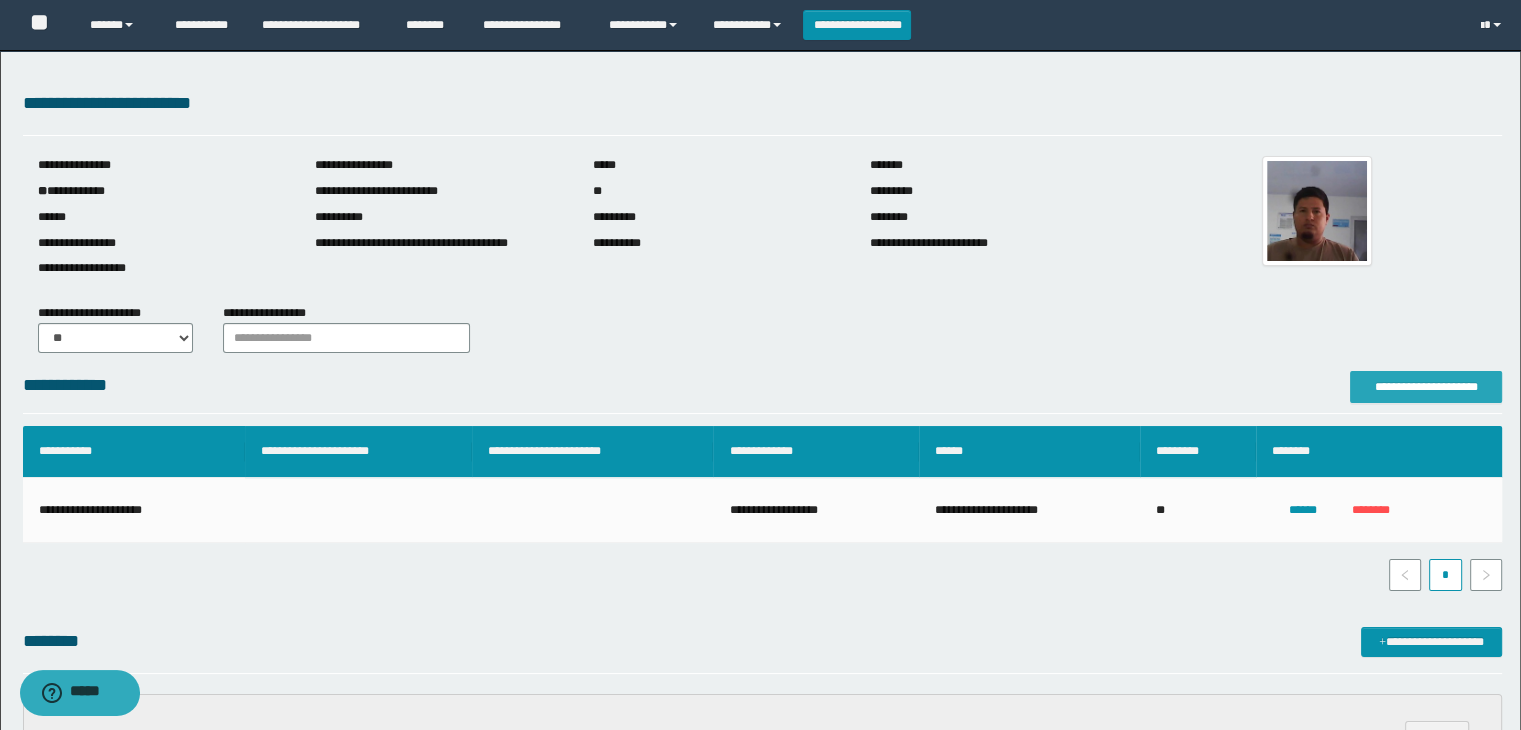 scroll, scrollTop: 500, scrollLeft: 0, axis: vertical 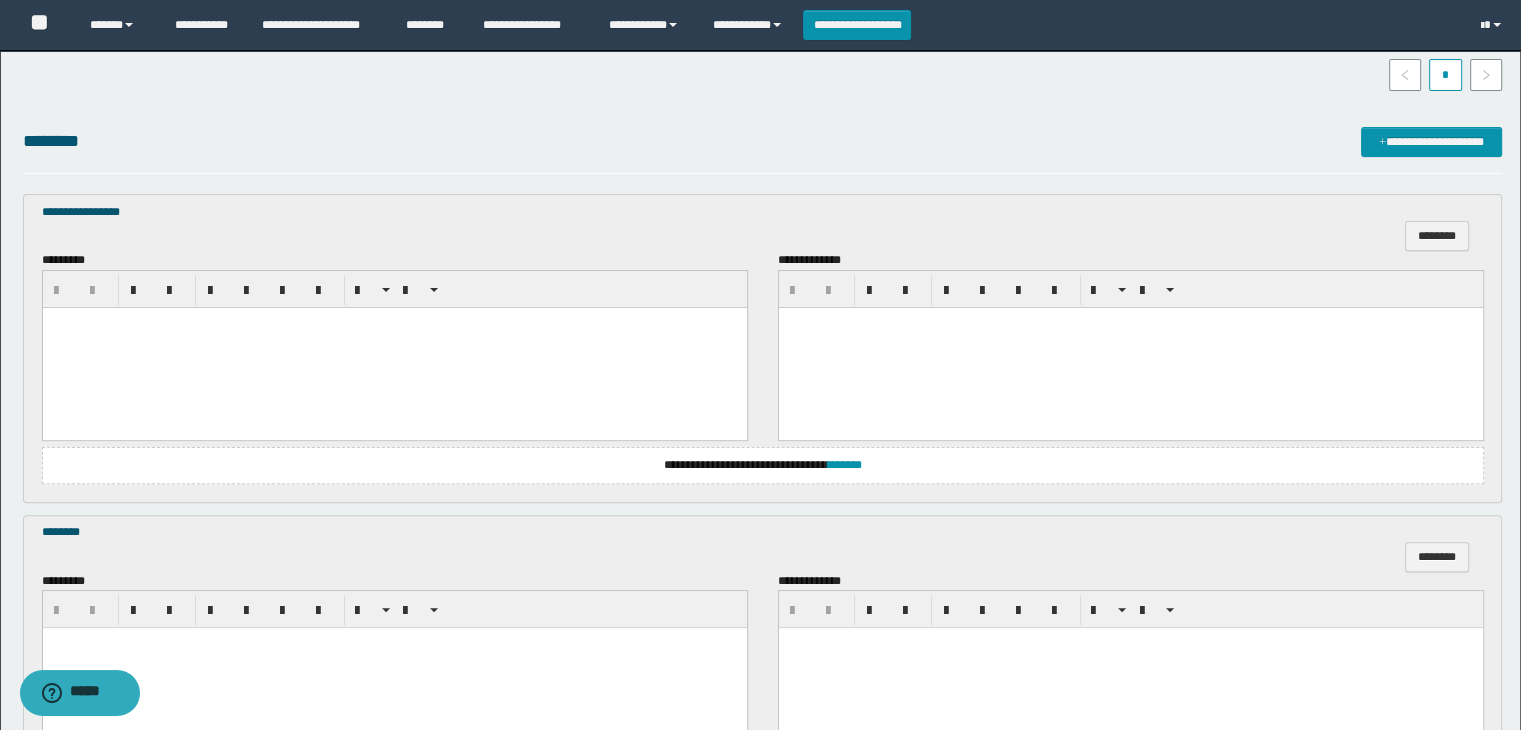 click at bounding box center (394, 347) 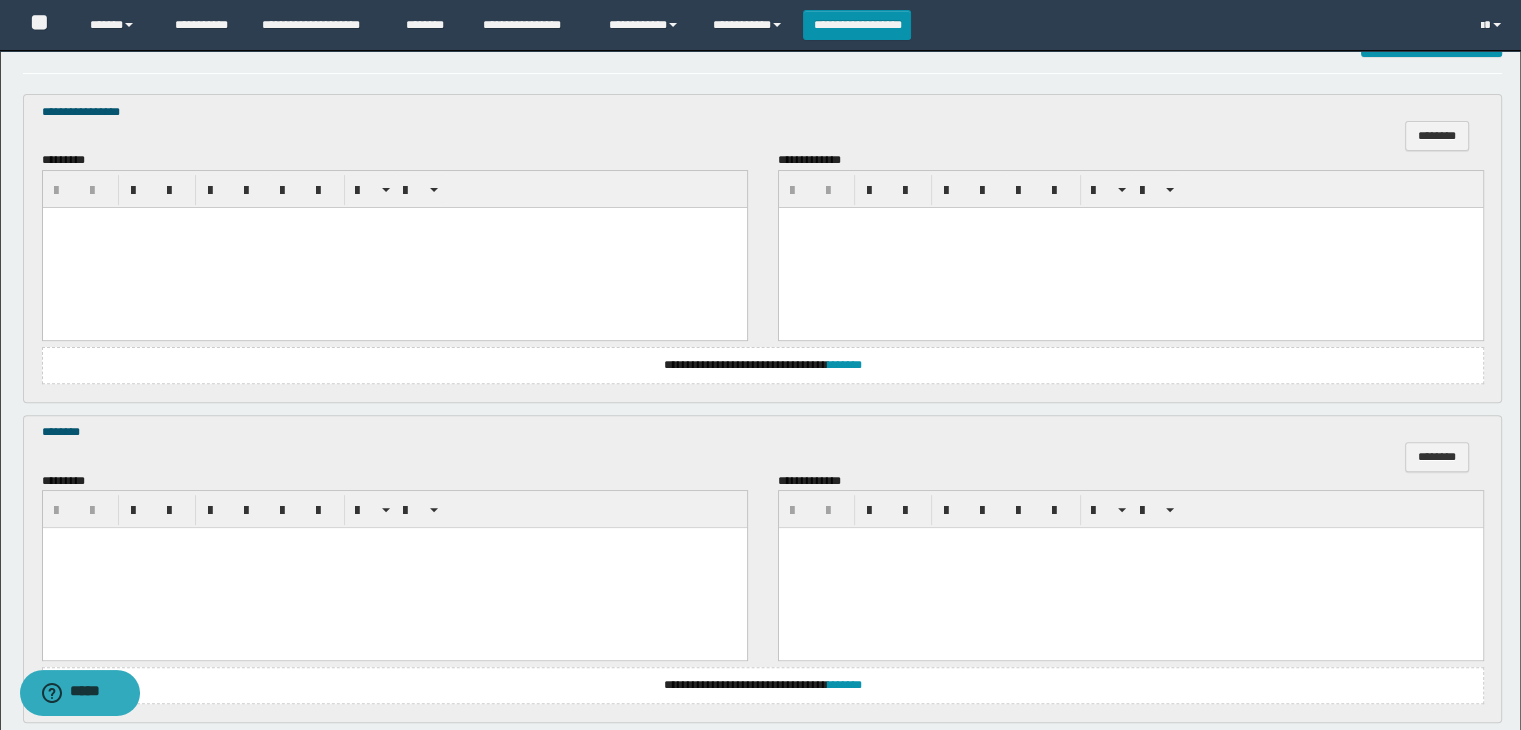 type 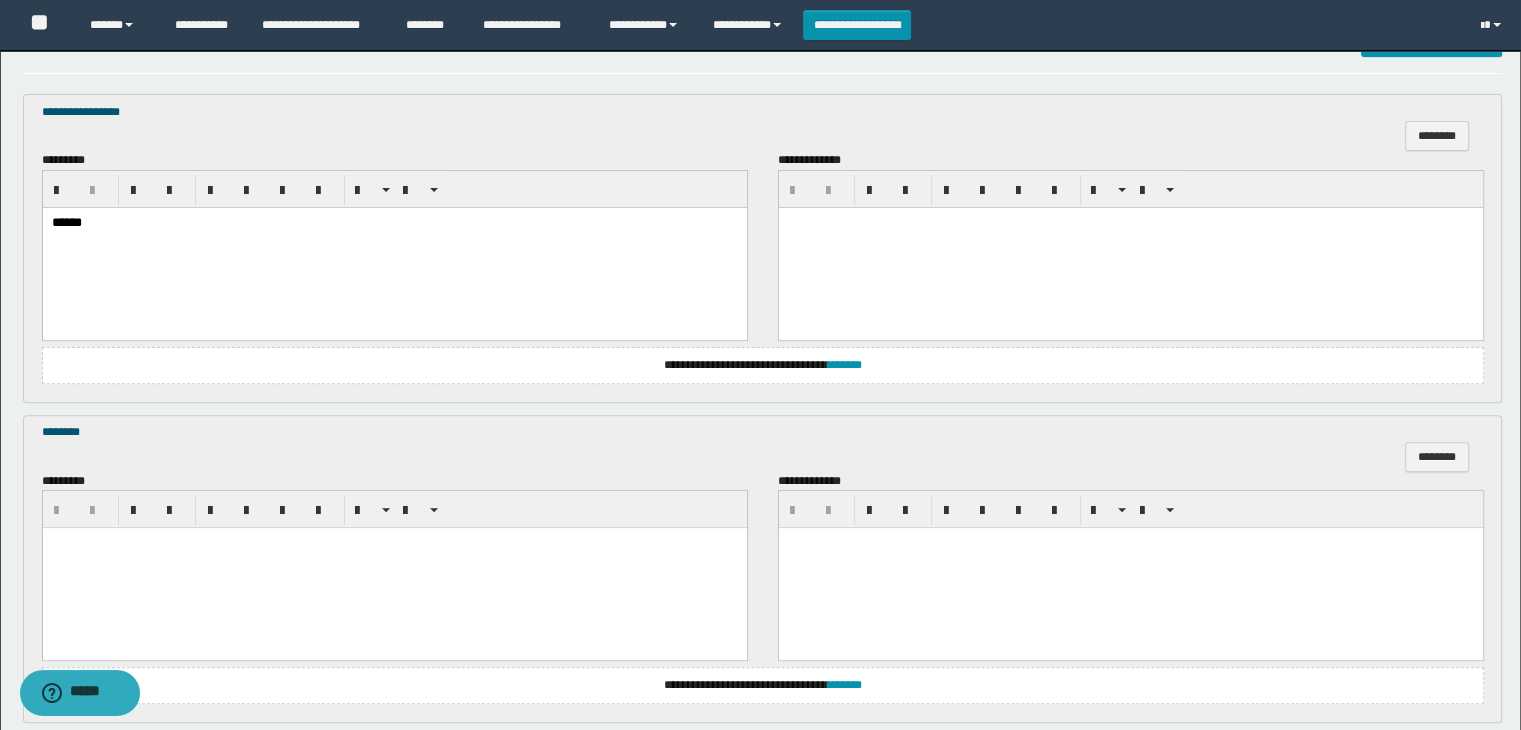 scroll, scrollTop: 900, scrollLeft: 0, axis: vertical 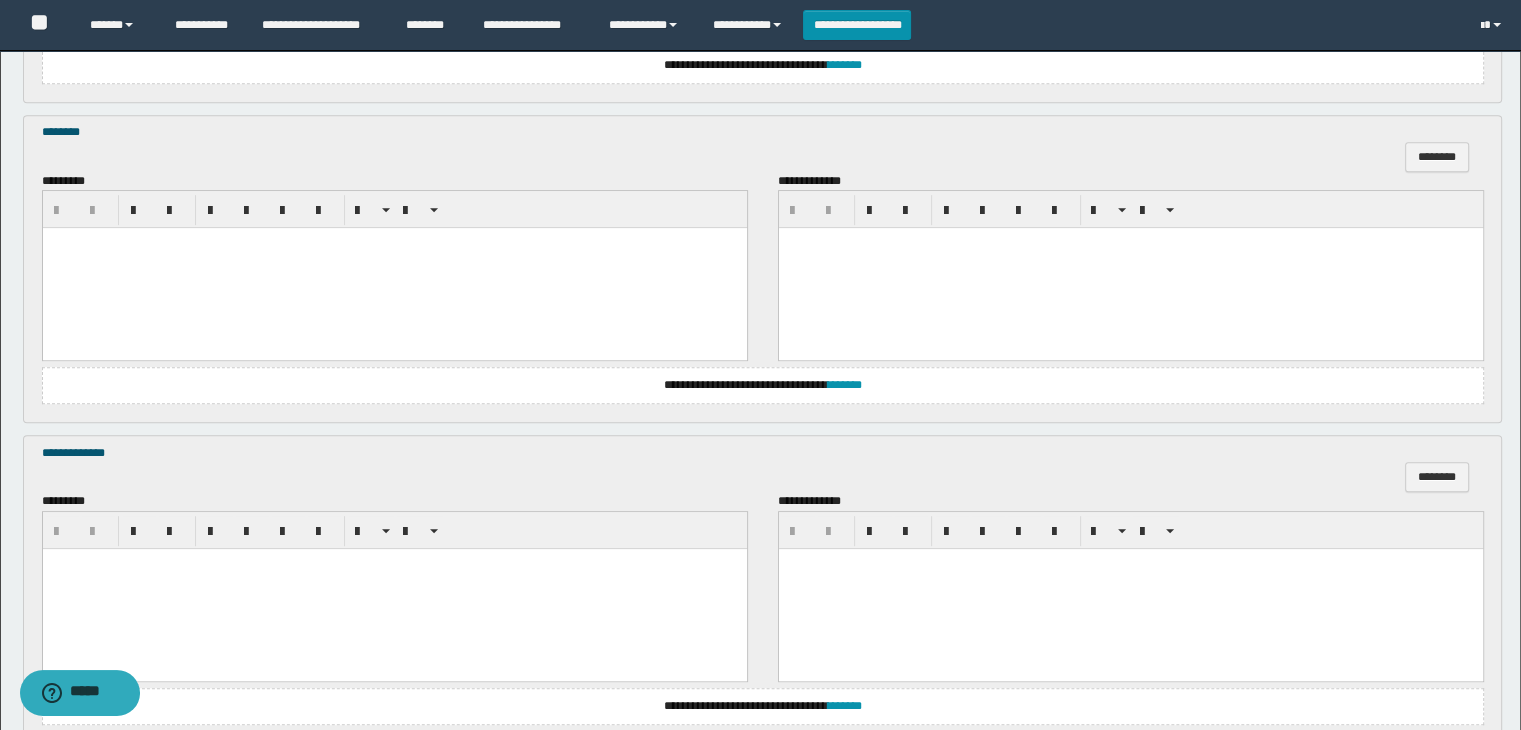 click at bounding box center (394, 268) 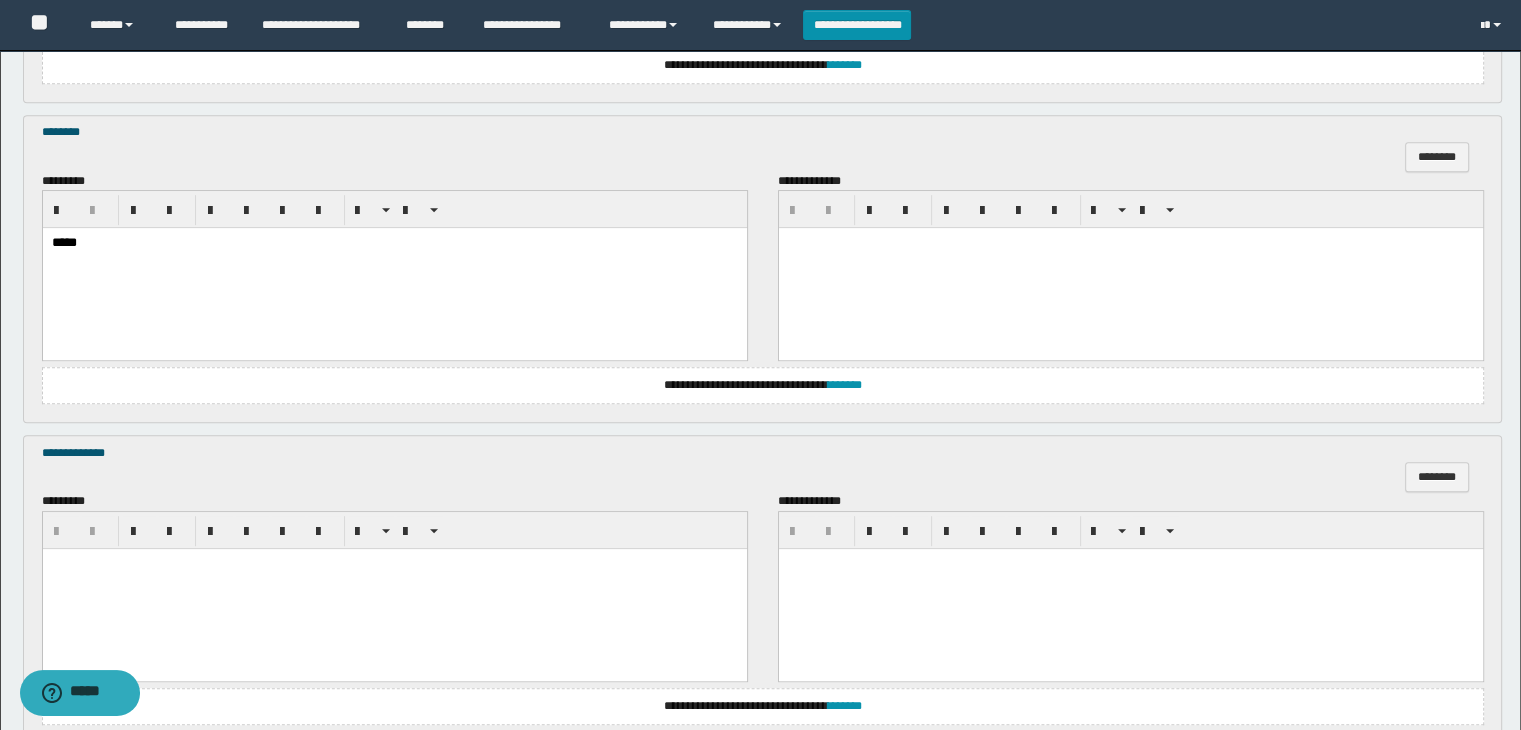 scroll, scrollTop: 1064, scrollLeft: 0, axis: vertical 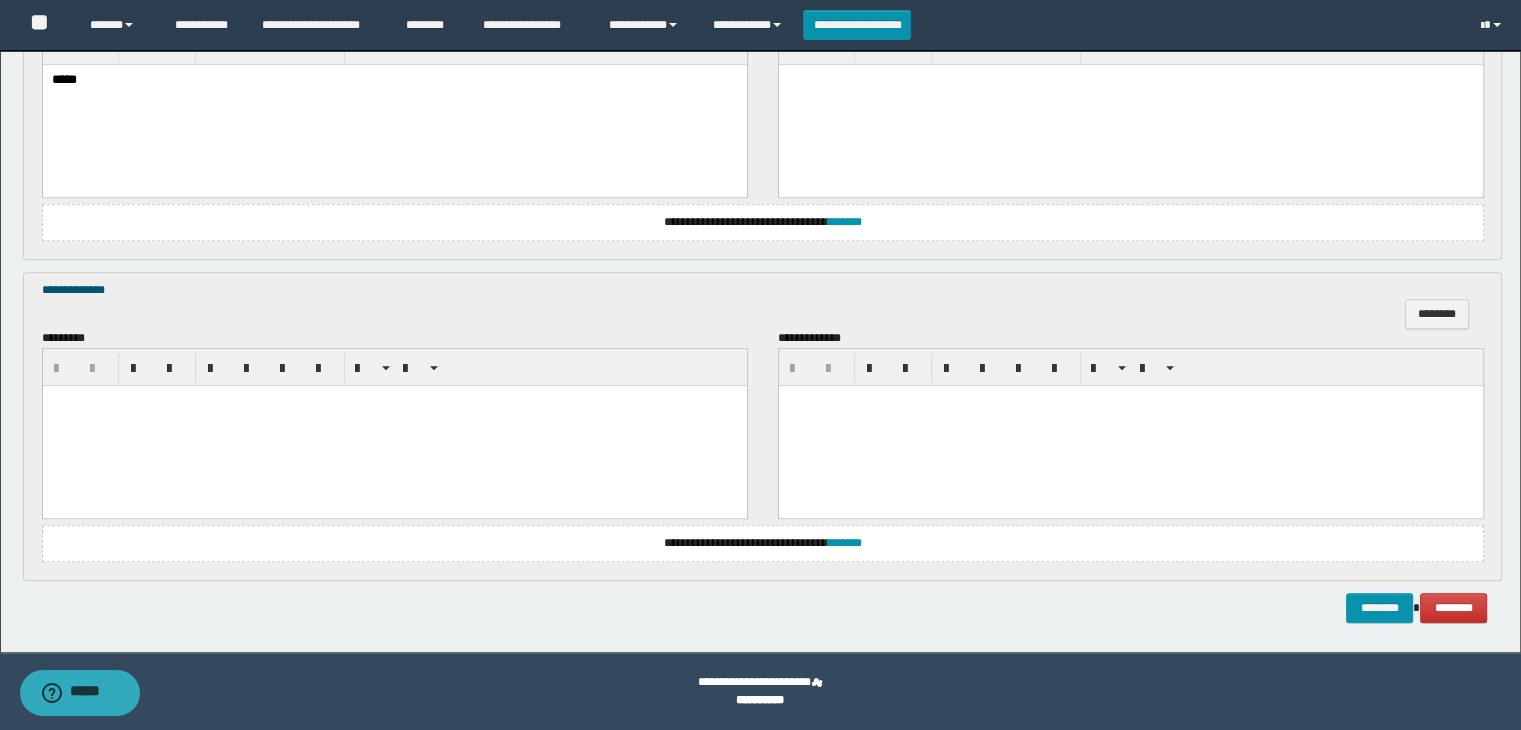 click at bounding box center [394, 425] 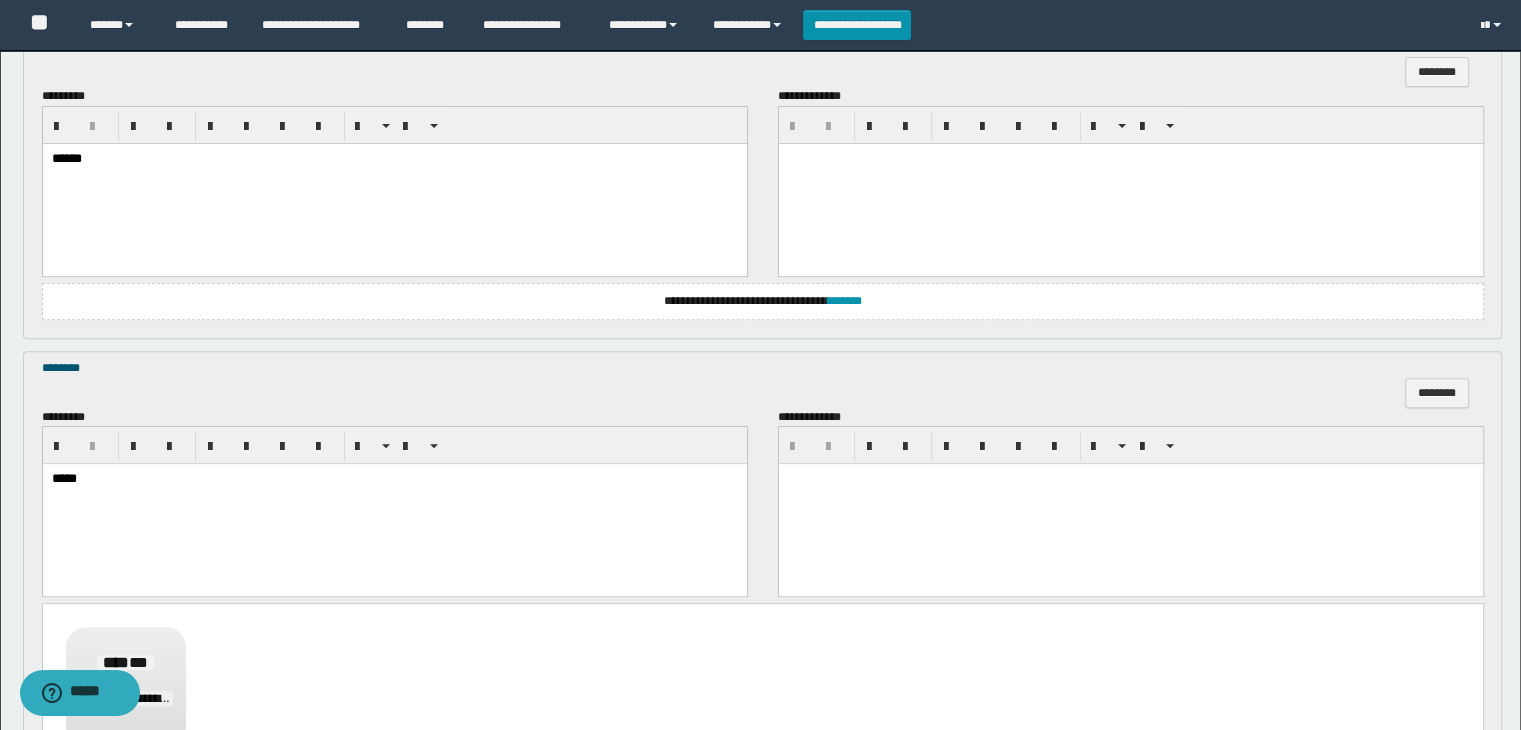 scroll, scrollTop: 464, scrollLeft: 0, axis: vertical 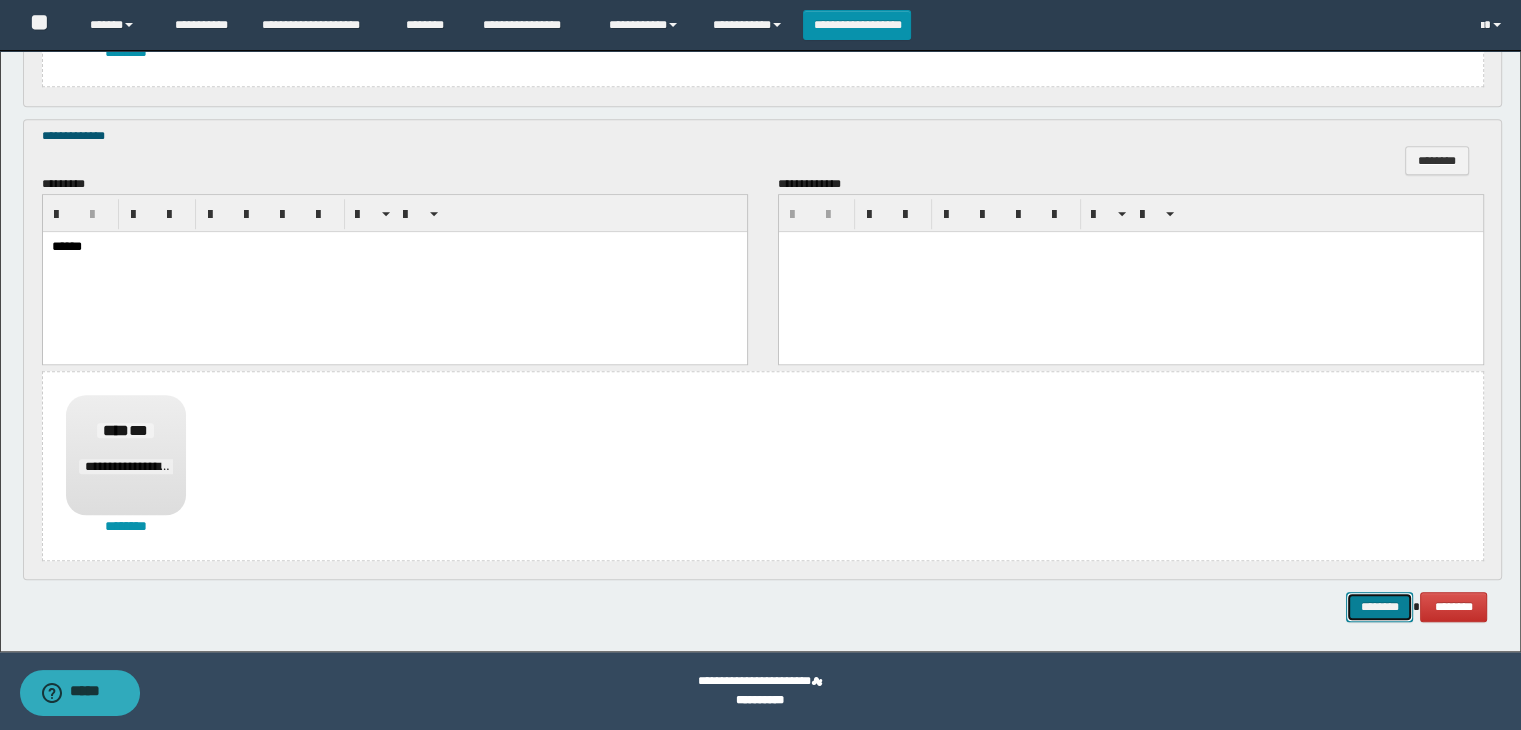 click on "********" at bounding box center (1379, 607) 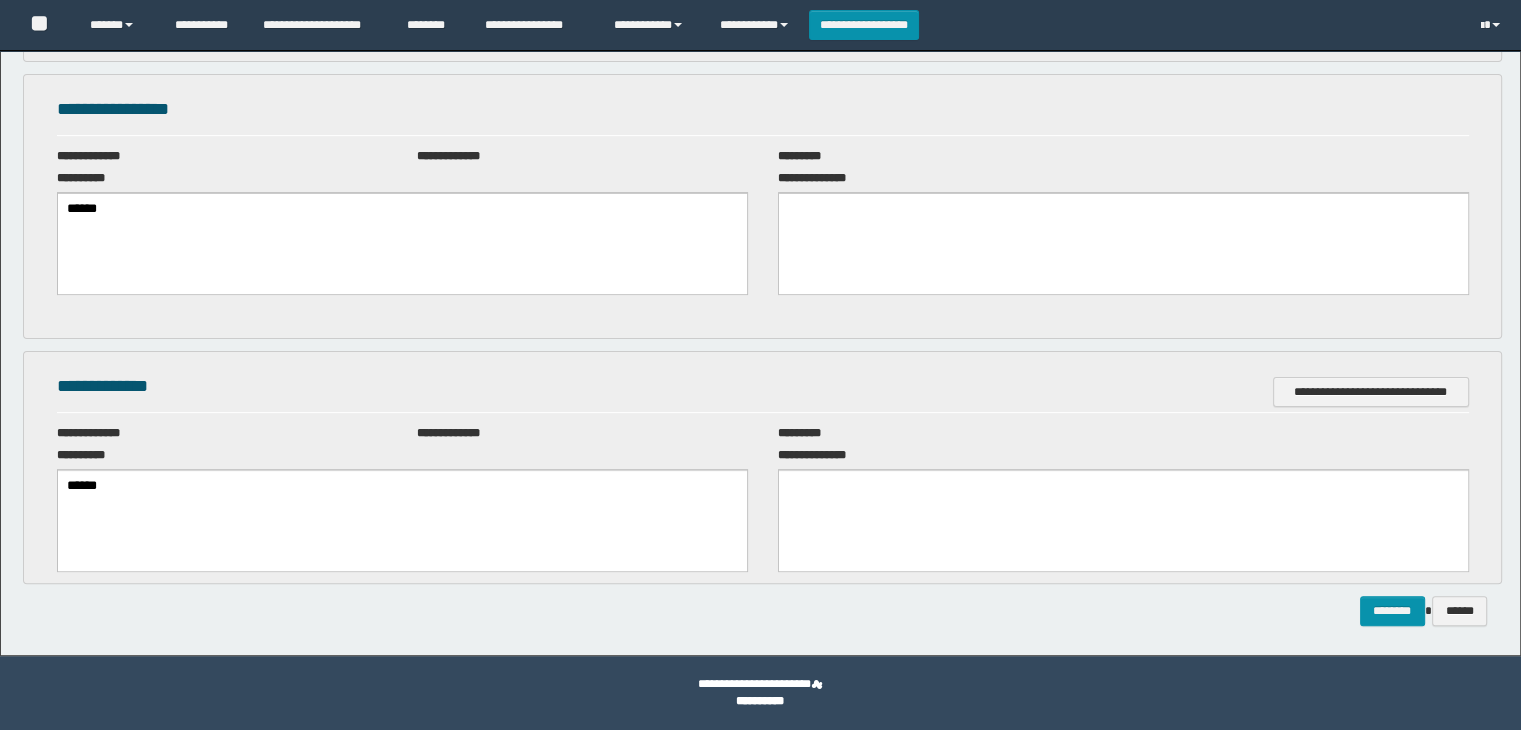 scroll, scrollTop: 0, scrollLeft: 0, axis: both 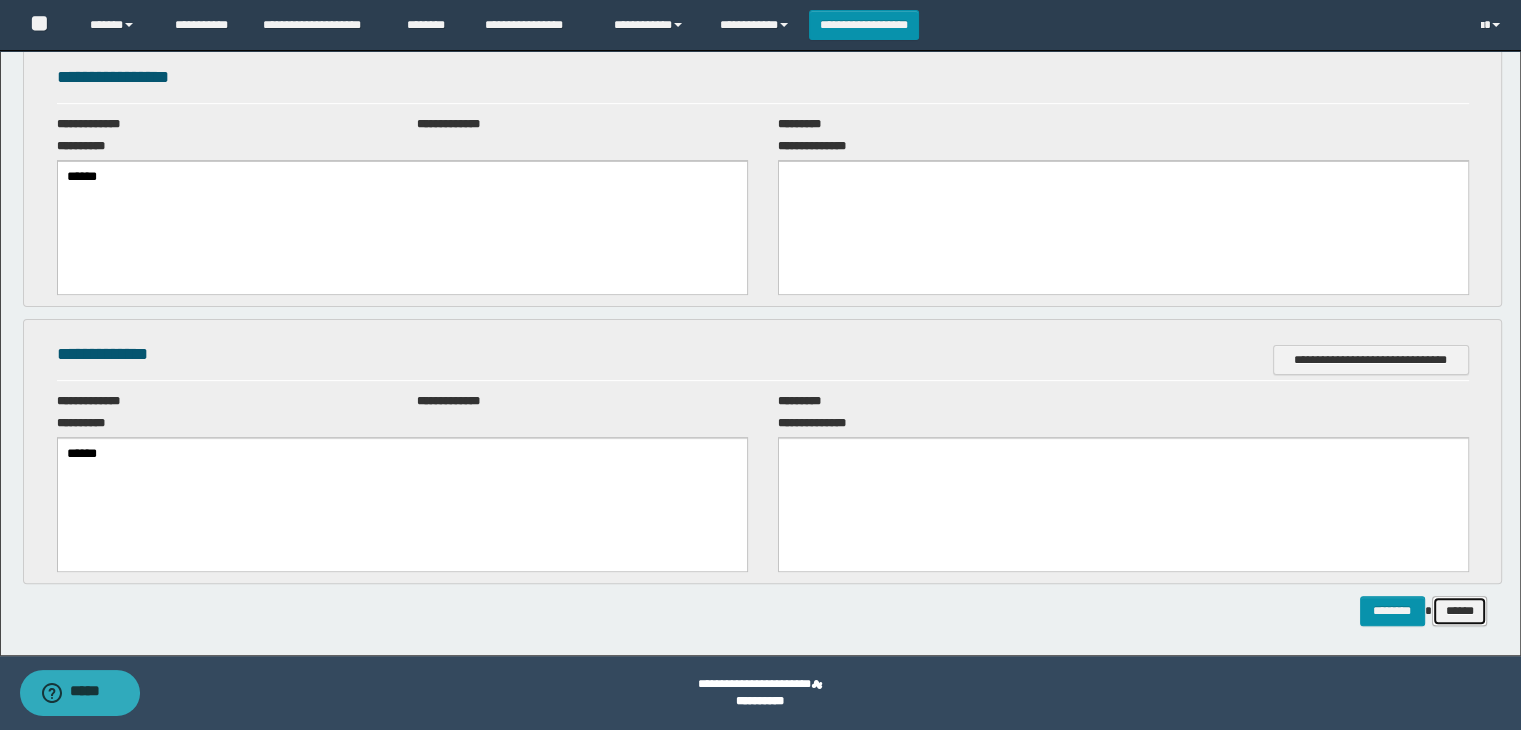 click on "******" at bounding box center (1460, 611) 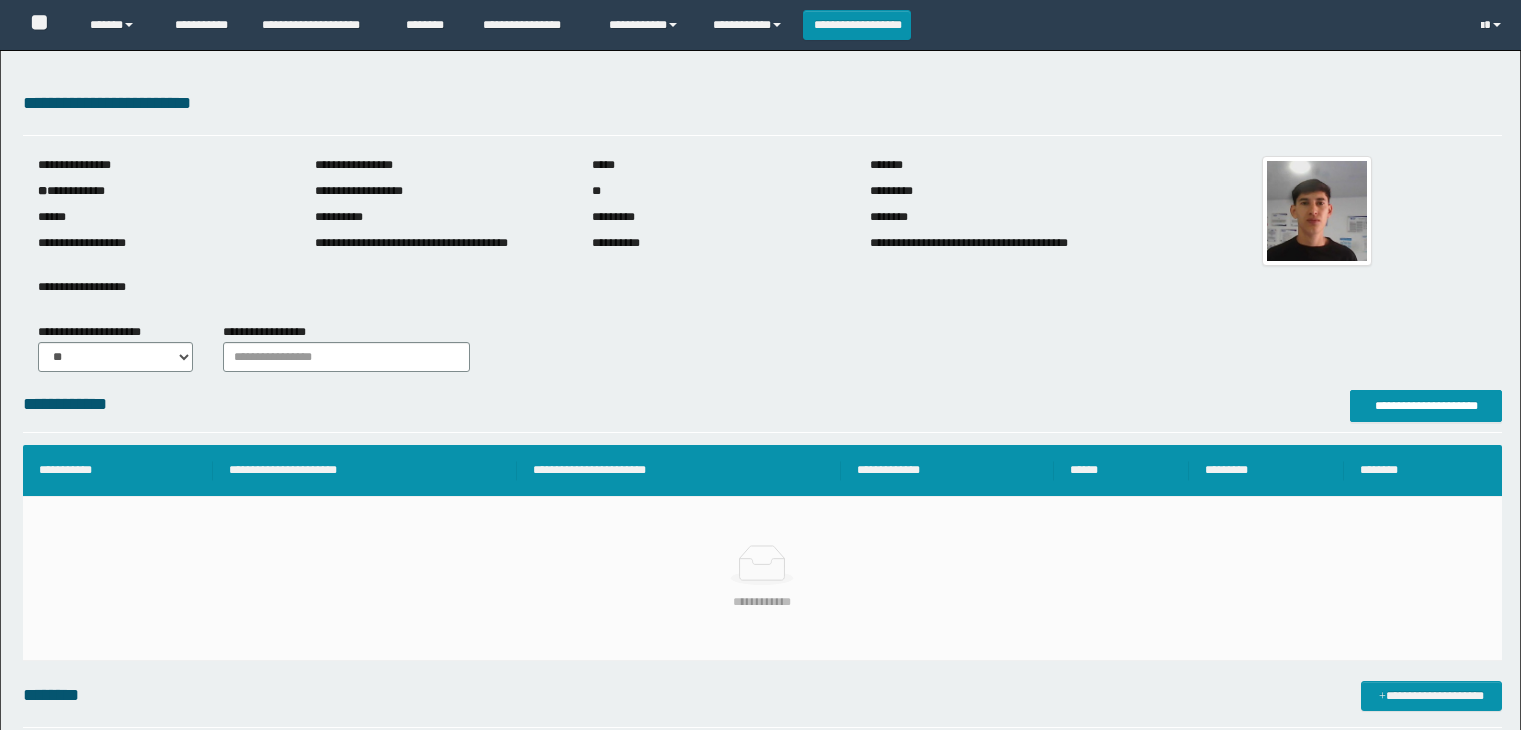 scroll, scrollTop: 0, scrollLeft: 0, axis: both 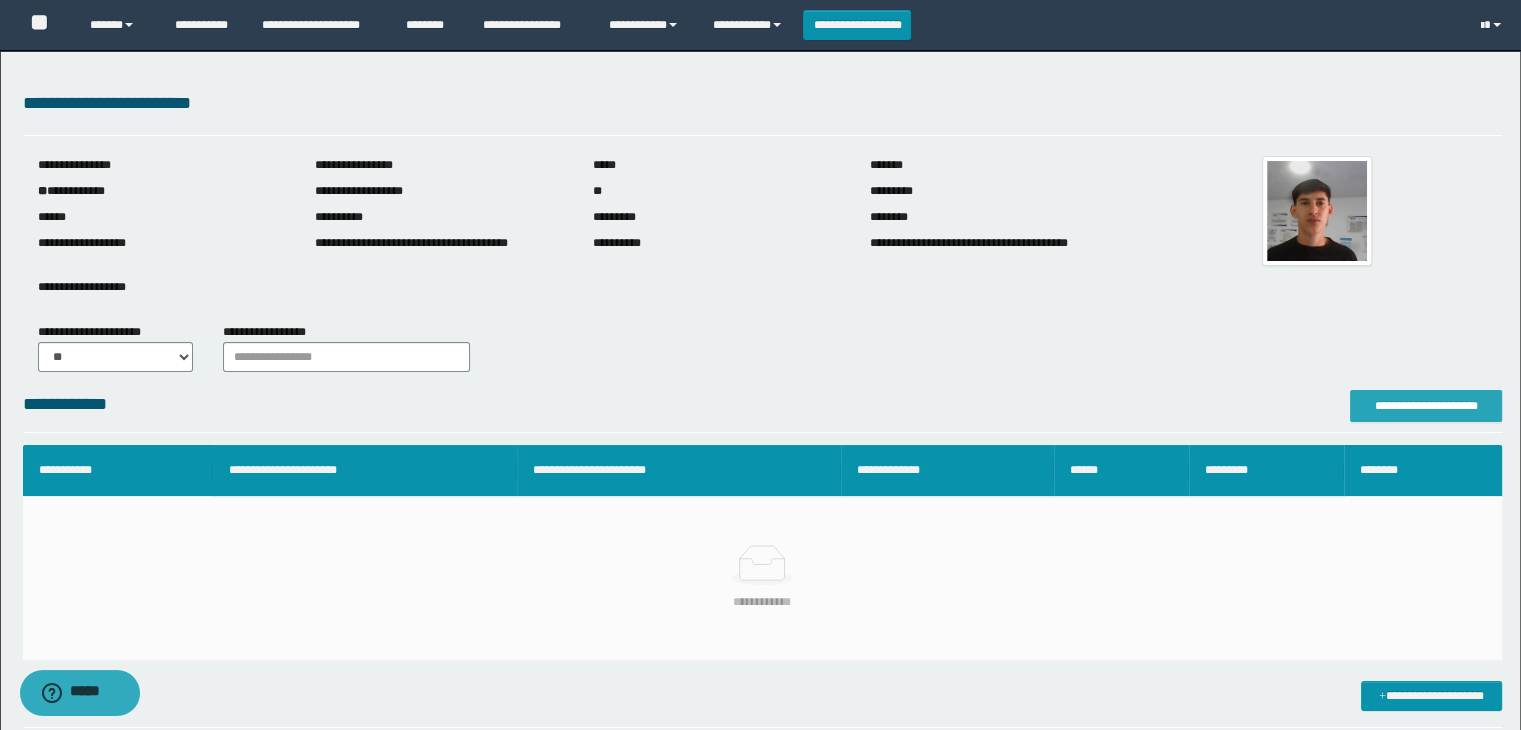 click on "**********" at bounding box center [1426, 406] 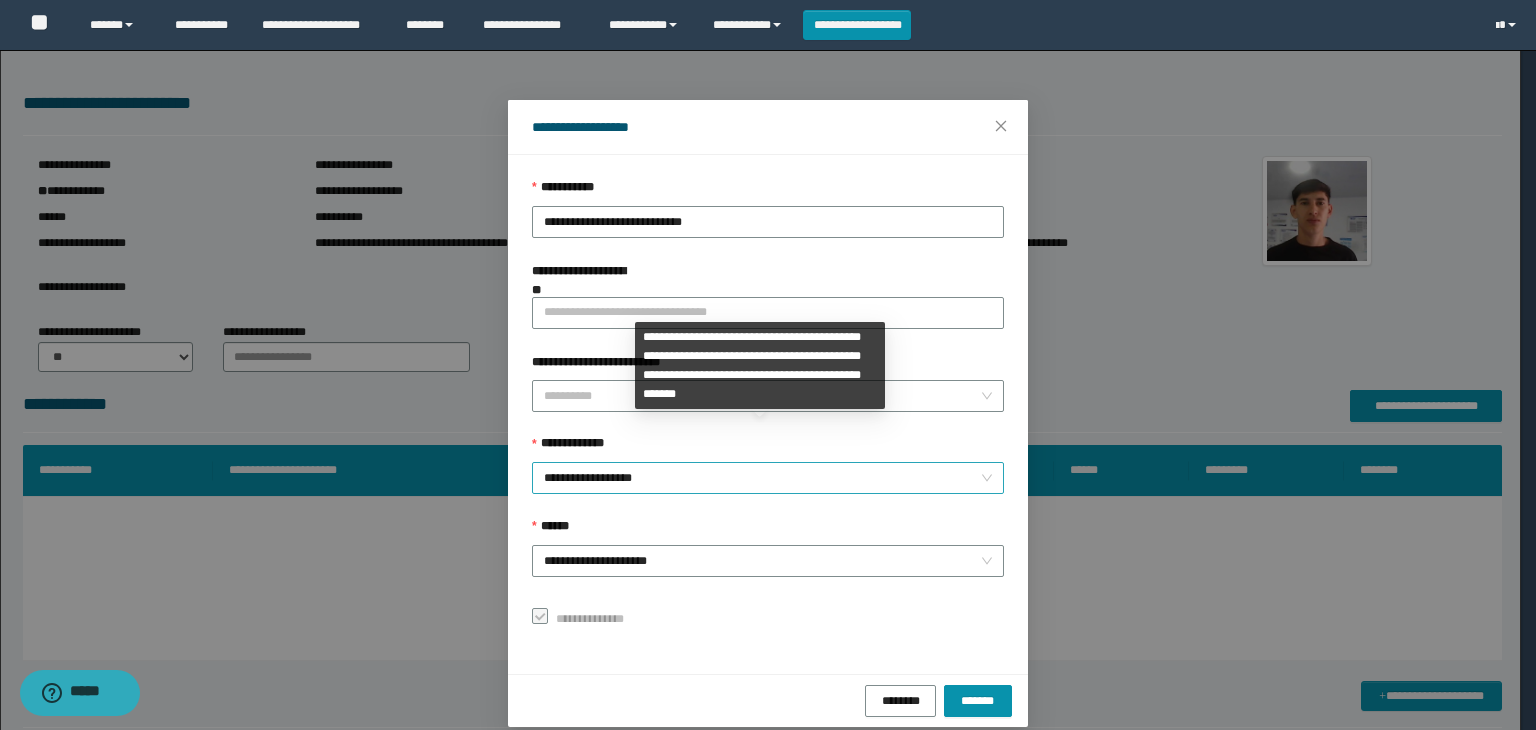 click on "**********" at bounding box center (768, 478) 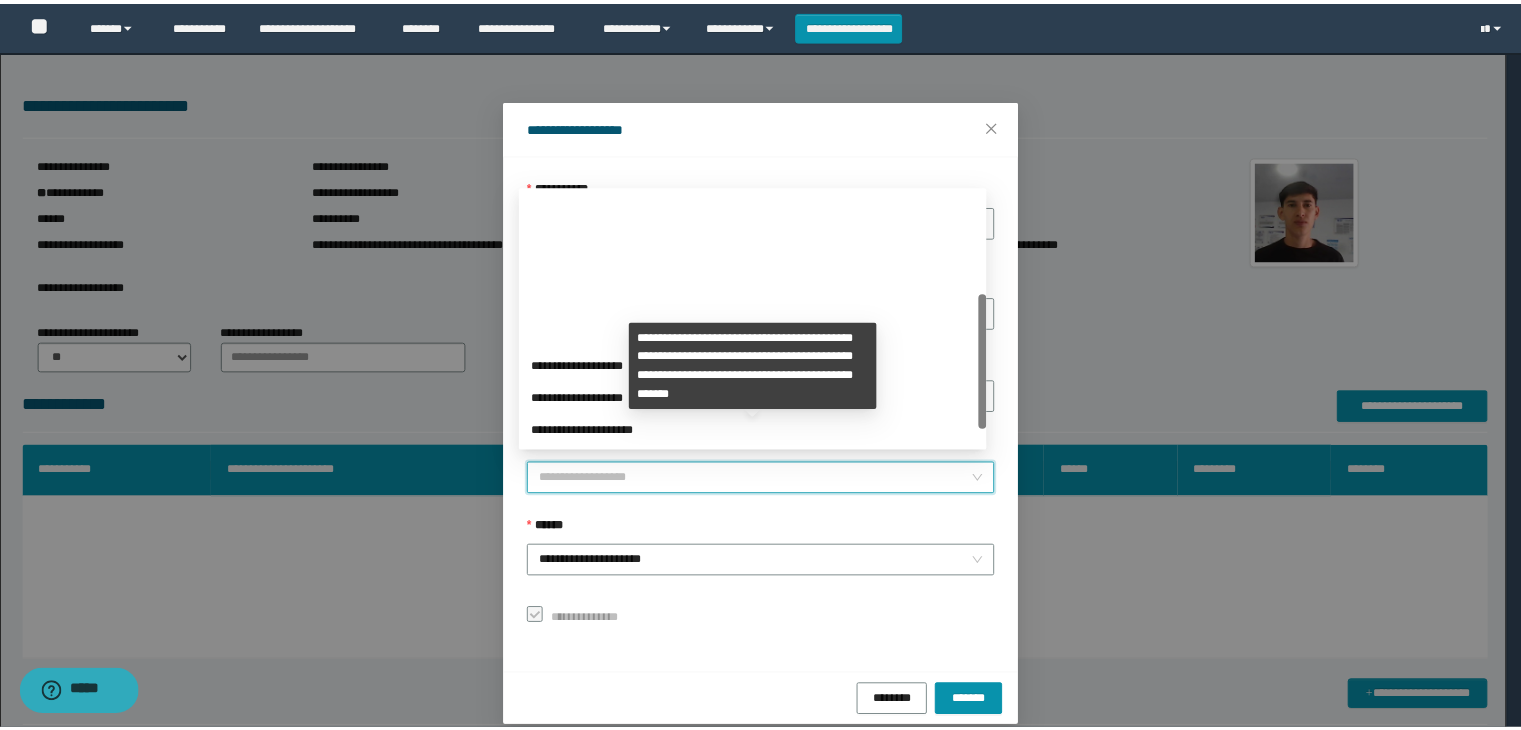 scroll, scrollTop: 192, scrollLeft: 0, axis: vertical 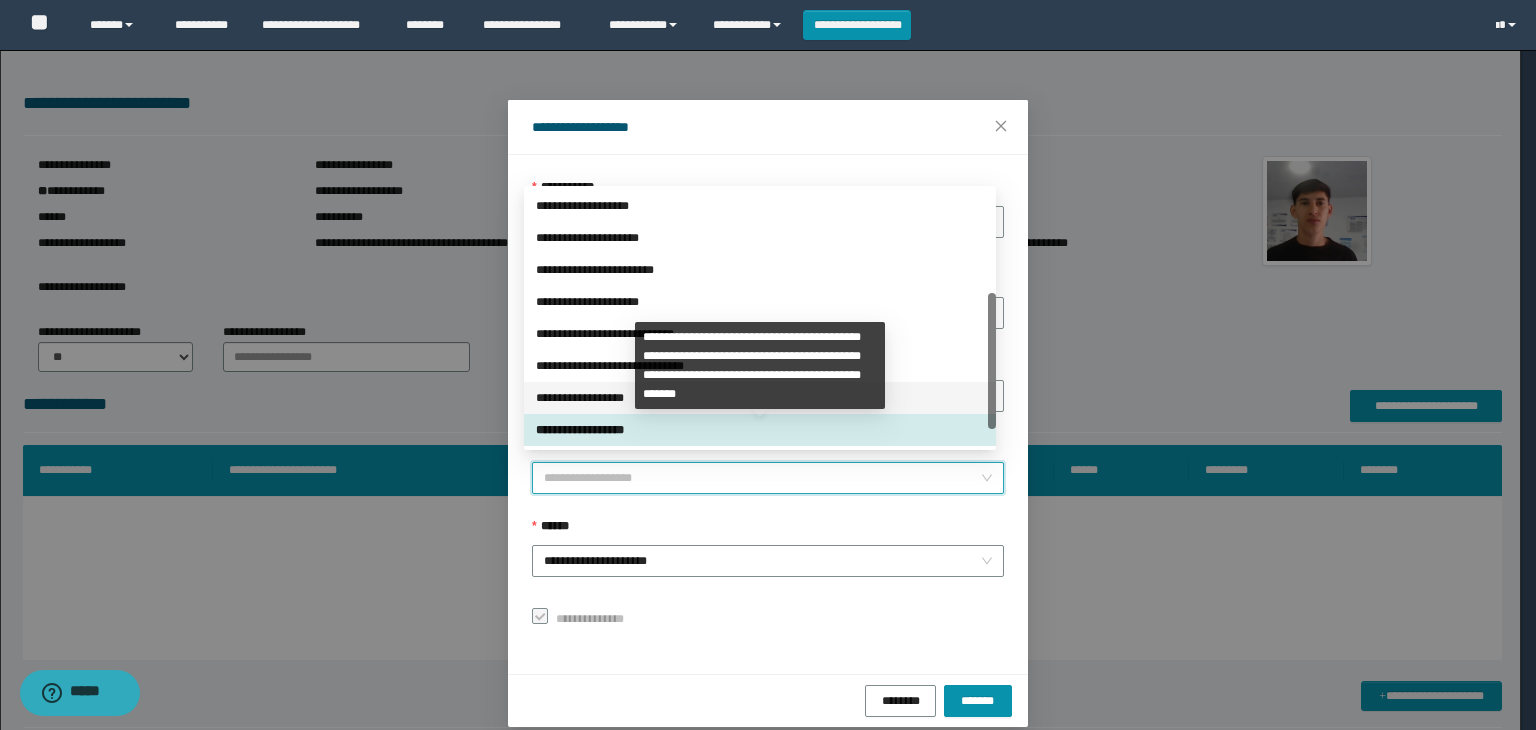 click on "**********" at bounding box center (760, 398) 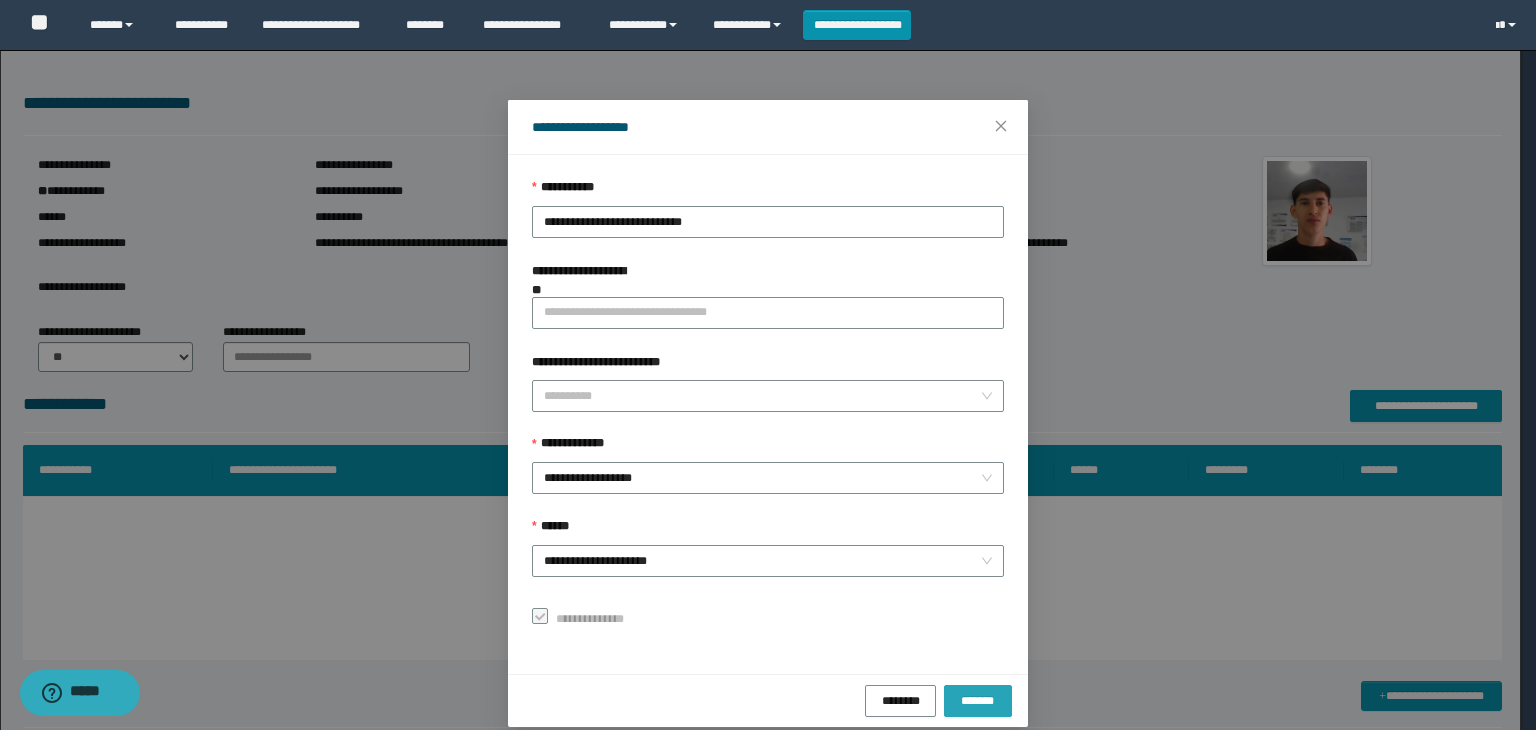 click on "*******" at bounding box center [978, 701] 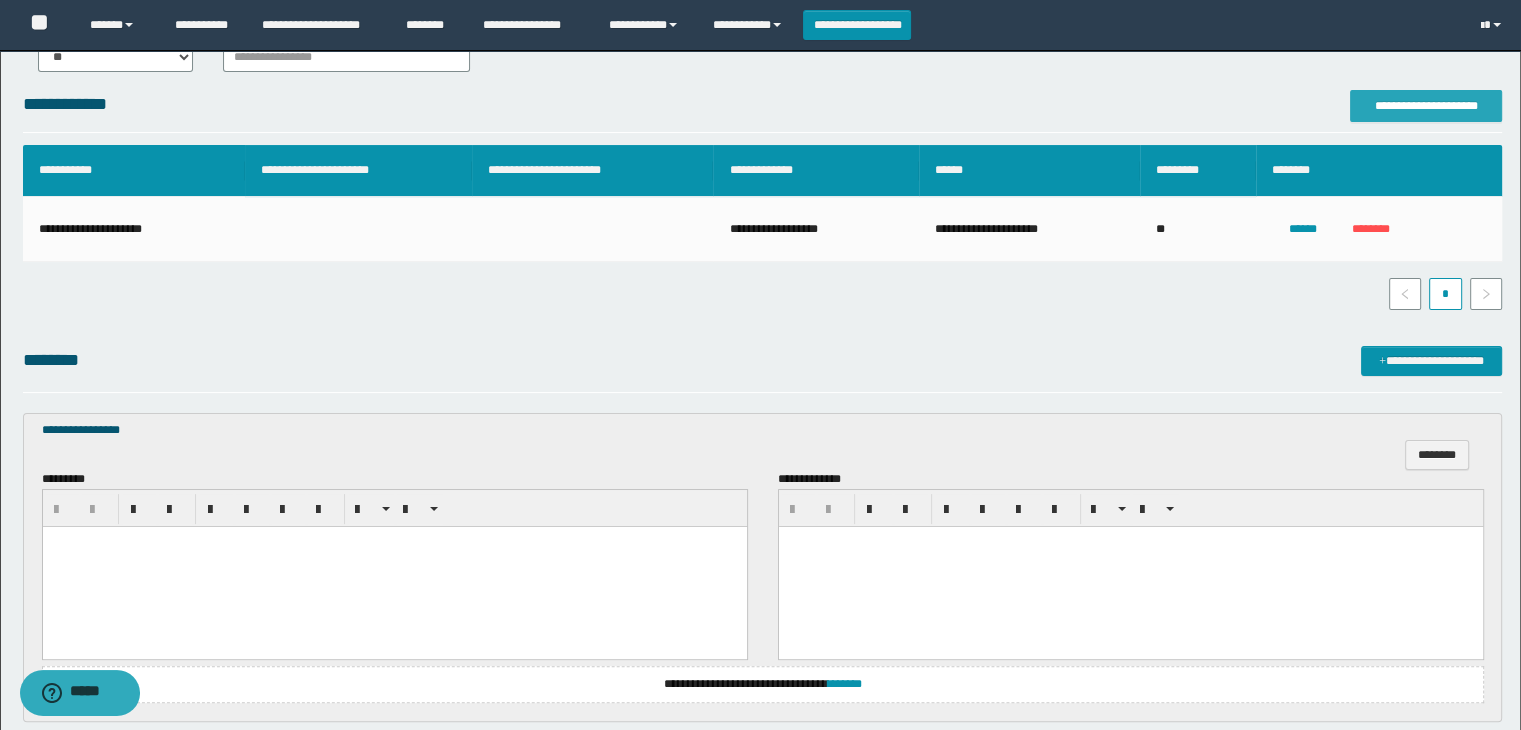 scroll, scrollTop: 400, scrollLeft: 0, axis: vertical 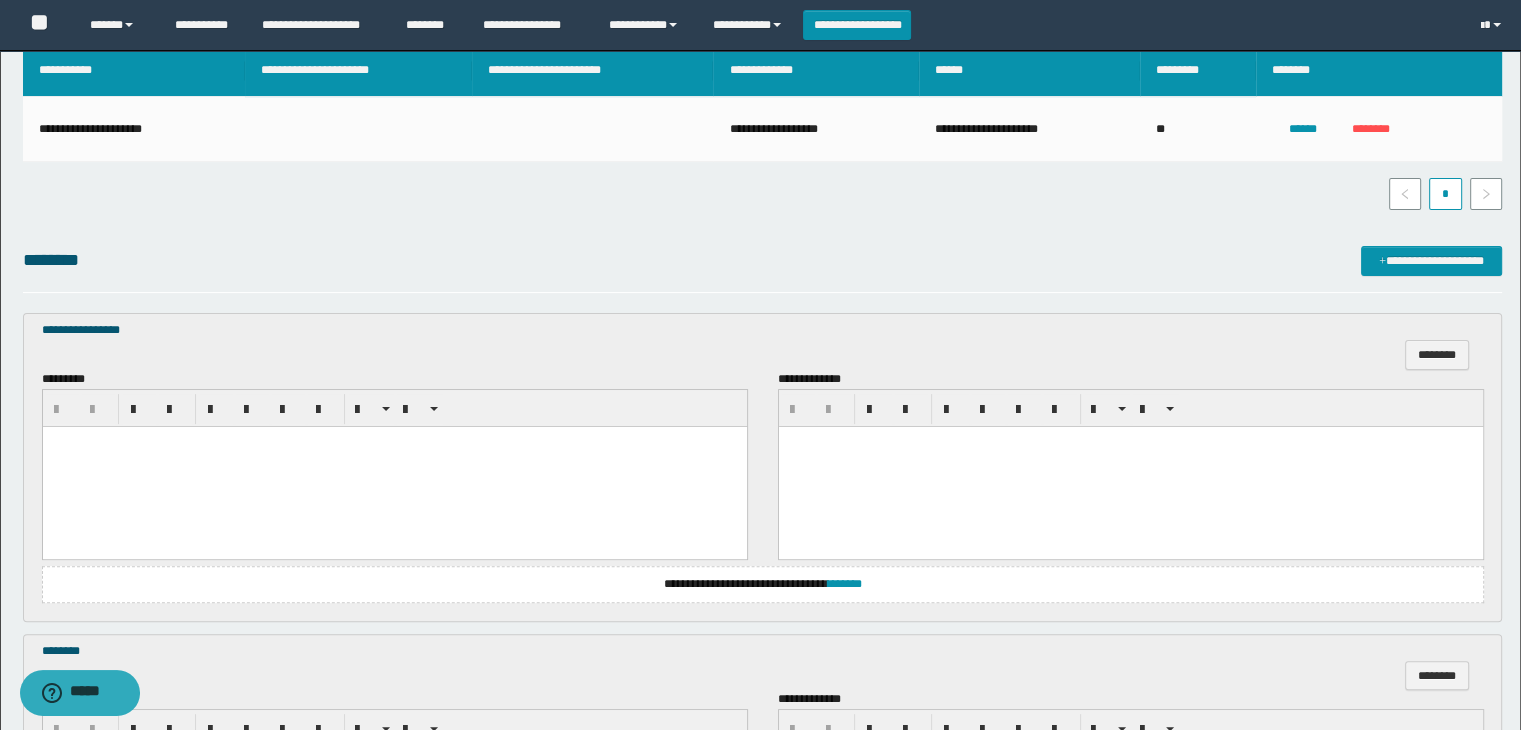 click at bounding box center [394, 441] 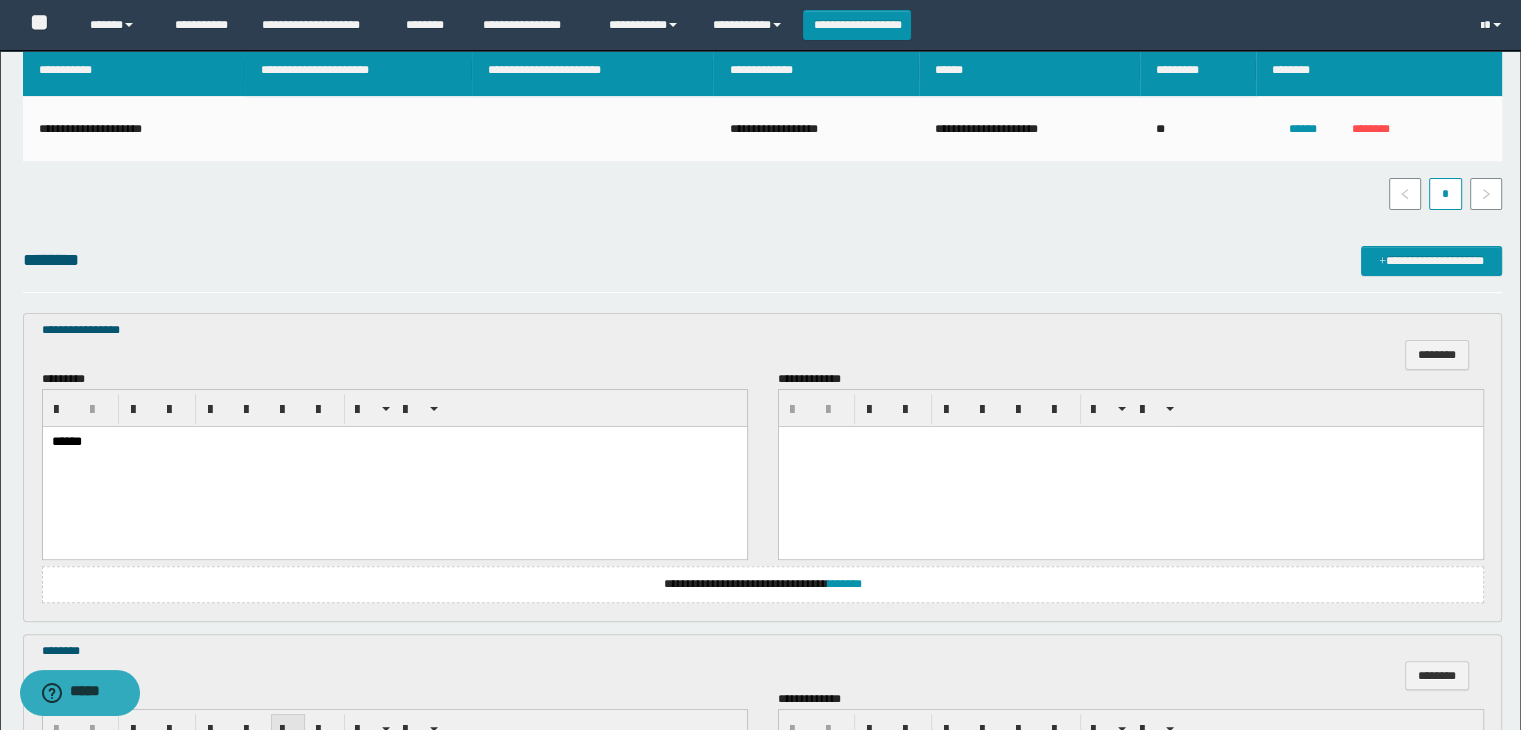 scroll, scrollTop: 700, scrollLeft: 0, axis: vertical 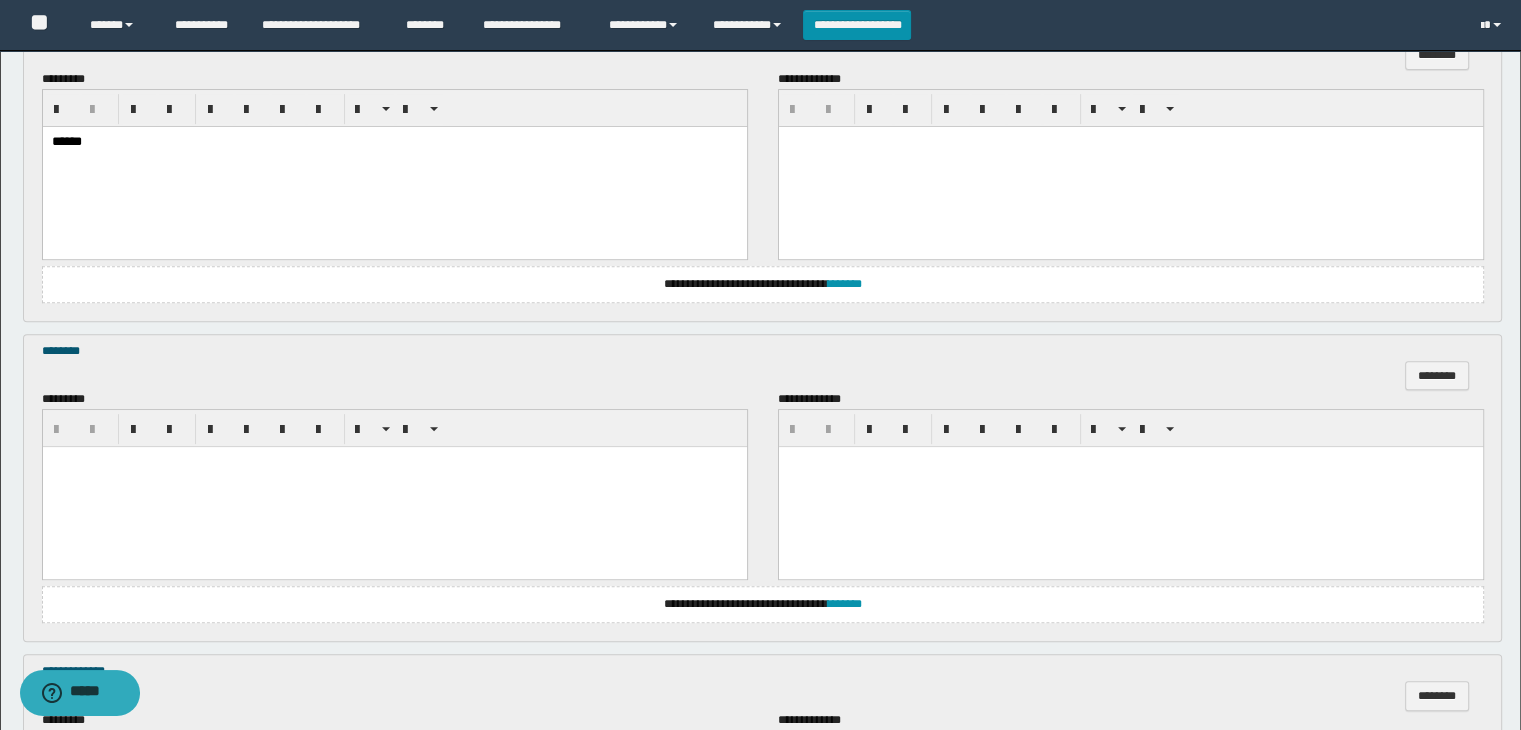 click at bounding box center (394, 487) 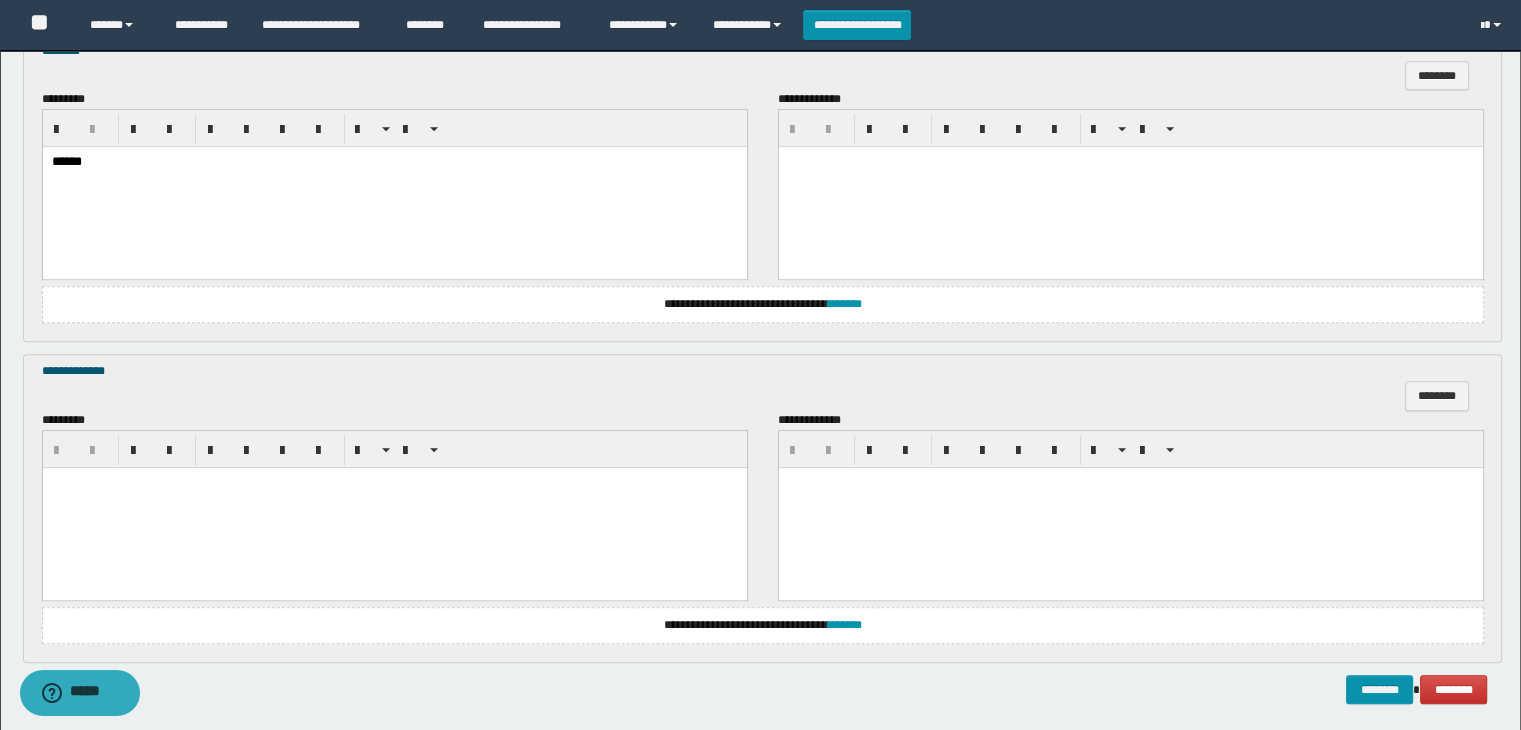 scroll, scrollTop: 1082, scrollLeft: 0, axis: vertical 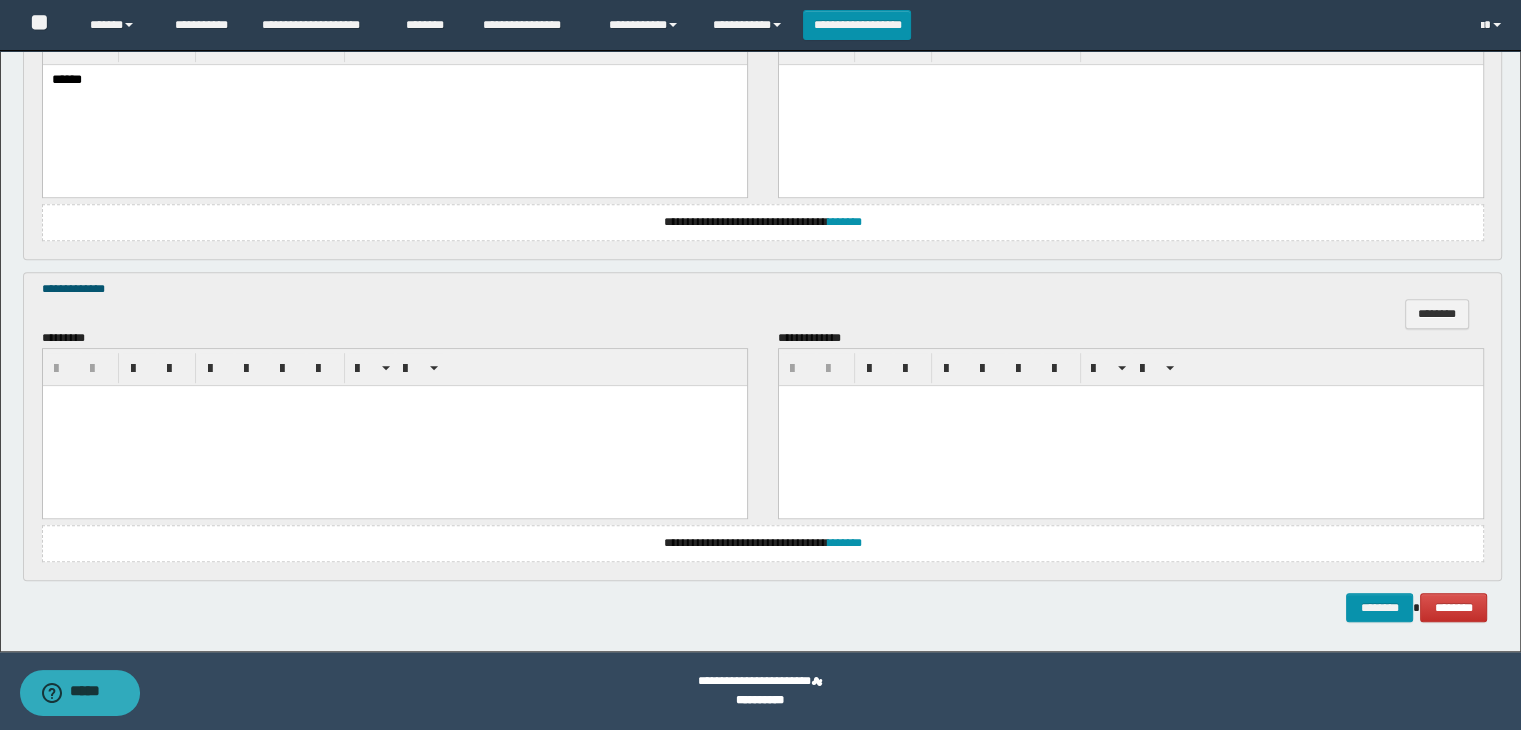 click at bounding box center [394, 425] 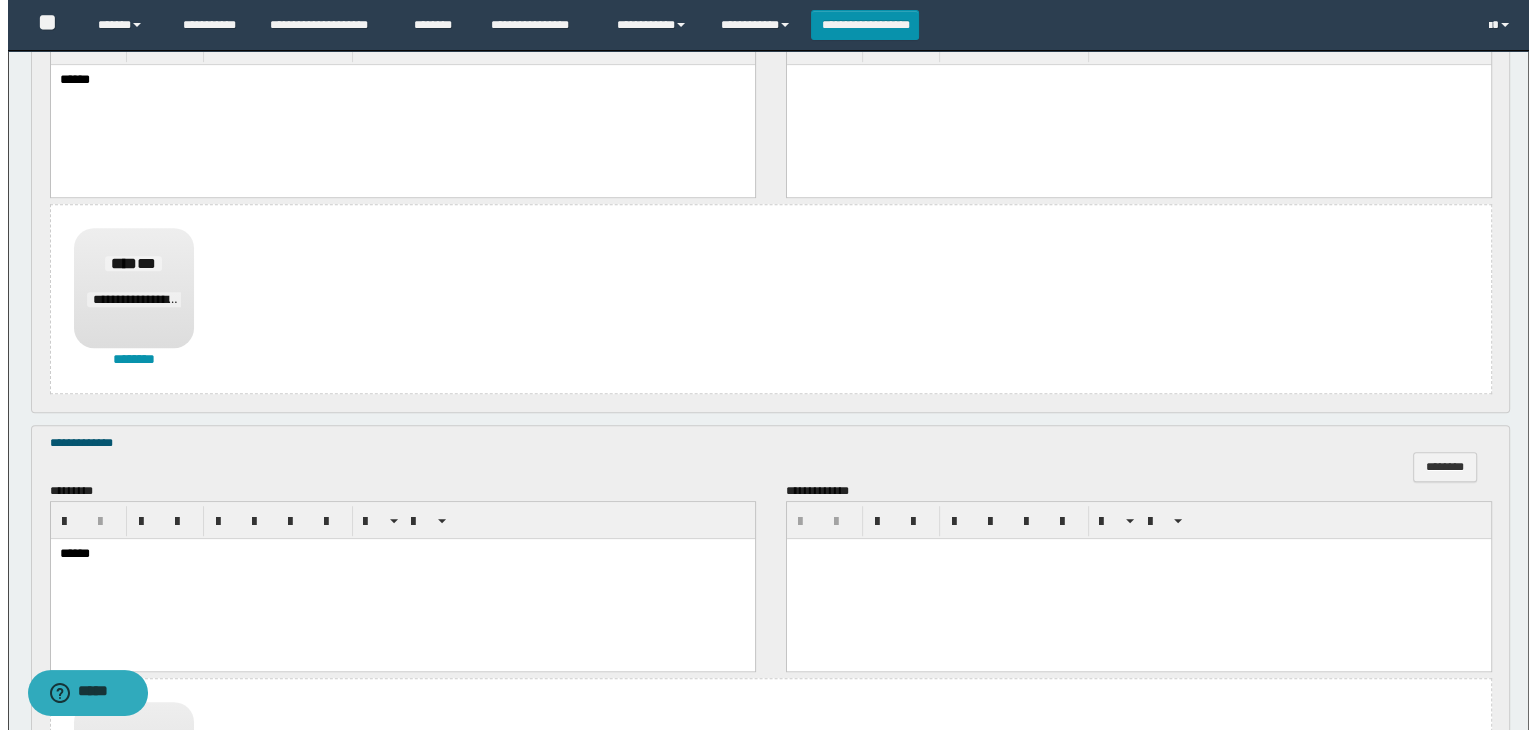 scroll, scrollTop: 482, scrollLeft: 0, axis: vertical 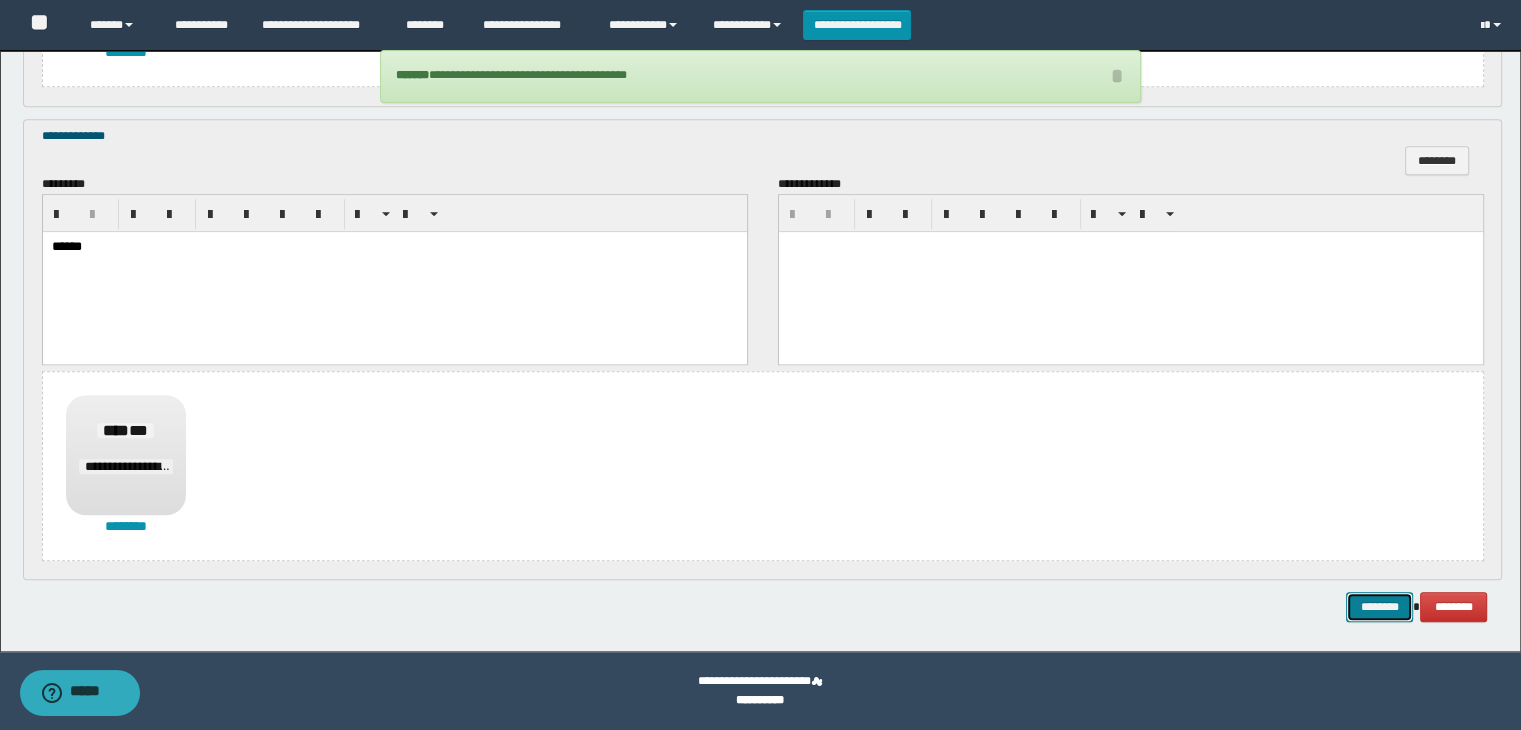 click on "********" at bounding box center [1379, 607] 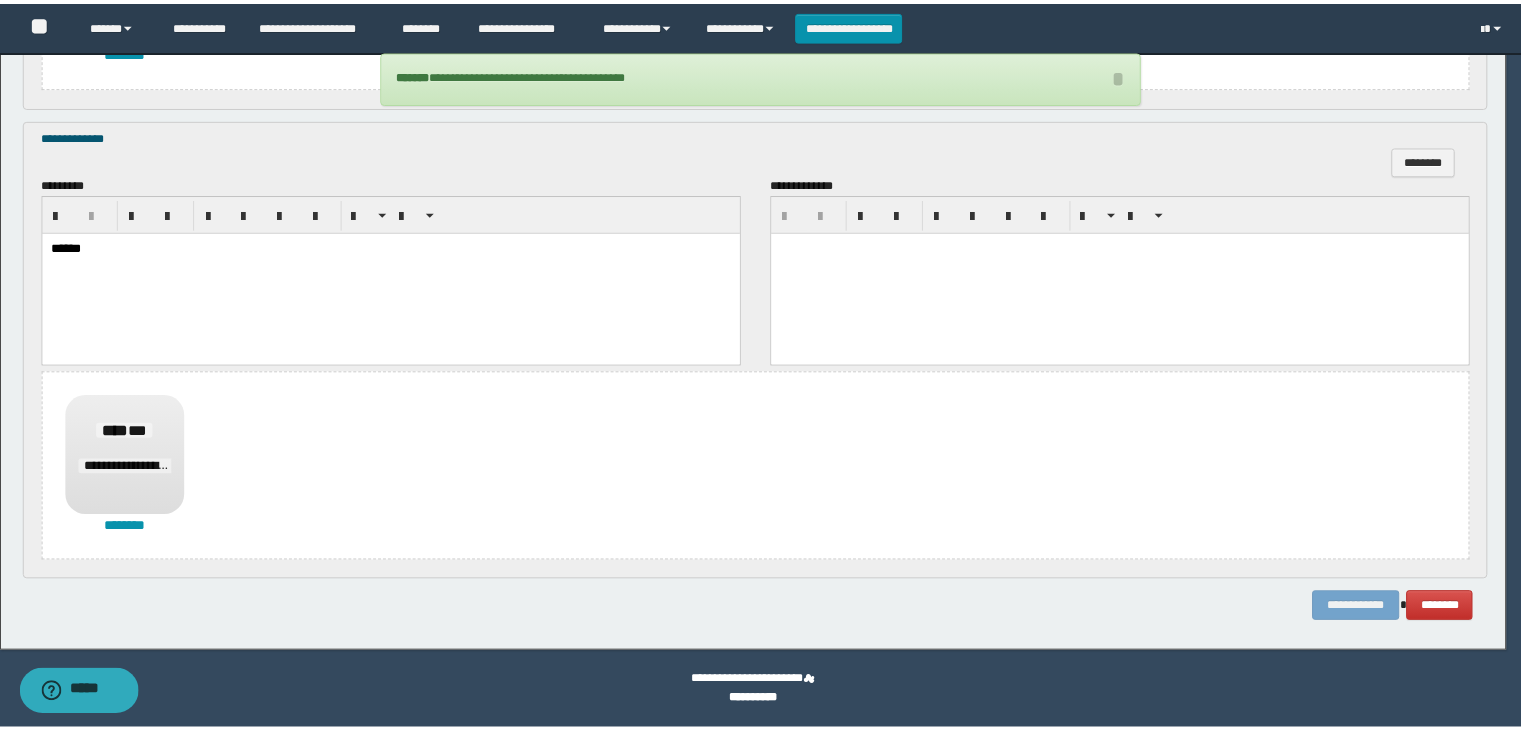 scroll, scrollTop: 0, scrollLeft: 0, axis: both 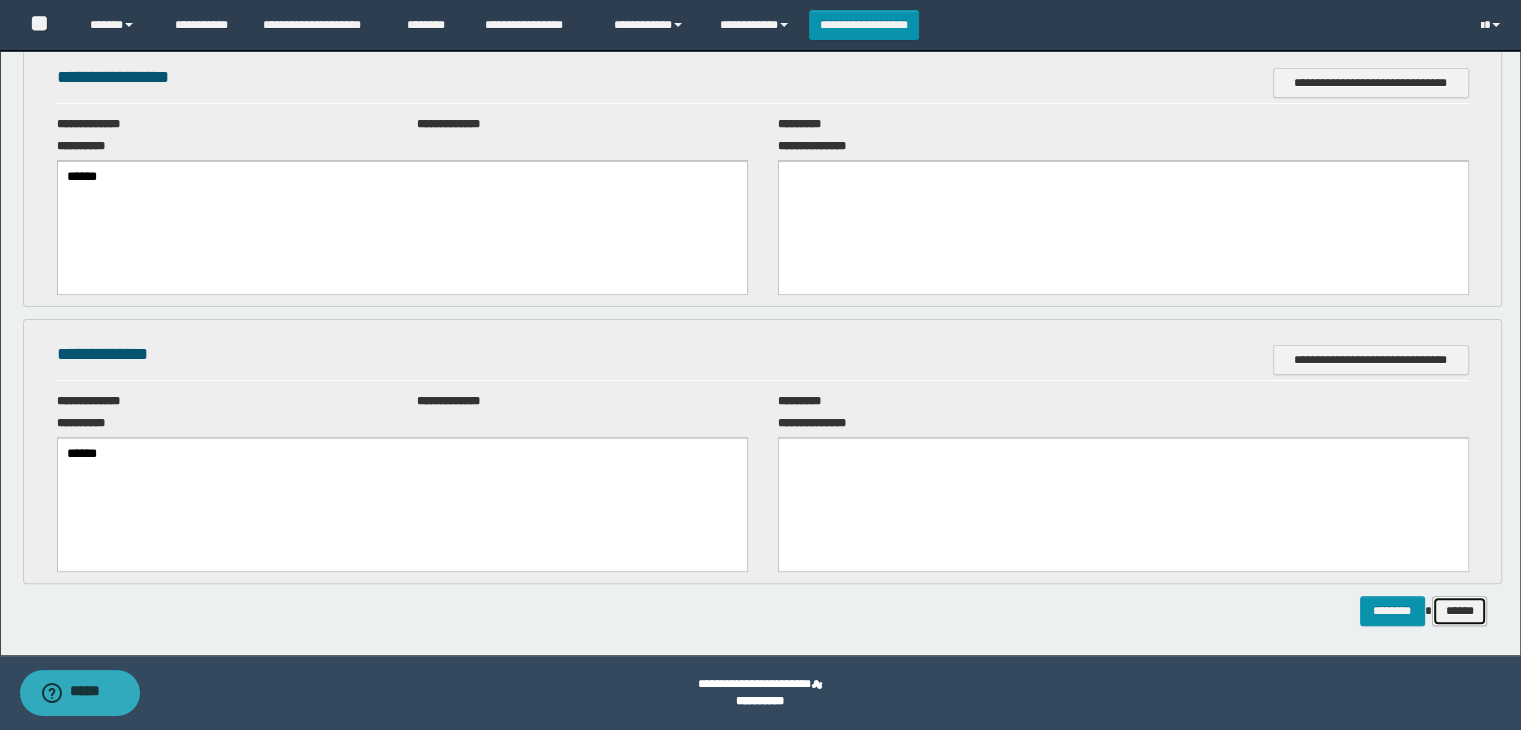 click on "******" at bounding box center [1460, 611] 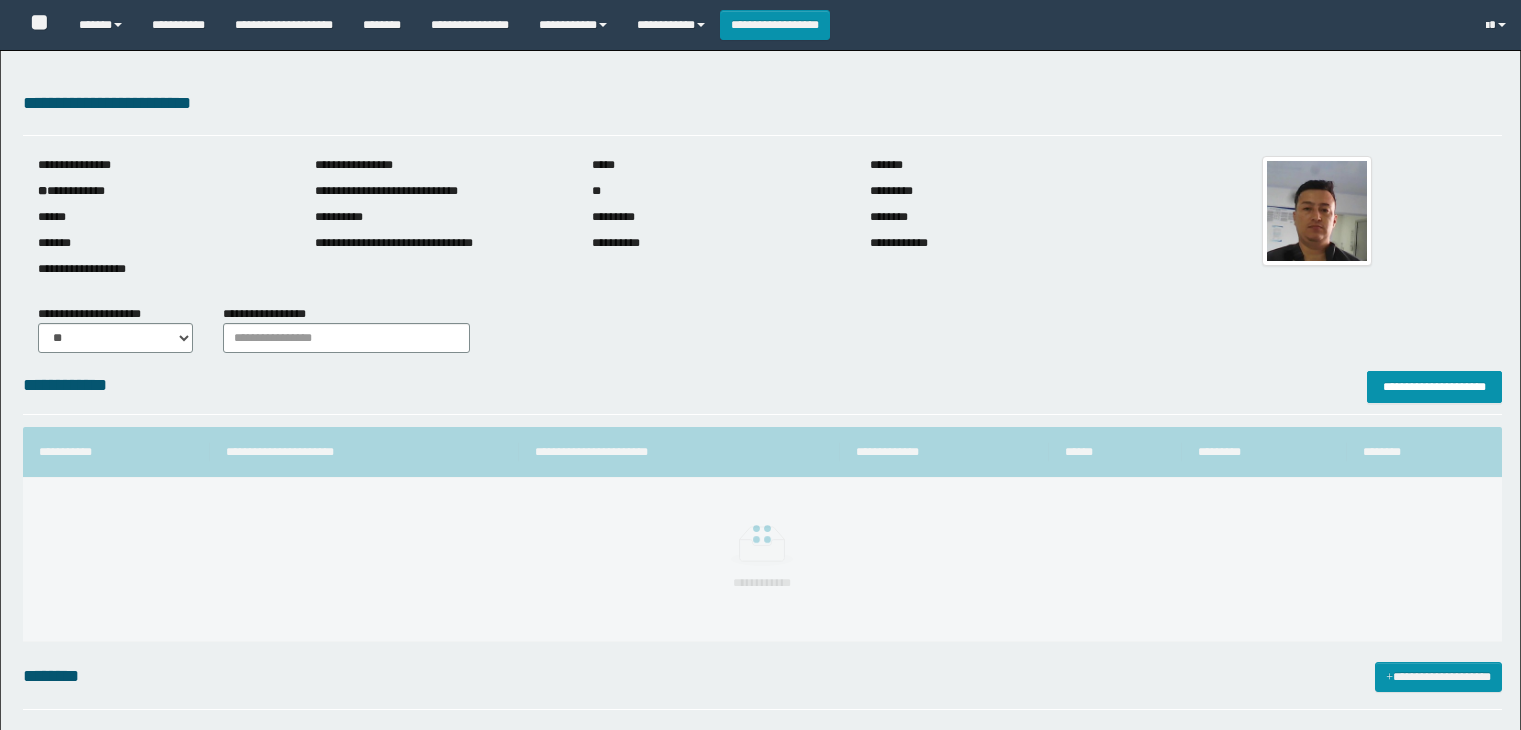 scroll, scrollTop: 0, scrollLeft: 0, axis: both 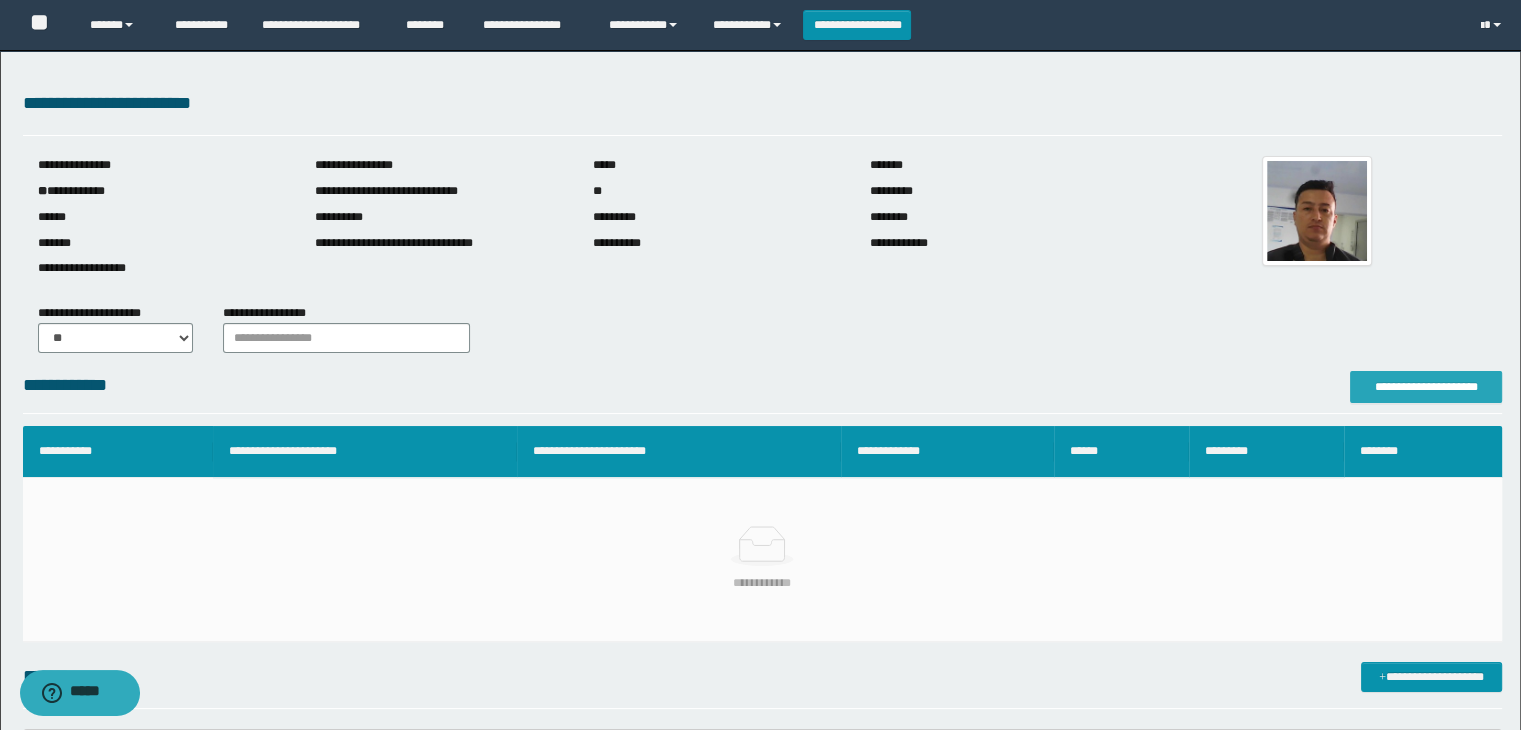 click on "**********" at bounding box center [1426, 387] 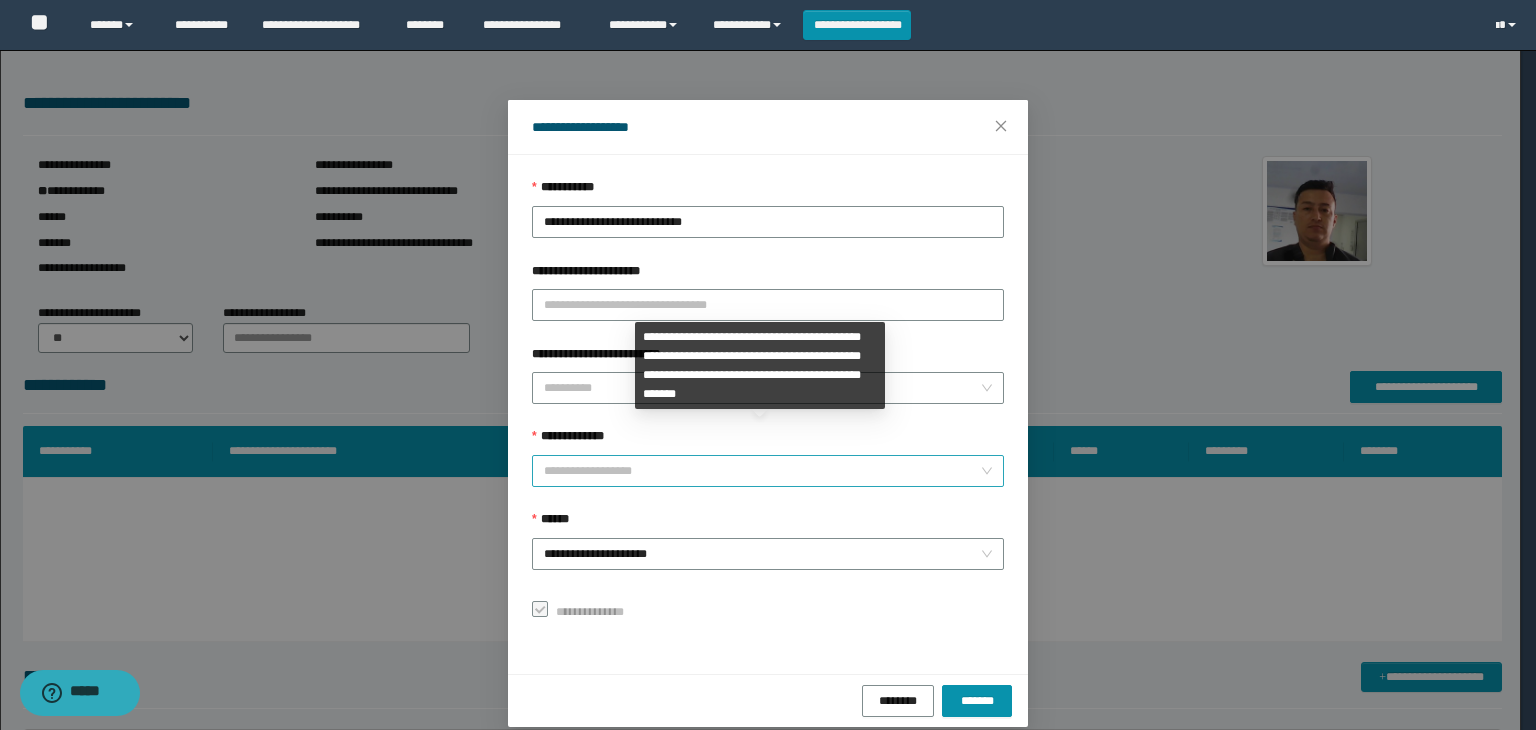 click on "**********" at bounding box center (768, 471) 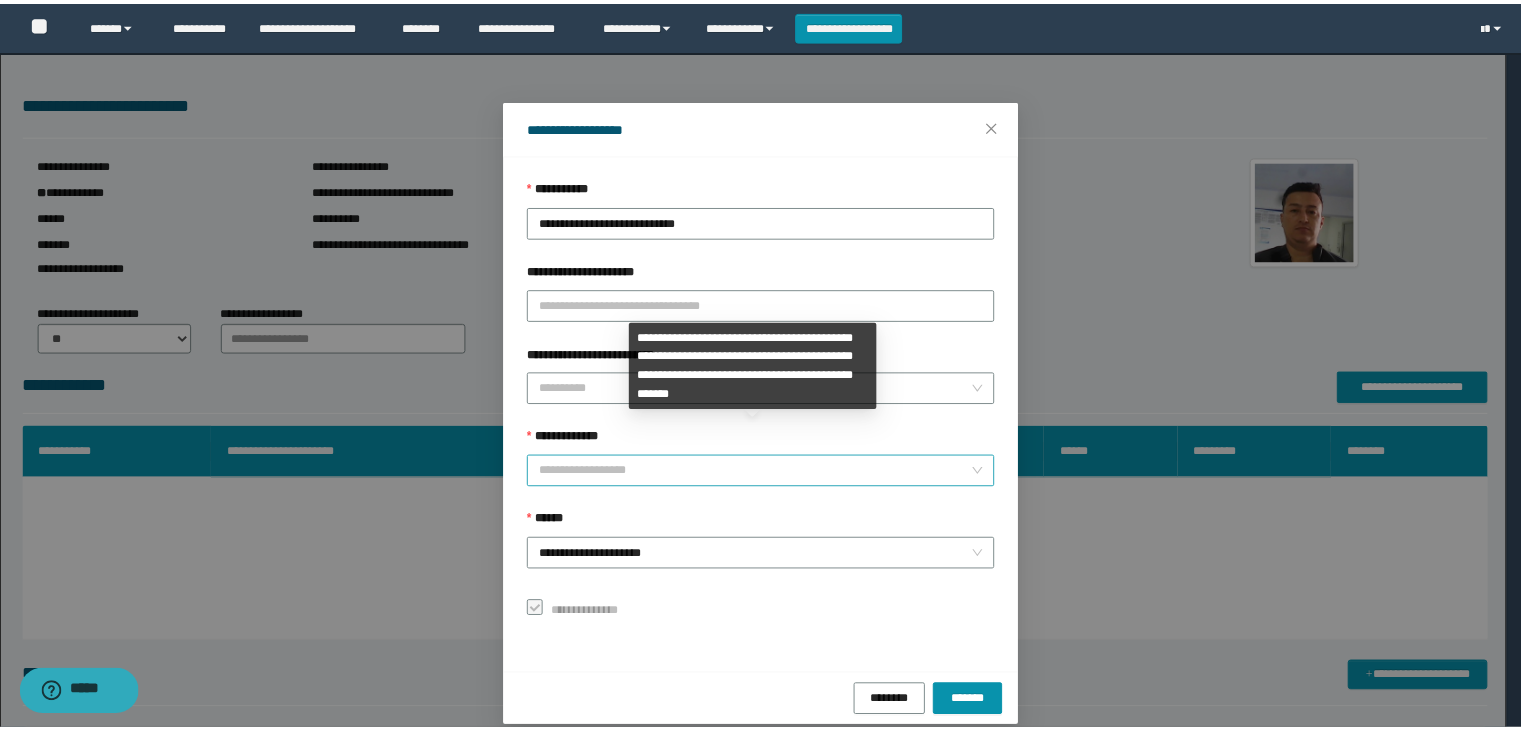 scroll, scrollTop: 192, scrollLeft: 0, axis: vertical 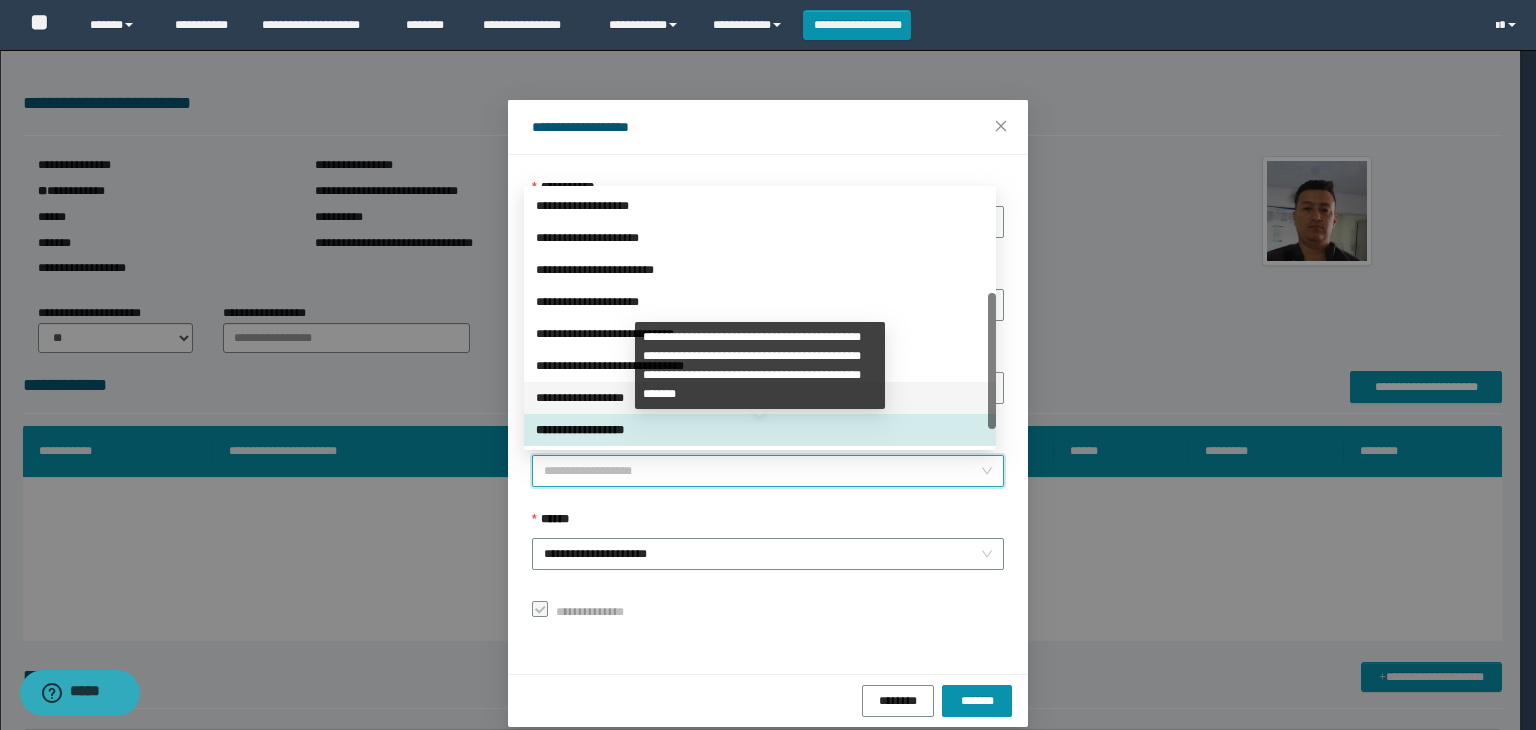 click on "**********" at bounding box center [760, 398] 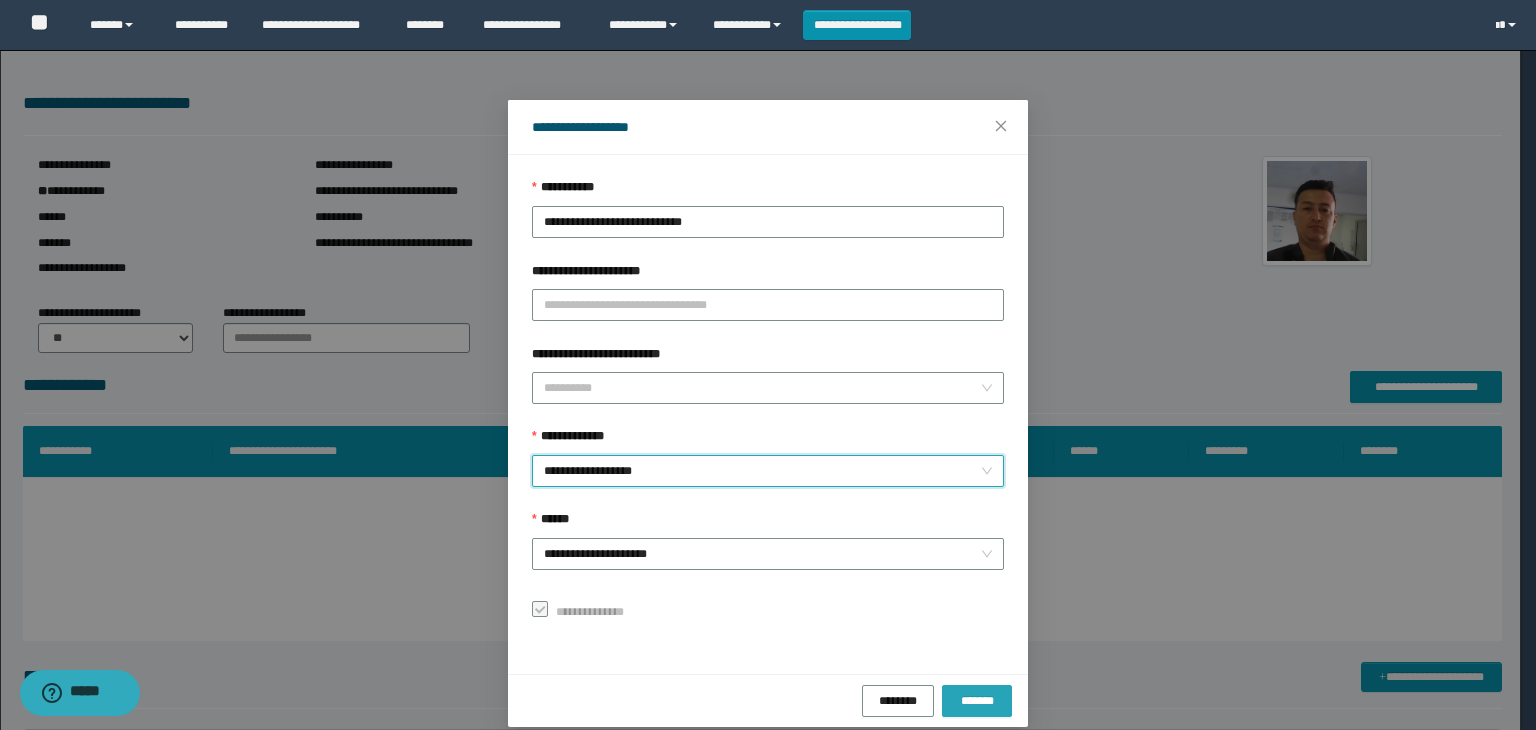 click on "*******" at bounding box center [977, 700] 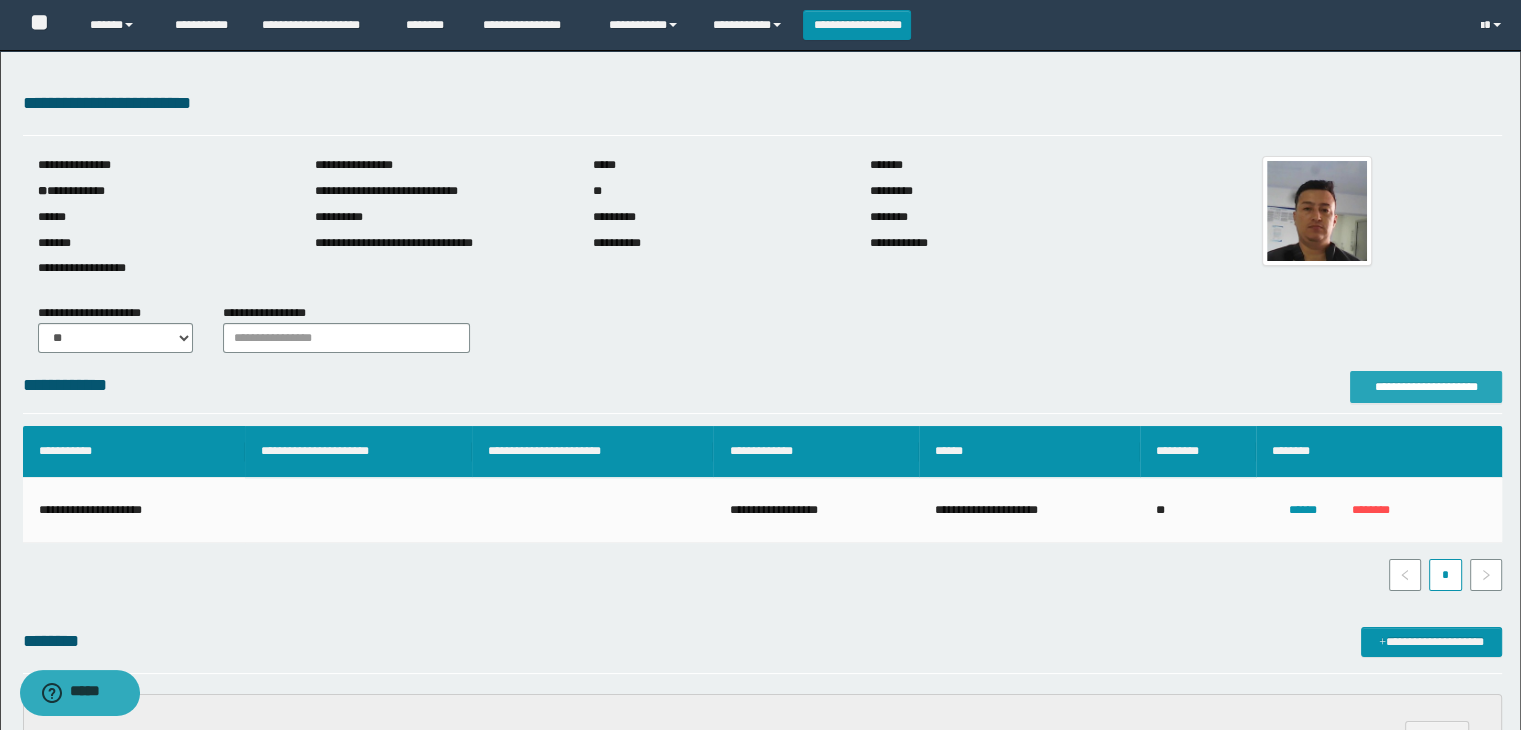 scroll, scrollTop: 300, scrollLeft: 0, axis: vertical 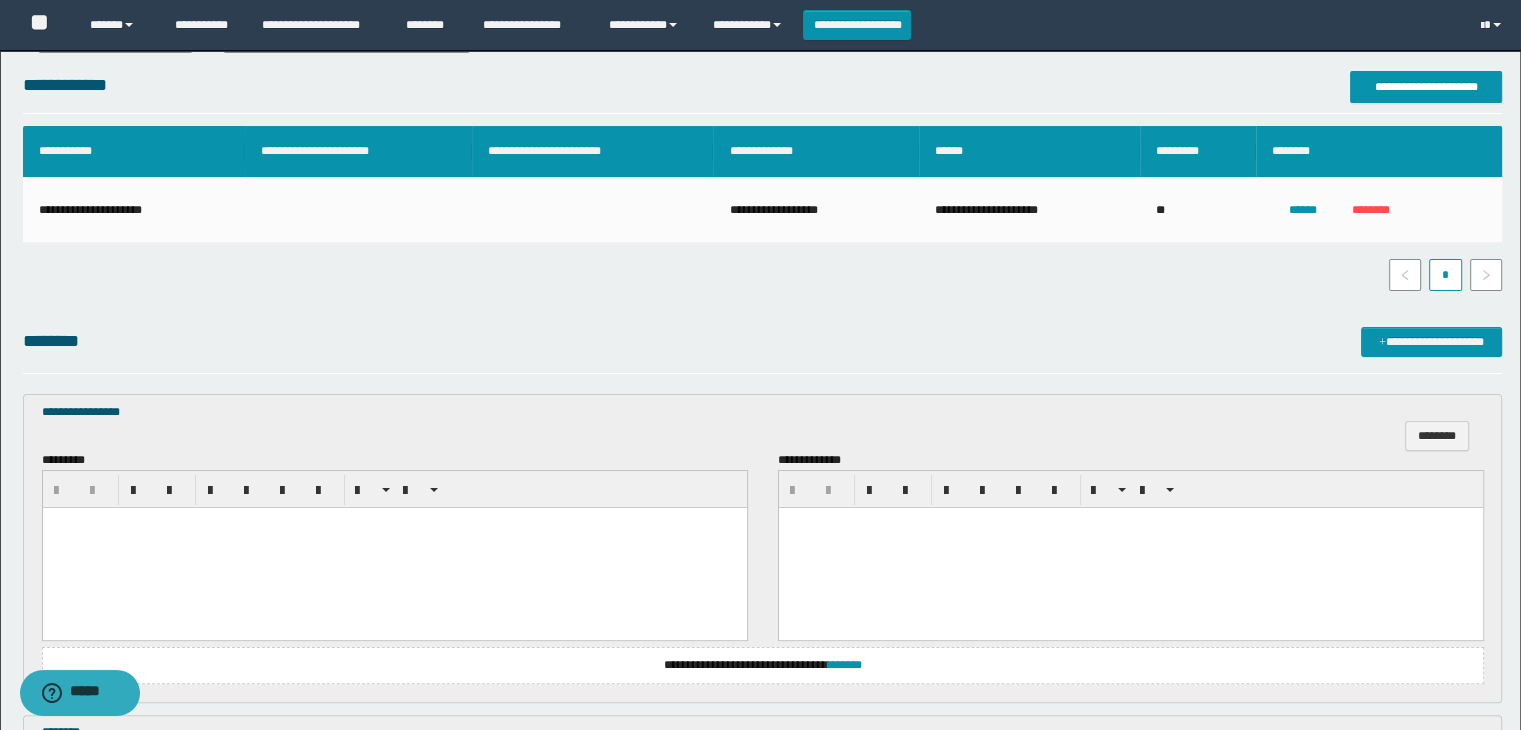 click at bounding box center (394, 547) 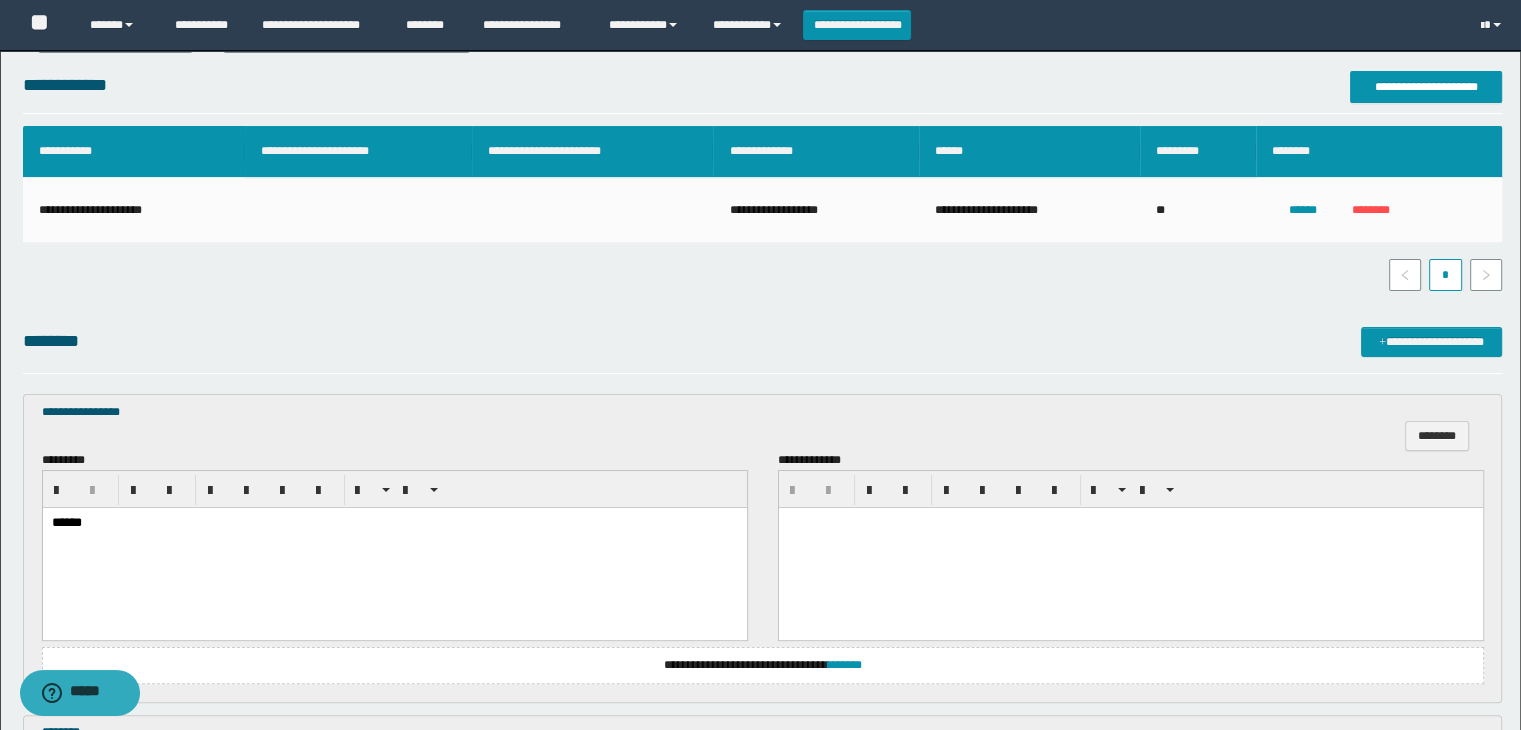 scroll, scrollTop: 600, scrollLeft: 0, axis: vertical 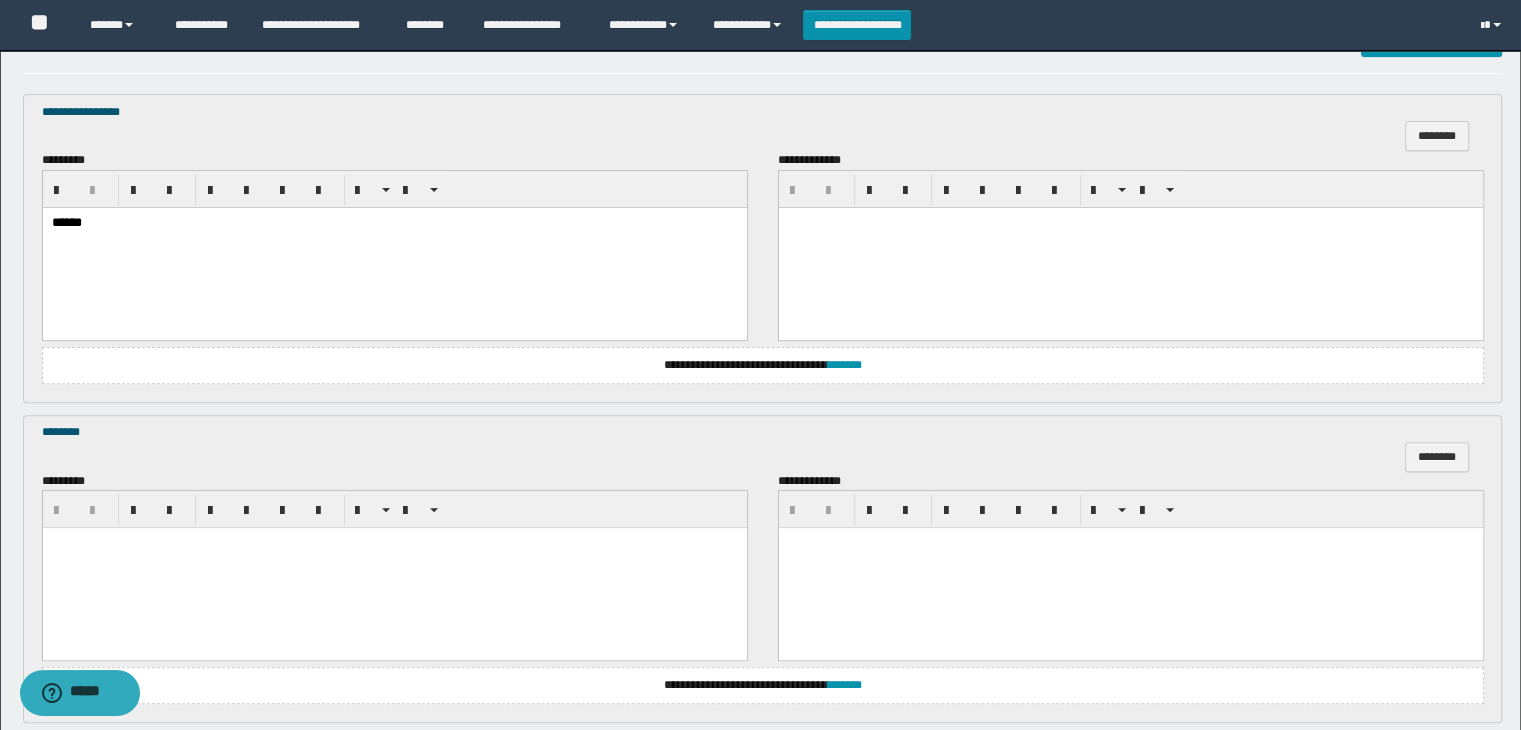 click at bounding box center [394, 543] 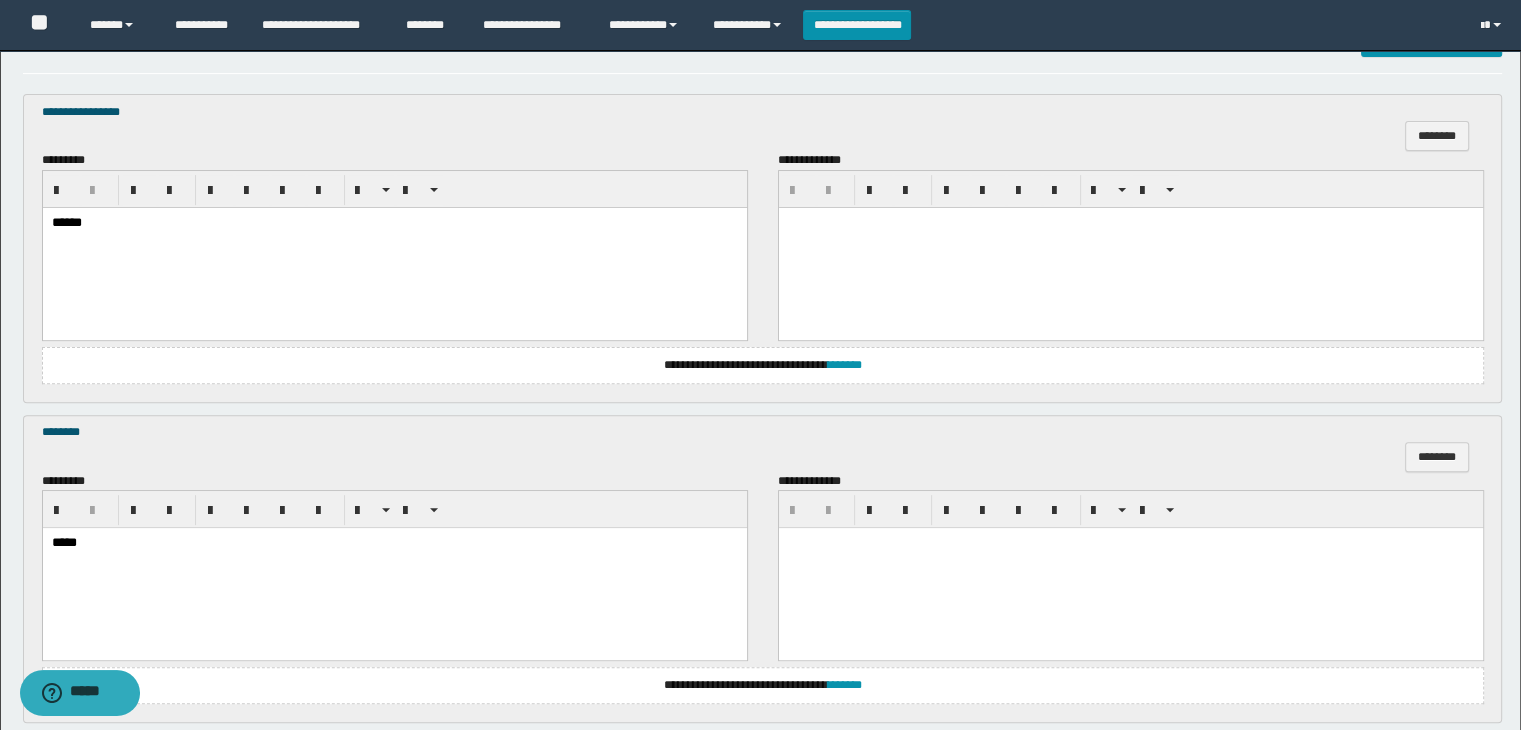 scroll, scrollTop: 1000, scrollLeft: 0, axis: vertical 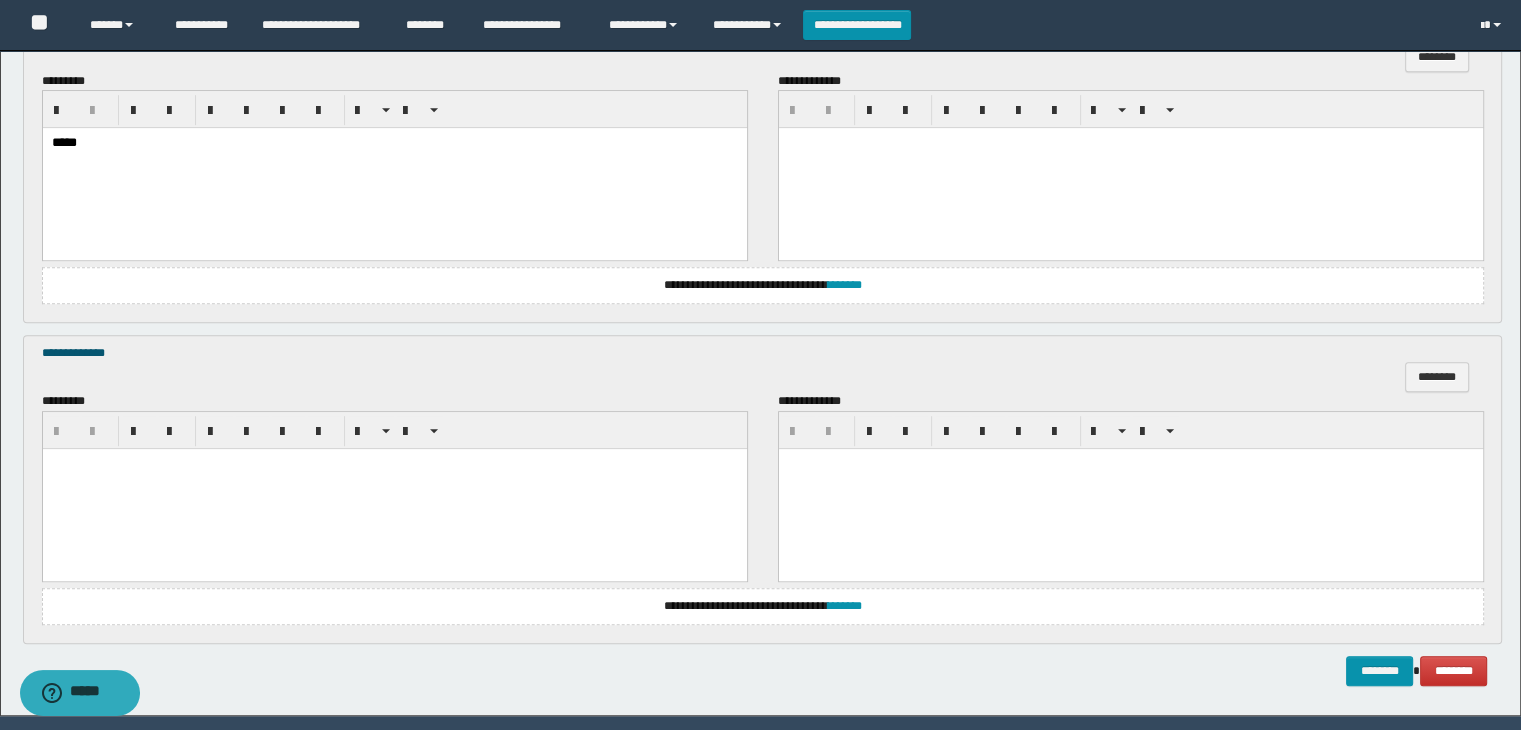 click at bounding box center [394, 488] 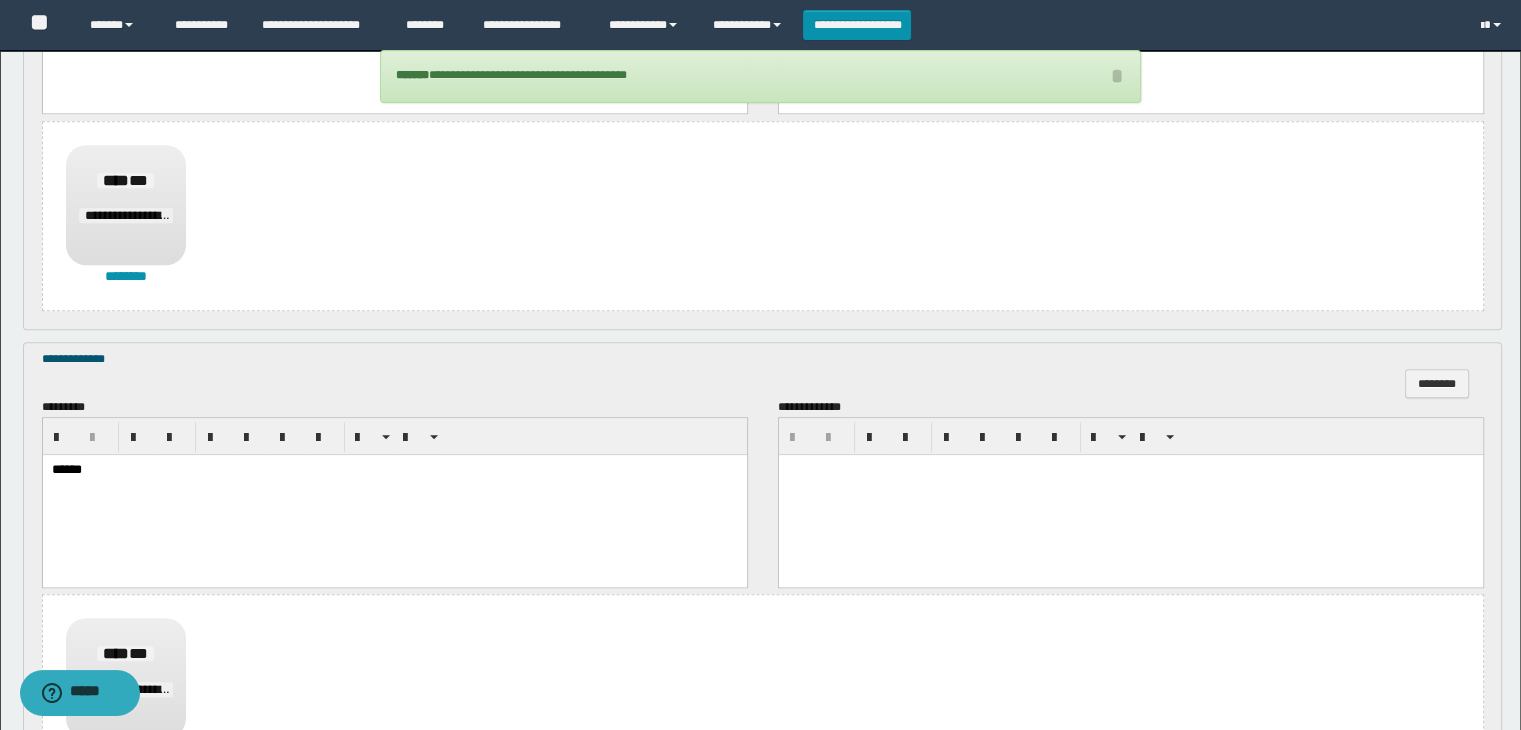 scroll, scrollTop: 1523, scrollLeft: 0, axis: vertical 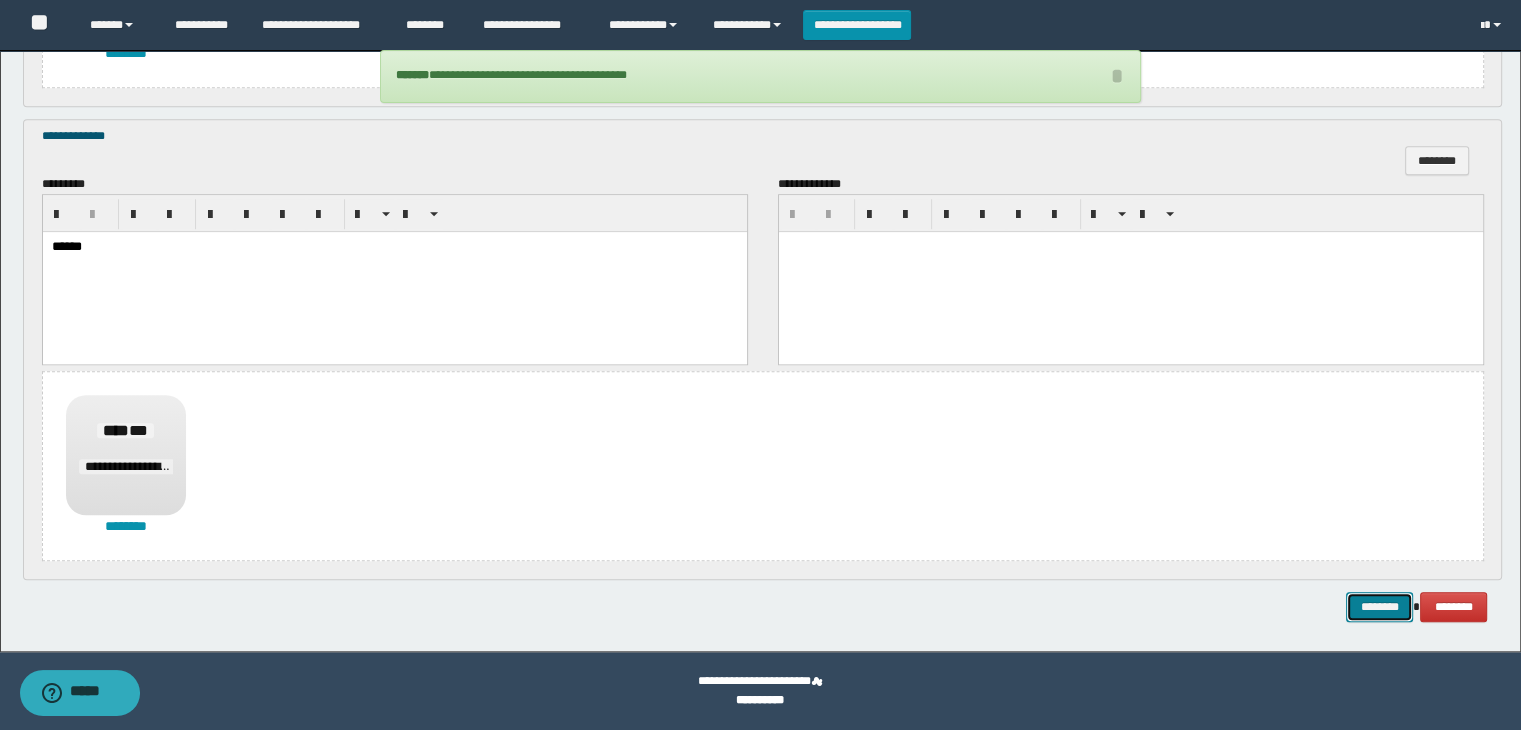 click on "********" at bounding box center [1379, 607] 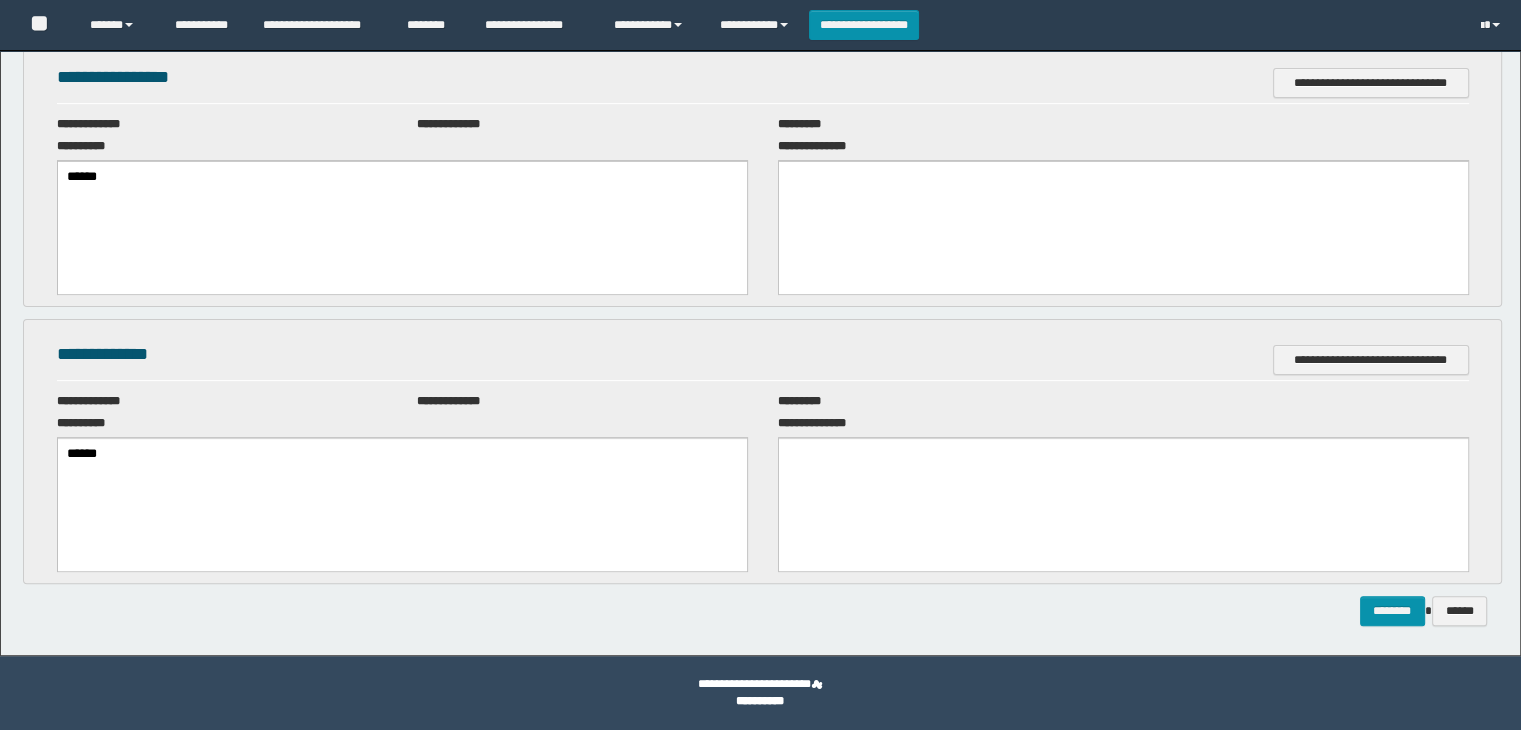 scroll, scrollTop: 0, scrollLeft: 0, axis: both 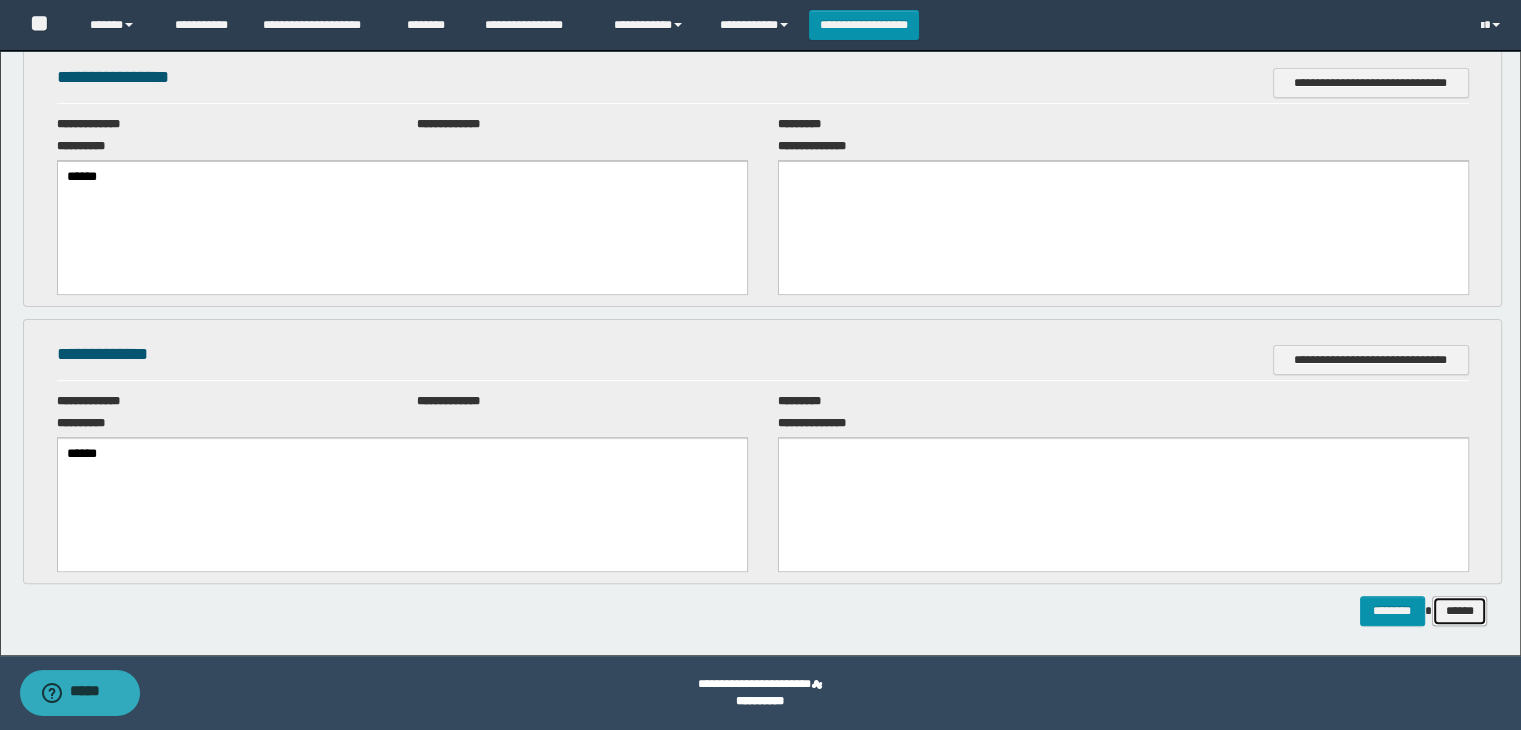 click on "******" at bounding box center [1460, 611] 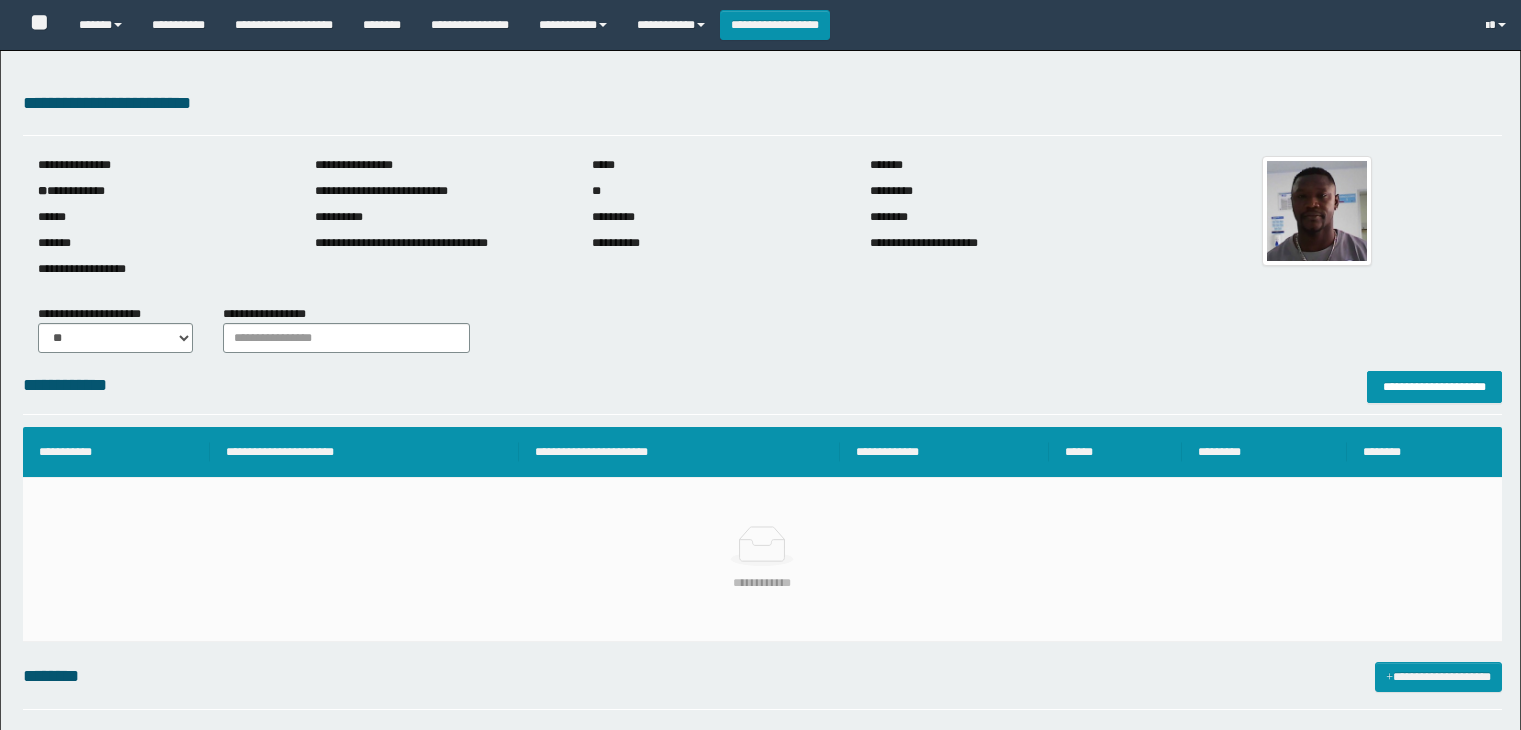 scroll, scrollTop: 0, scrollLeft: 0, axis: both 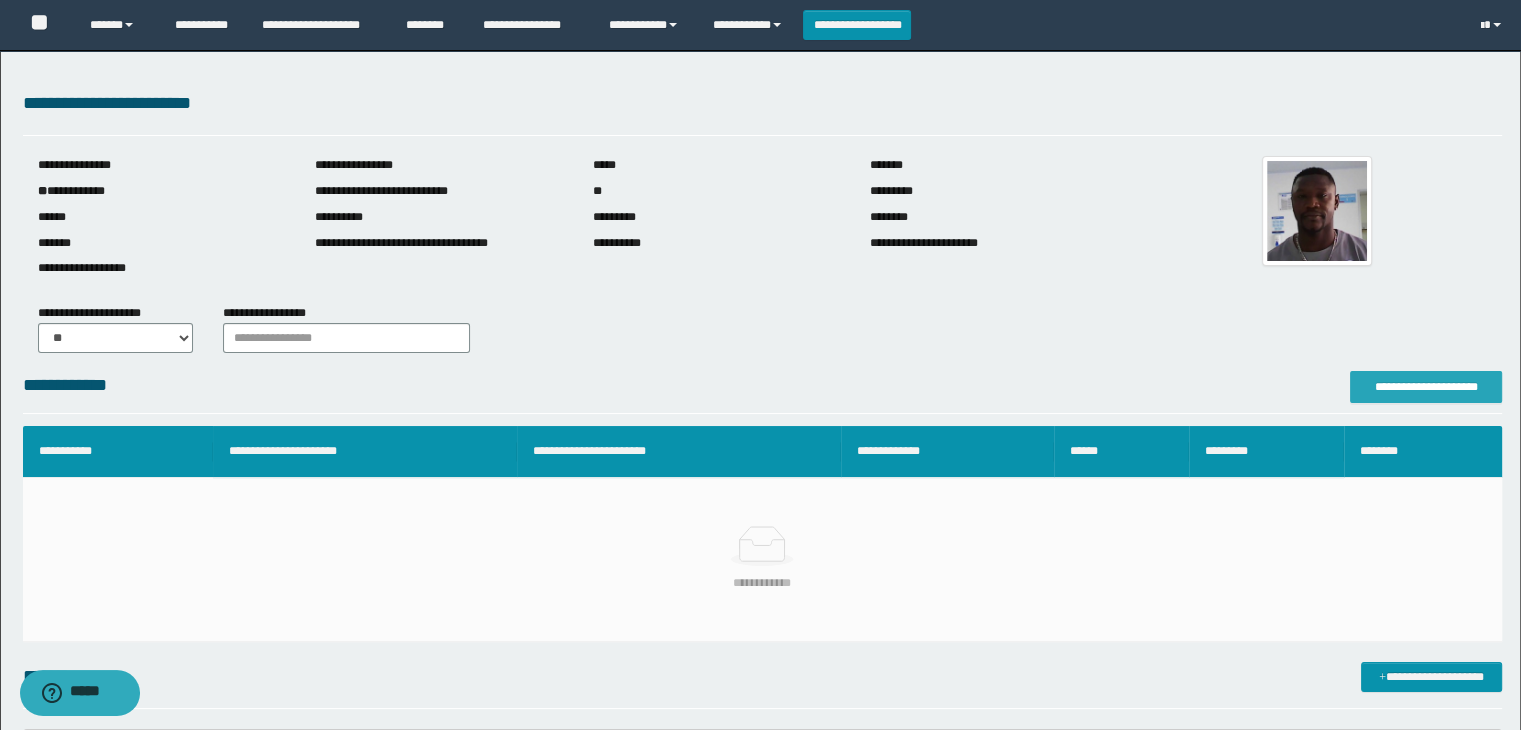 click on "**********" at bounding box center [1426, 387] 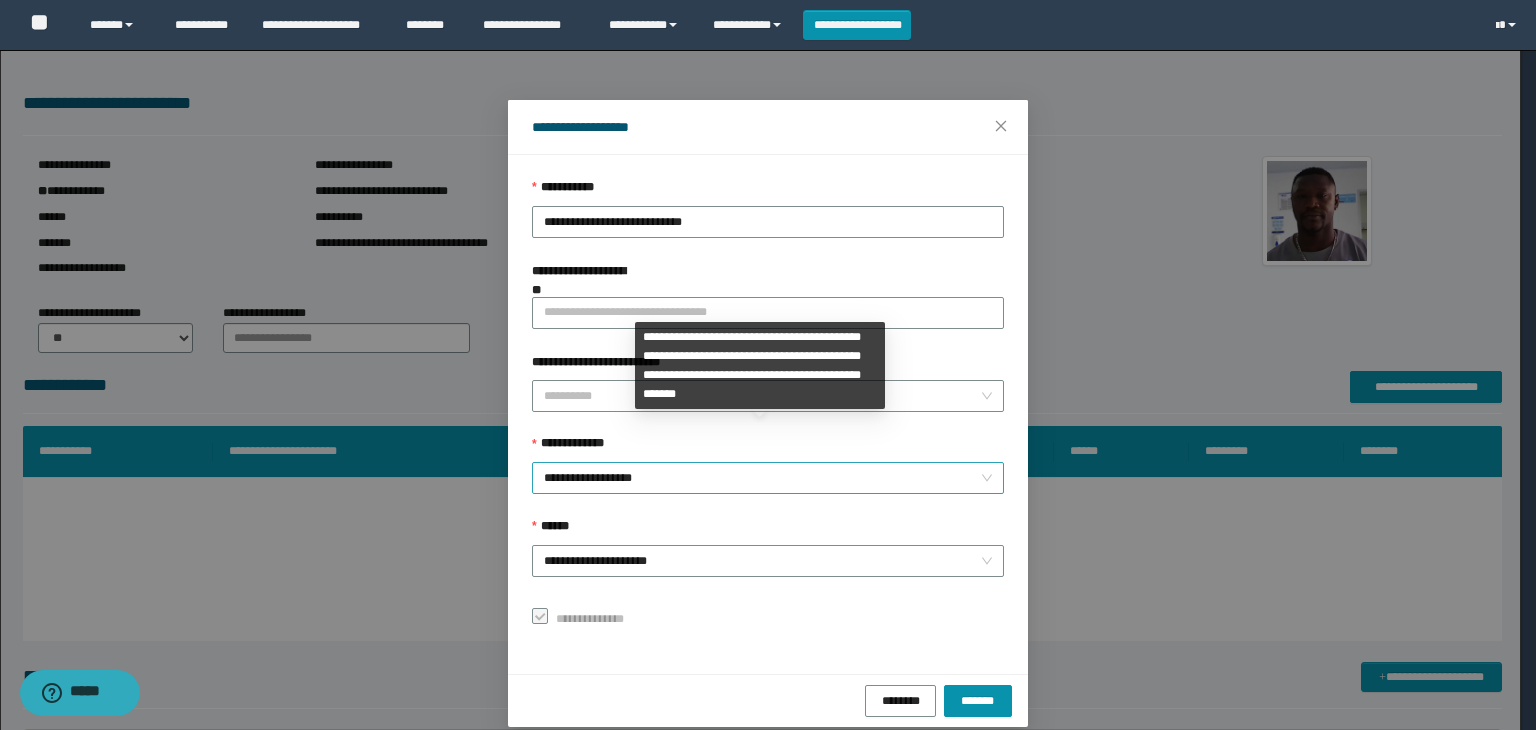 click on "**********" at bounding box center (768, 478) 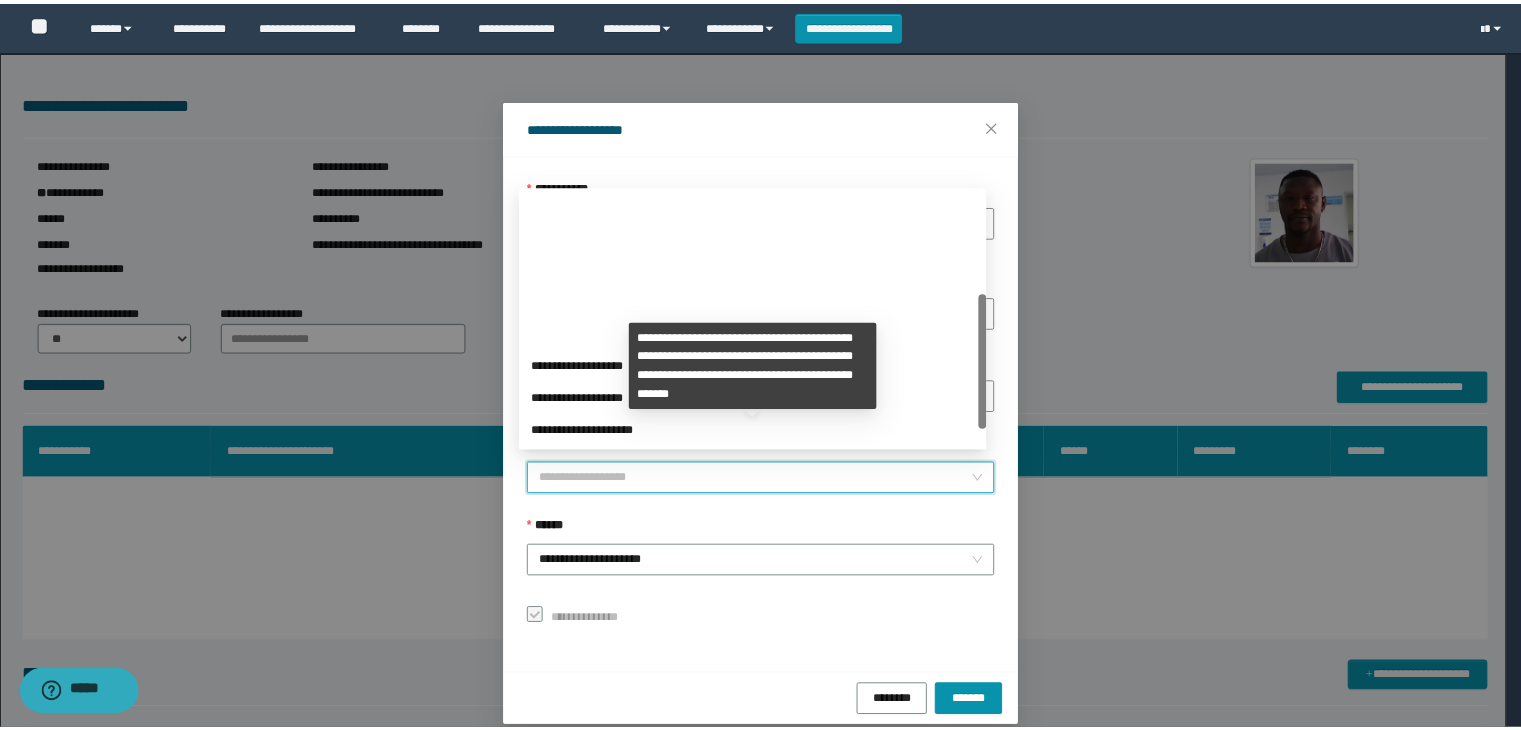 scroll, scrollTop: 192, scrollLeft: 0, axis: vertical 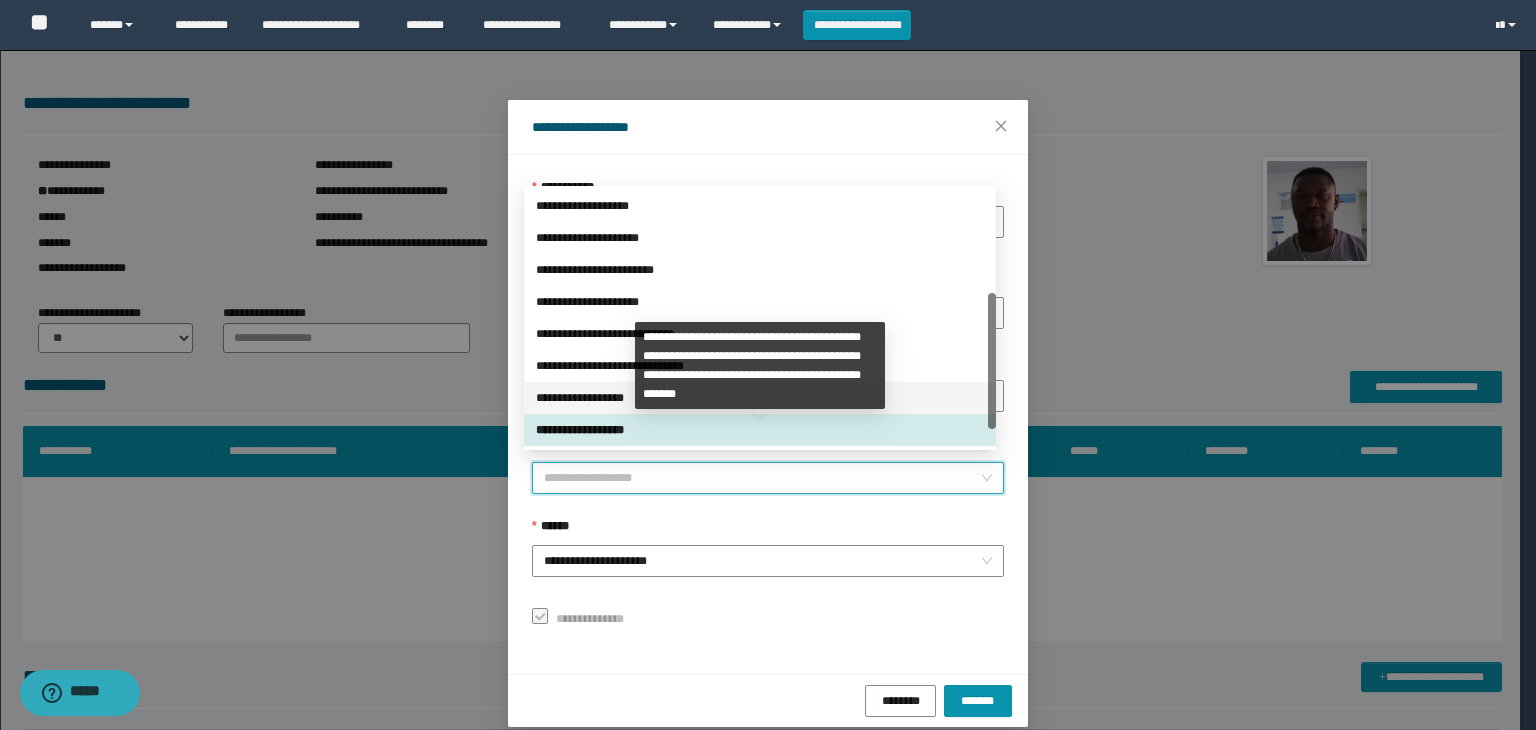 click on "**********" at bounding box center (760, 398) 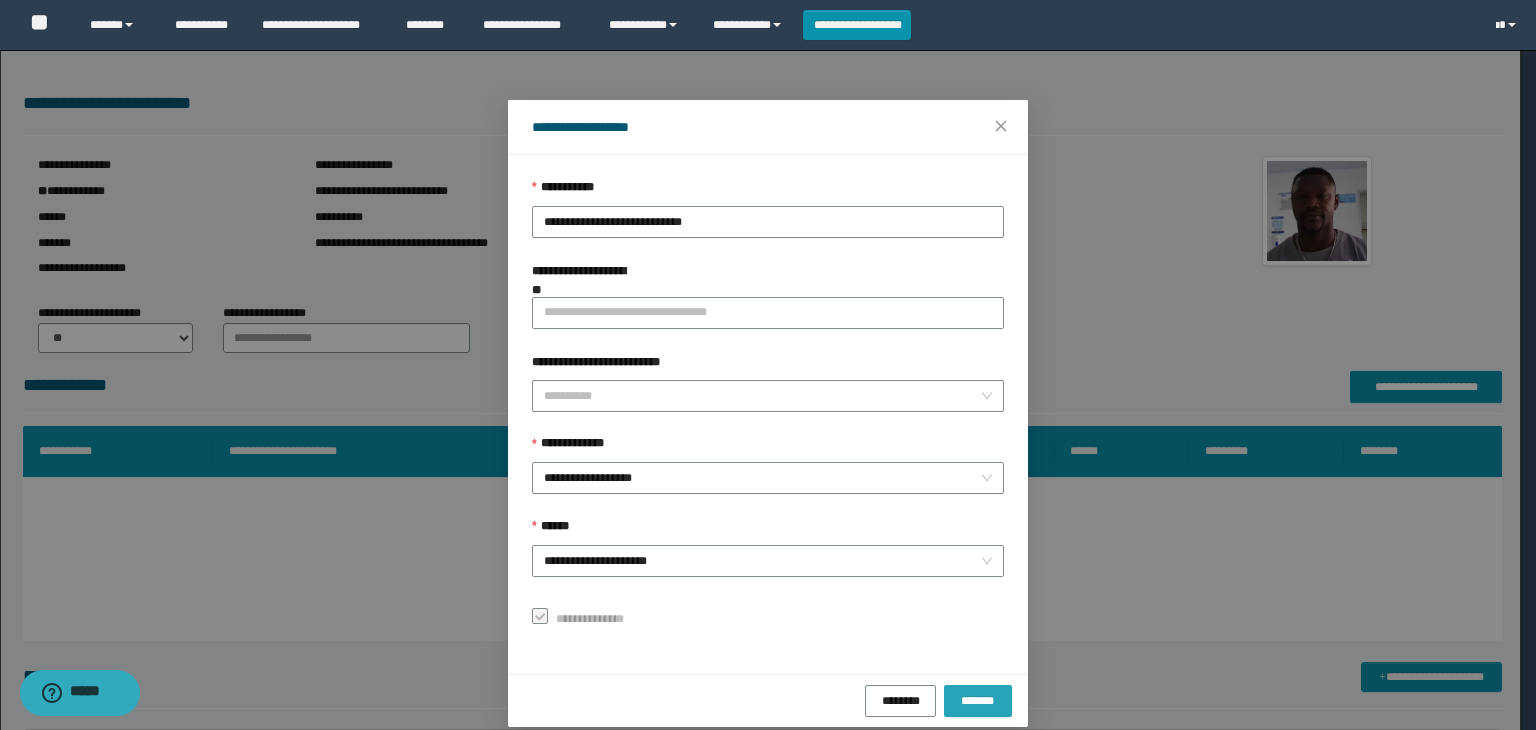 click on "*******" at bounding box center [978, 700] 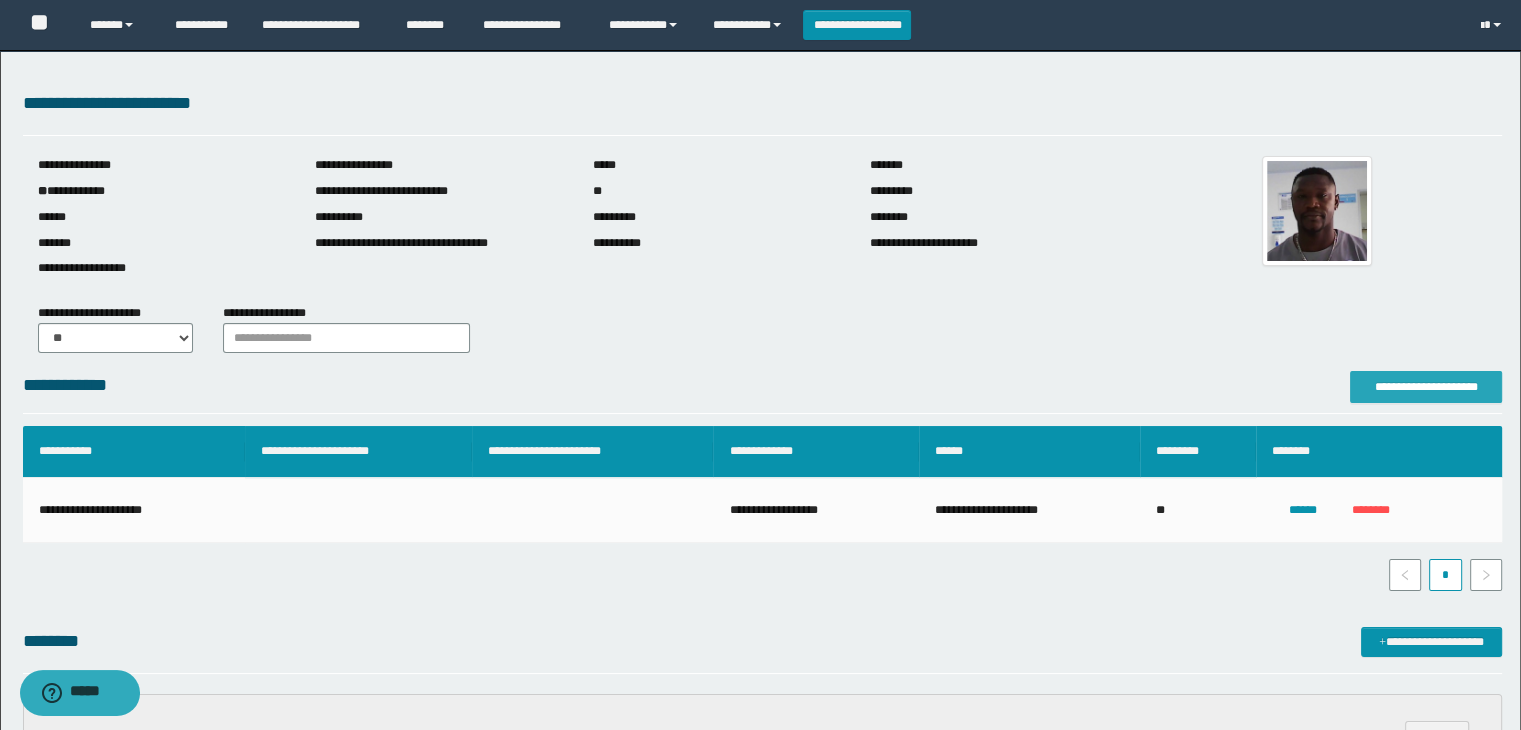 scroll, scrollTop: 100, scrollLeft: 0, axis: vertical 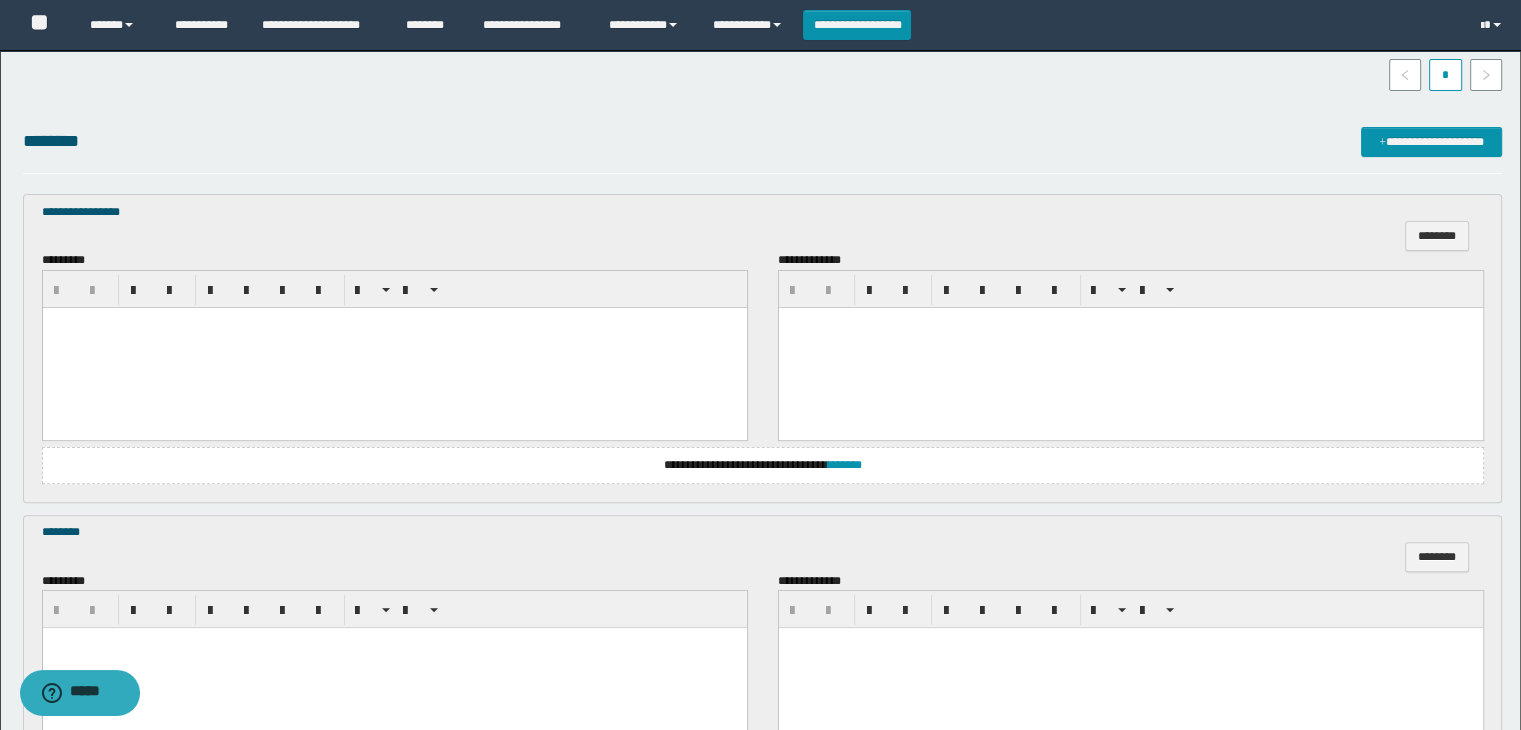 click at bounding box center [394, 347] 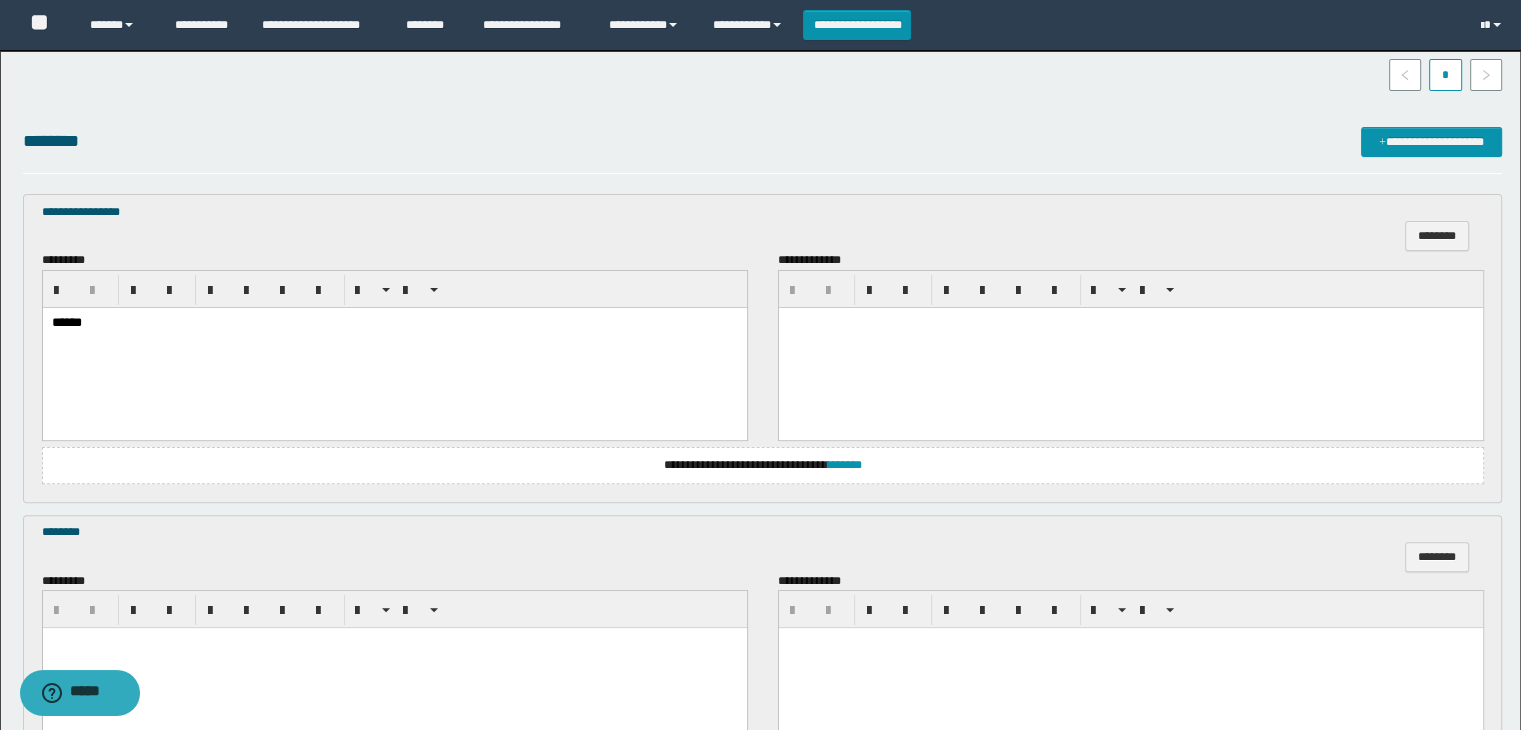 scroll, scrollTop: 700, scrollLeft: 0, axis: vertical 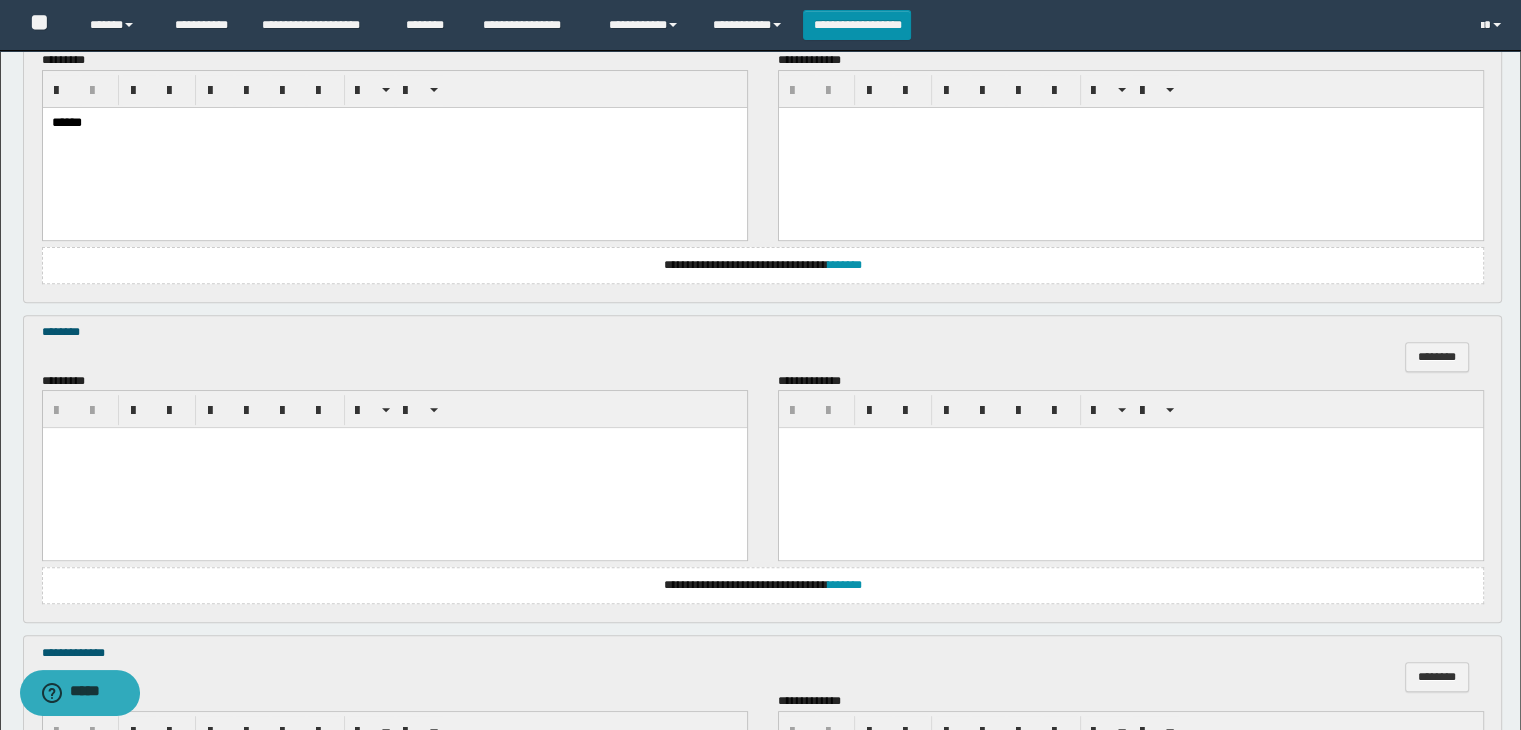 click at bounding box center (394, 443) 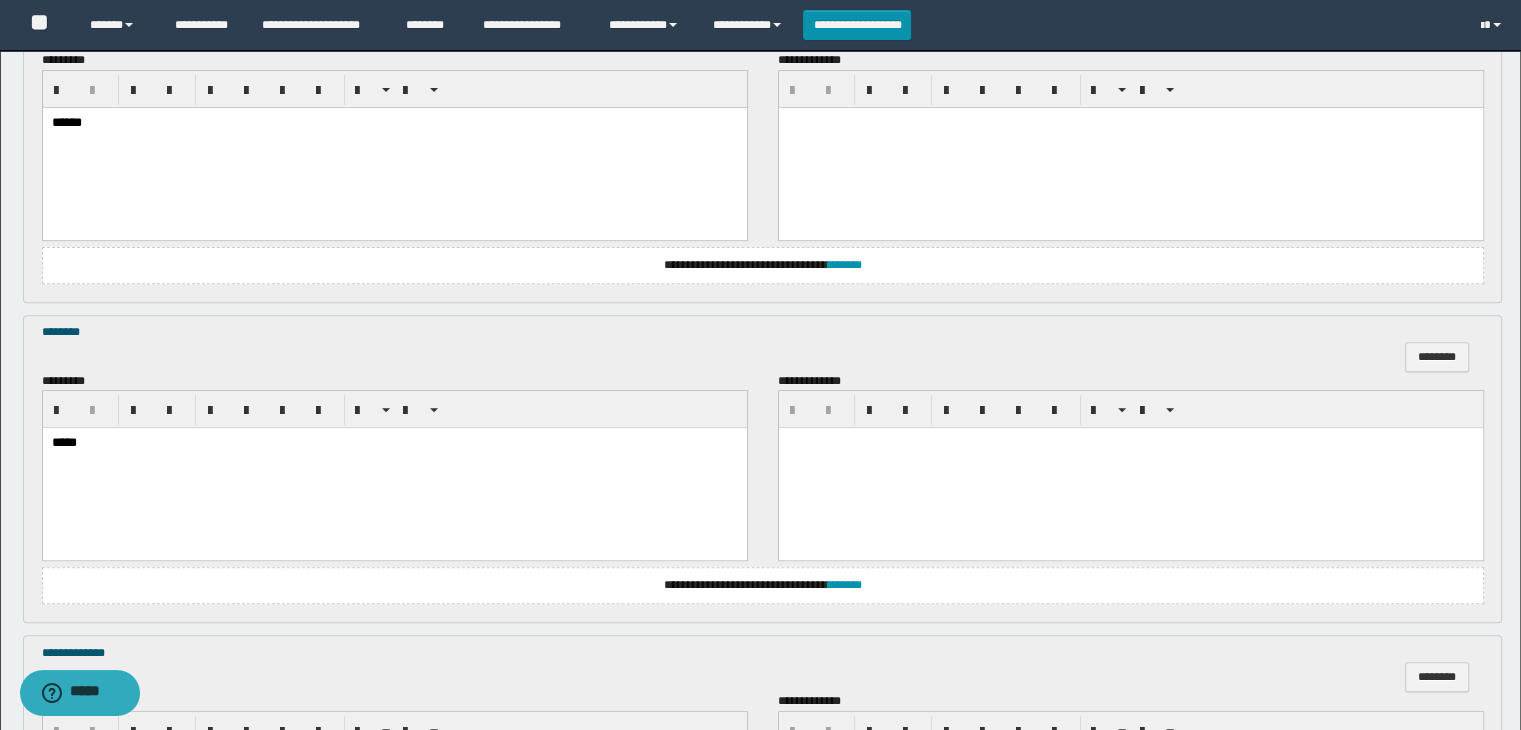 scroll, scrollTop: 1064, scrollLeft: 0, axis: vertical 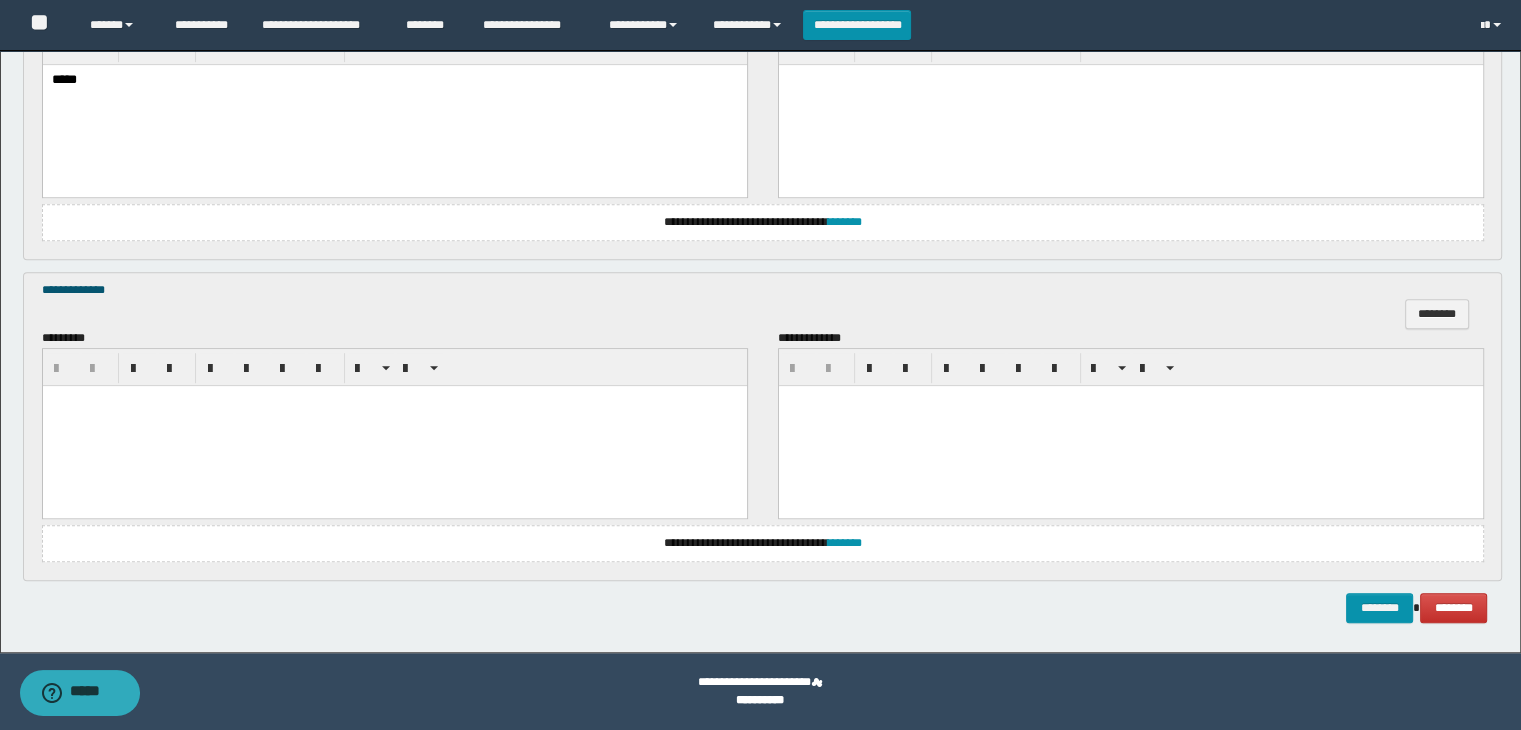 click at bounding box center [394, 425] 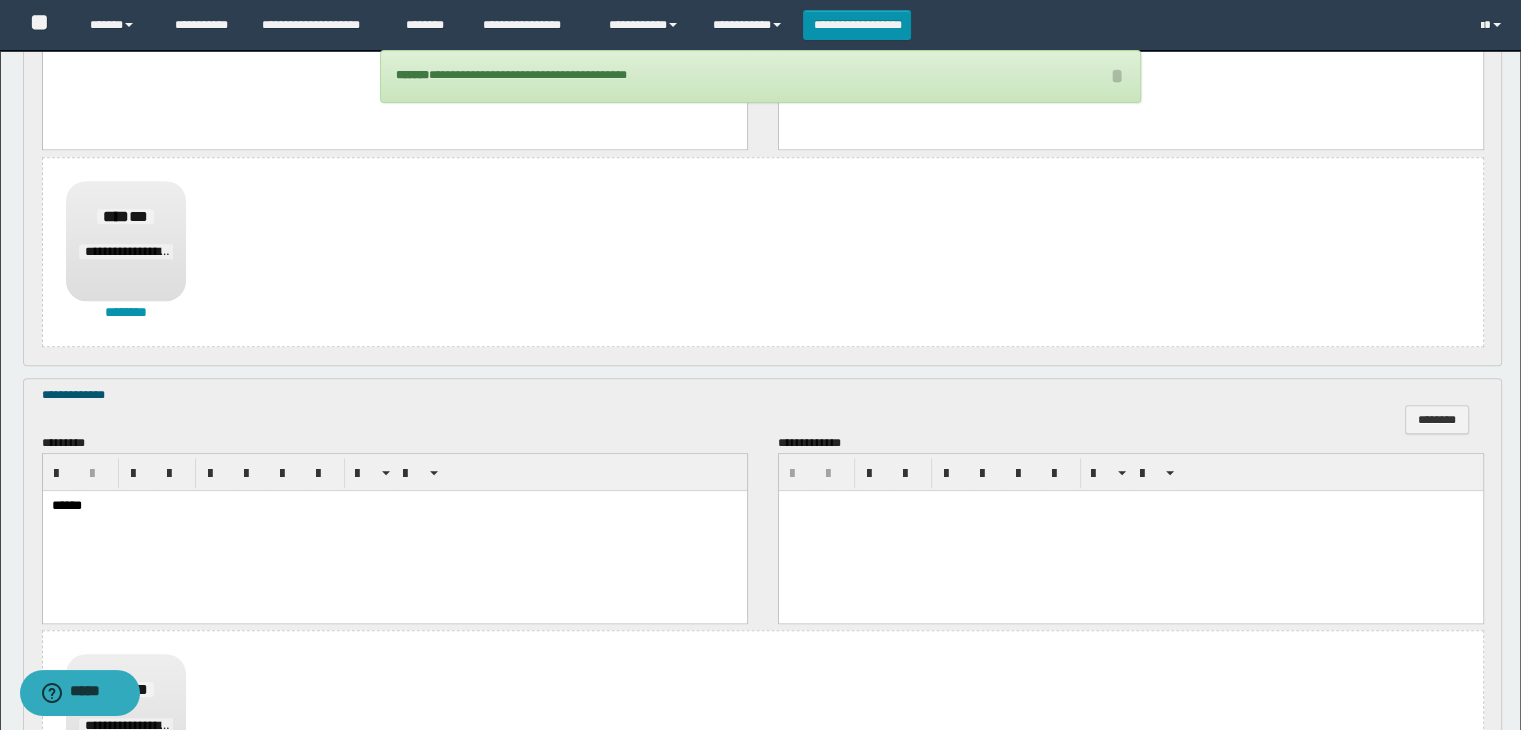 scroll, scrollTop: 1523, scrollLeft: 0, axis: vertical 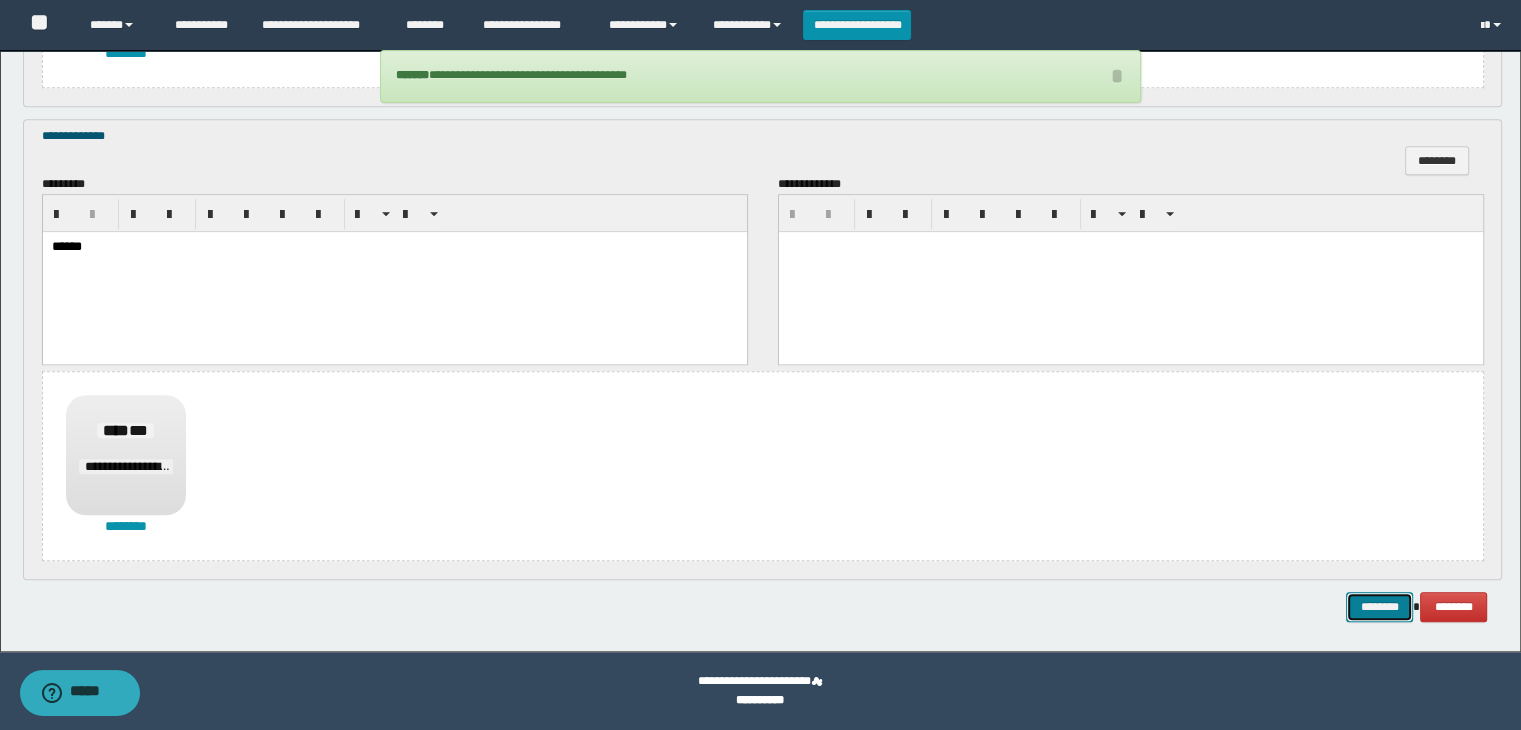 click on "********" at bounding box center [1379, 607] 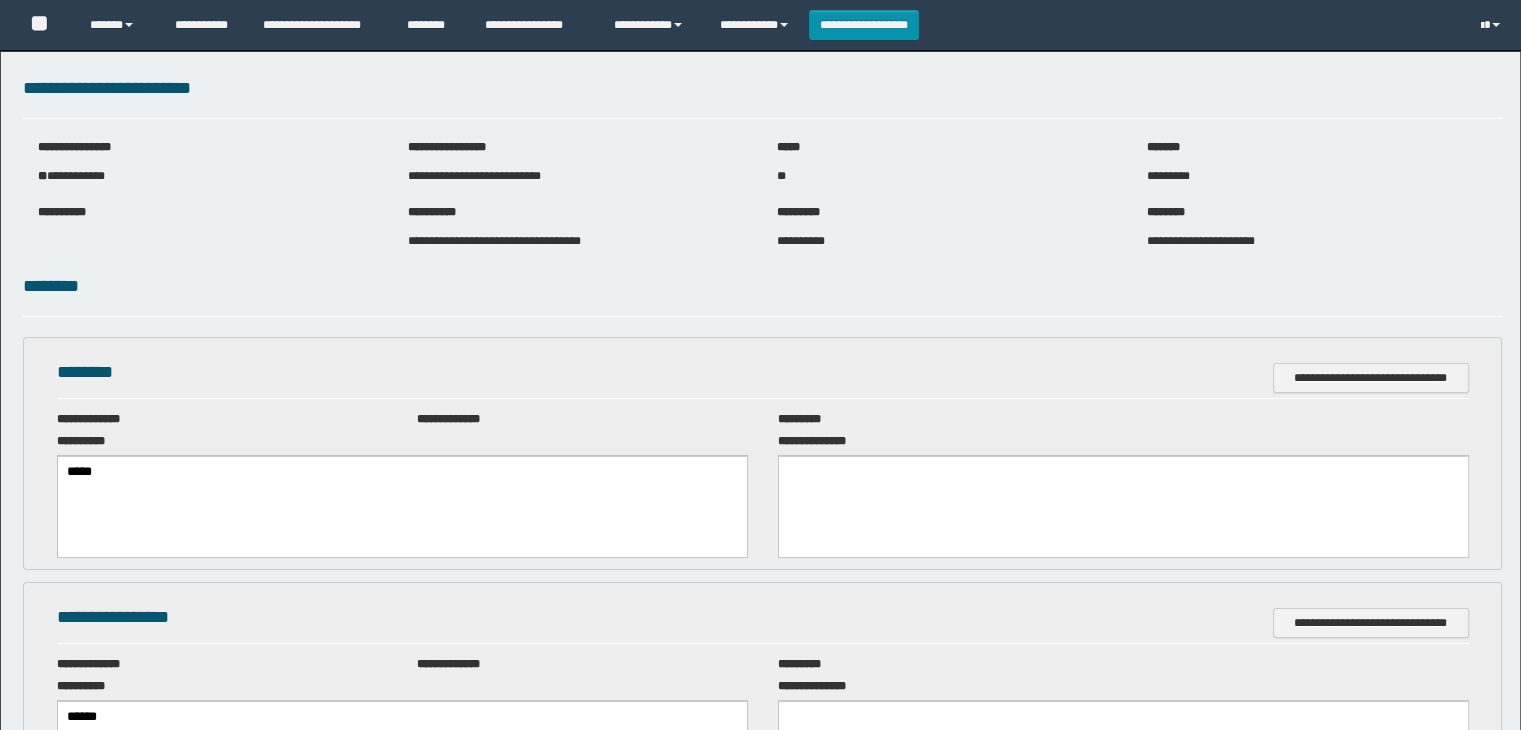 scroll, scrollTop: 0, scrollLeft: 0, axis: both 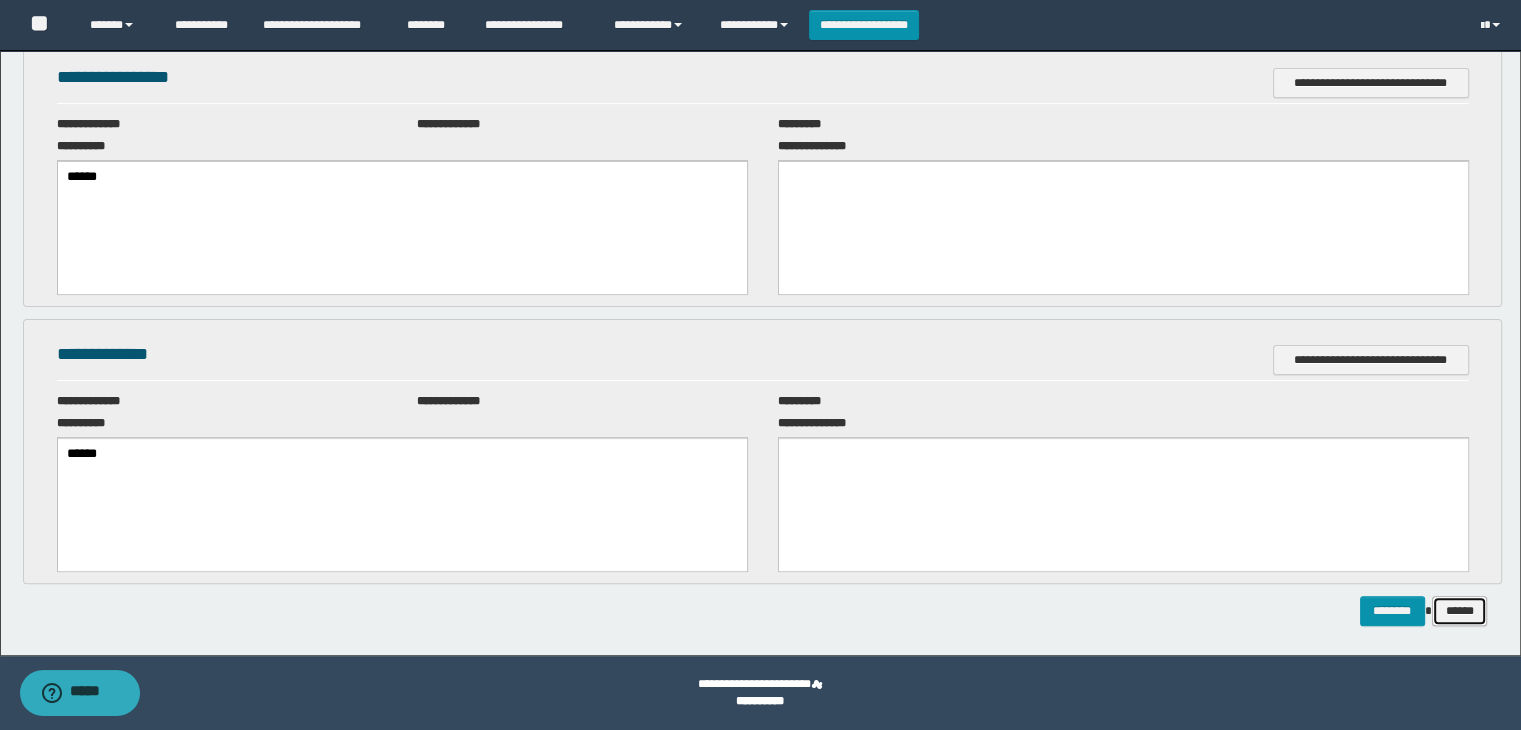 click on "******" at bounding box center [1460, 611] 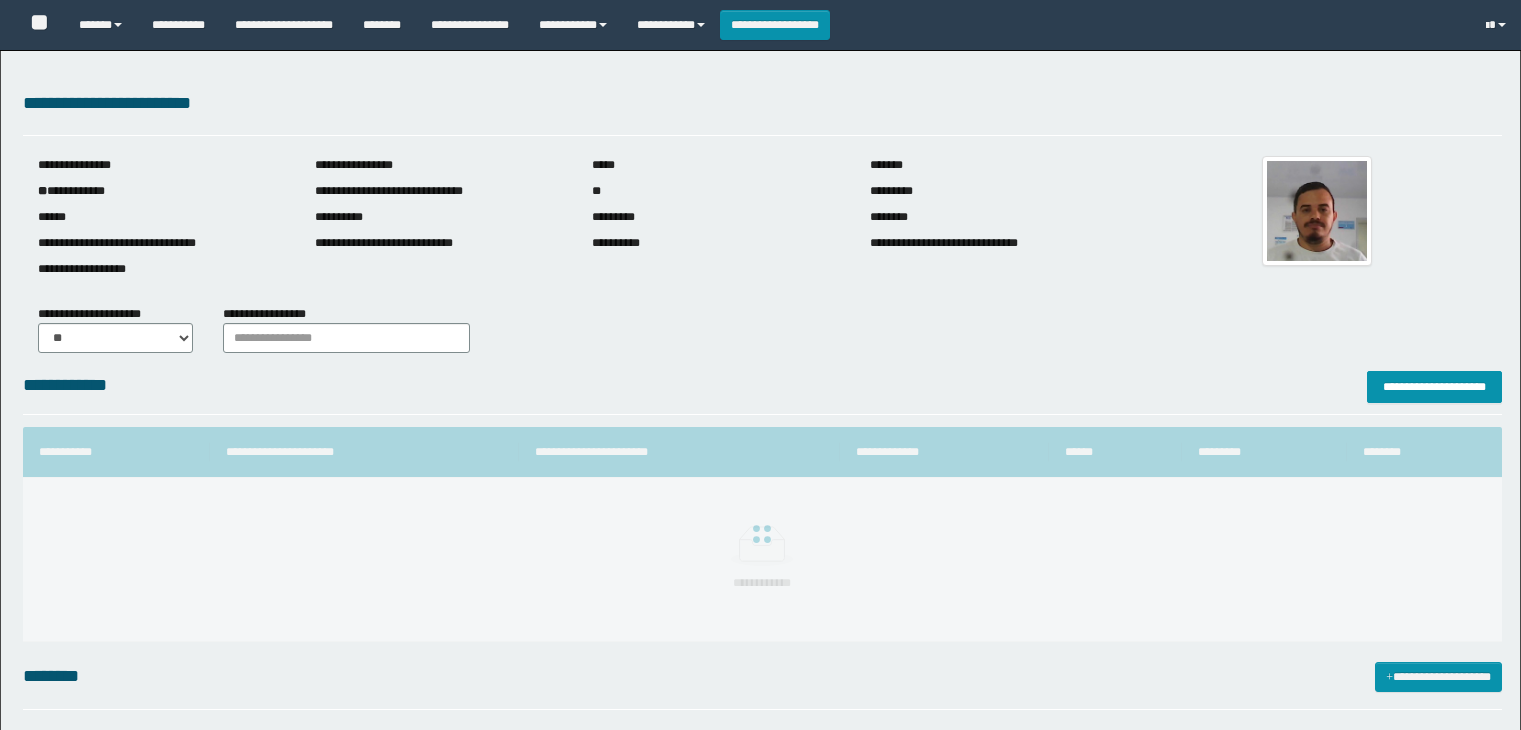 scroll, scrollTop: 0, scrollLeft: 0, axis: both 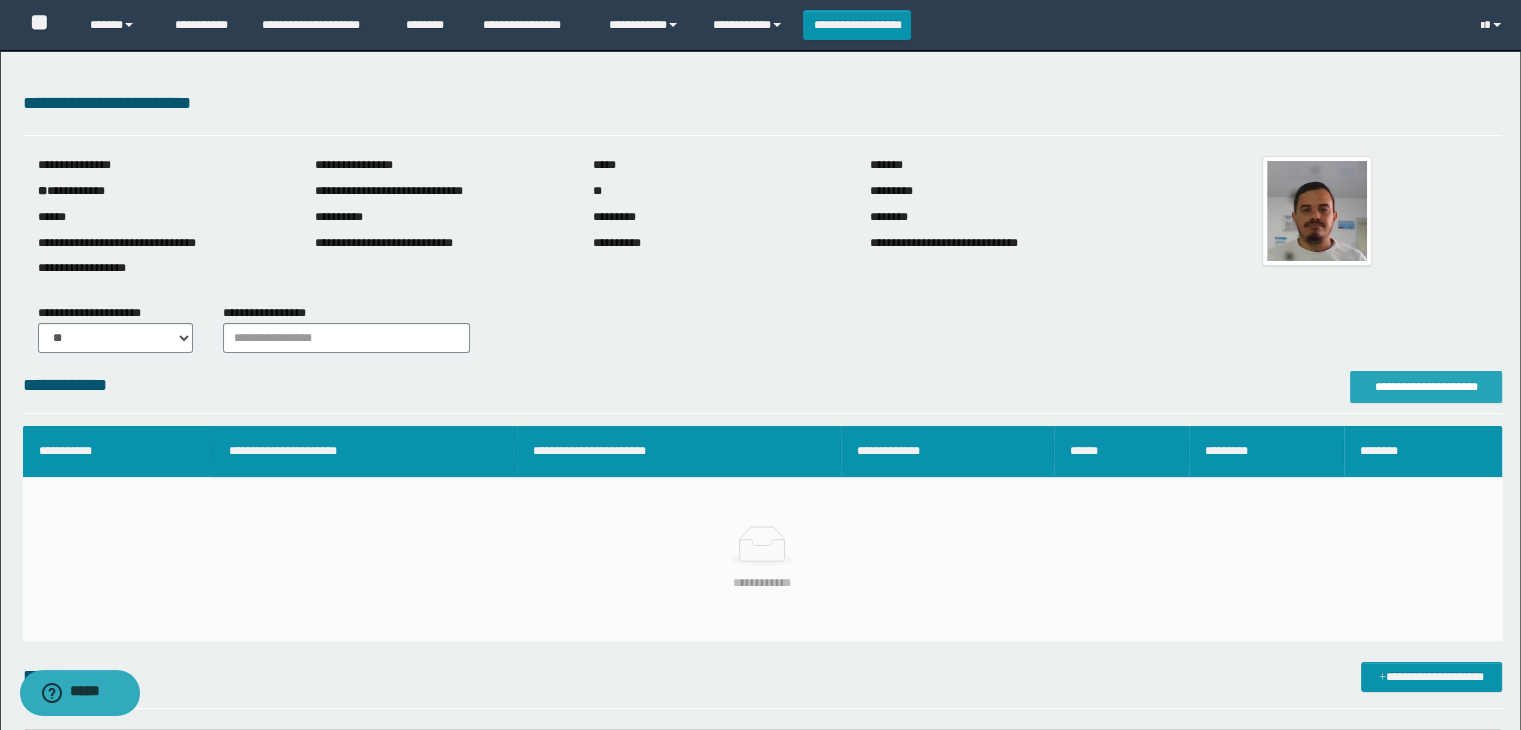 click on "**********" at bounding box center [1426, 387] 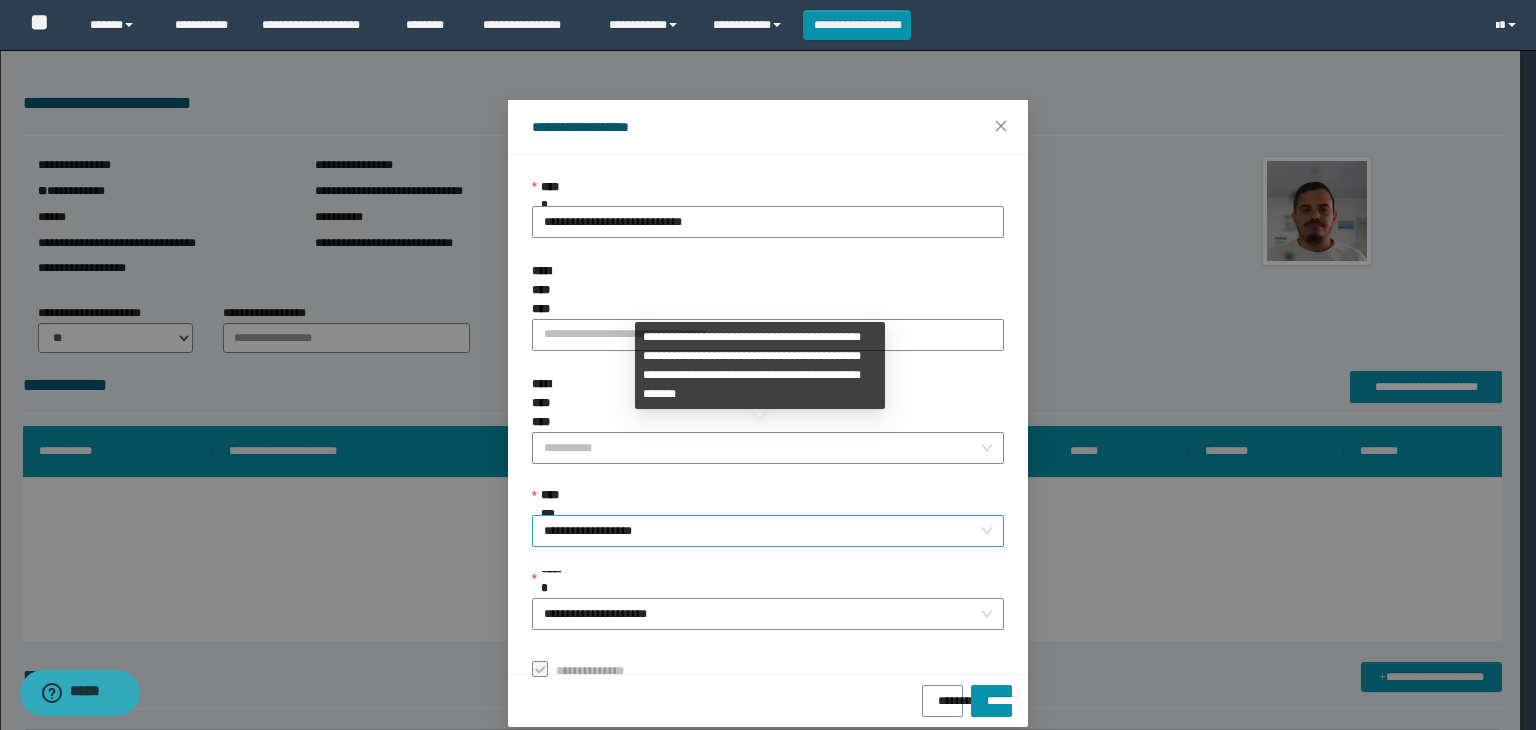 click on "**********" at bounding box center [768, 531] 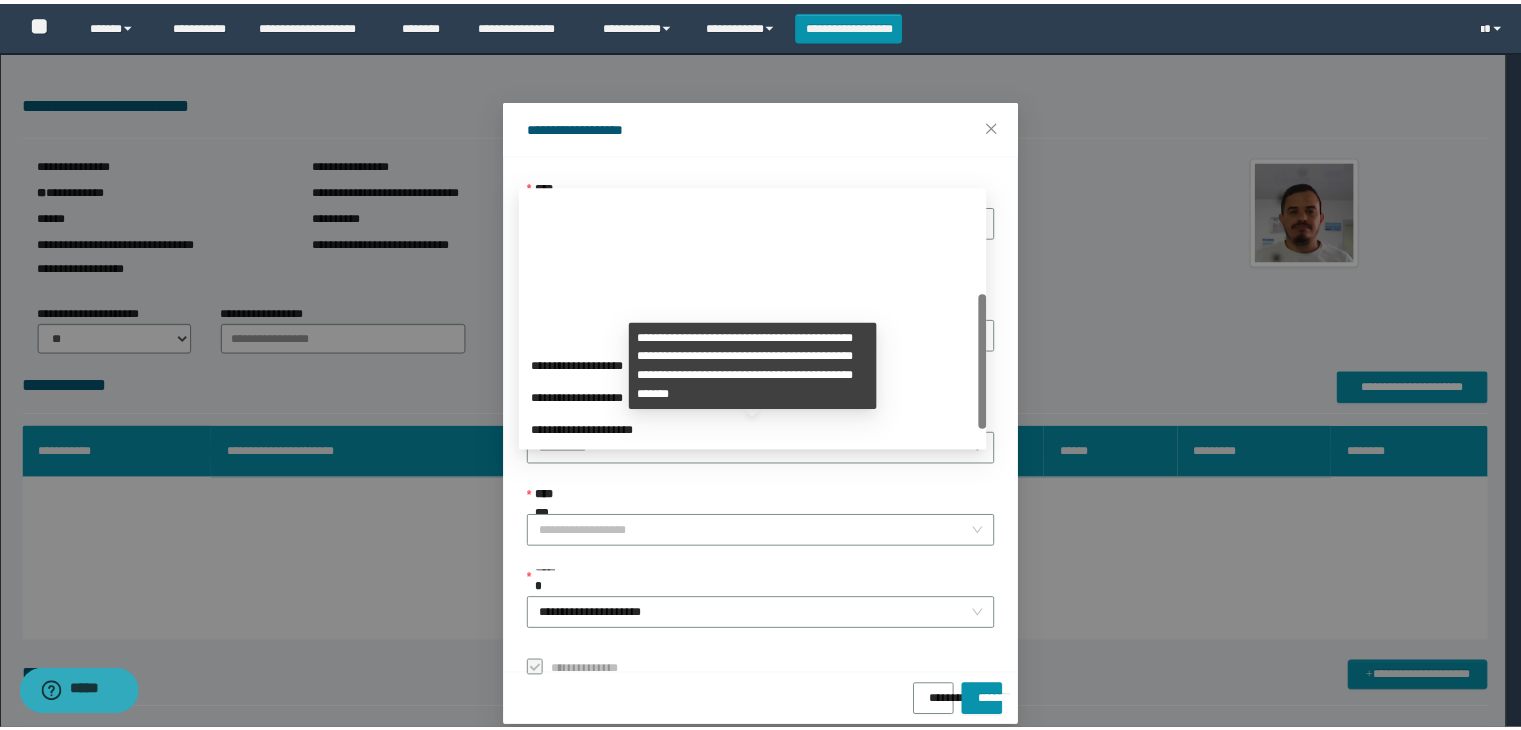 scroll, scrollTop: 192, scrollLeft: 0, axis: vertical 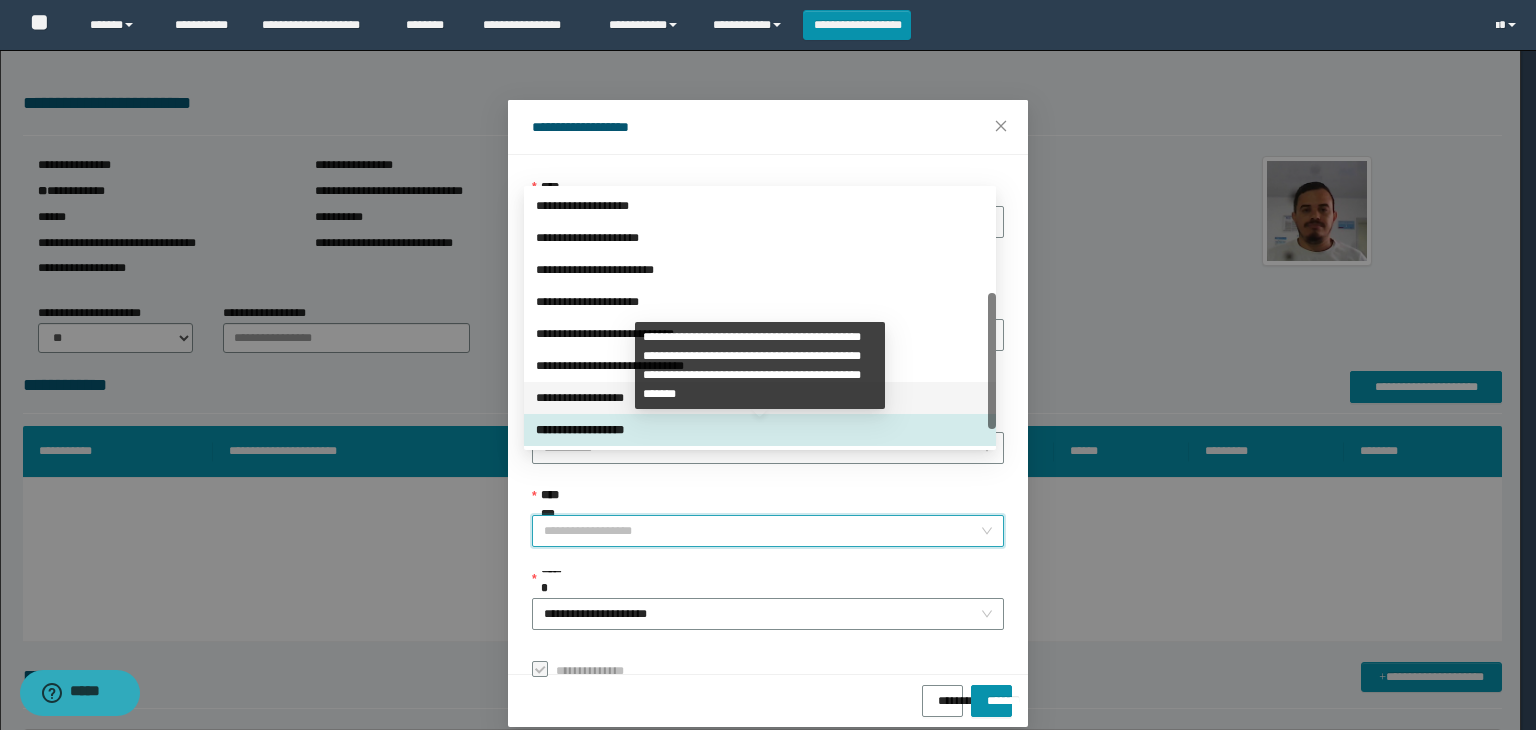 drag, startPoint x: 611, startPoint y: 401, endPoint x: 636, endPoint y: 430, distance: 38.28838 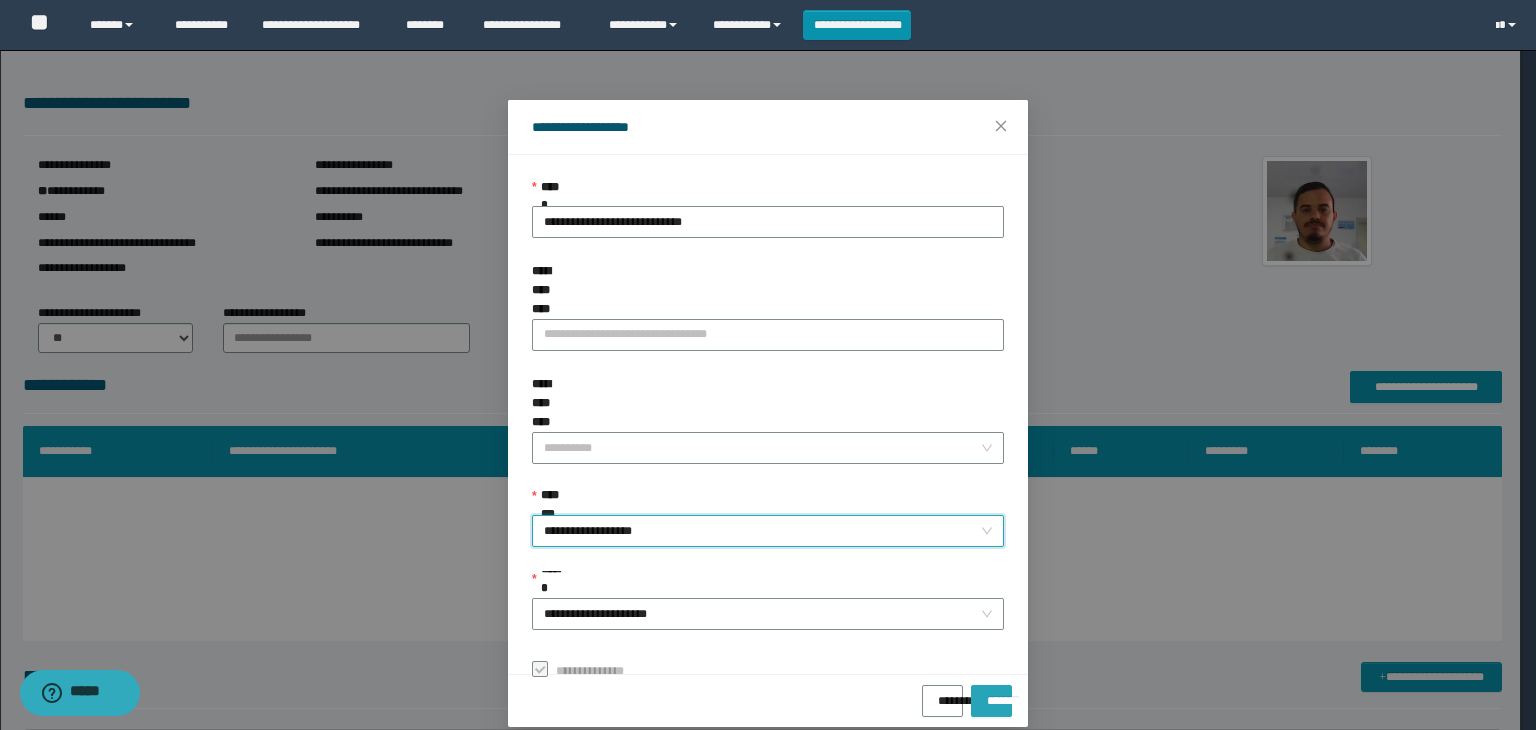 click on "*******" at bounding box center [991, 694] 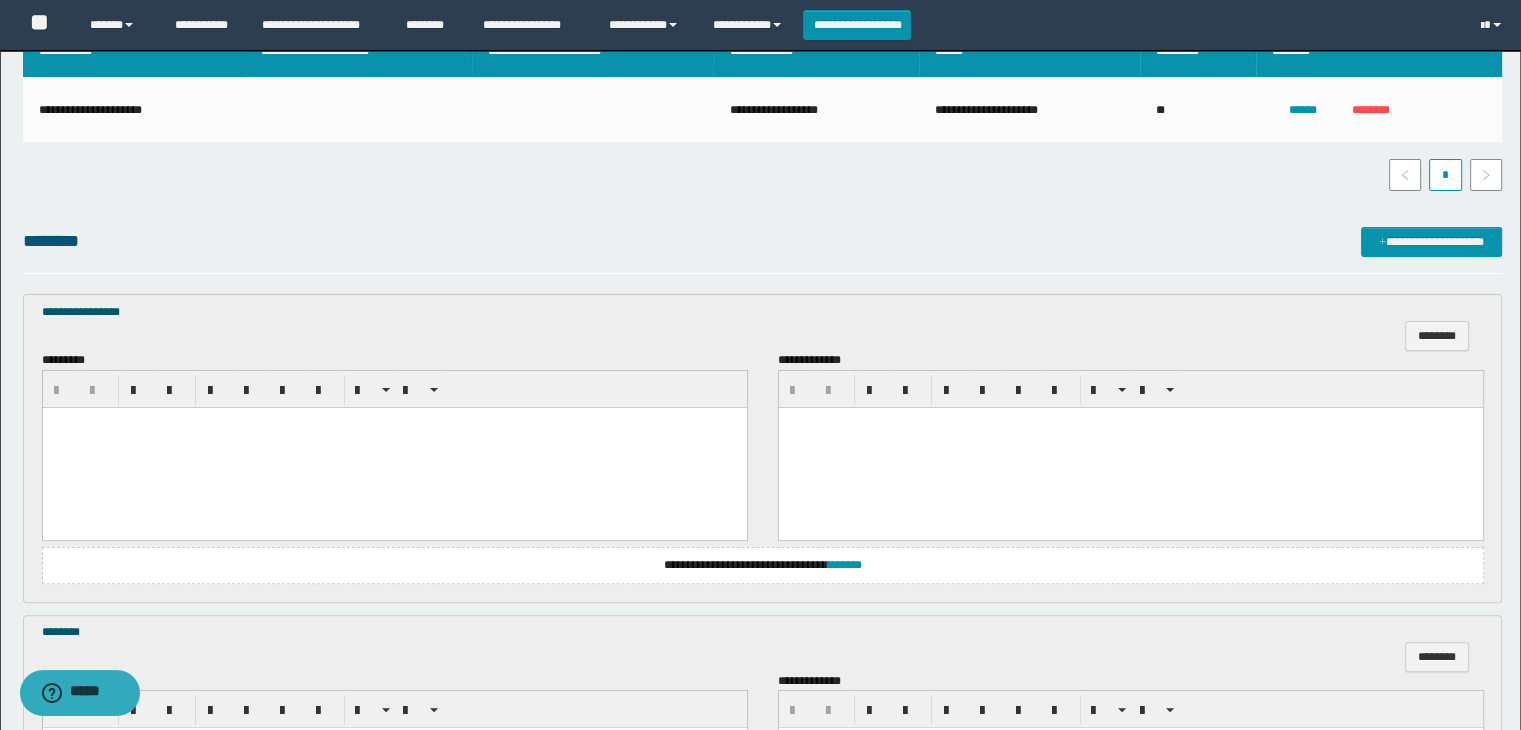 scroll, scrollTop: 500, scrollLeft: 0, axis: vertical 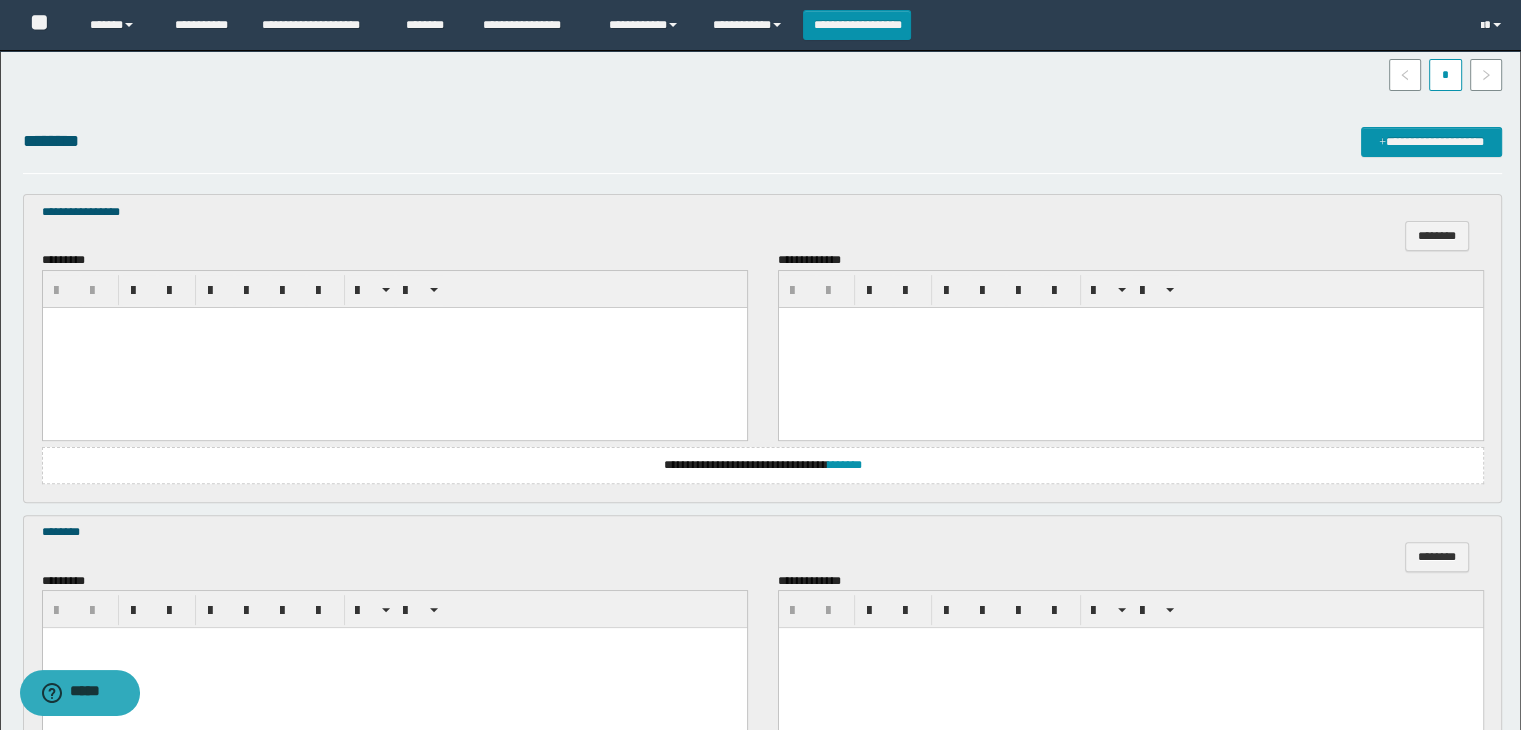 click at bounding box center (394, 347) 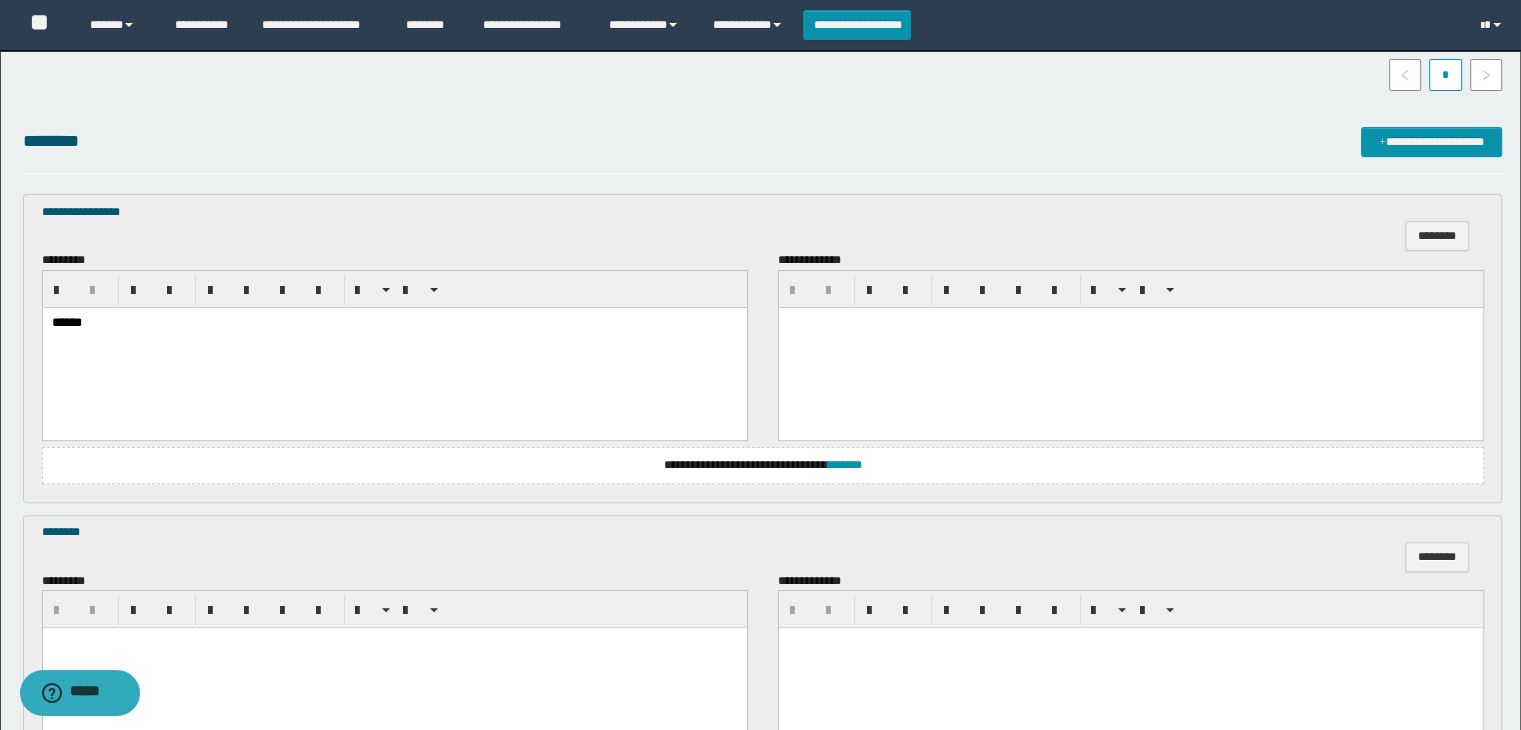 scroll, scrollTop: 800, scrollLeft: 0, axis: vertical 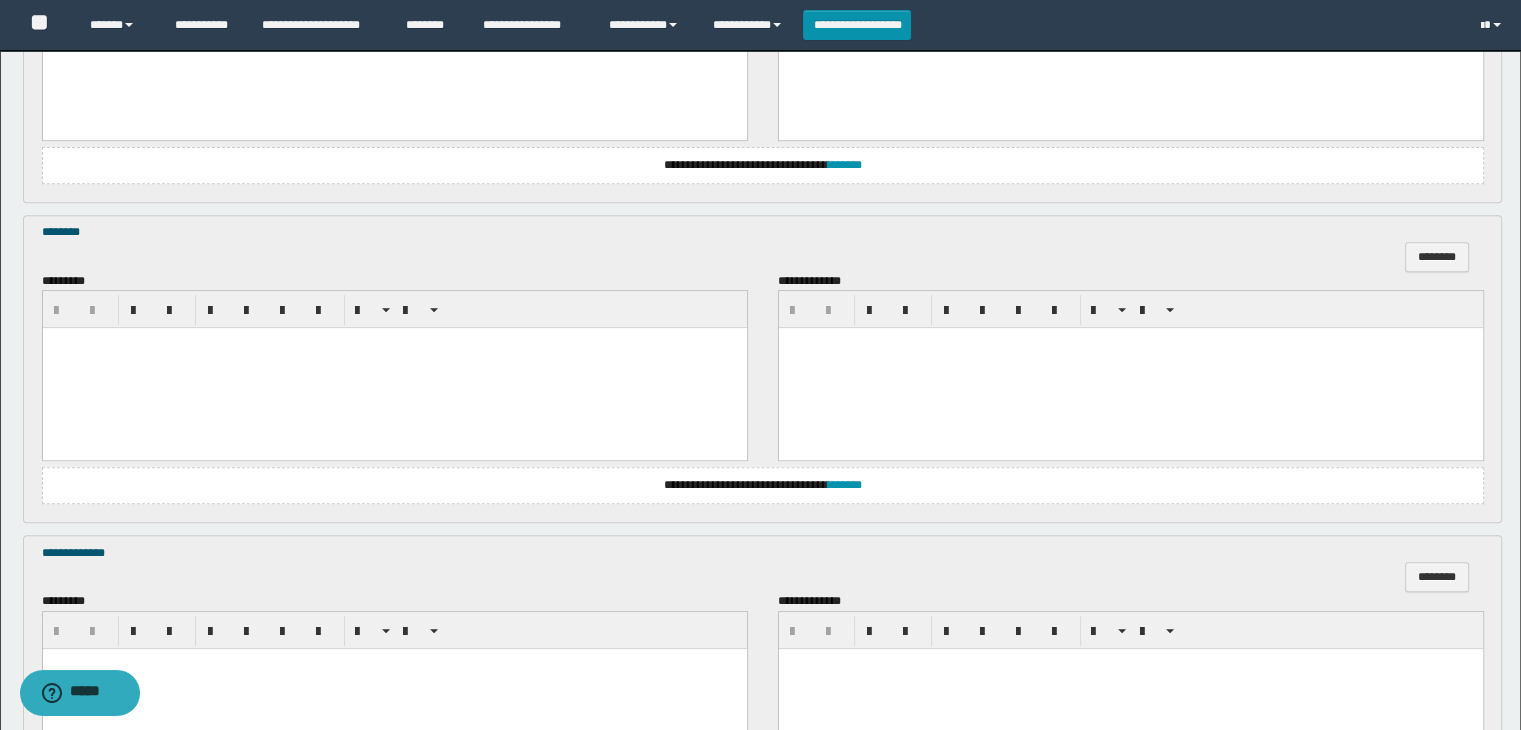 click at bounding box center (394, 368) 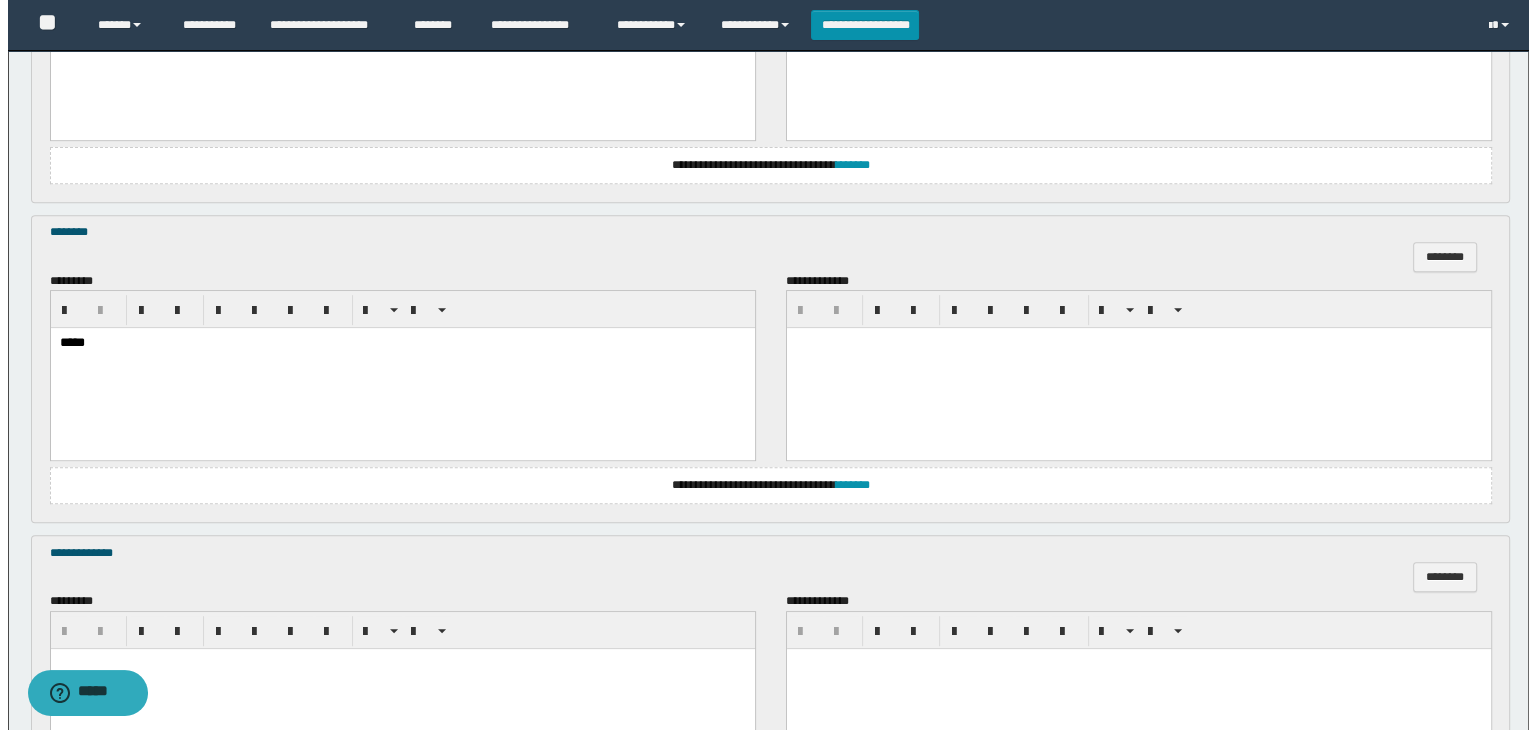 scroll, scrollTop: 1064, scrollLeft: 0, axis: vertical 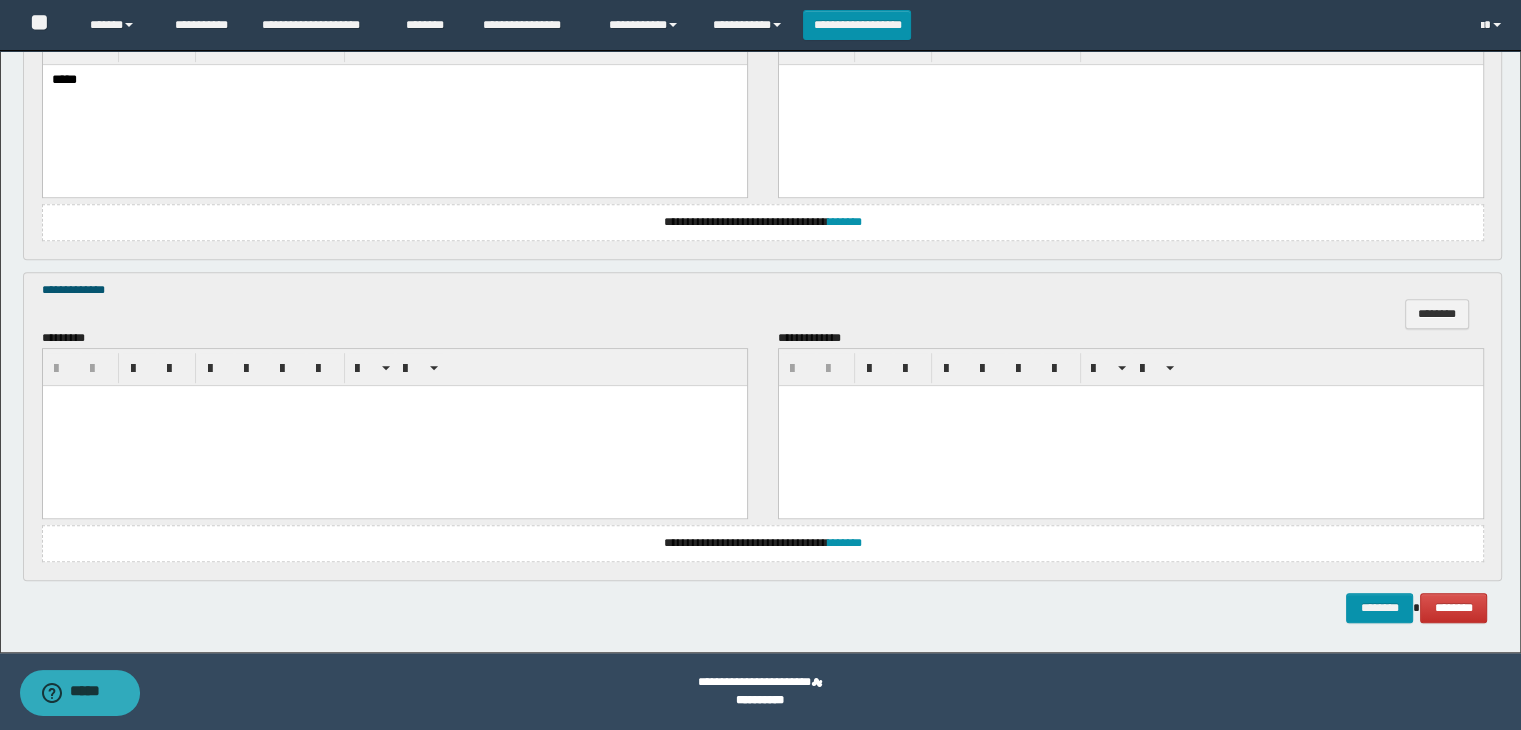 click at bounding box center (394, 425) 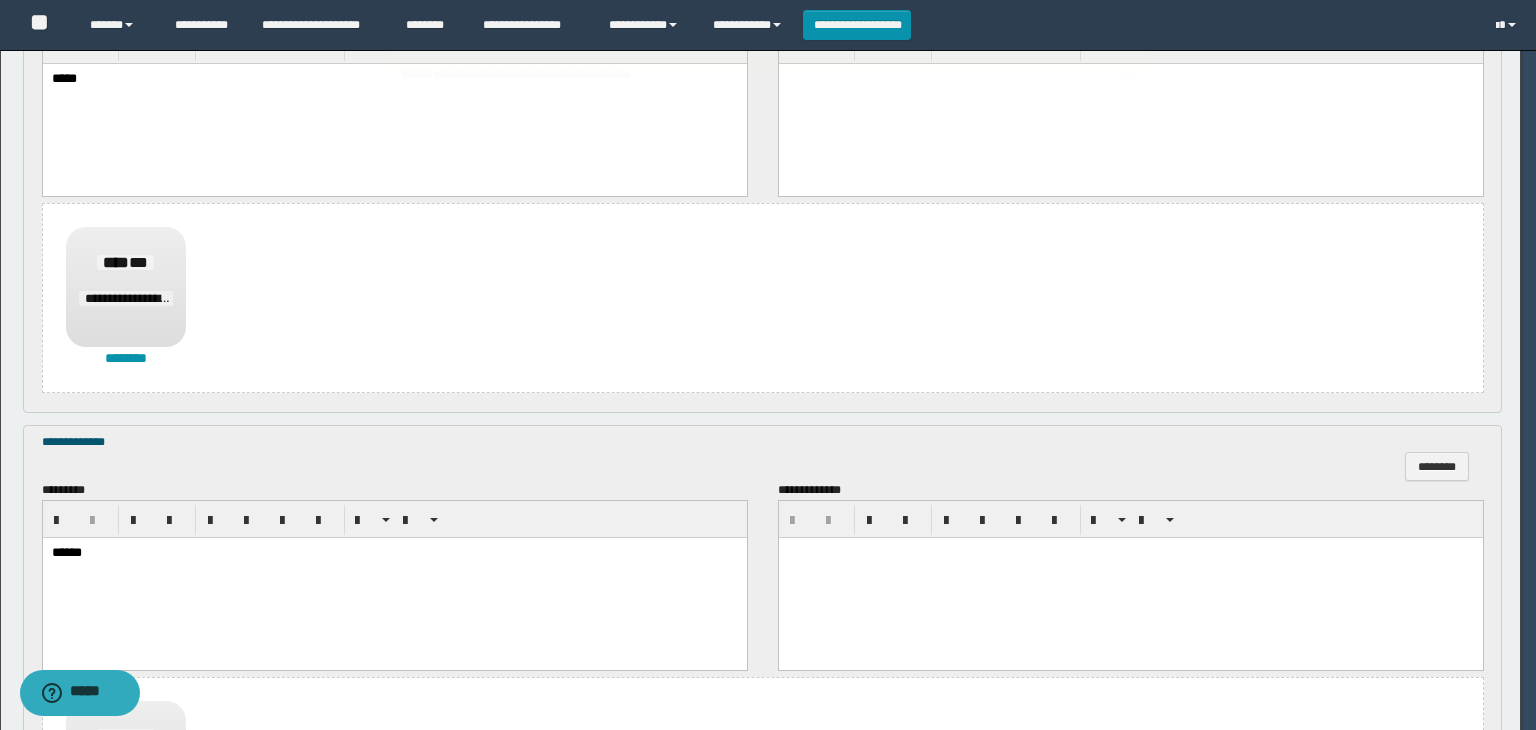 scroll, scrollTop: 0, scrollLeft: 0, axis: both 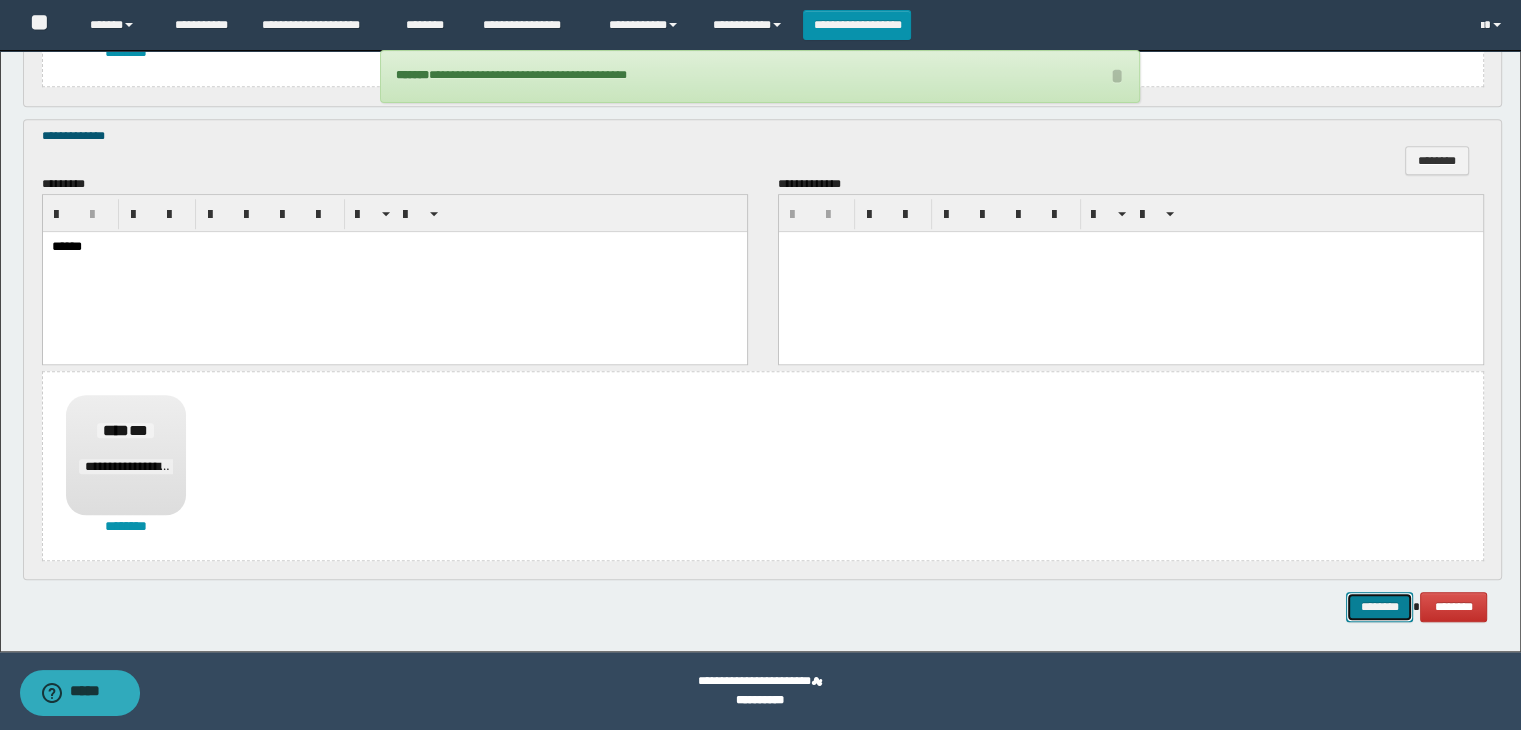 click on "********" at bounding box center (1379, 607) 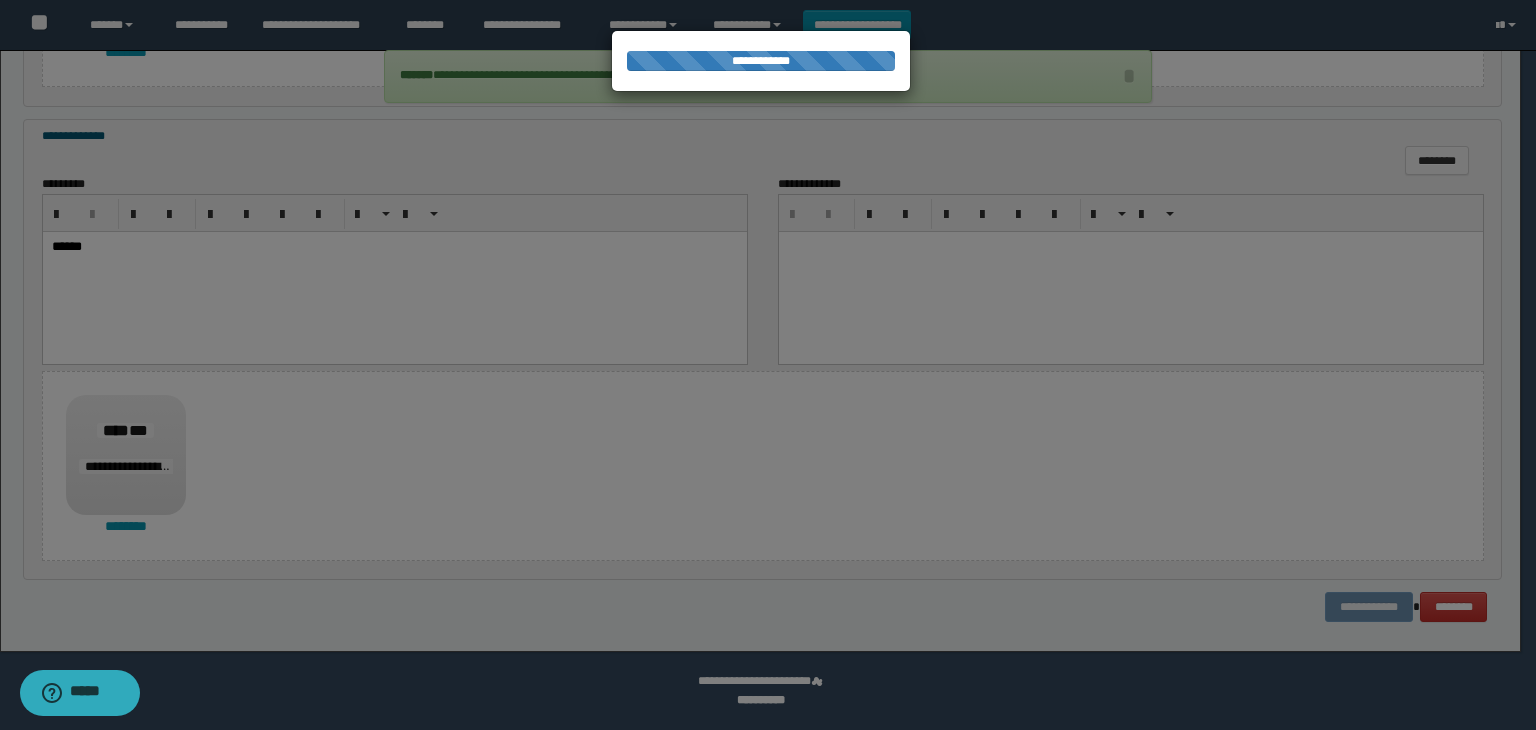 scroll, scrollTop: 0, scrollLeft: 0, axis: both 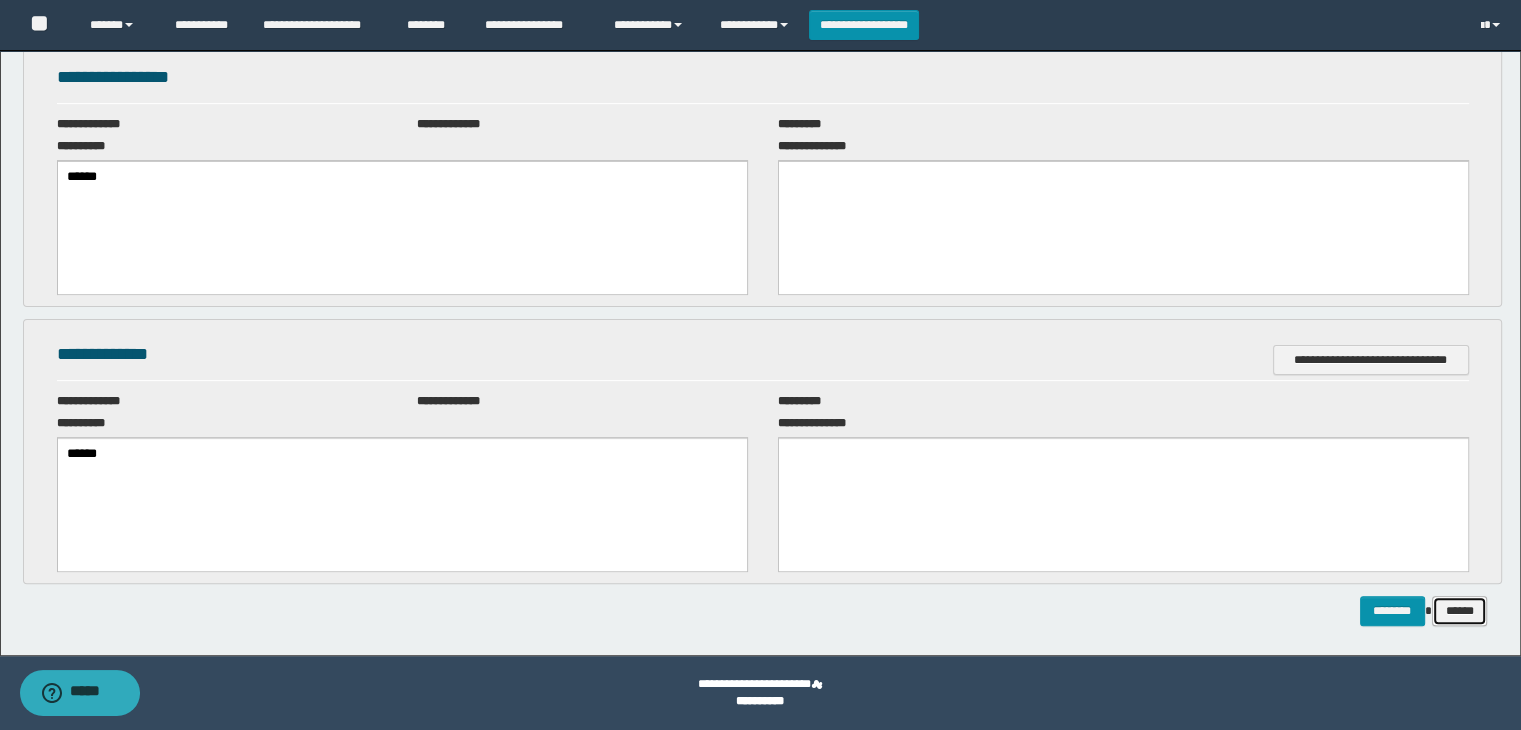 click on "******" at bounding box center (1460, 611) 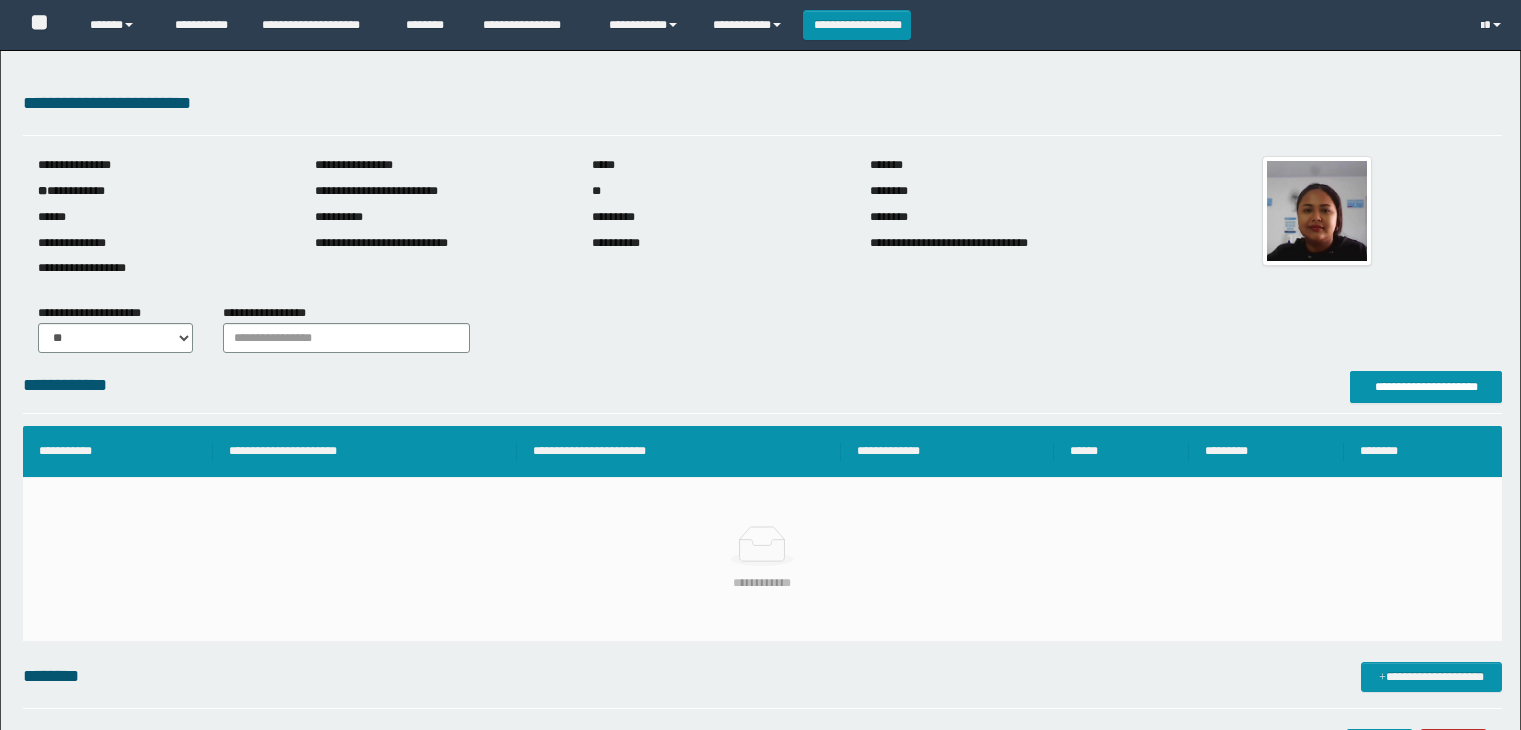 scroll, scrollTop: 0, scrollLeft: 0, axis: both 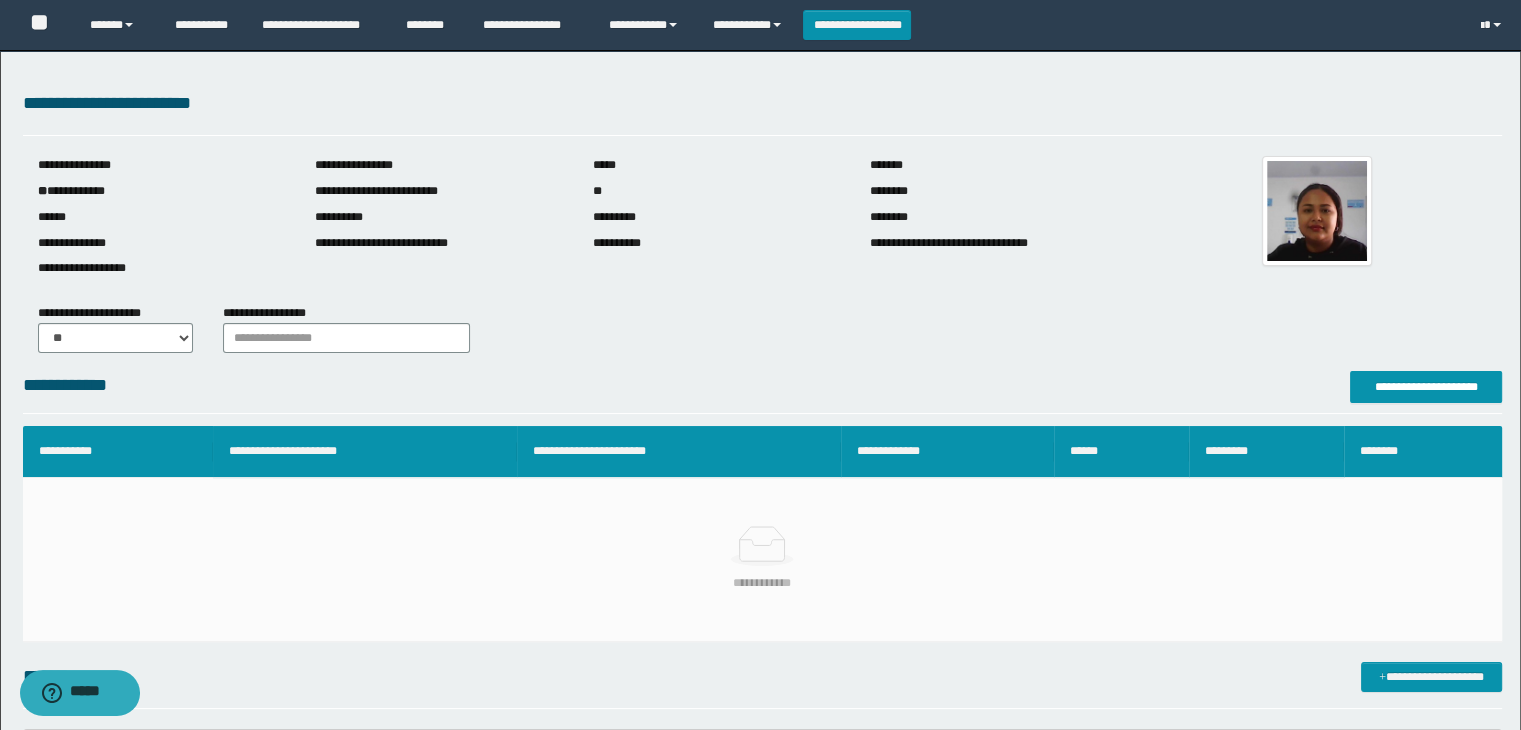 click on "**********" at bounding box center (760, 900) 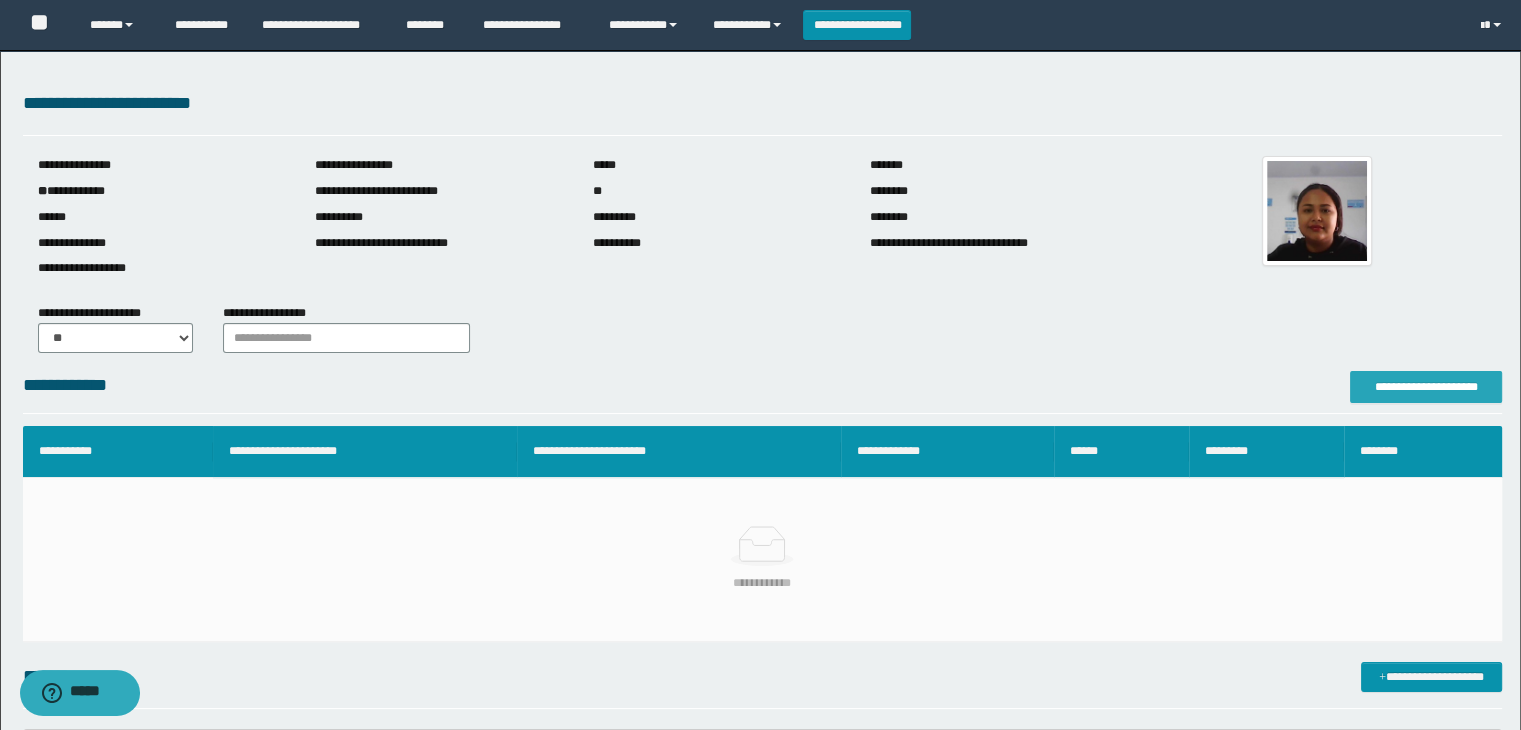click on "**********" at bounding box center (1426, 387) 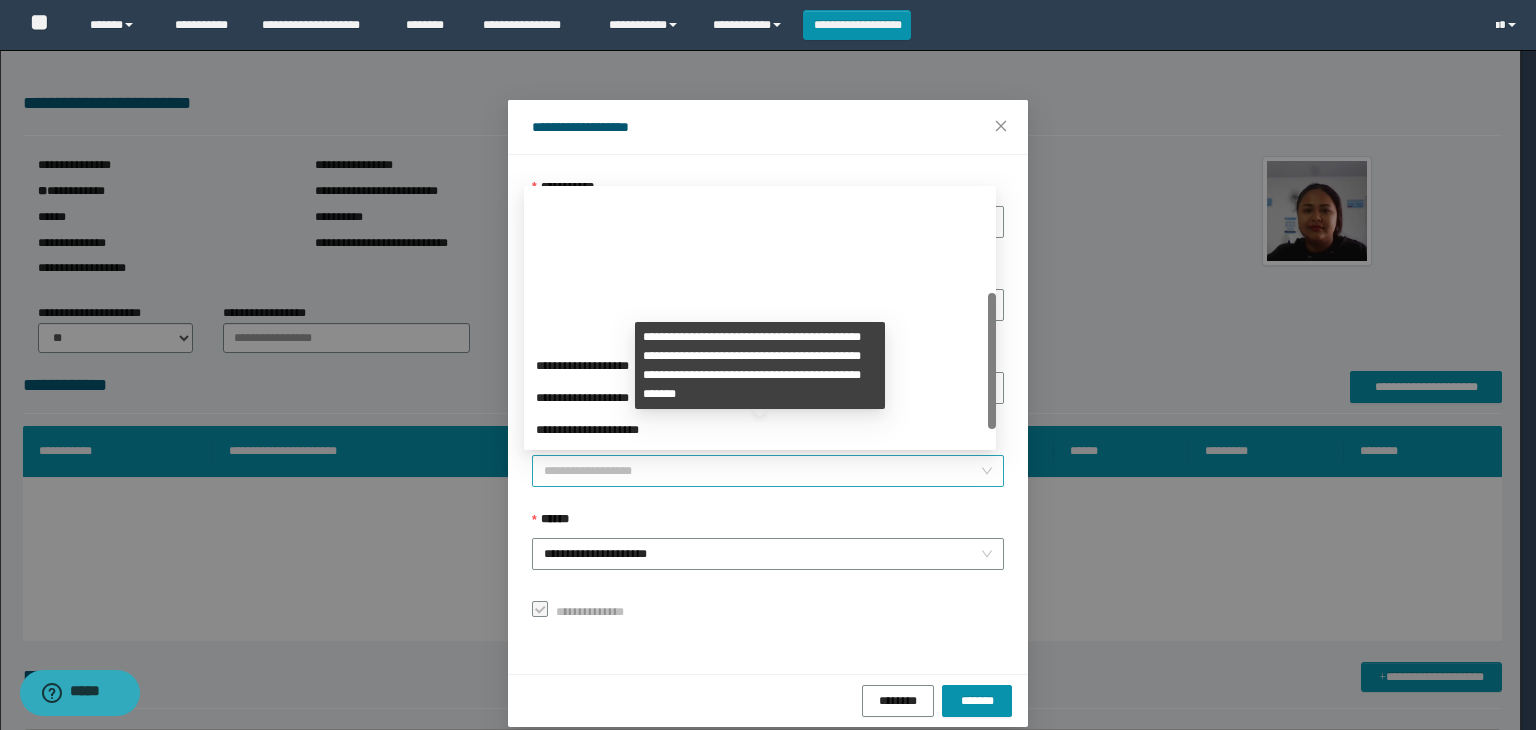 drag, startPoint x: 591, startPoint y: 462, endPoint x: 596, endPoint y: 431, distance: 31.400637 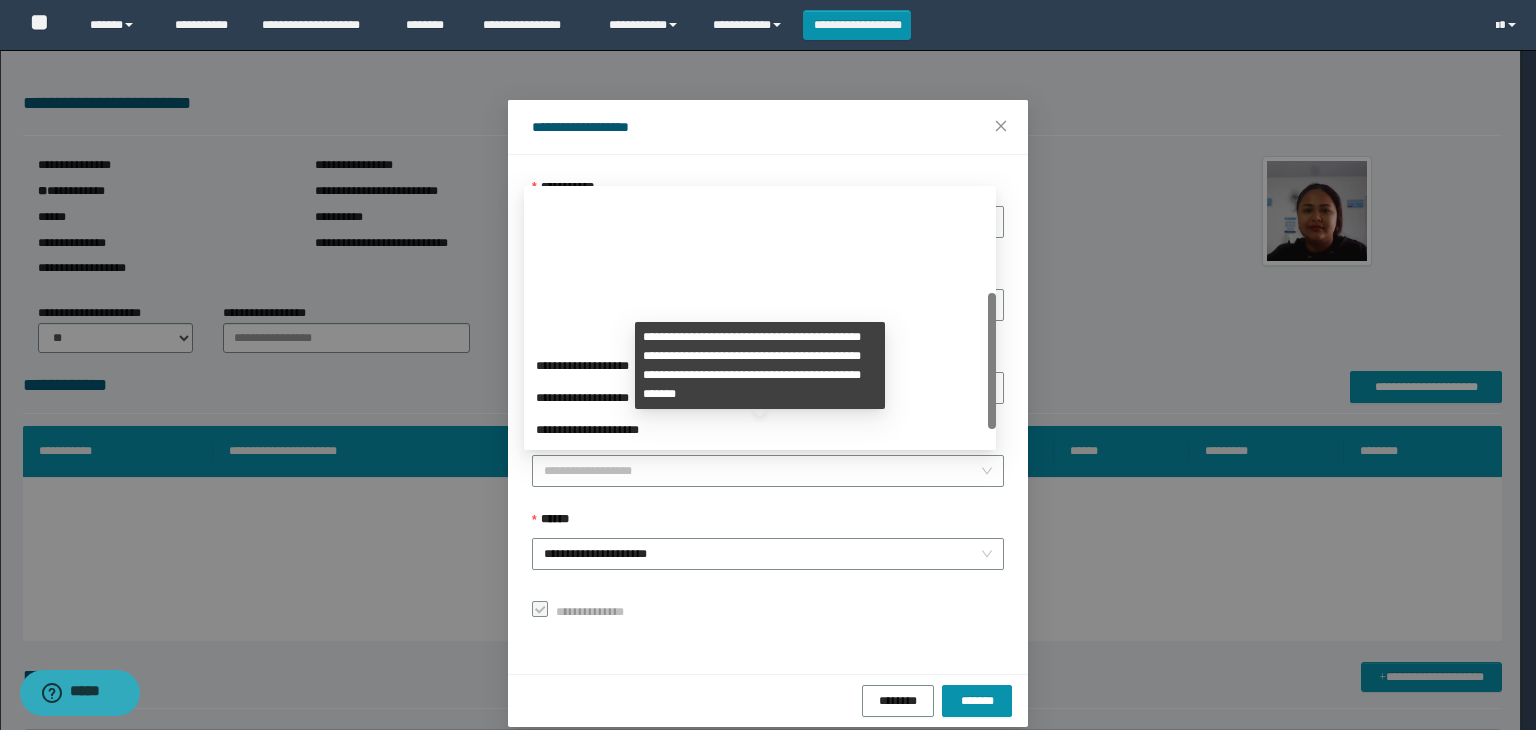 click on "**********" at bounding box center (768, 471) 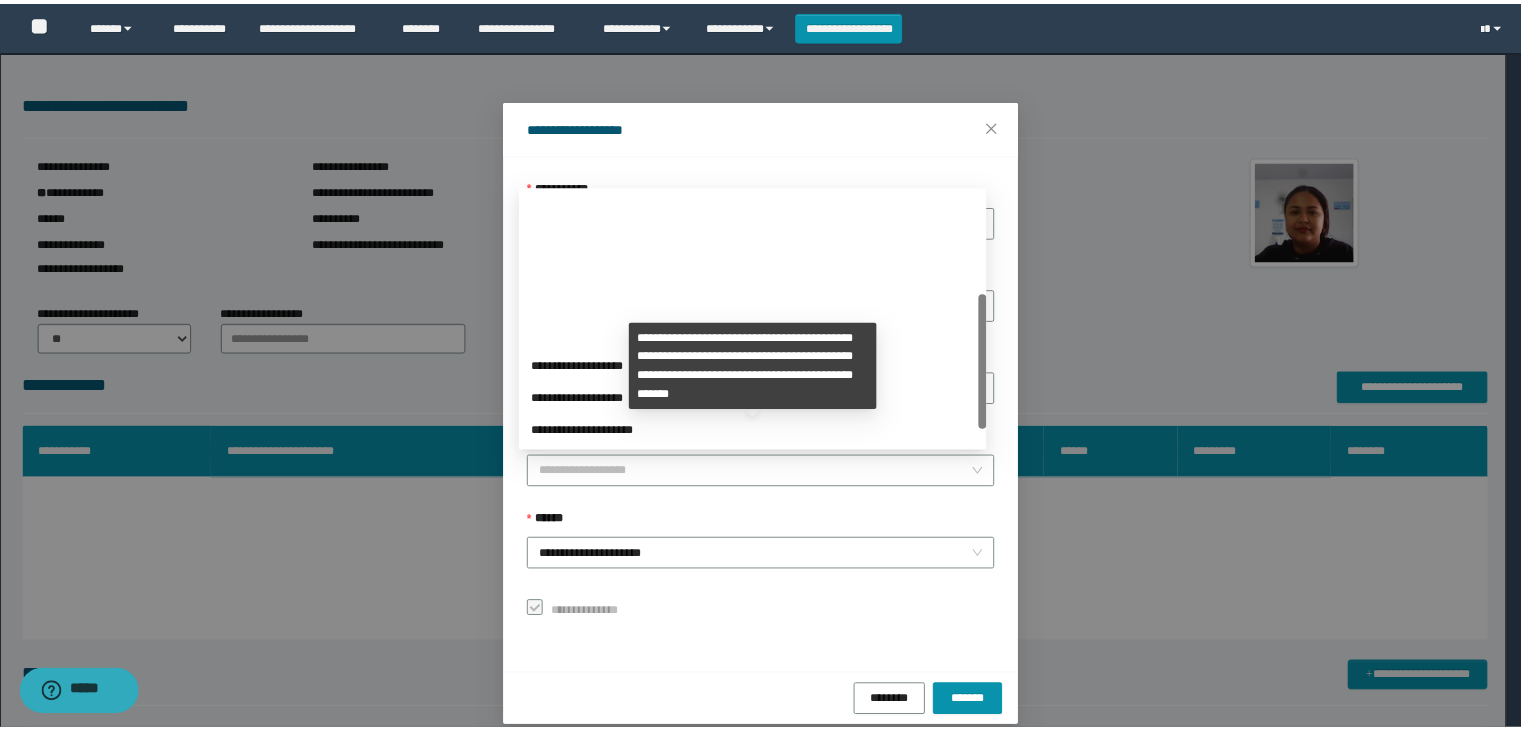 scroll, scrollTop: 192, scrollLeft: 0, axis: vertical 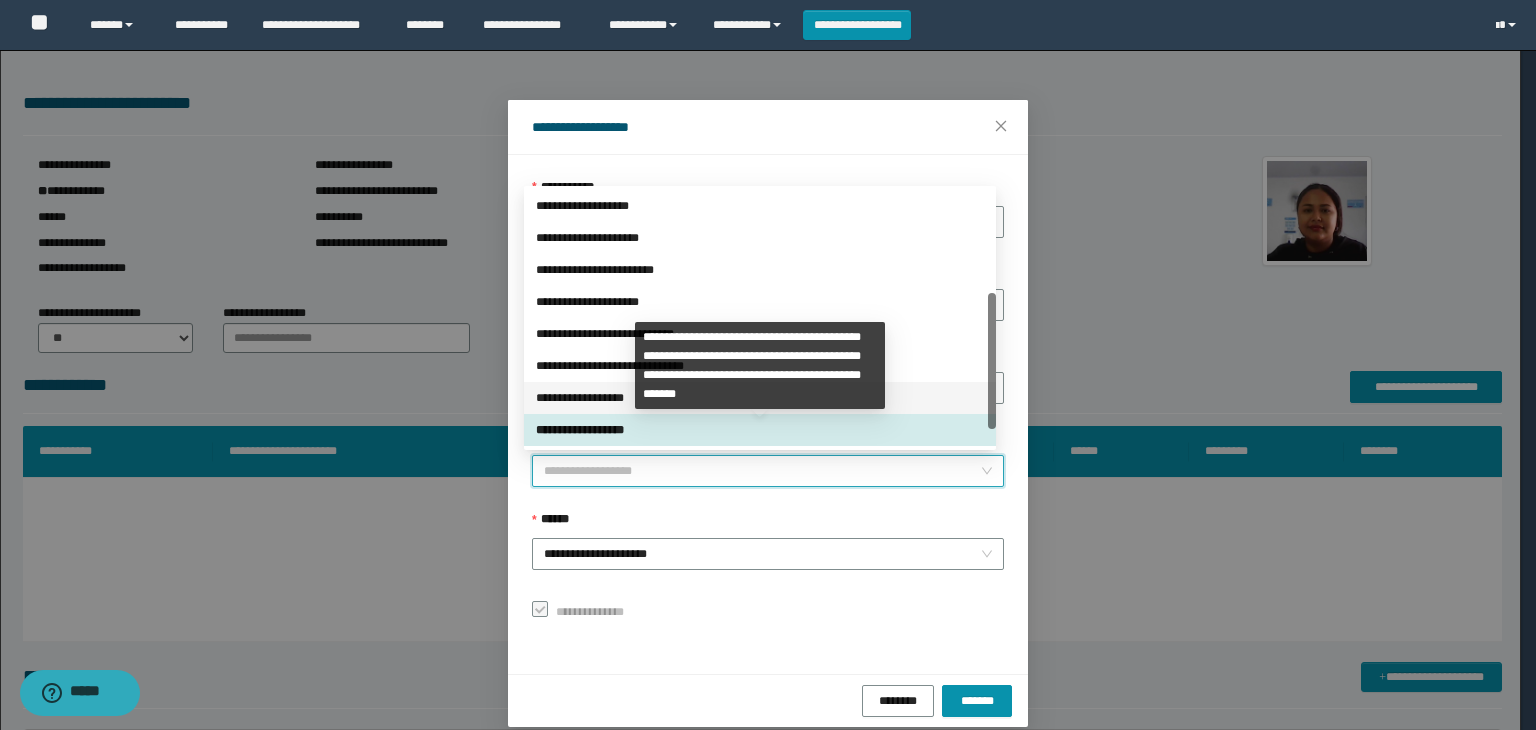 click on "**********" at bounding box center (760, 398) 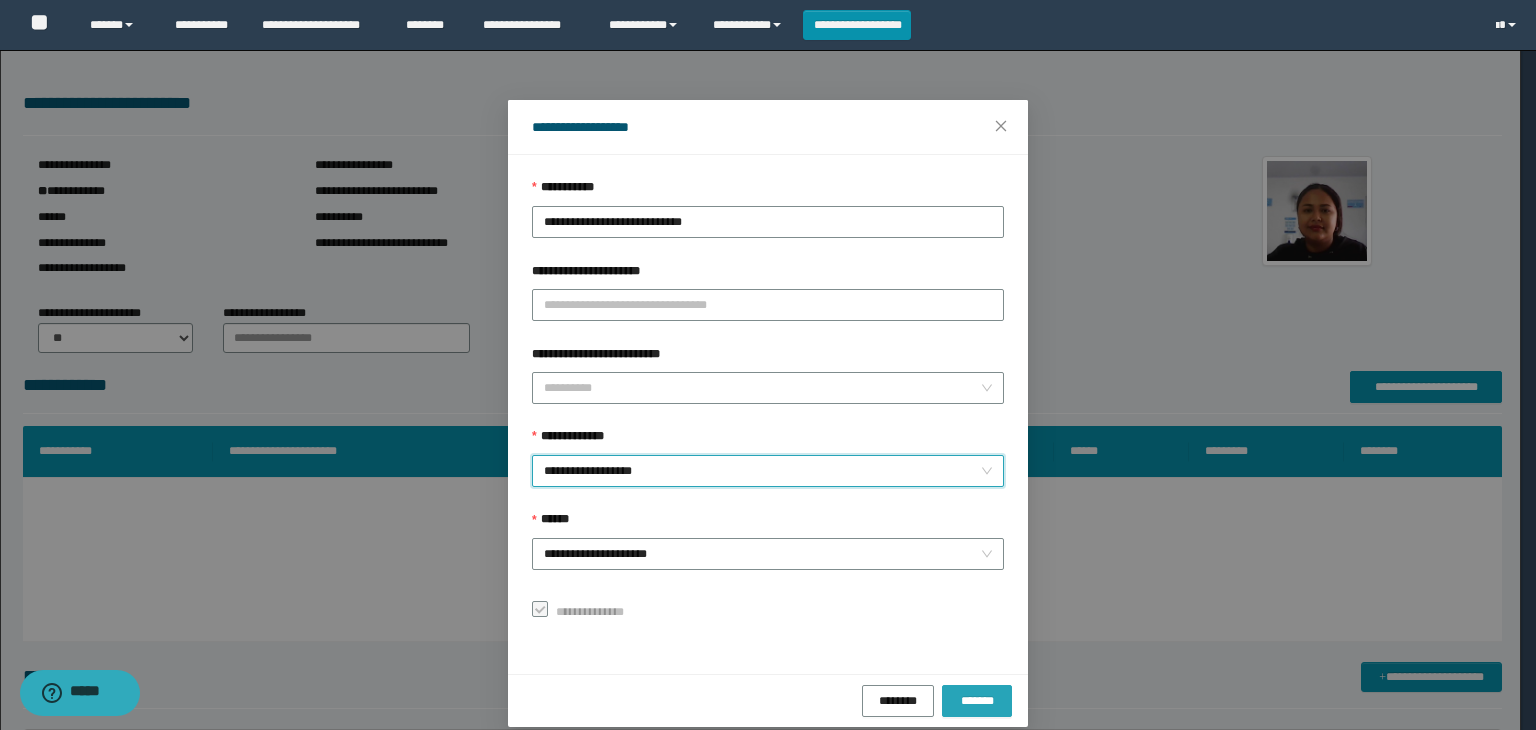 click on "*******" at bounding box center (977, 700) 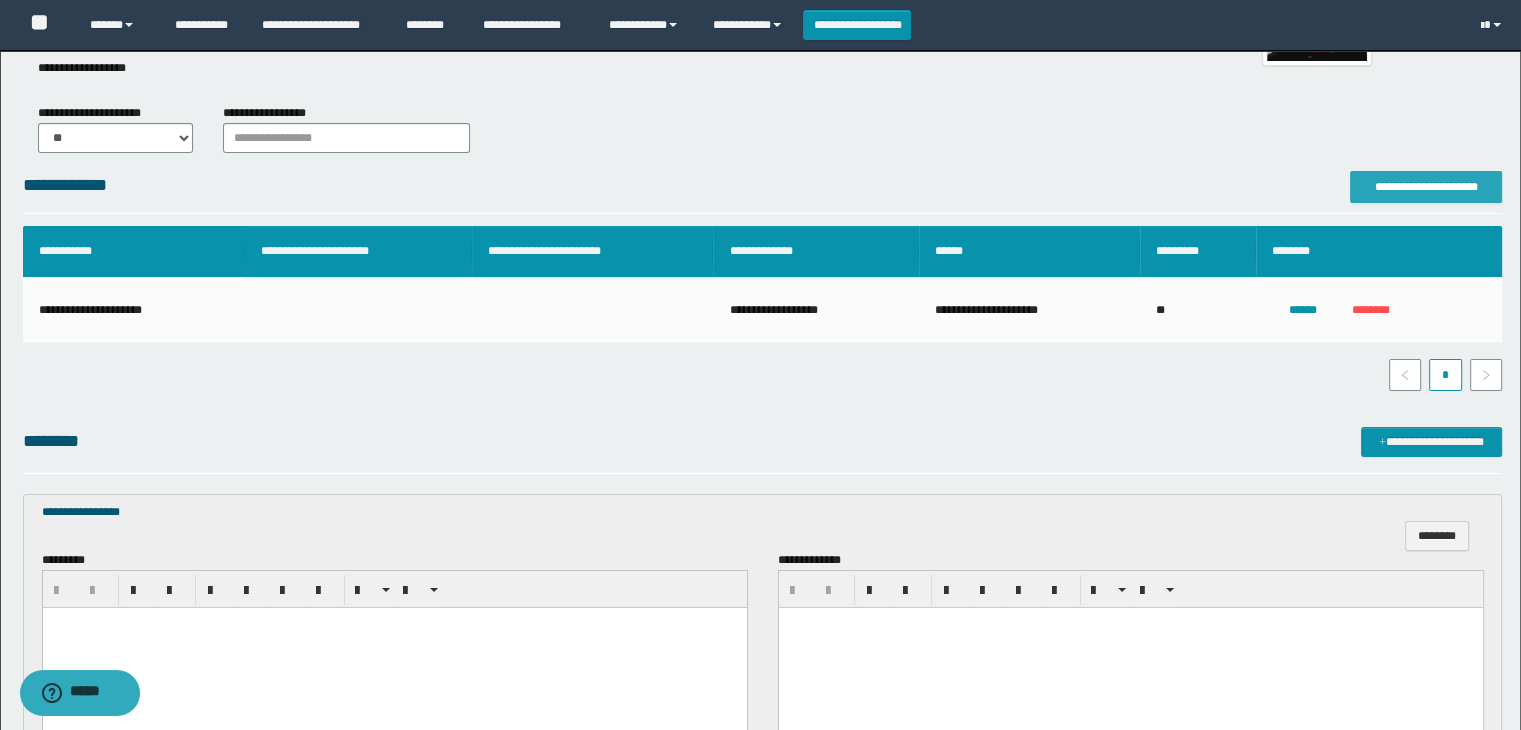 scroll, scrollTop: 500, scrollLeft: 0, axis: vertical 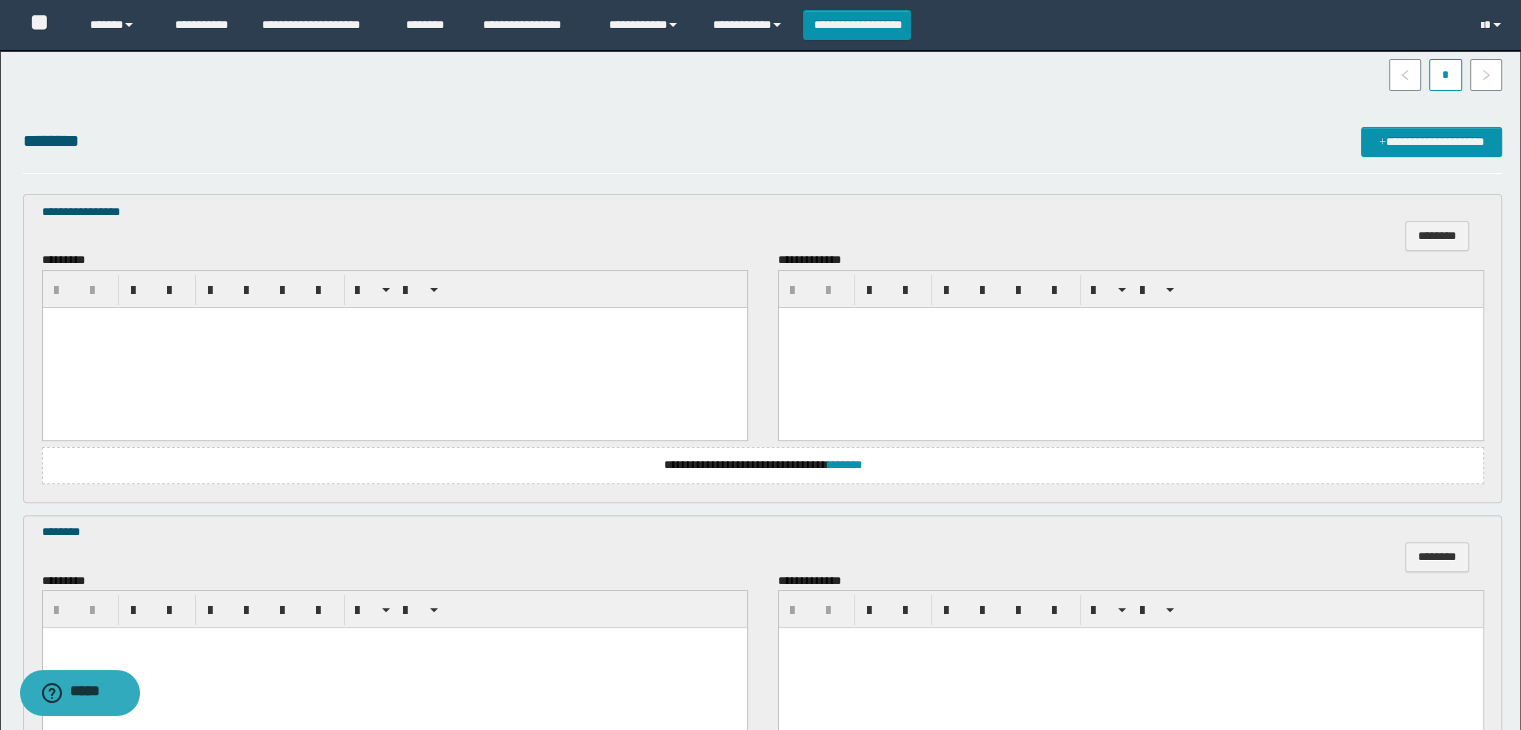 click at bounding box center (394, 347) 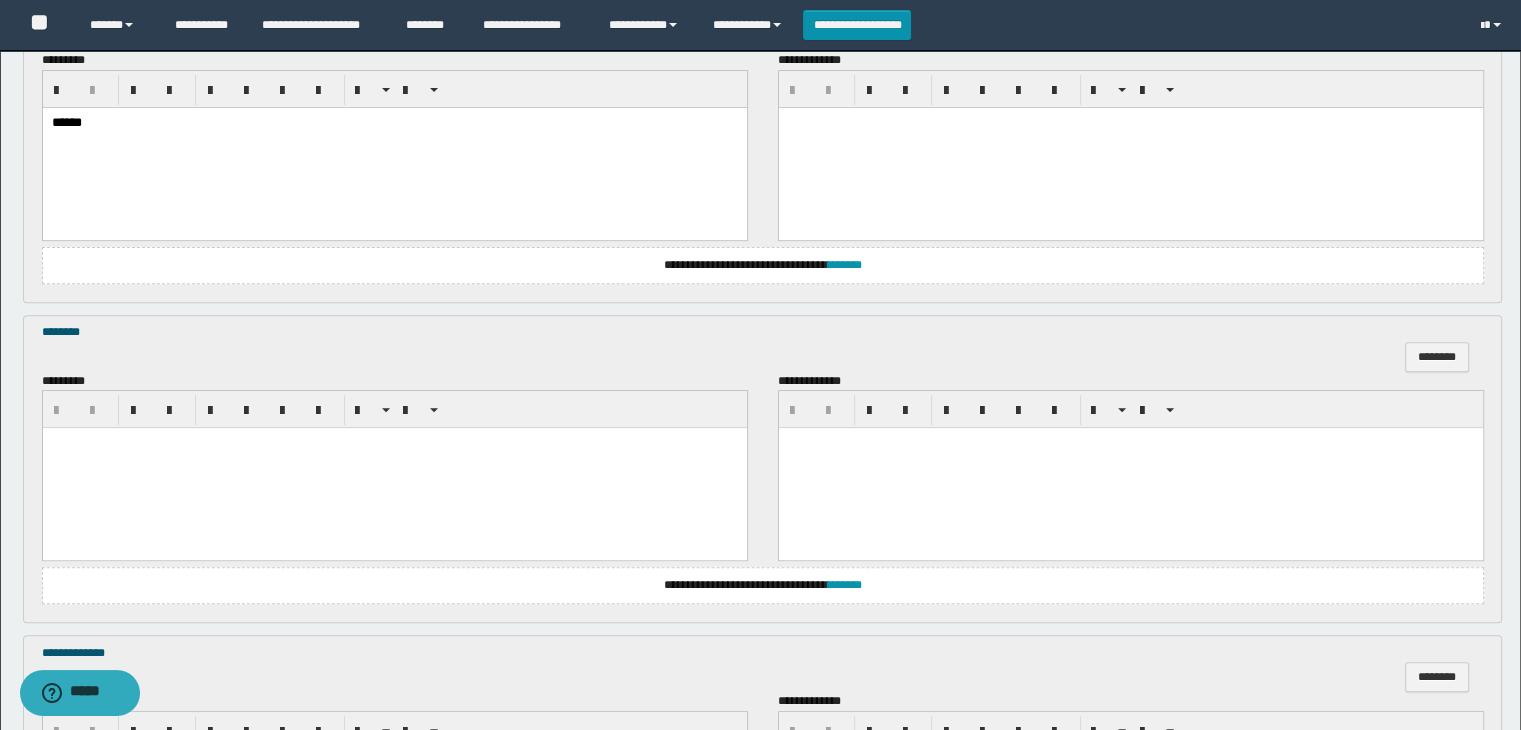 scroll, scrollTop: 800, scrollLeft: 0, axis: vertical 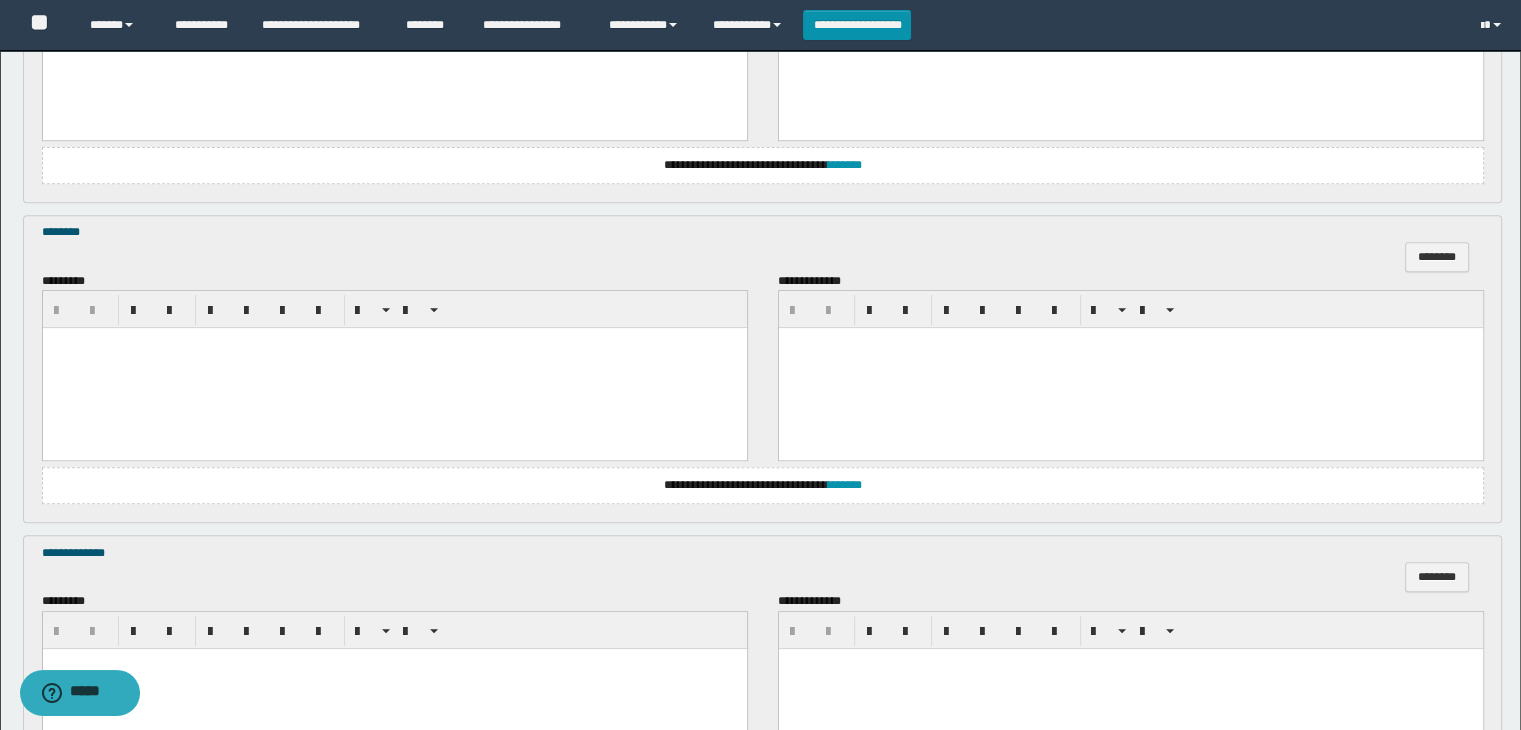 click at bounding box center (394, 368) 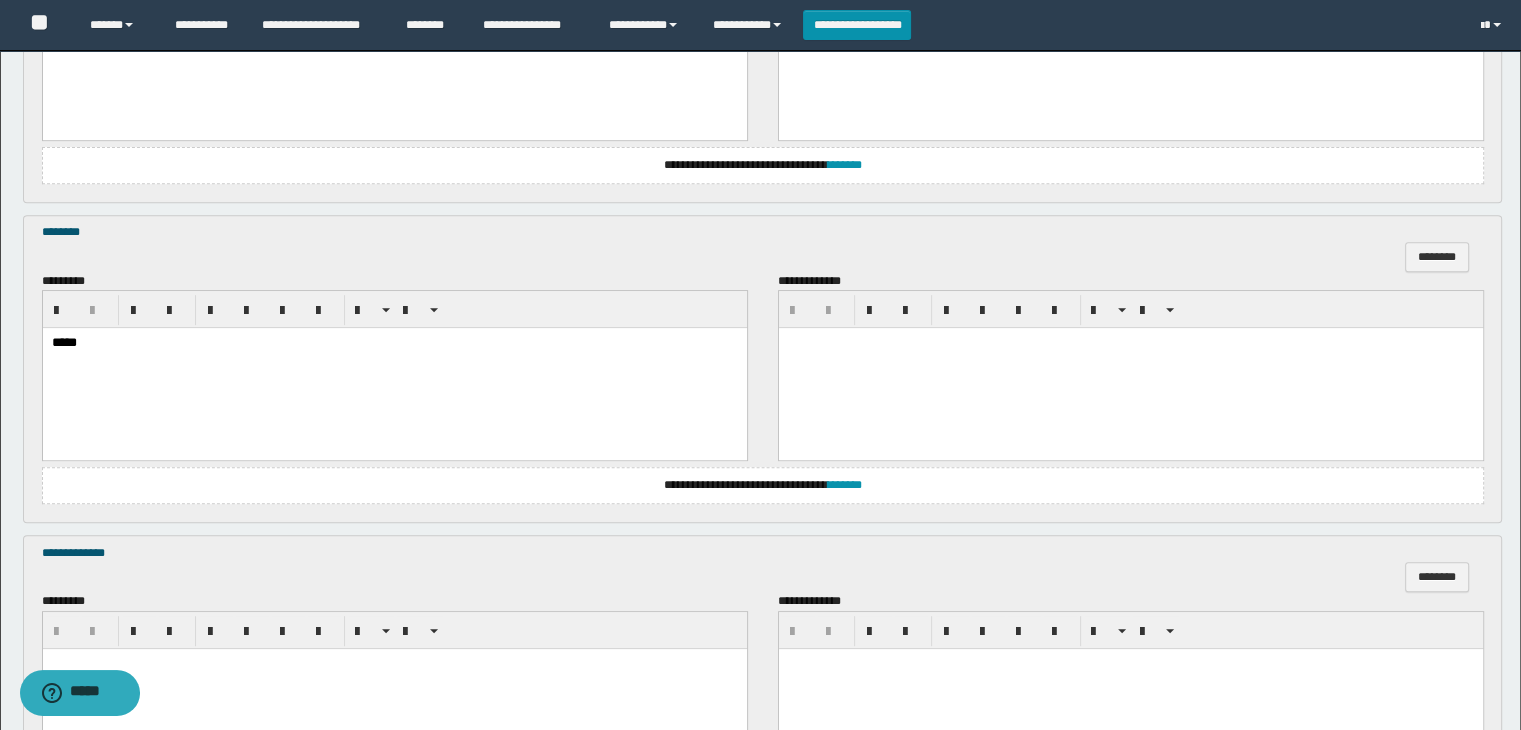 scroll, scrollTop: 1064, scrollLeft: 0, axis: vertical 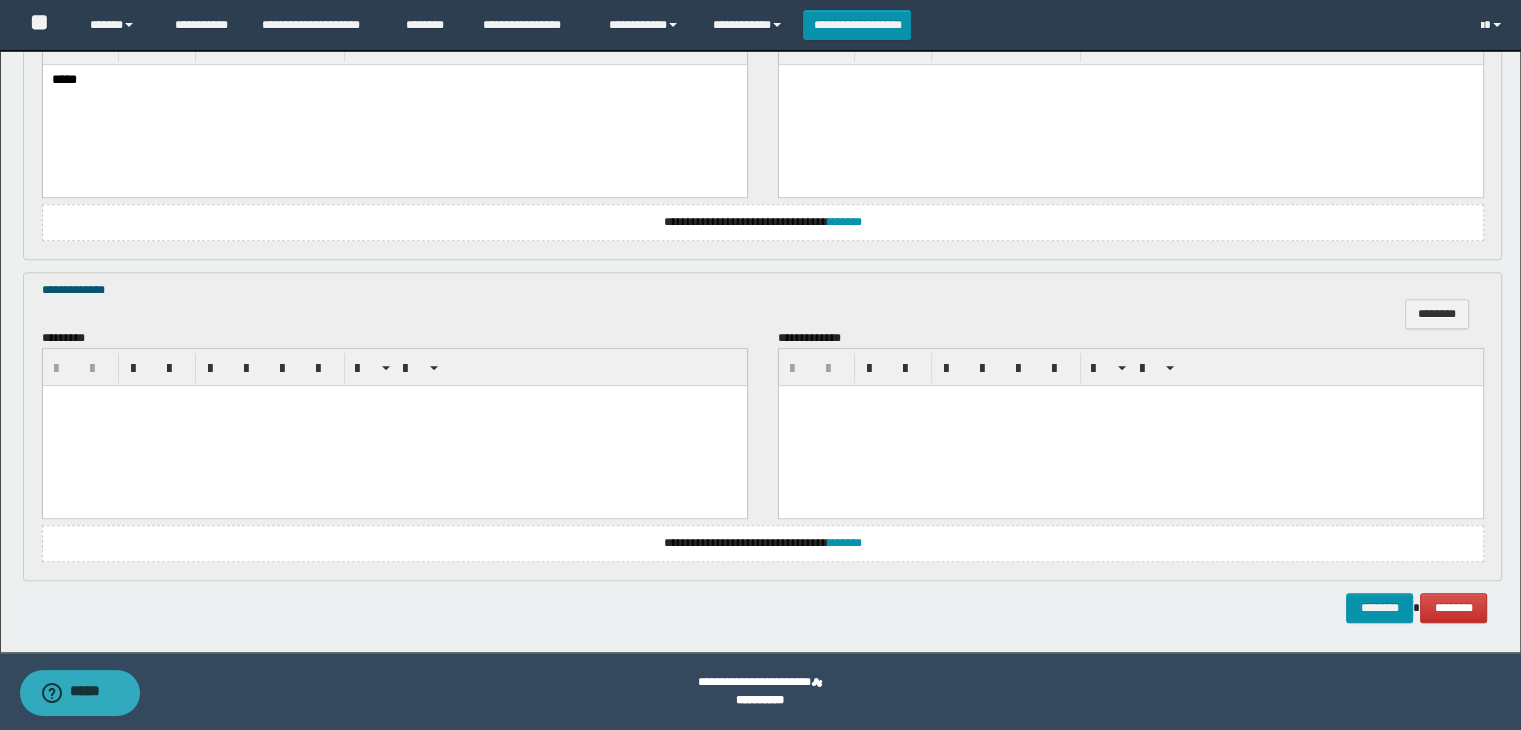 click at bounding box center (394, 425) 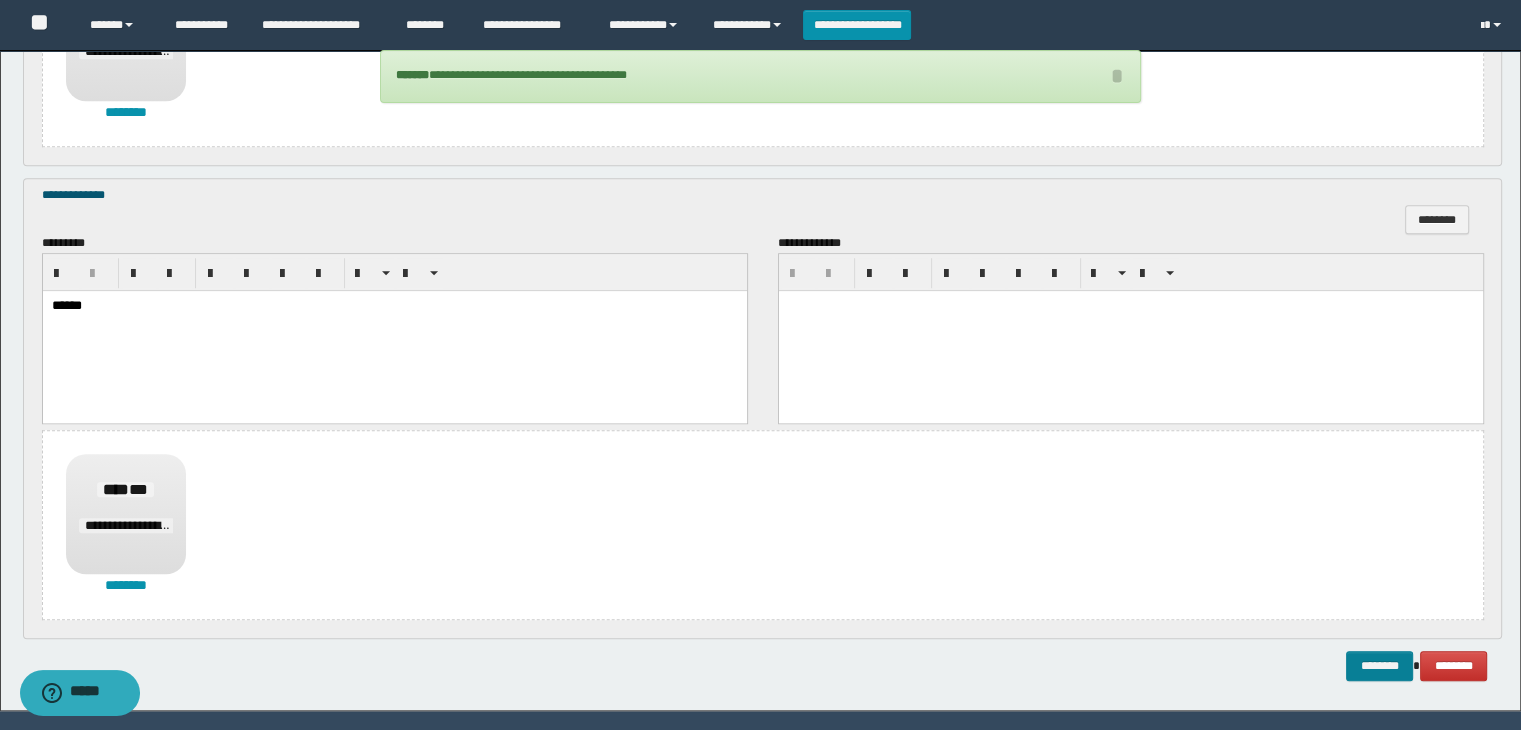 scroll, scrollTop: 1523, scrollLeft: 0, axis: vertical 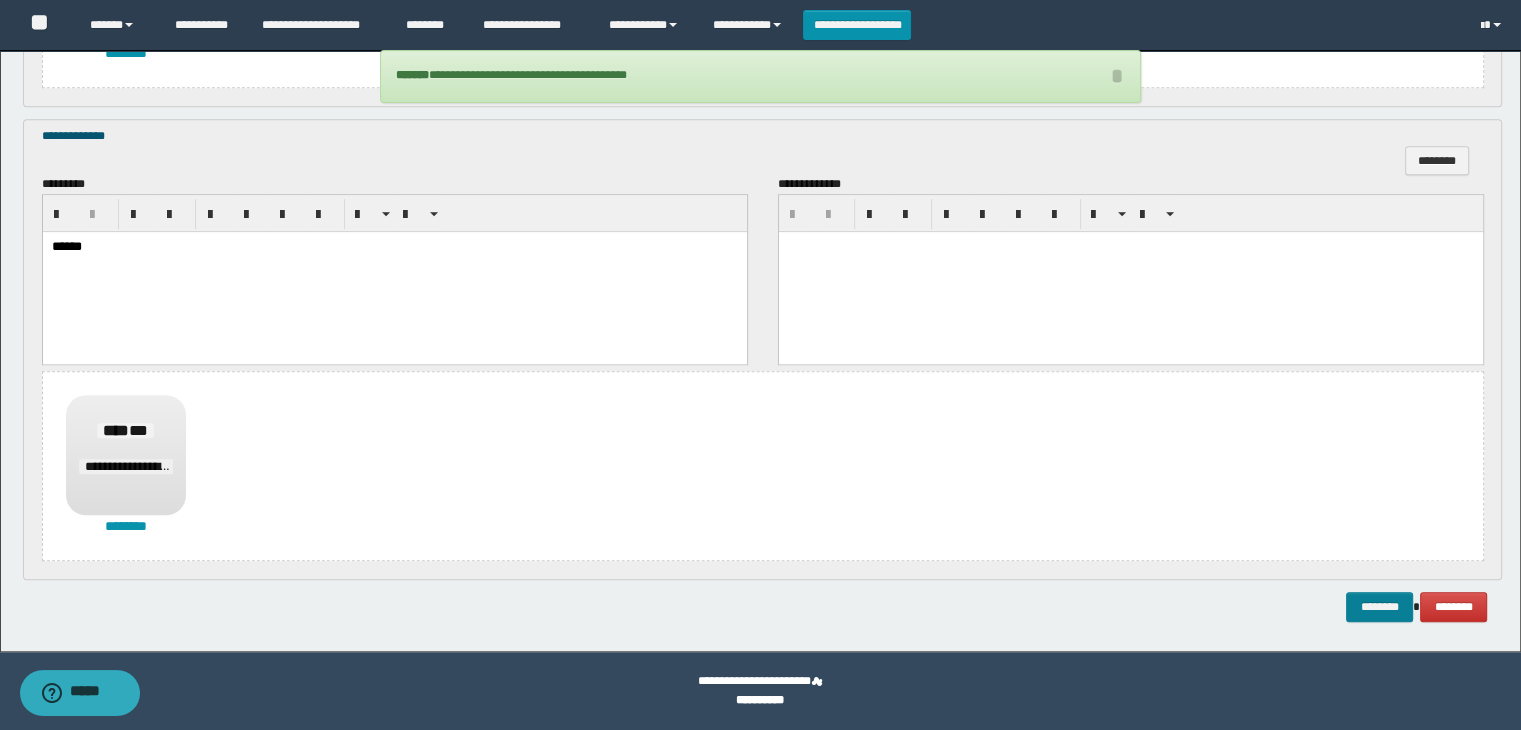 click on "********" at bounding box center [1379, 607] 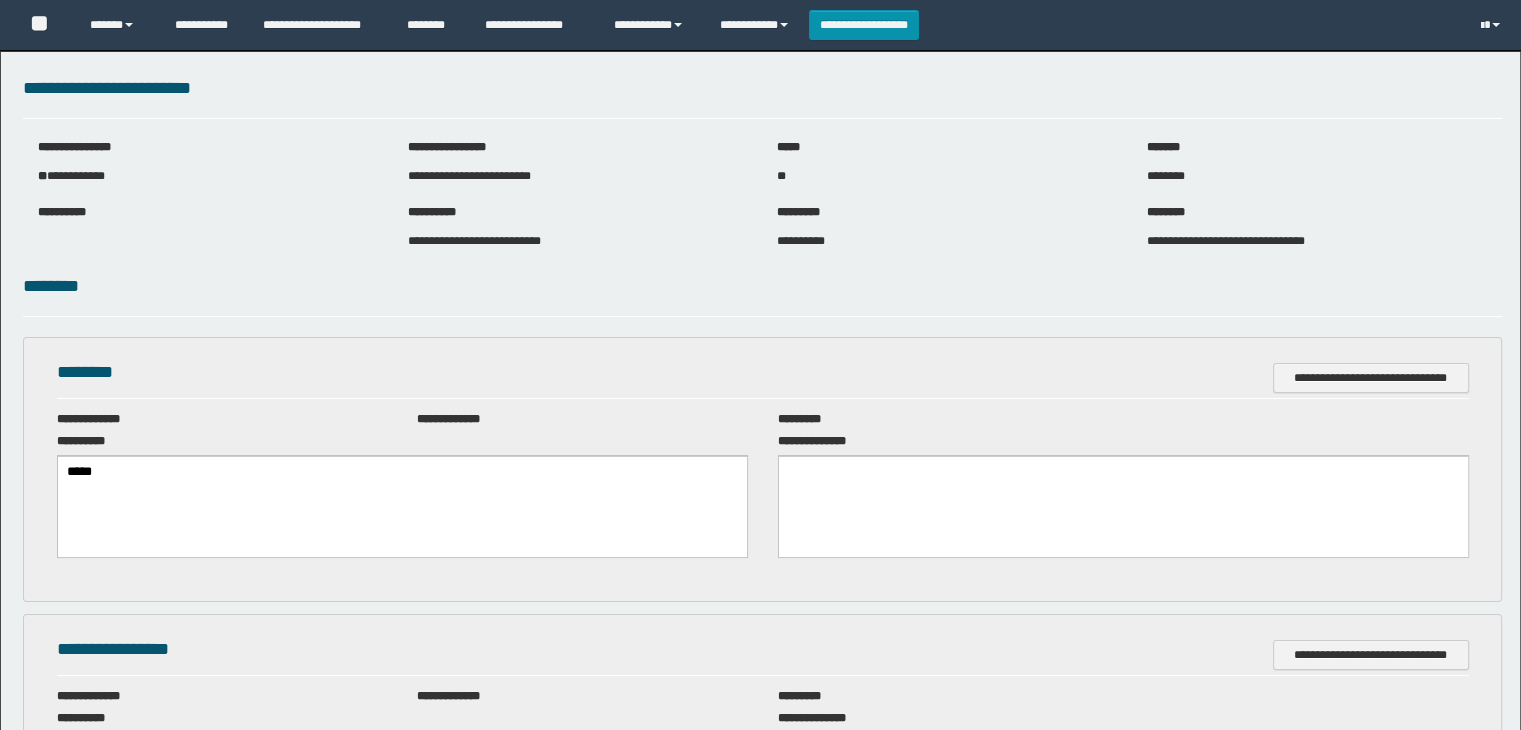 scroll, scrollTop: 0, scrollLeft: 0, axis: both 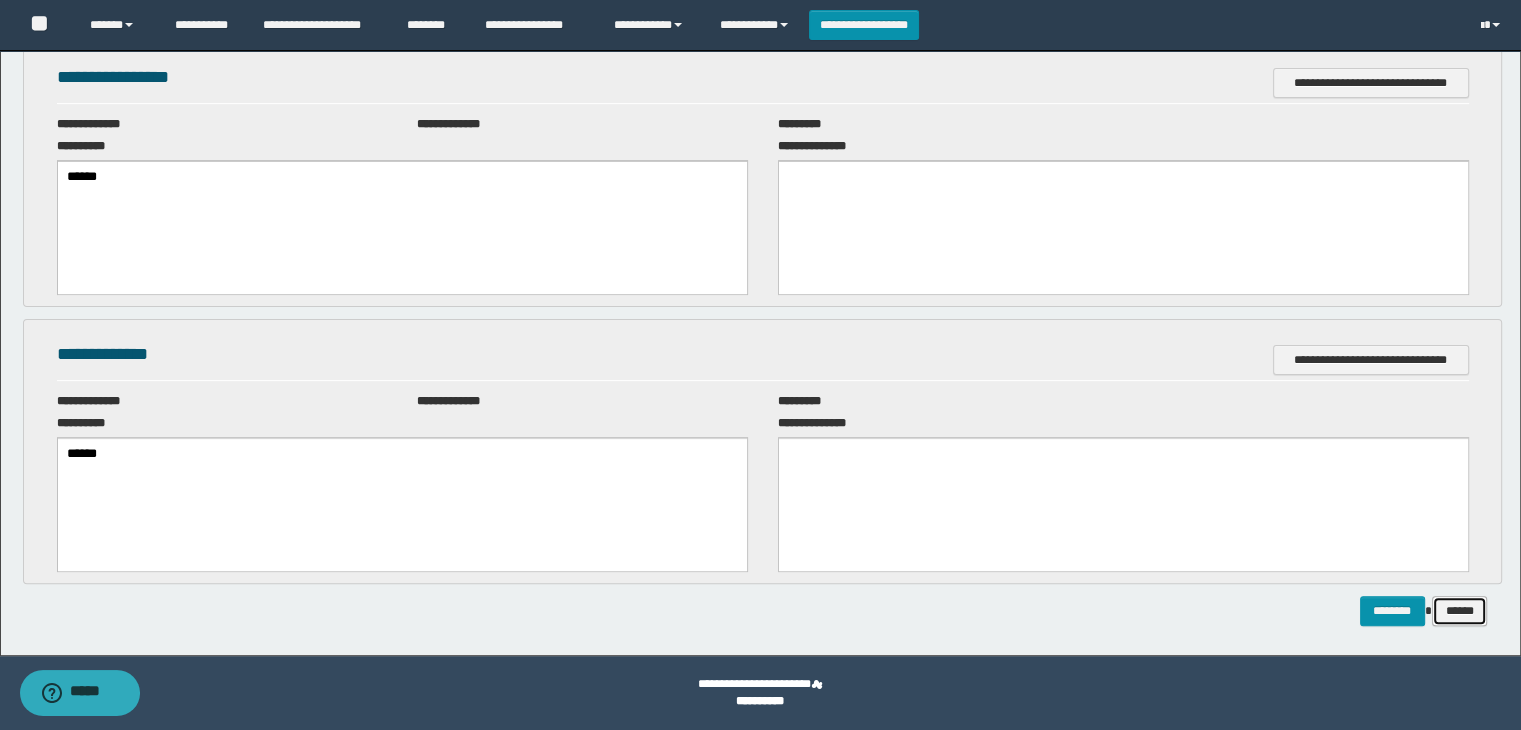 click on "******" at bounding box center (1460, 611) 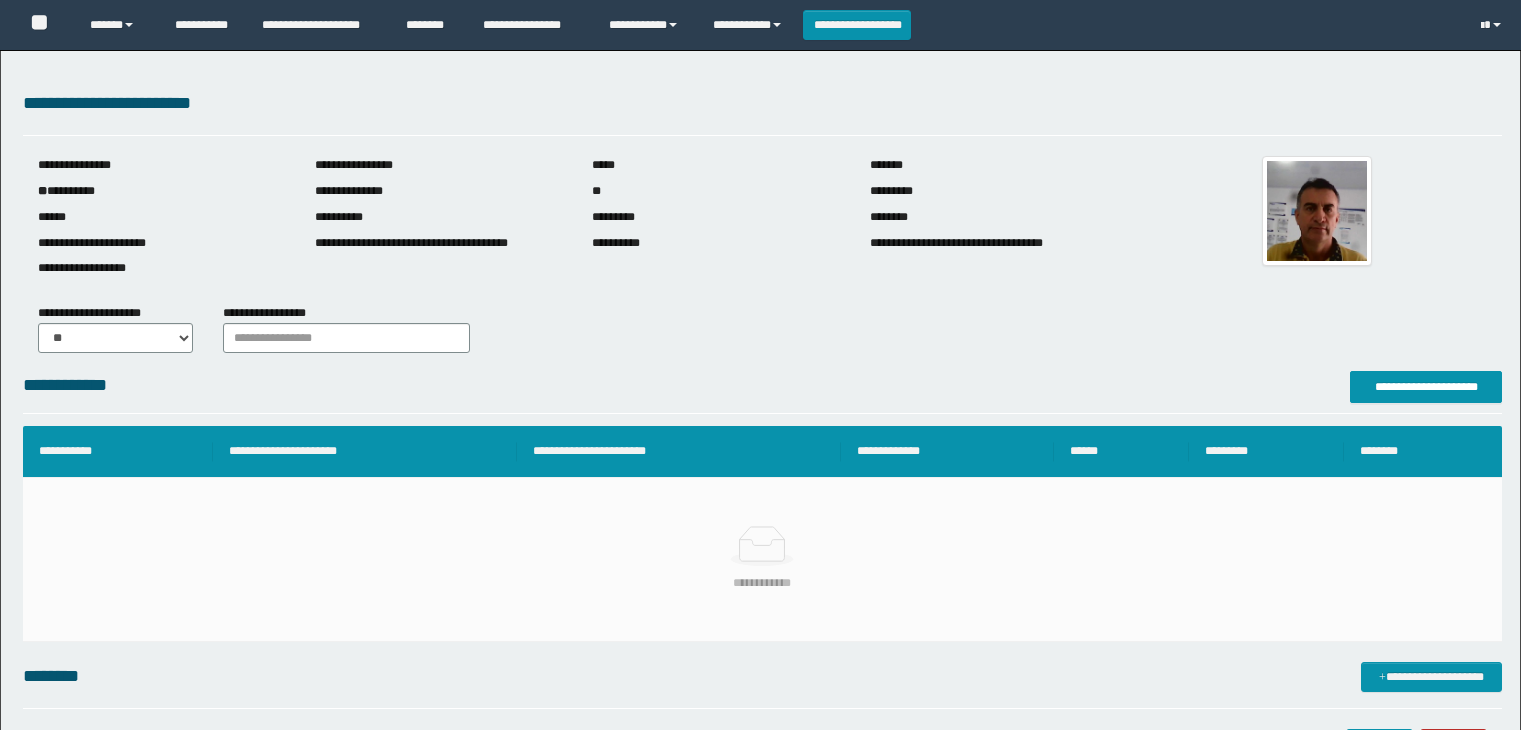 scroll, scrollTop: 0, scrollLeft: 0, axis: both 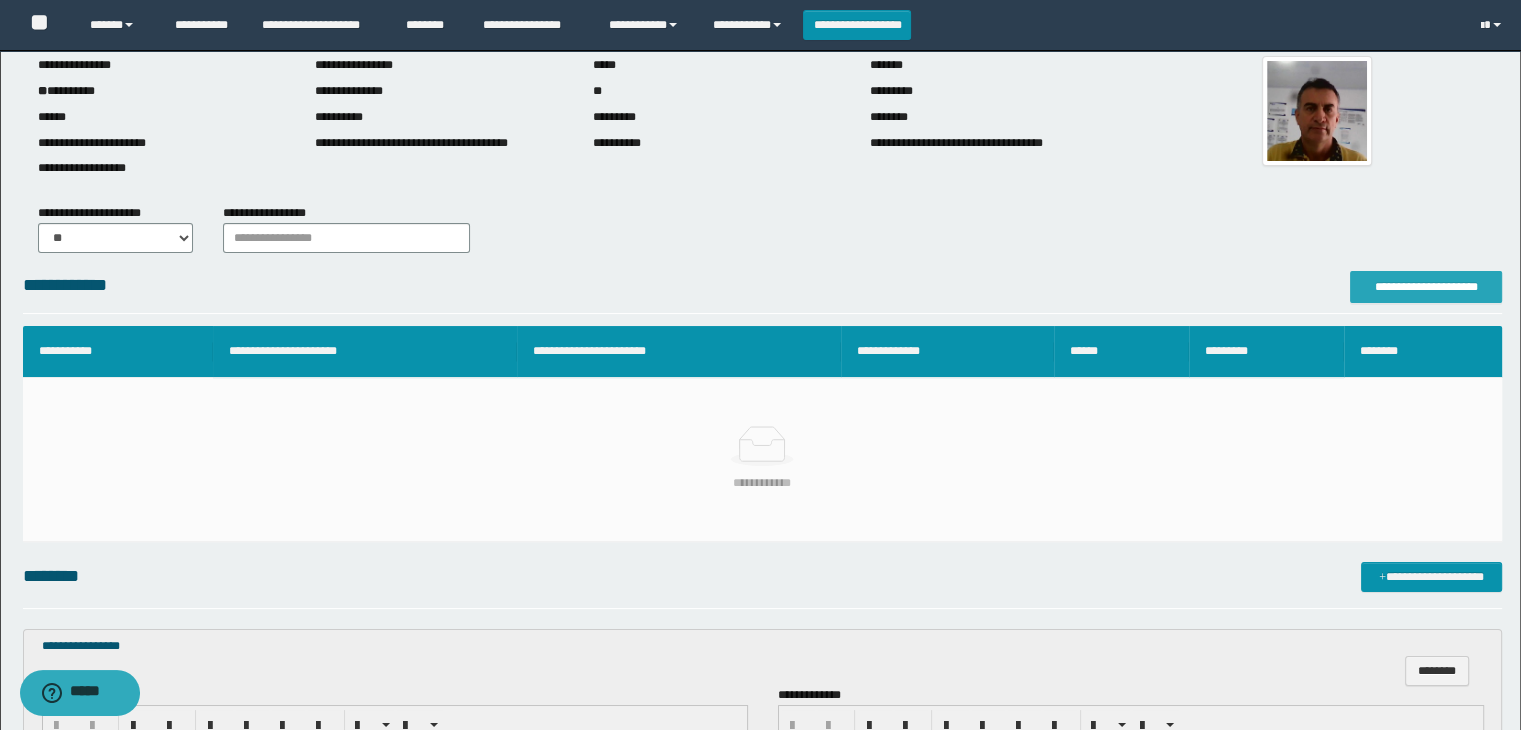 click on "**********" at bounding box center (1426, 287) 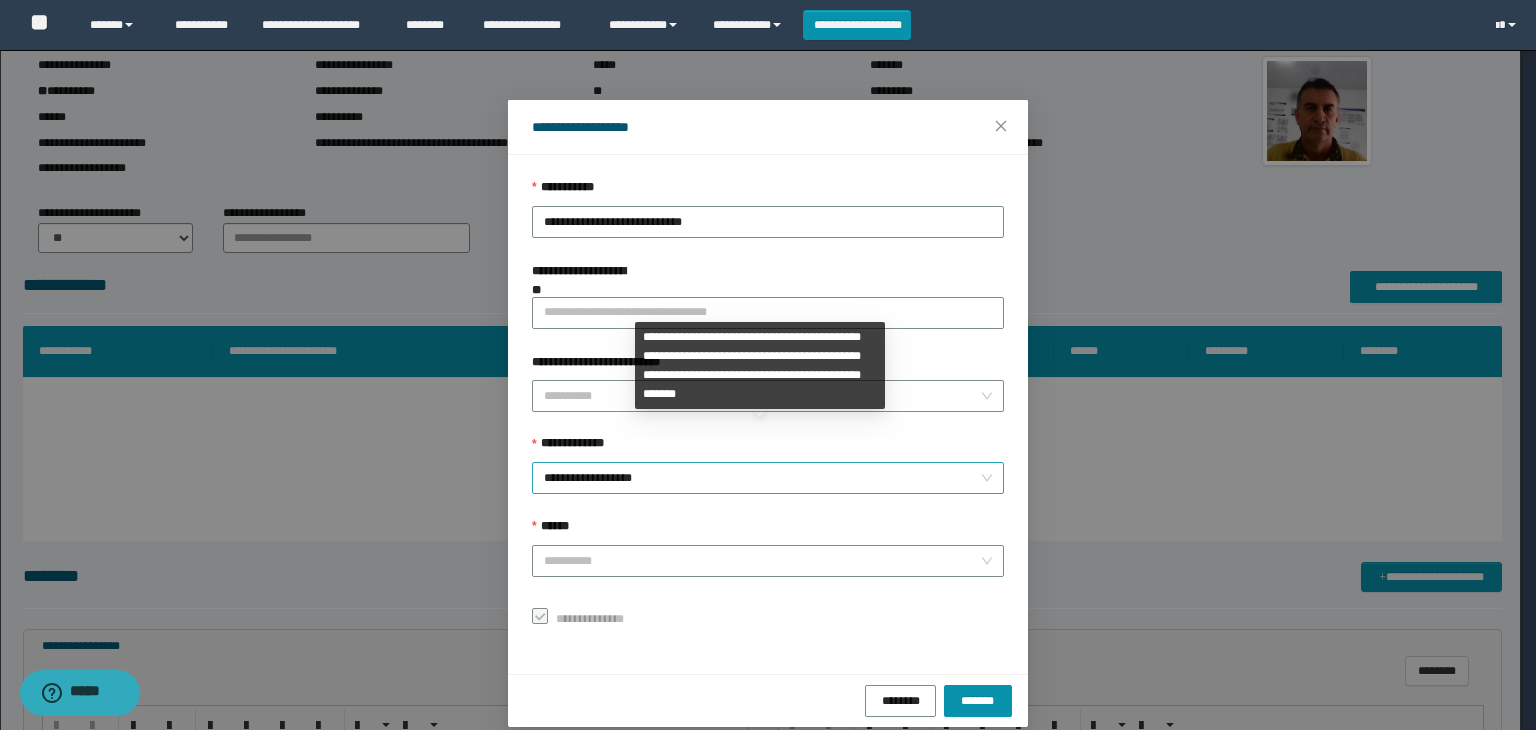 click on "**********" at bounding box center (768, 478) 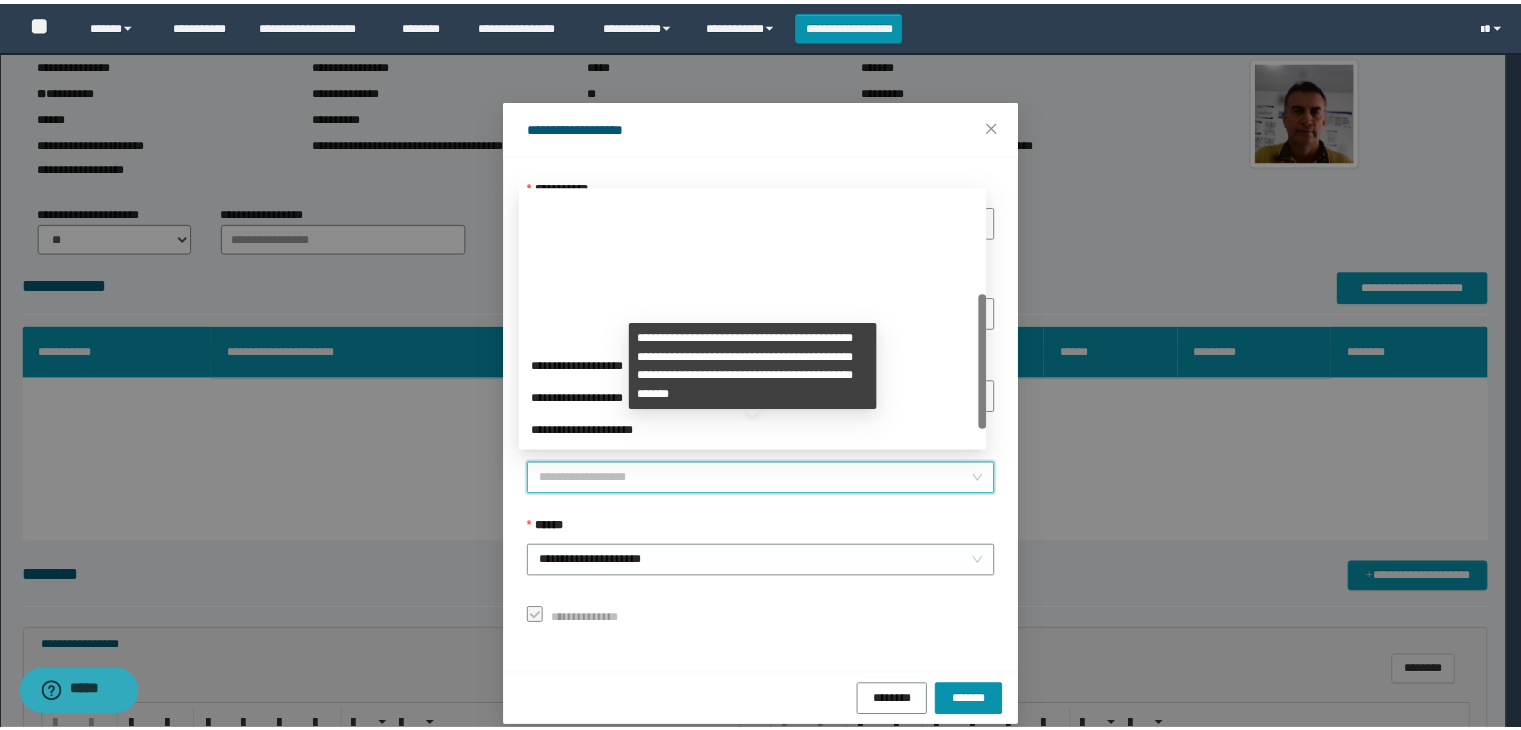 scroll, scrollTop: 192, scrollLeft: 0, axis: vertical 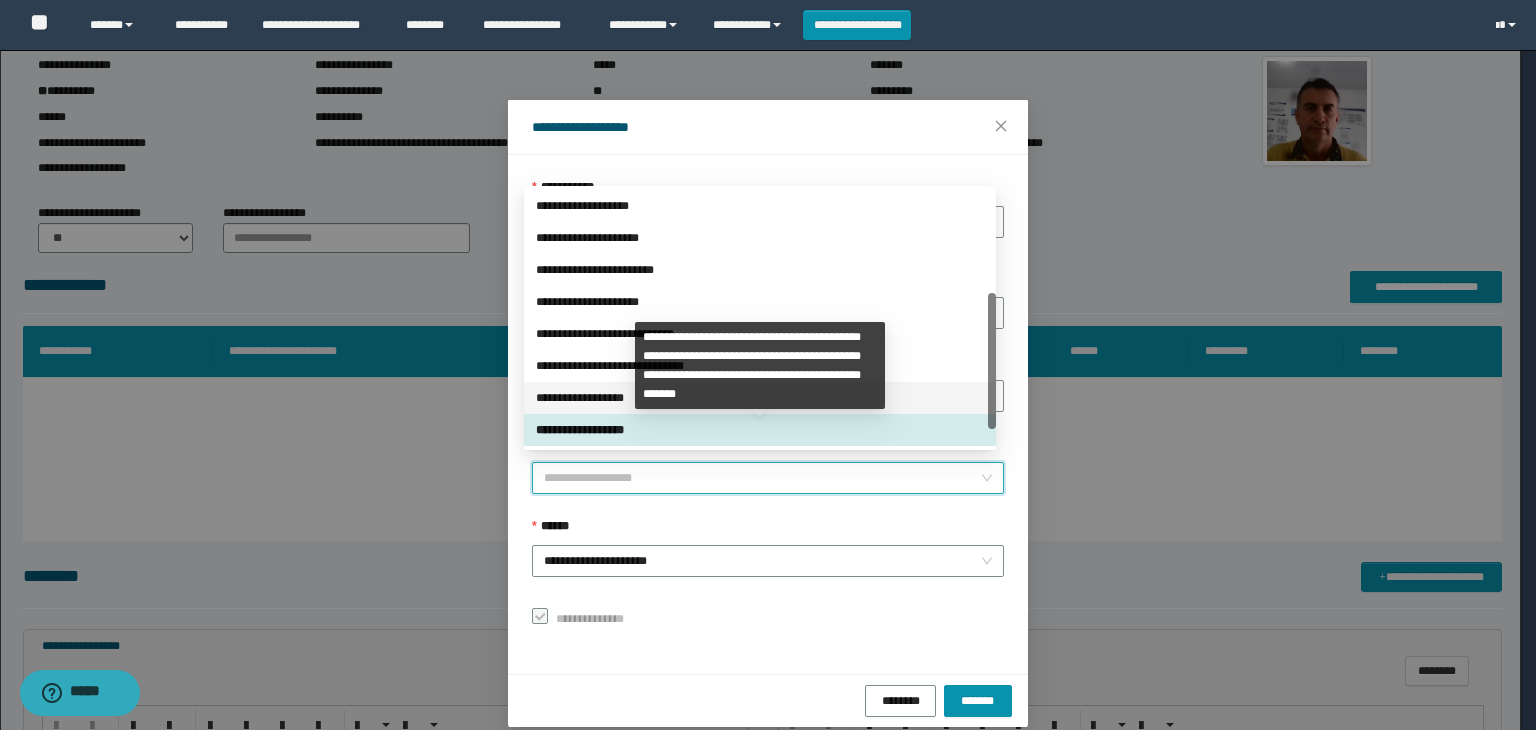 click on "**********" at bounding box center [760, 398] 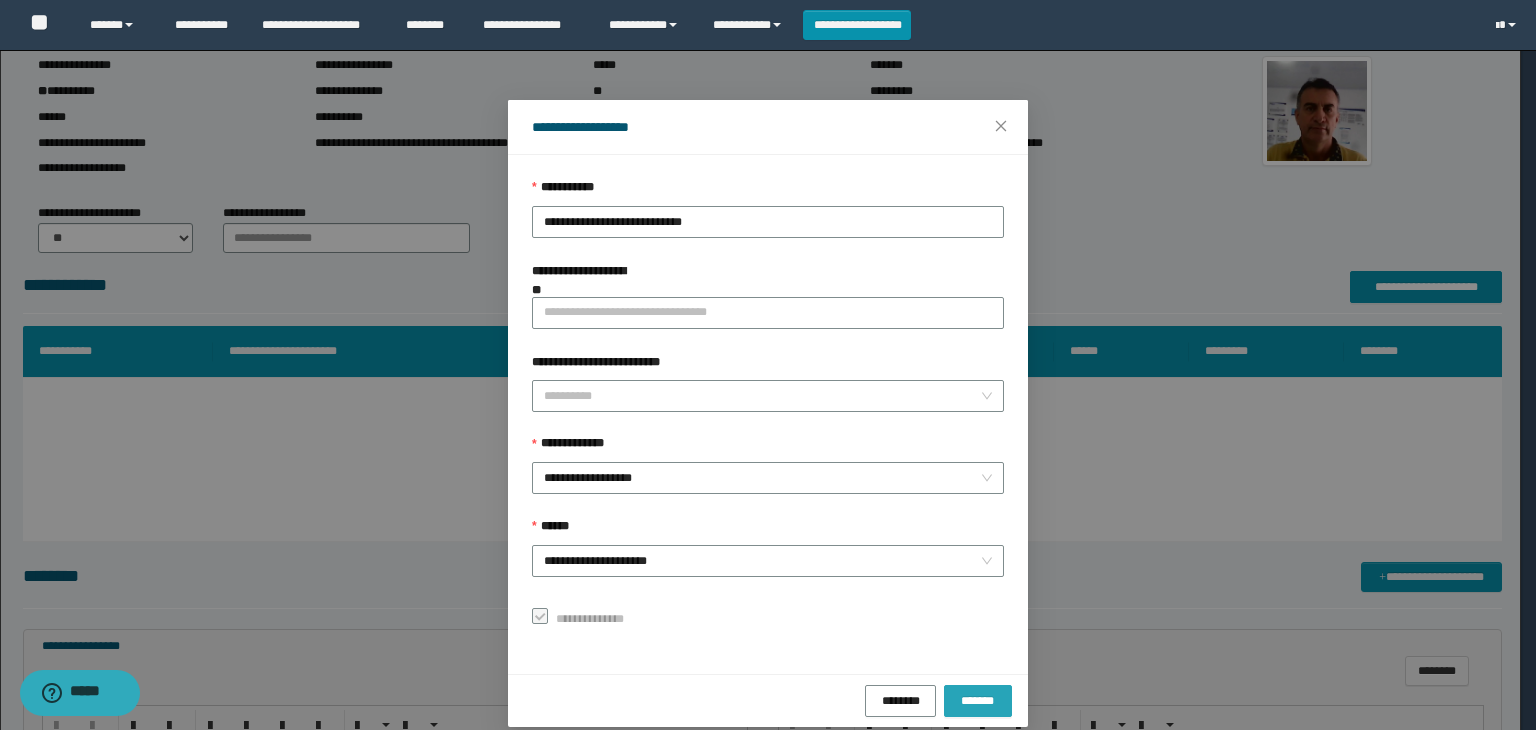 click on "*******" at bounding box center [978, 700] 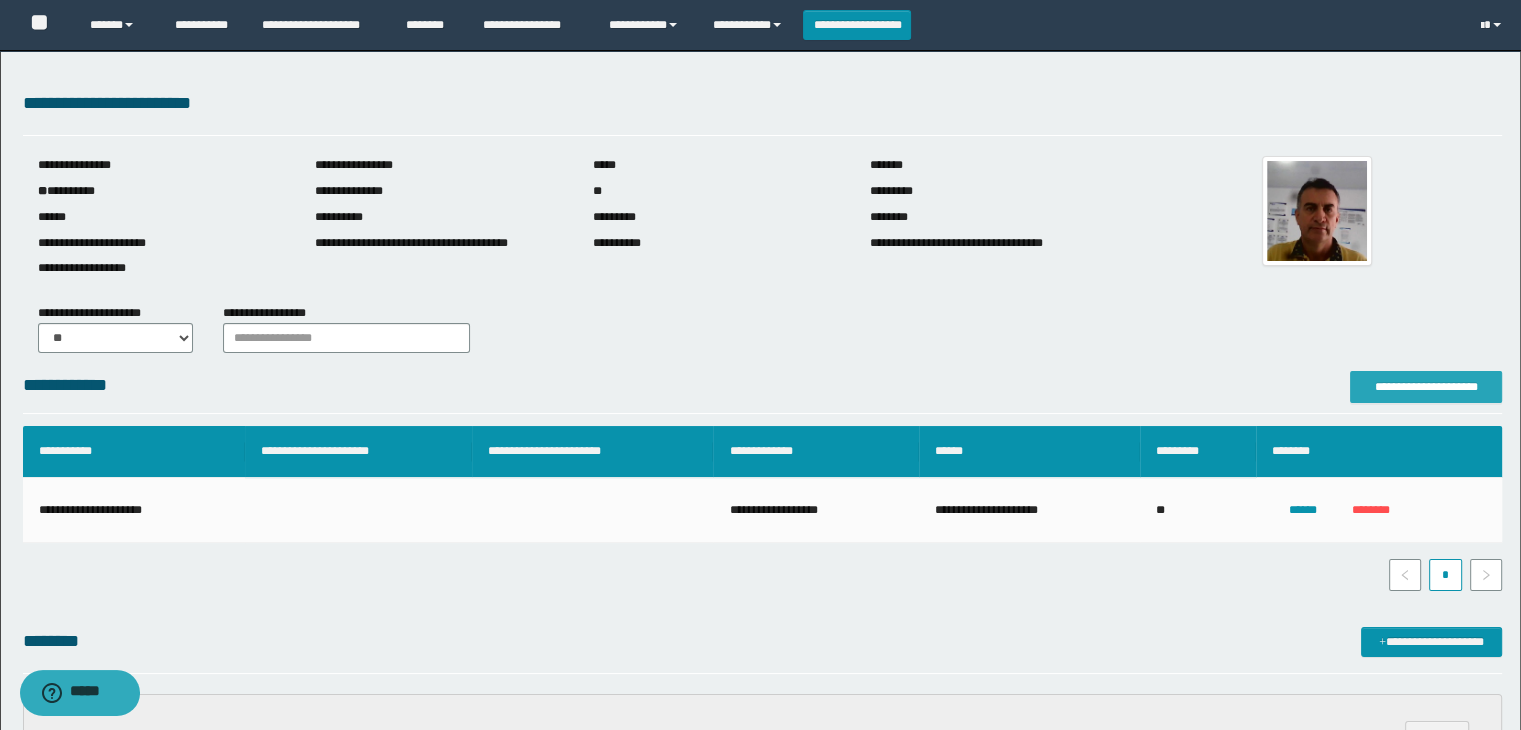 scroll, scrollTop: 400, scrollLeft: 0, axis: vertical 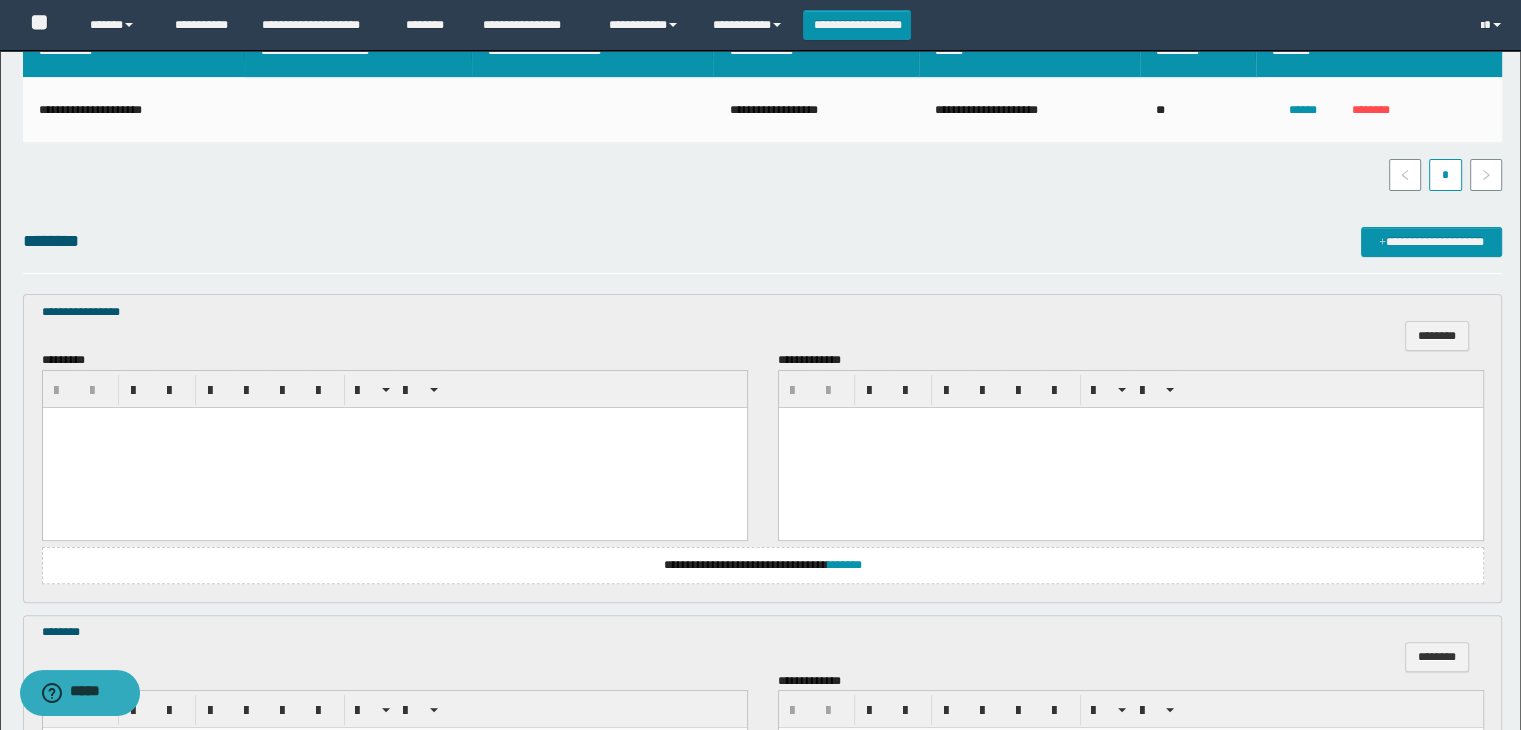 click at bounding box center (394, 447) 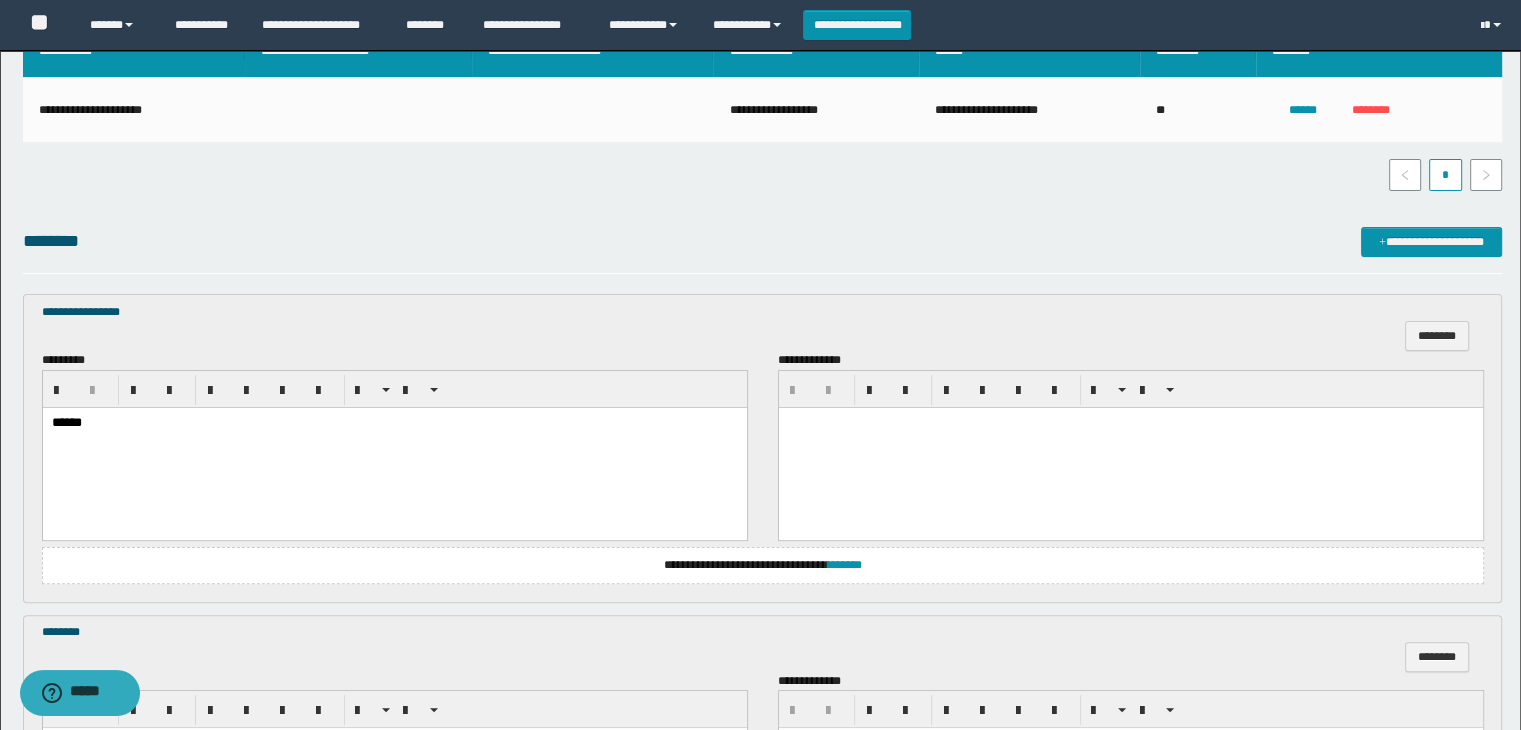 scroll, scrollTop: 700, scrollLeft: 0, axis: vertical 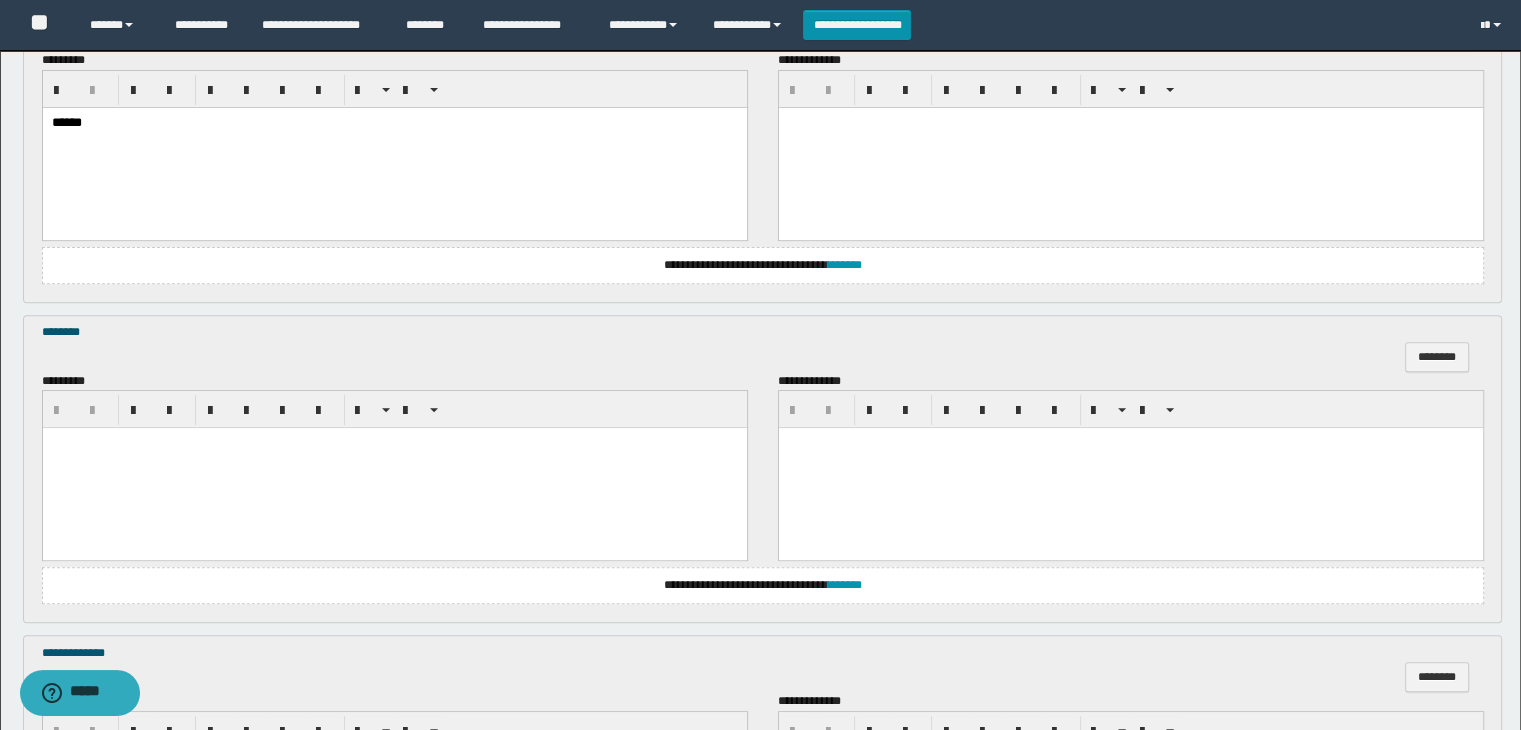 click at bounding box center (394, 468) 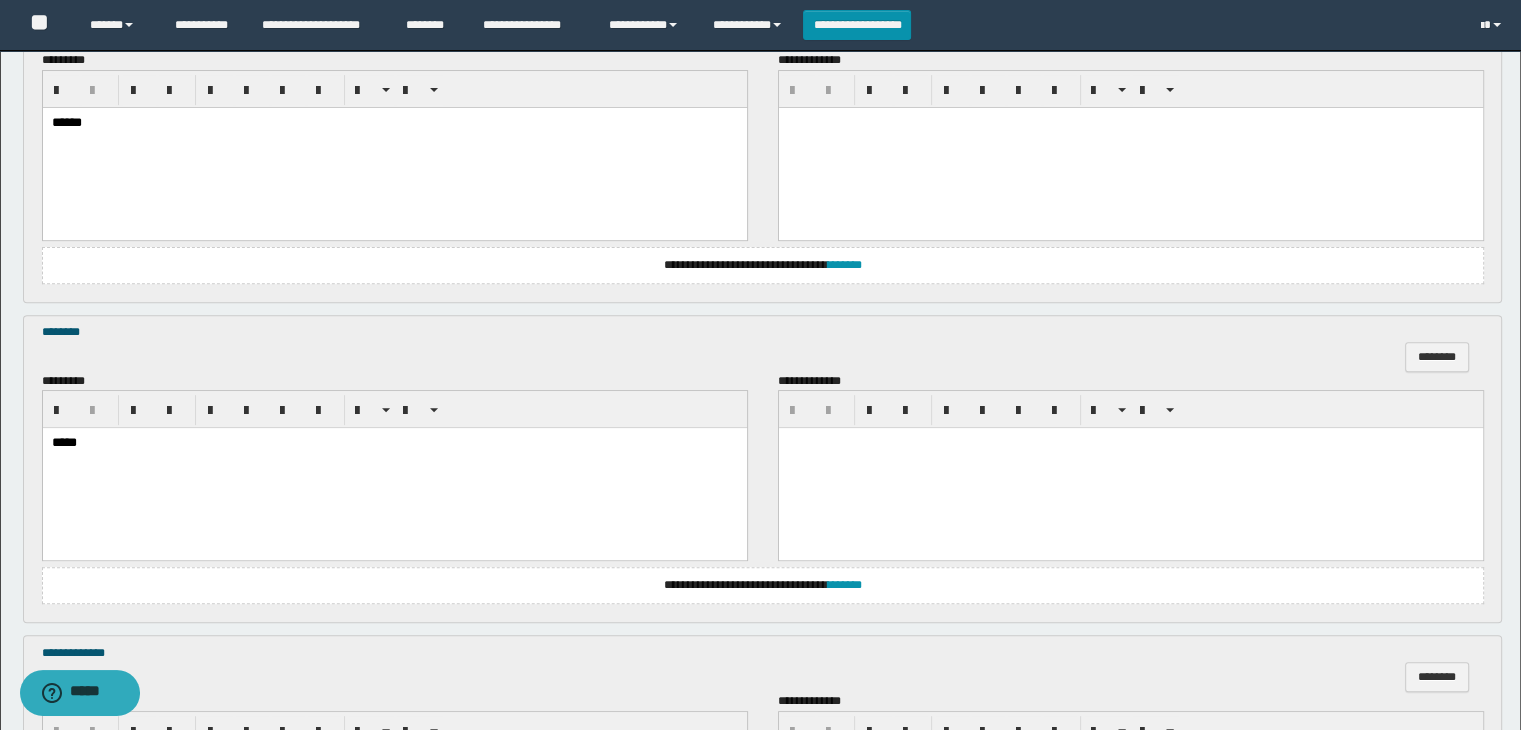 scroll, scrollTop: 1000, scrollLeft: 0, axis: vertical 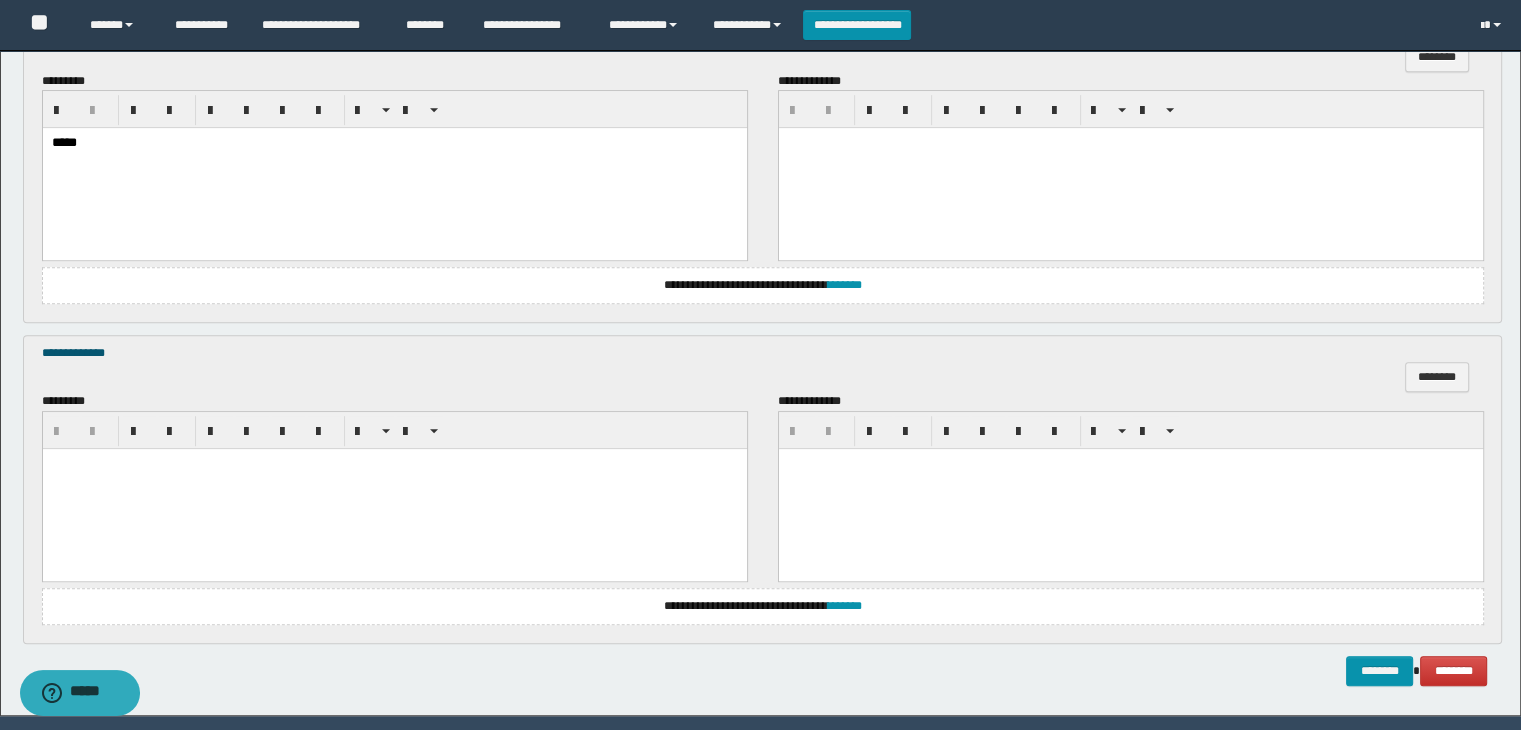 click at bounding box center (394, 488) 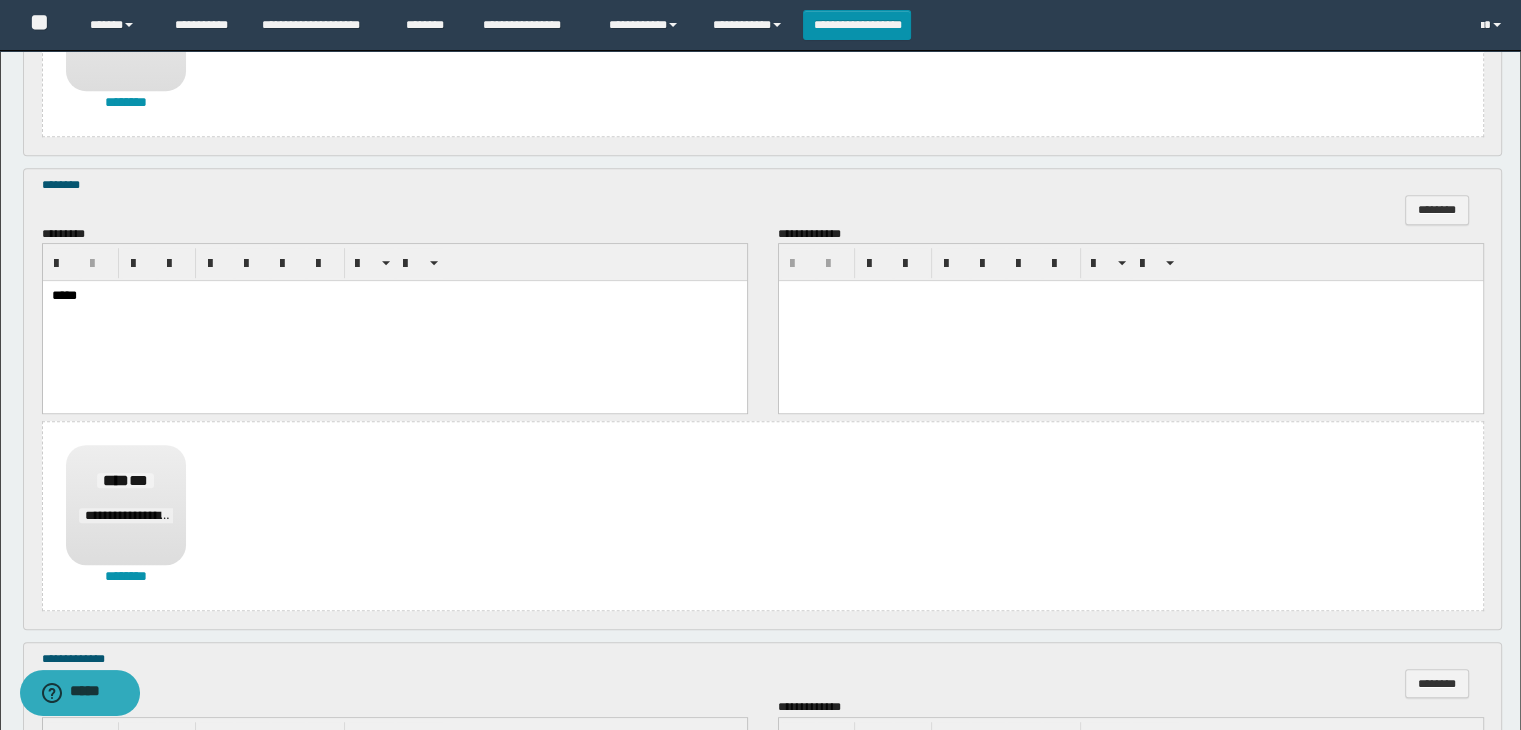scroll, scrollTop: 1523, scrollLeft: 0, axis: vertical 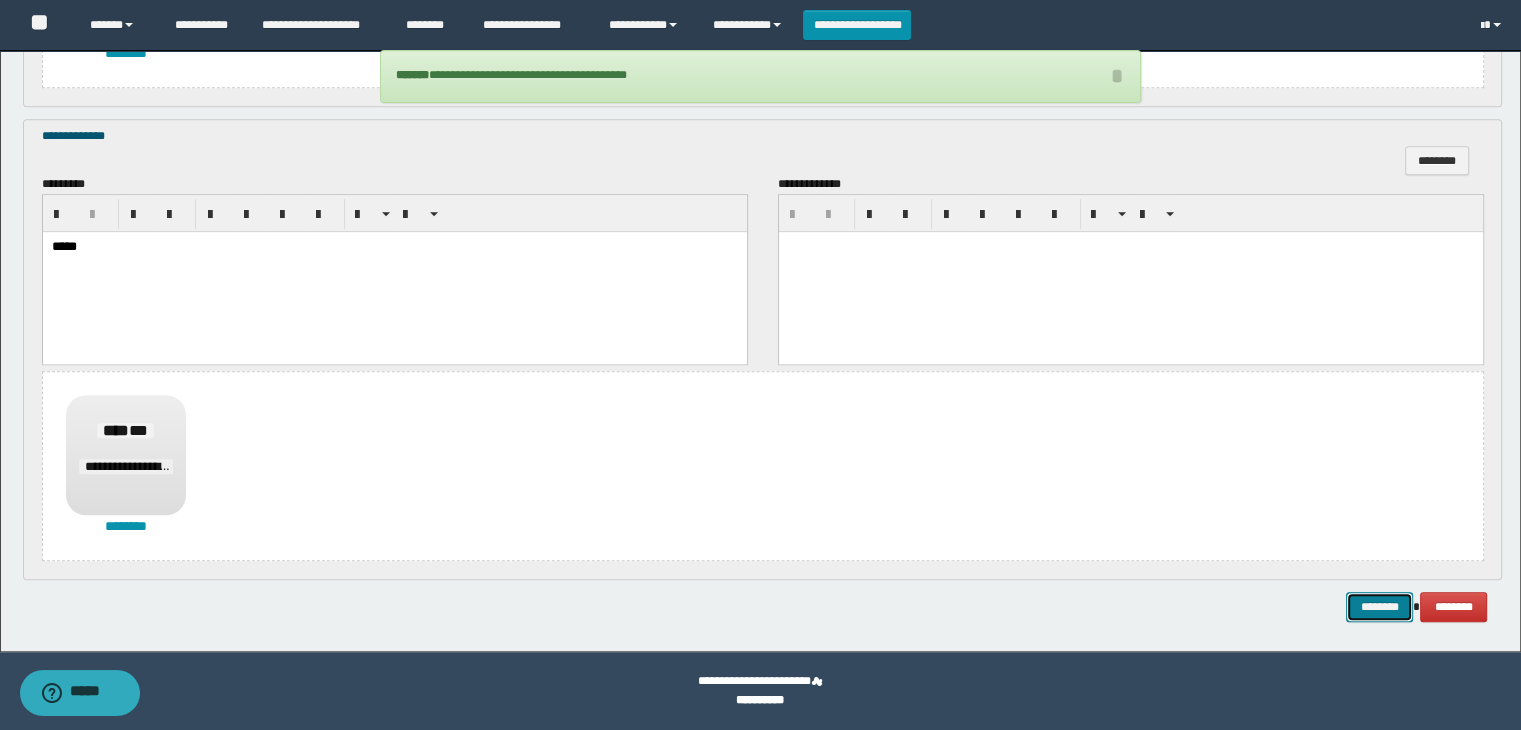 click on "********" at bounding box center [1379, 607] 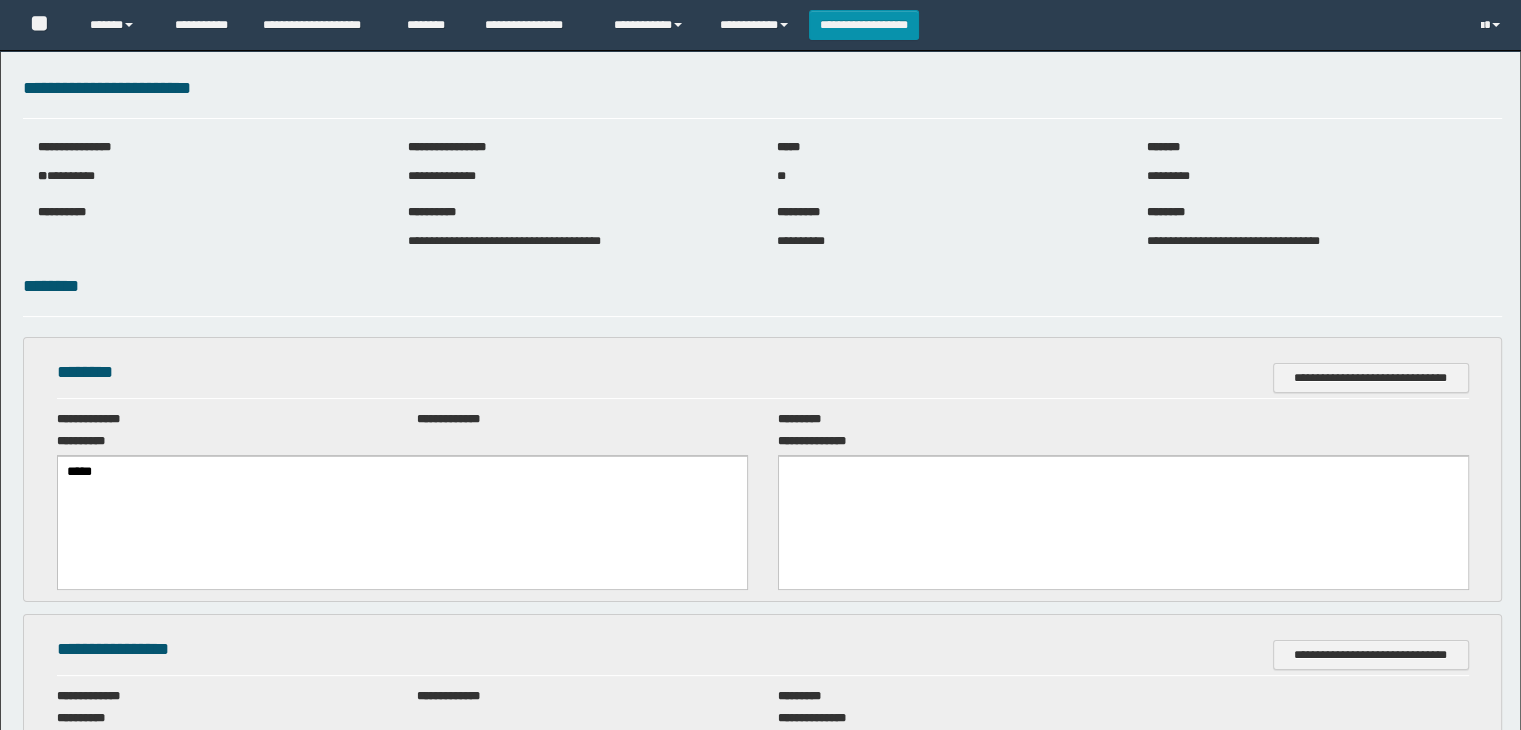 scroll, scrollTop: 0, scrollLeft: 0, axis: both 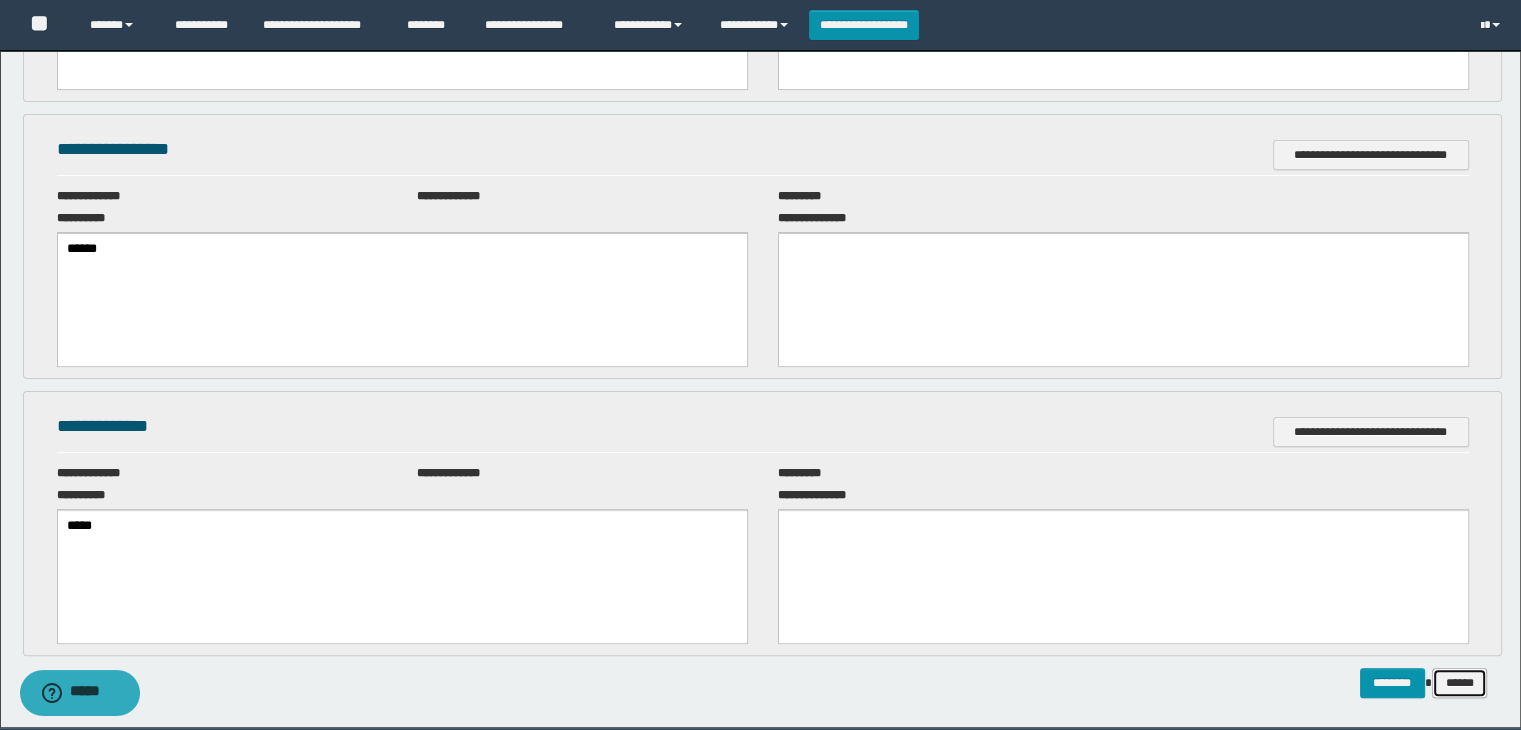 click on "******" at bounding box center (1460, 683) 